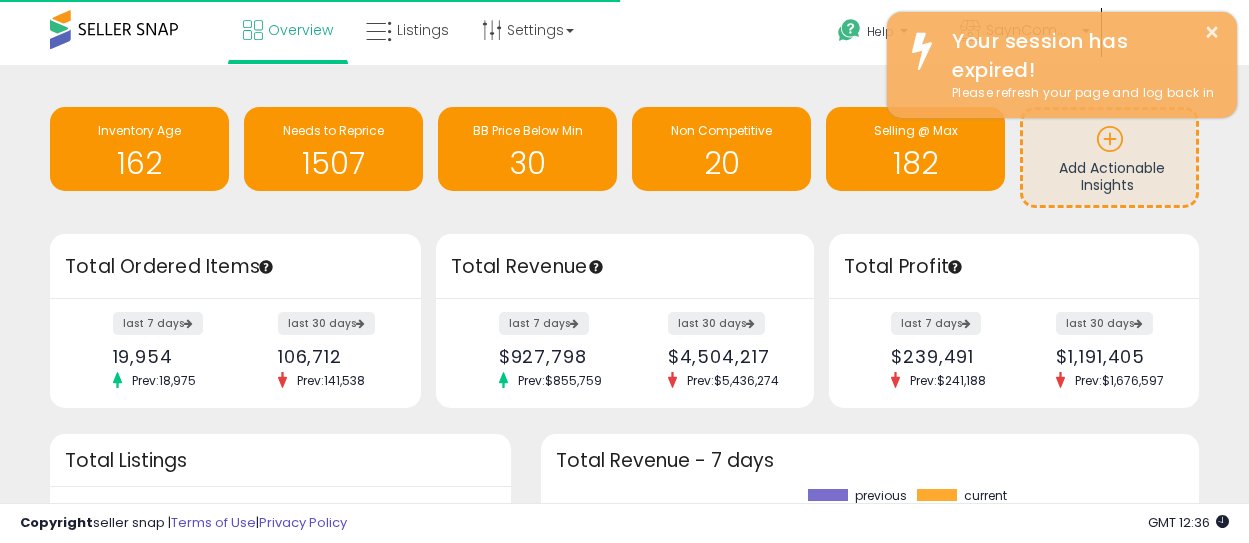 scroll, scrollTop: 0, scrollLeft: 0, axis: both 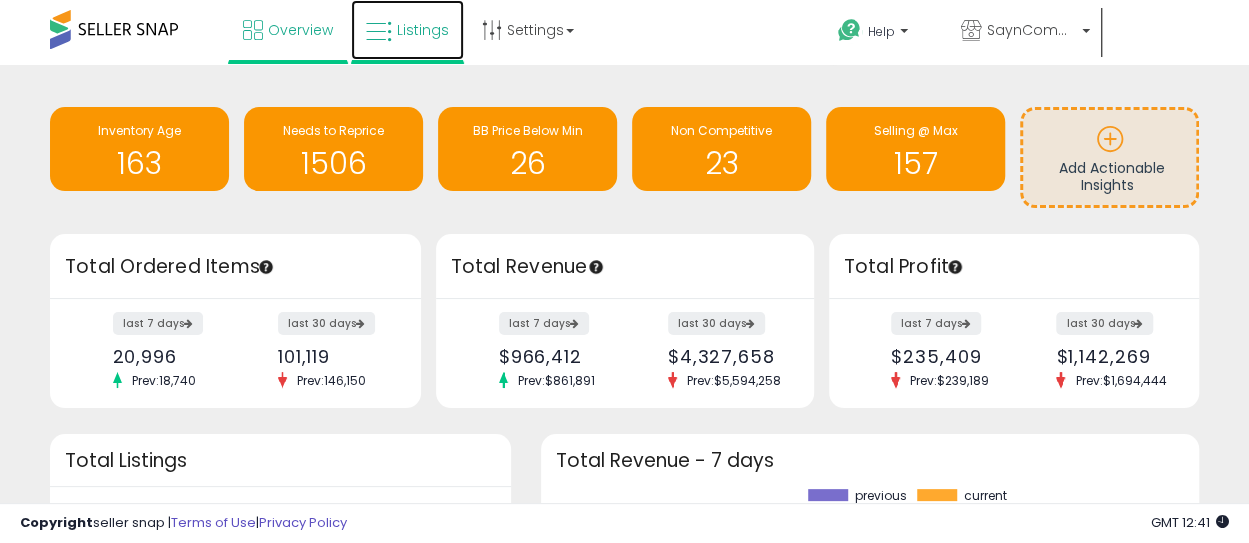 click on "Listings" at bounding box center (407, 30) 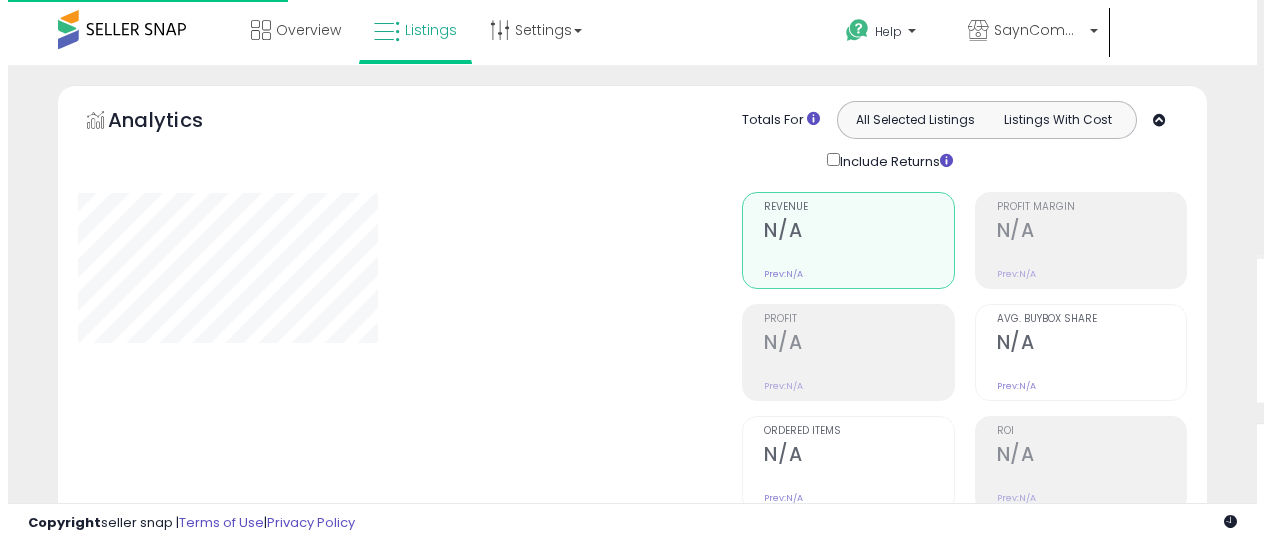scroll, scrollTop: 0, scrollLeft: 0, axis: both 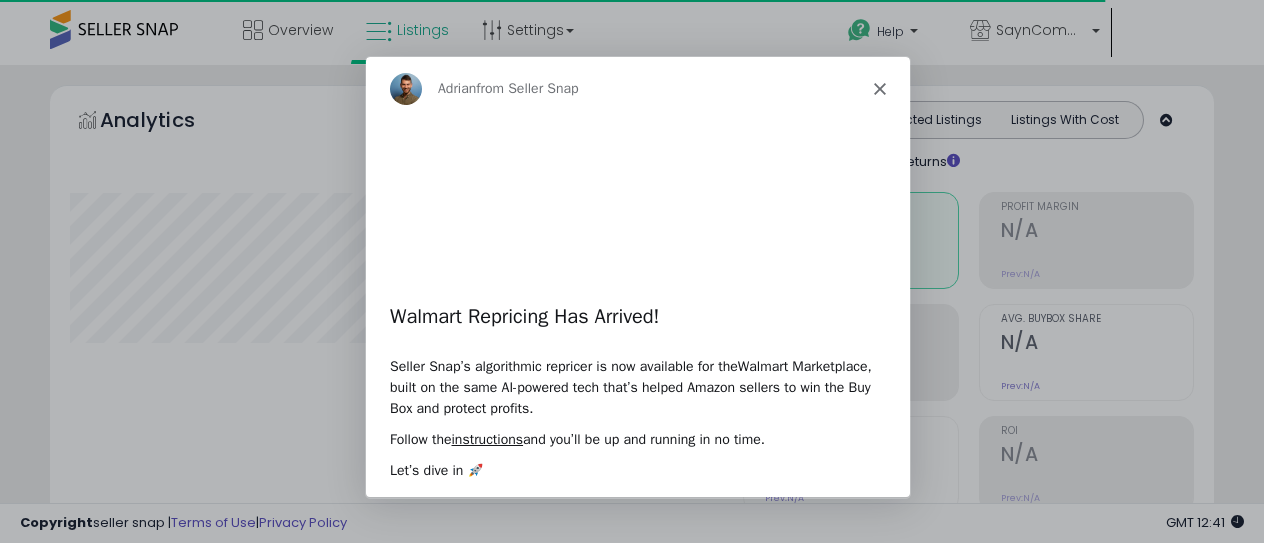 click 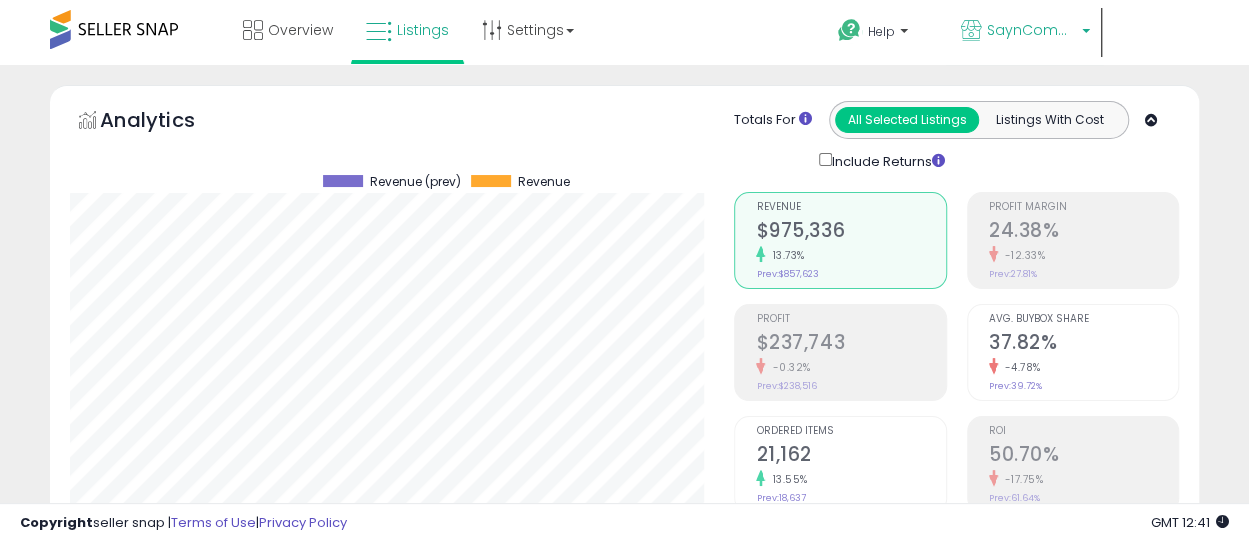 scroll, scrollTop: 999590, scrollLeft: 999336, axis: both 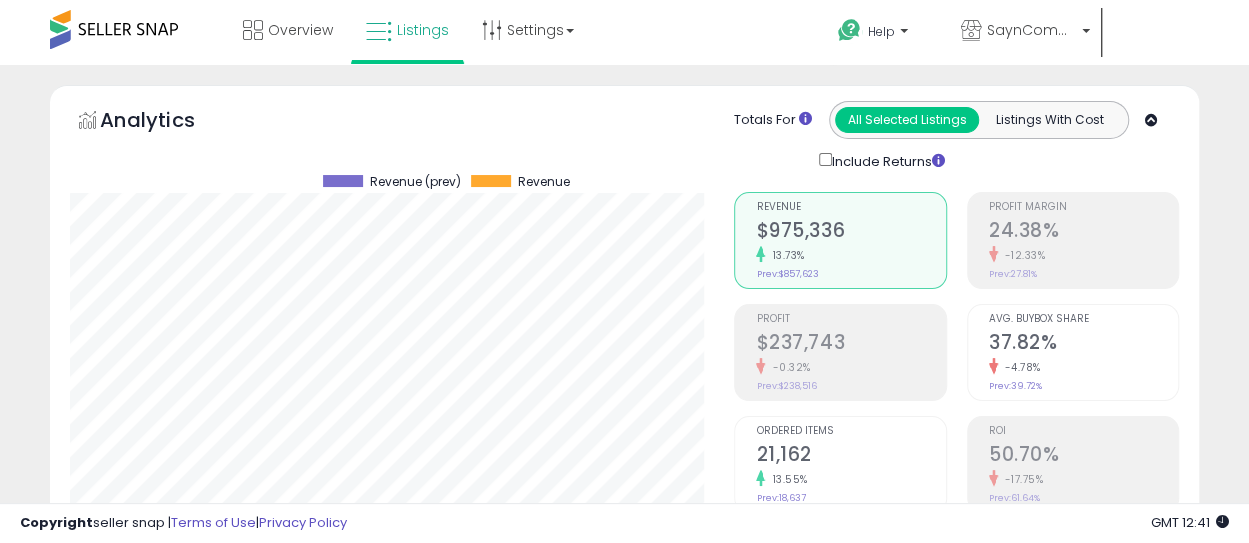 drag, startPoint x: 367, startPoint y: 3, endPoint x: 104, endPoint y: 40, distance: 265.5899 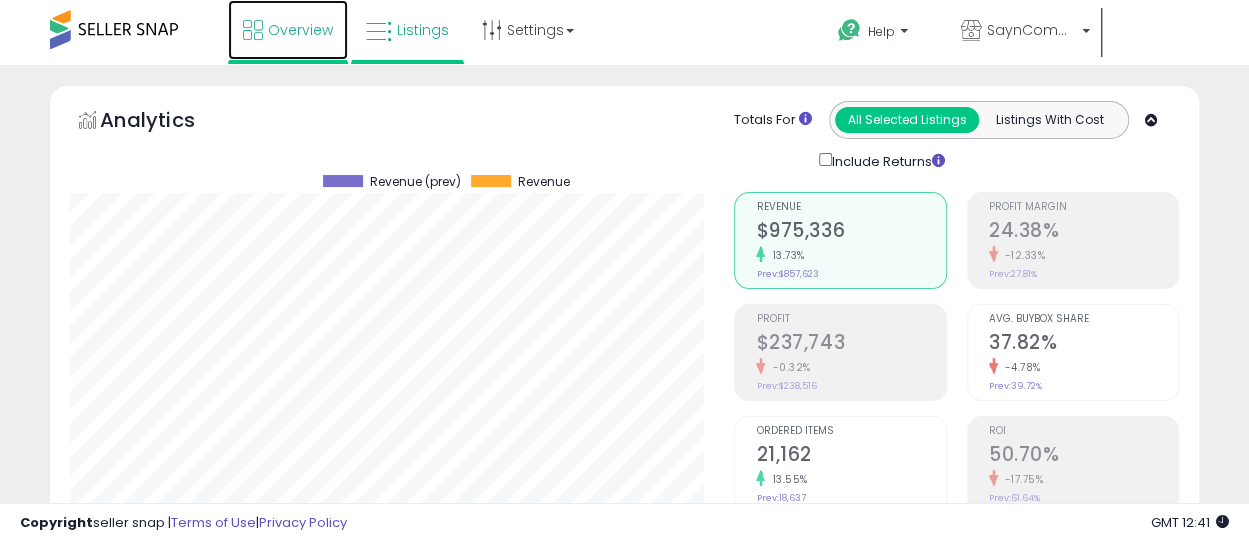 click on "Overview" at bounding box center (300, 30) 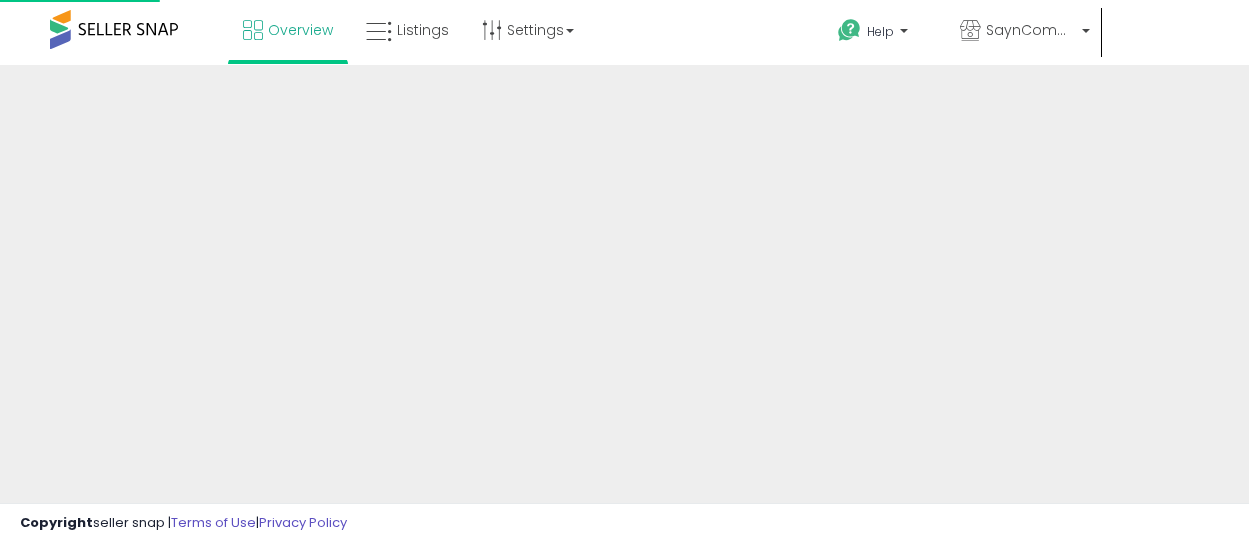 scroll, scrollTop: 0, scrollLeft: 0, axis: both 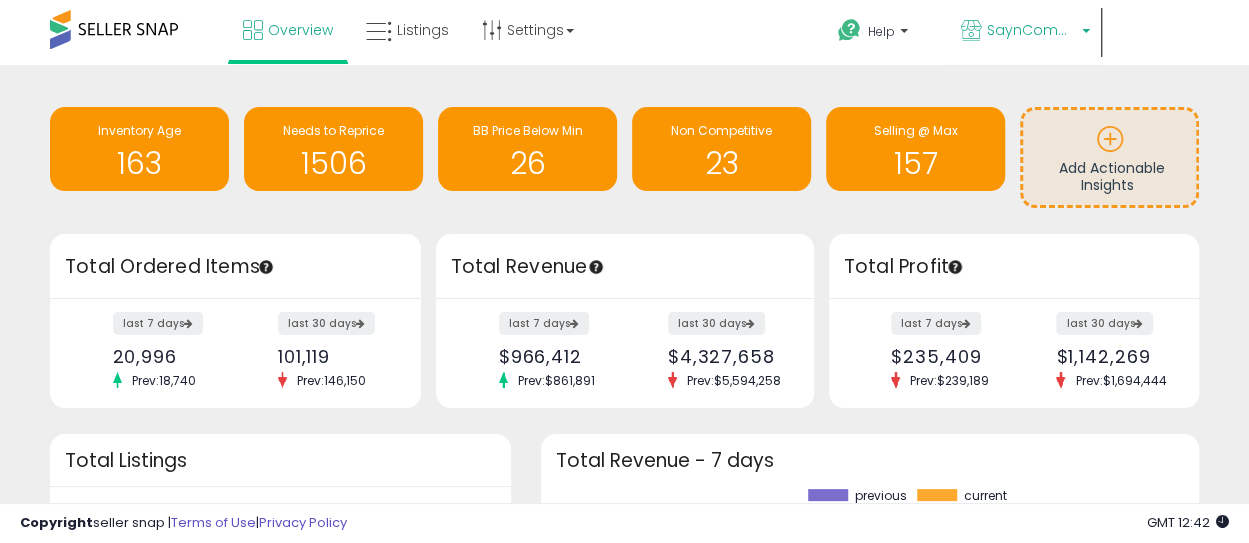 click at bounding box center [1086, 36] 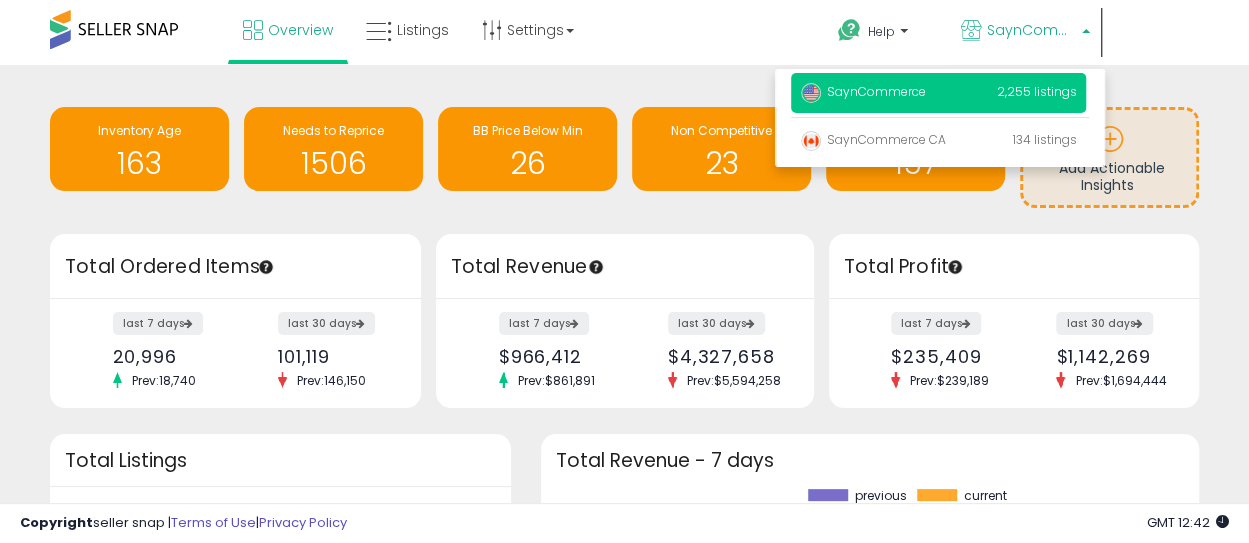 click at bounding box center (1086, 26) 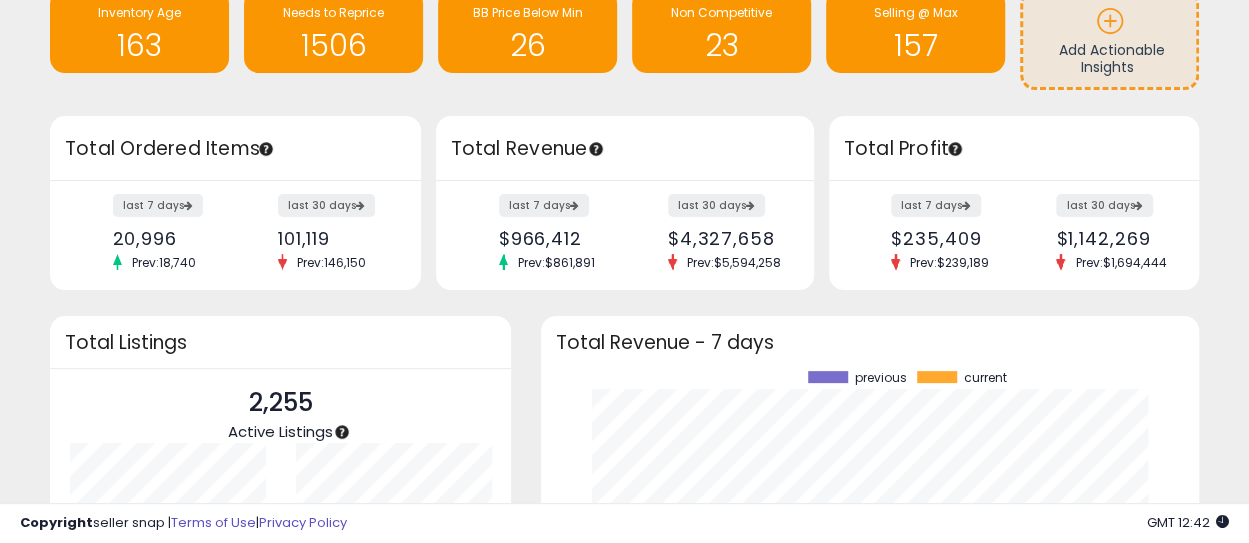 scroll, scrollTop: 0, scrollLeft: 0, axis: both 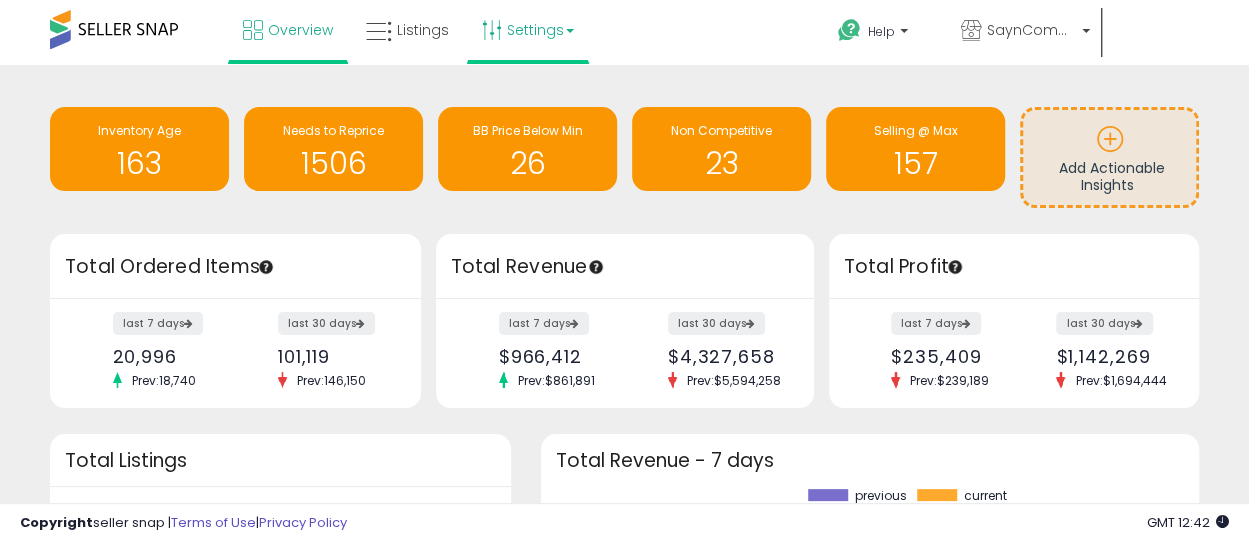 click on "Settings" at bounding box center [528, 30] 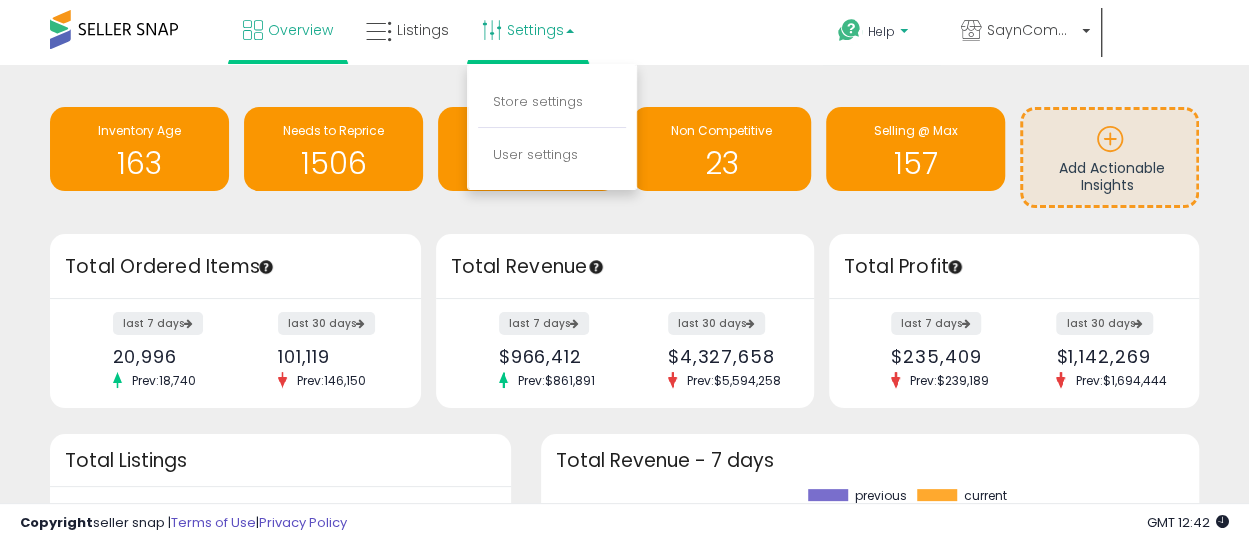 click on "Help" at bounding box center (882, 34) 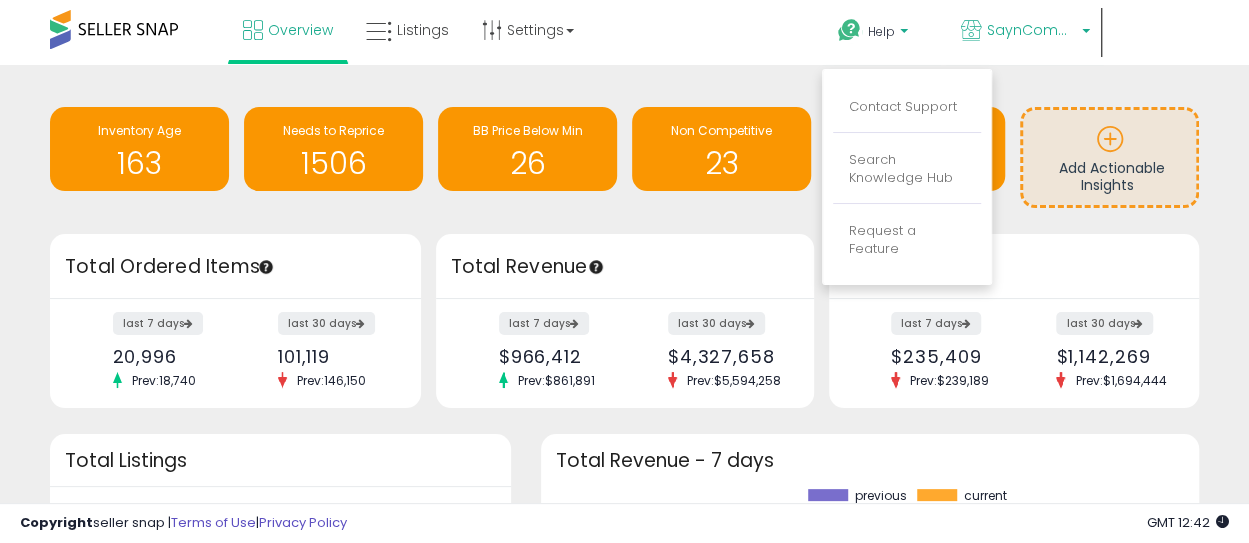click on "SaynCommerce" at bounding box center [1025, 32] 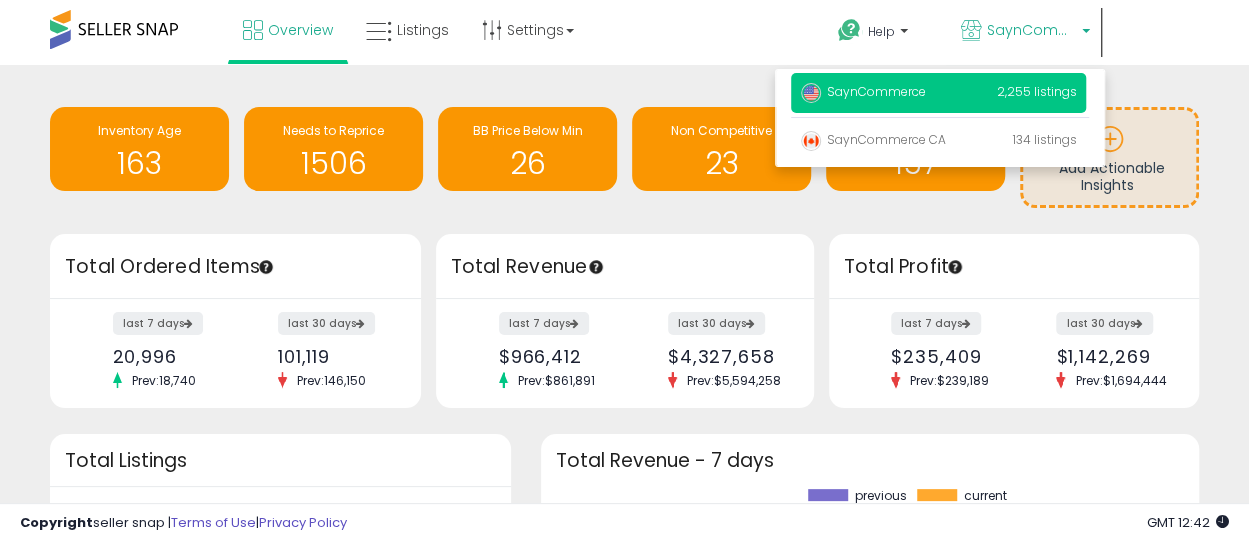 drag, startPoint x: 1154, startPoint y: 37, endPoint x: 696, endPoint y: 77, distance: 459.7434 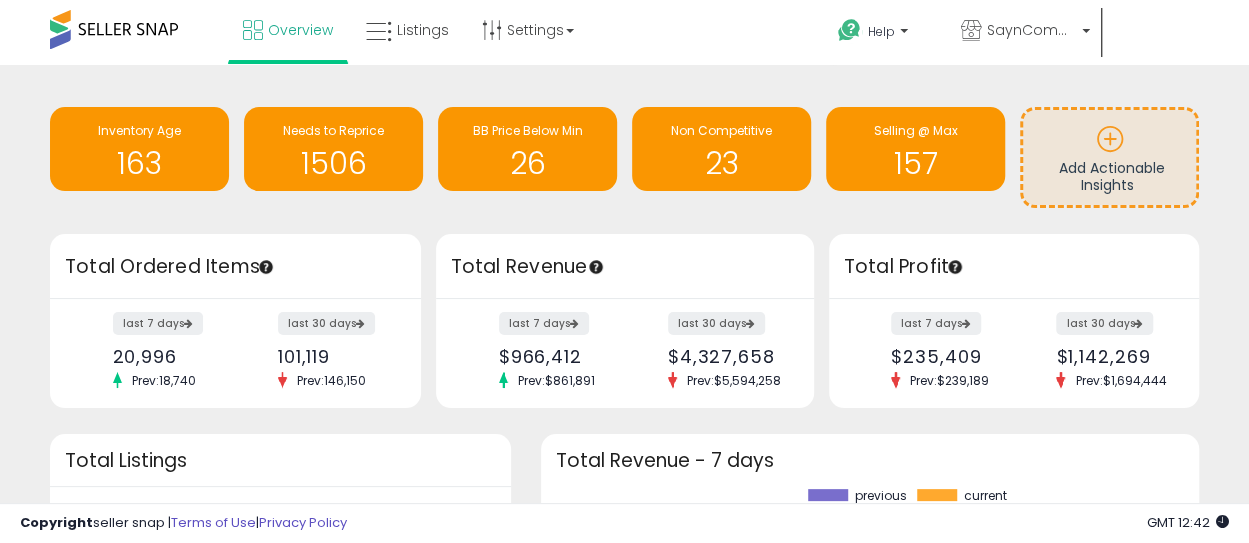 click at bounding box center (114, 29) 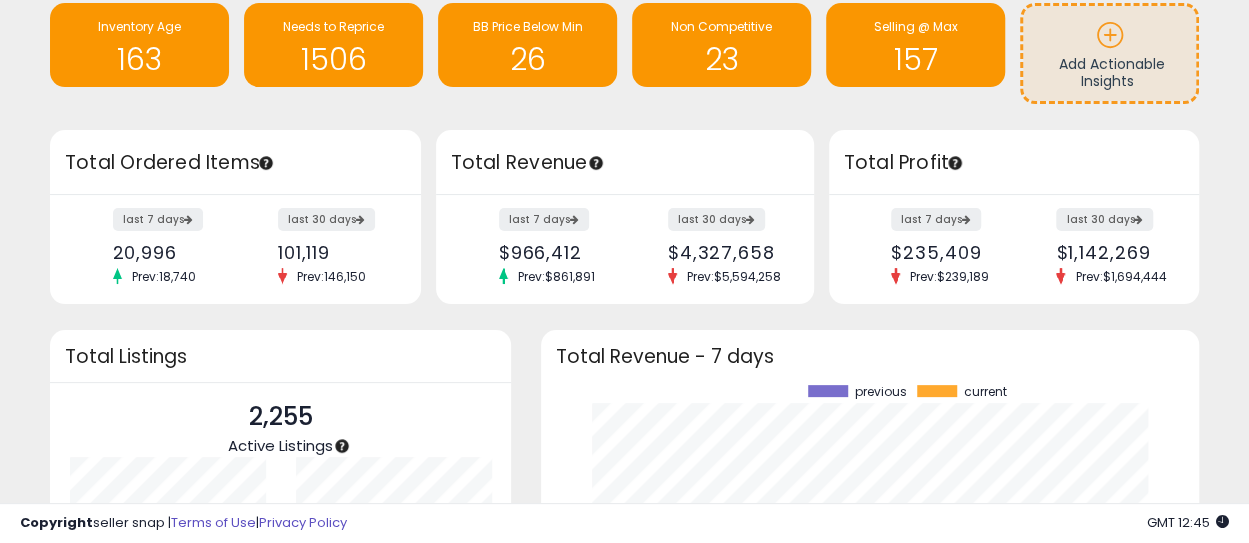 scroll, scrollTop: 0, scrollLeft: 0, axis: both 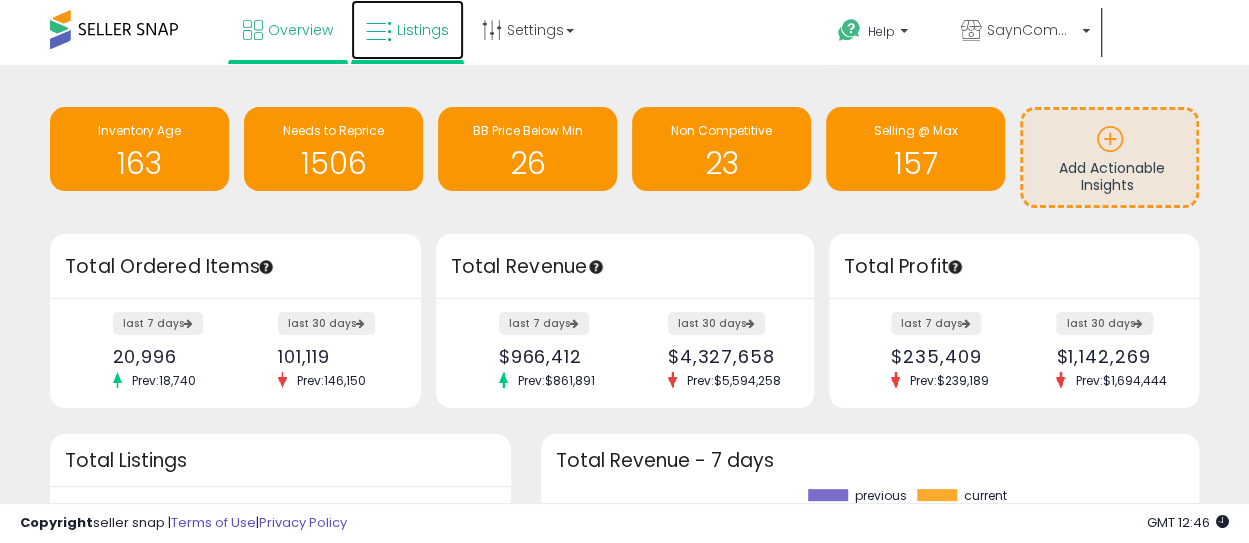 click at bounding box center (379, 32) 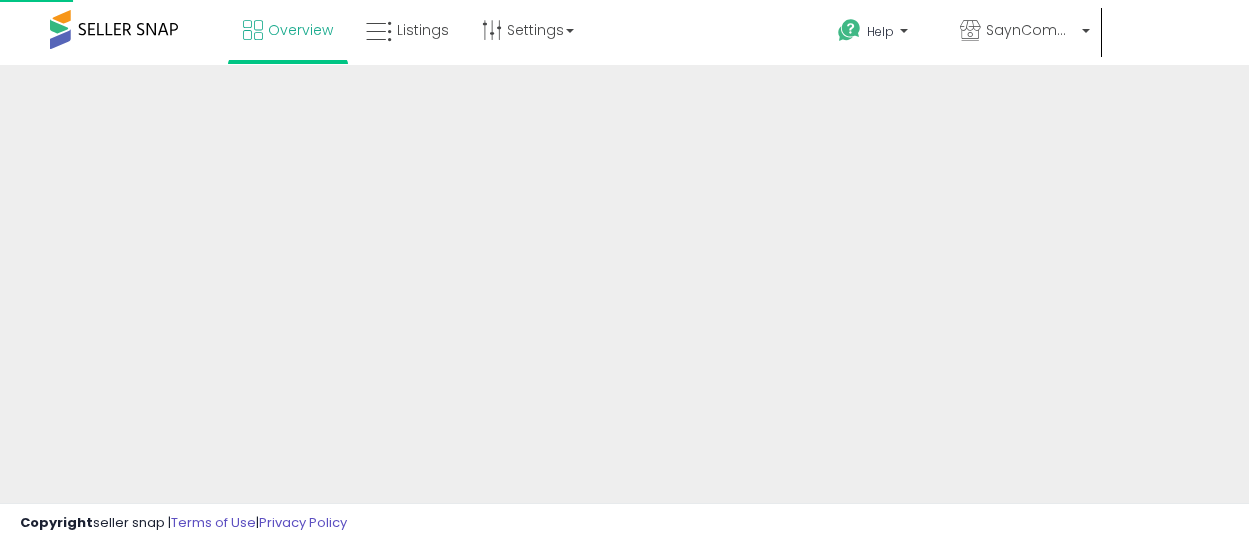 scroll, scrollTop: 0, scrollLeft: 0, axis: both 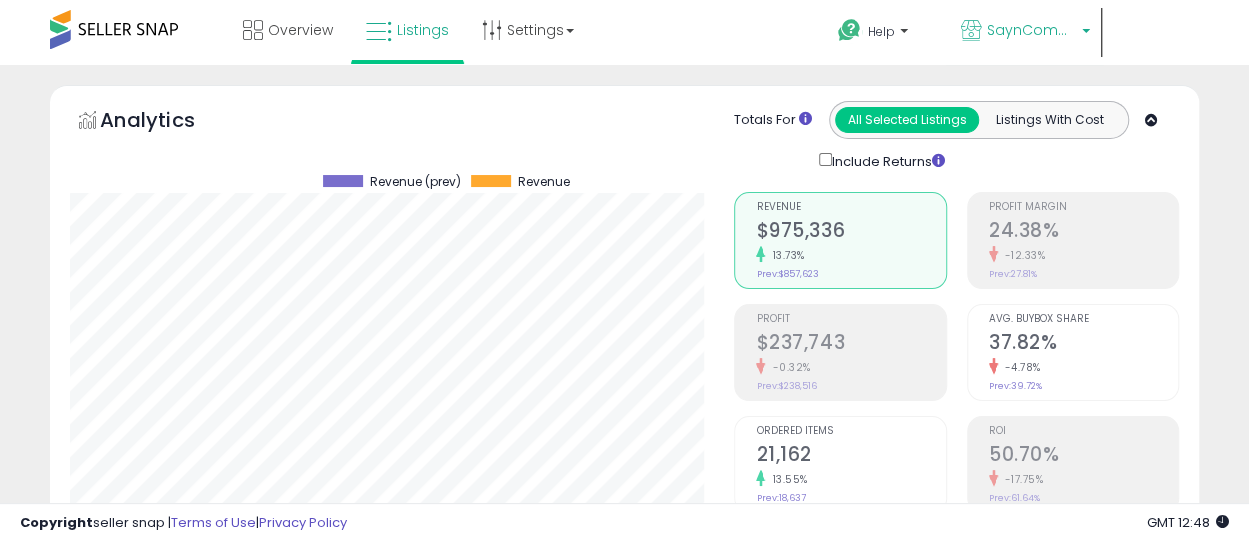 click on "SaynCommerce" at bounding box center (1031, 30) 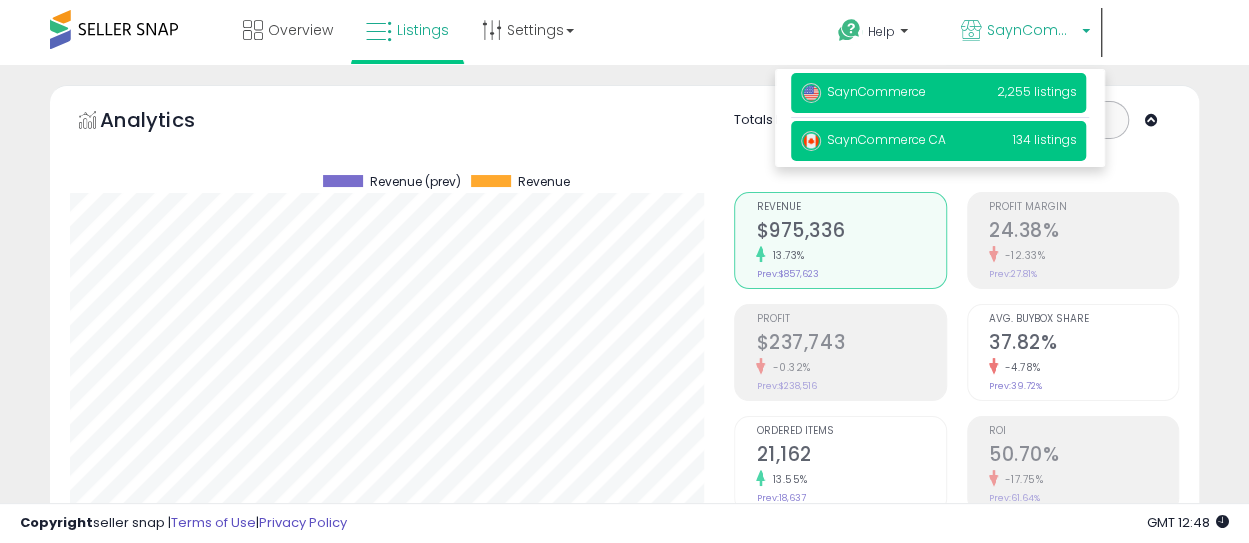 click on "SaynCommerce CA
134
listings" at bounding box center (938, 141) 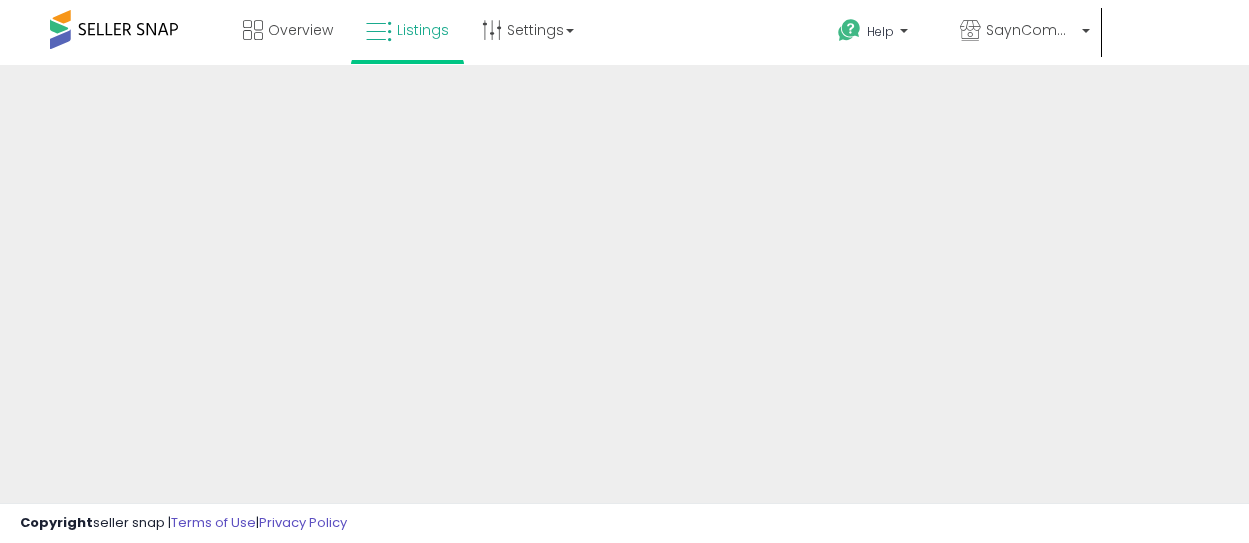 scroll, scrollTop: 0, scrollLeft: 0, axis: both 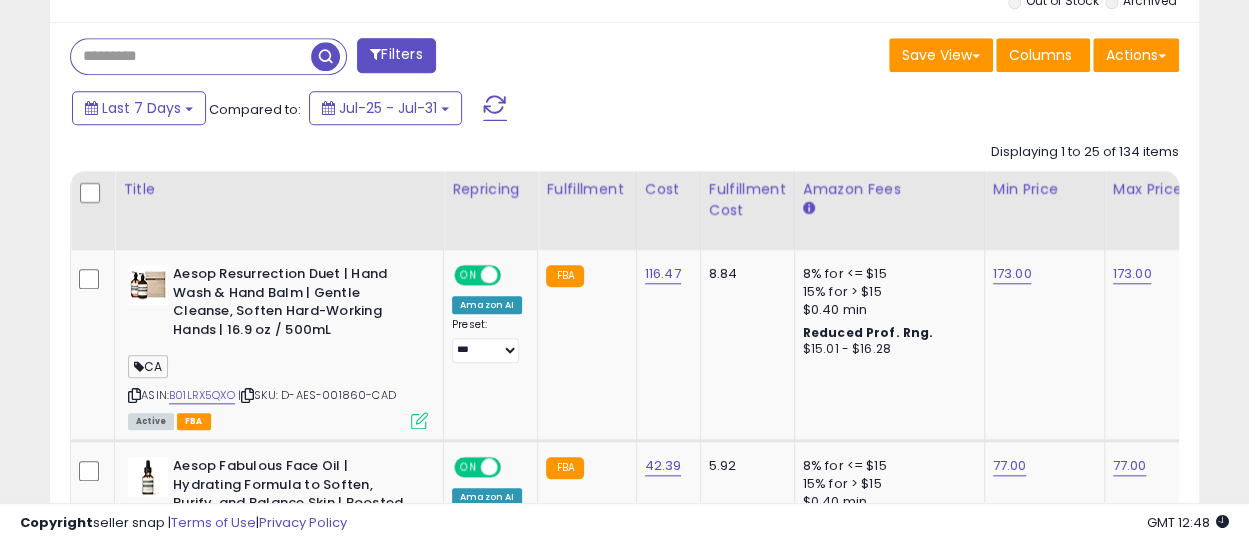 click at bounding box center (191, 56) 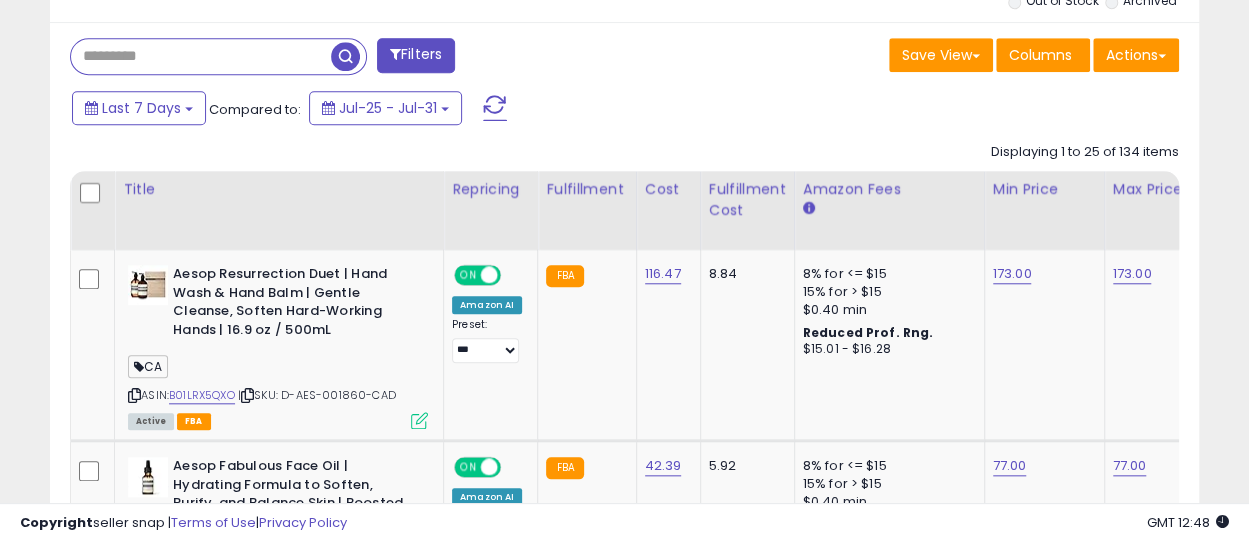 paste on "**********" 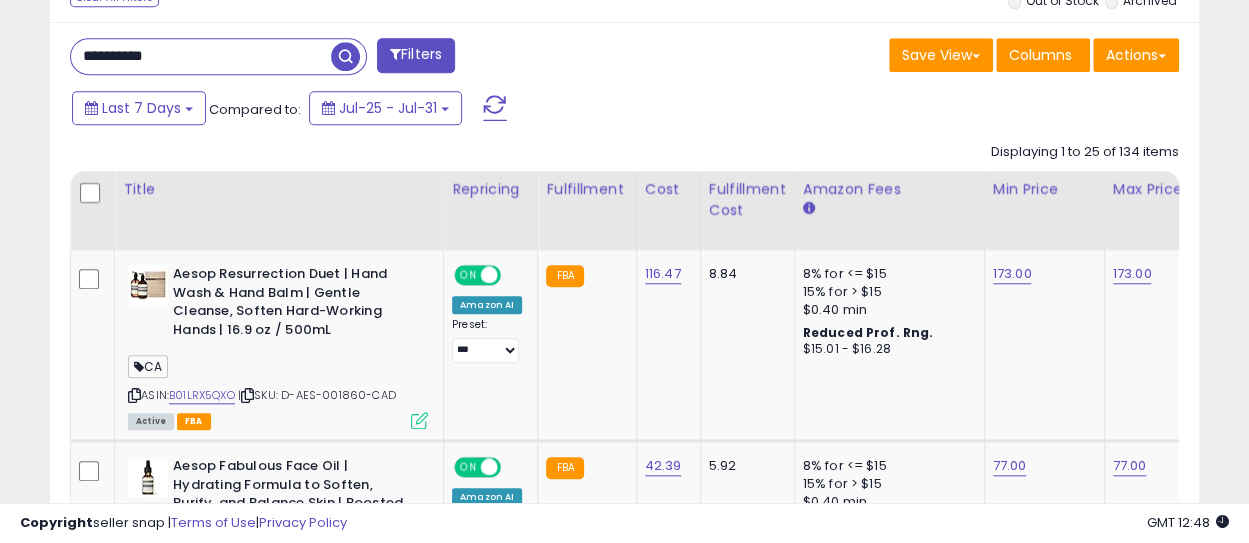 type on "**********" 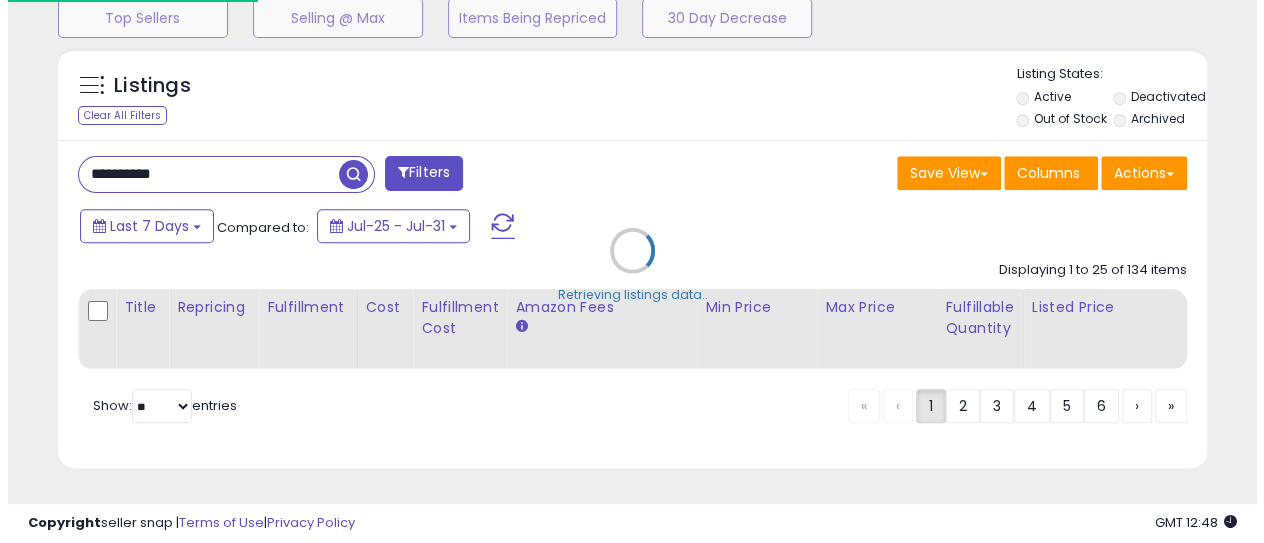 scroll, scrollTop: 694, scrollLeft: 0, axis: vertical 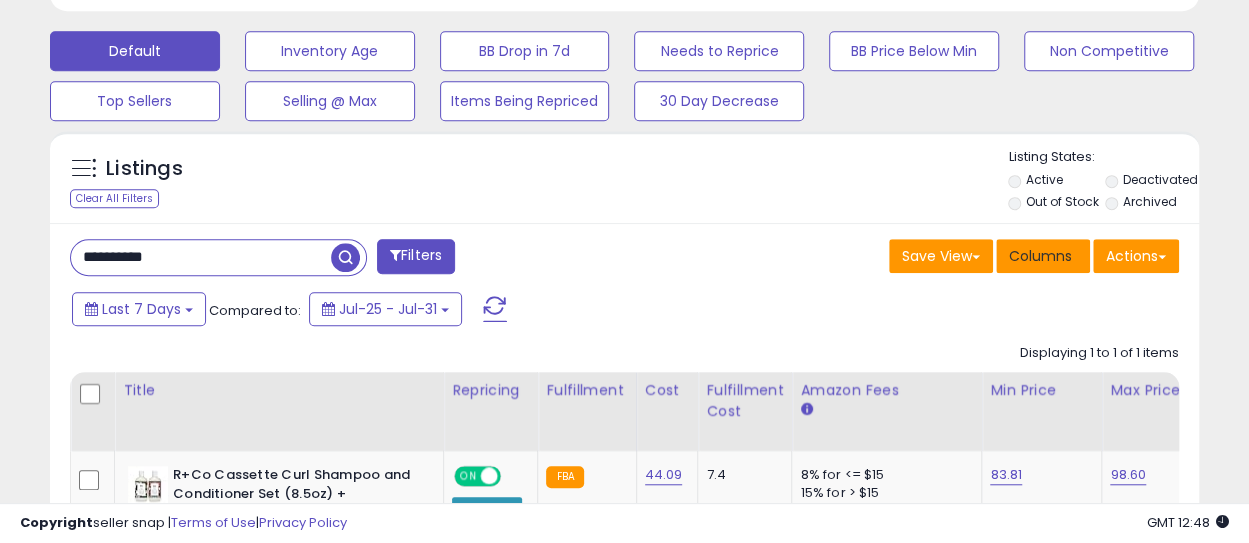 click on "Columns" at bounding box center [1040, 256] 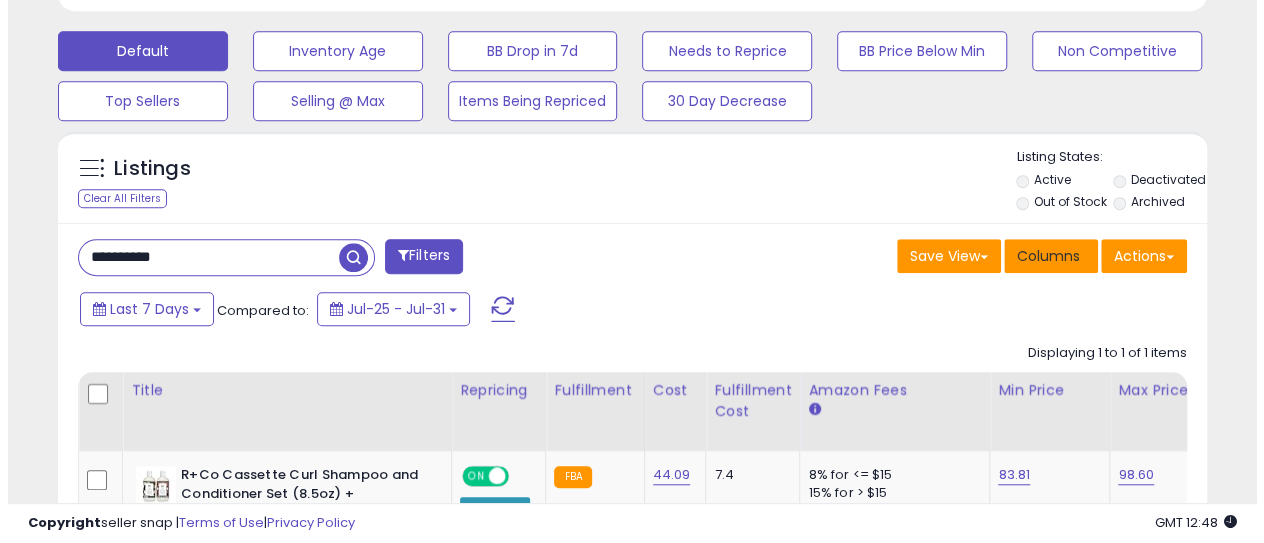 scroll, scrollTop: 999590, scrollLeft: 999326, axis: both 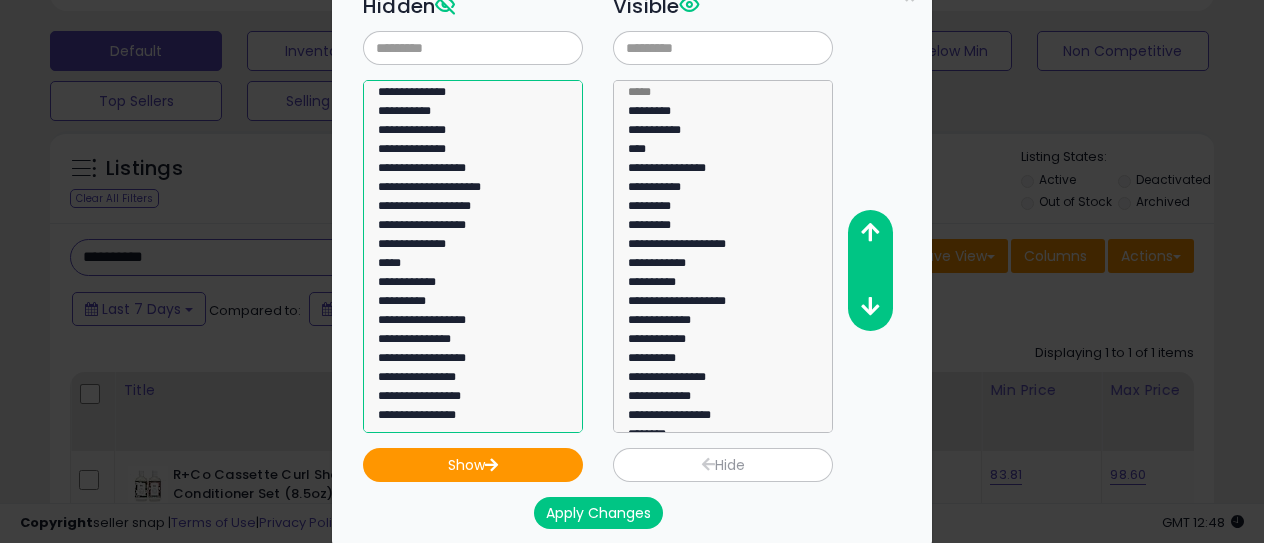 select on "**********" 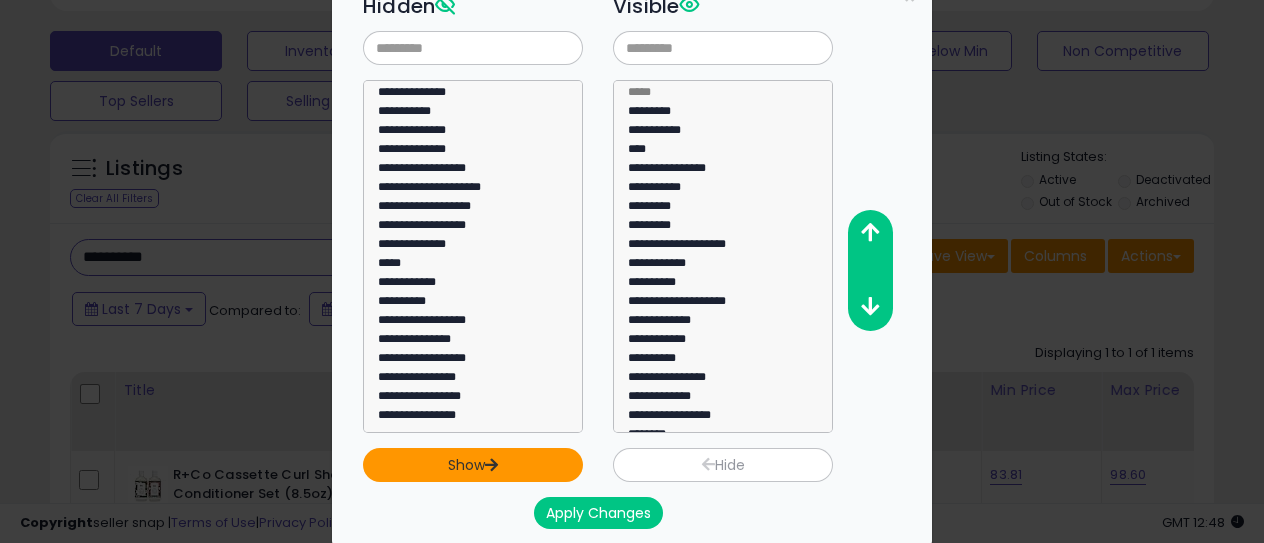 click on "Show" at bounding box center (473, 465) 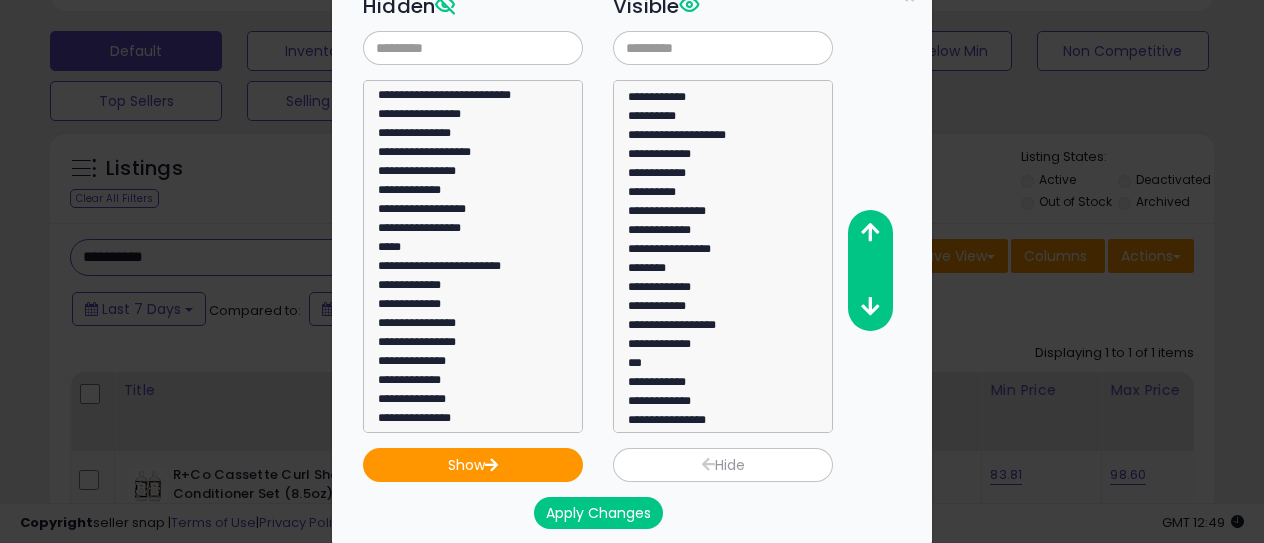 scroll, scrollTop: 372, scrollLeft: 0, axis: vertical 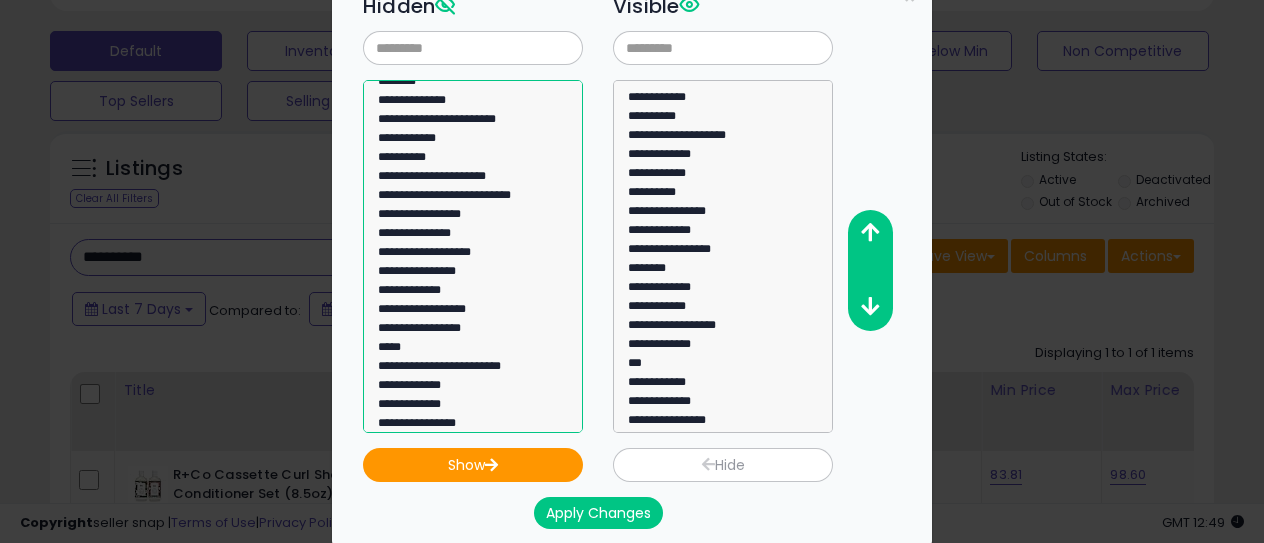 select on "**********" 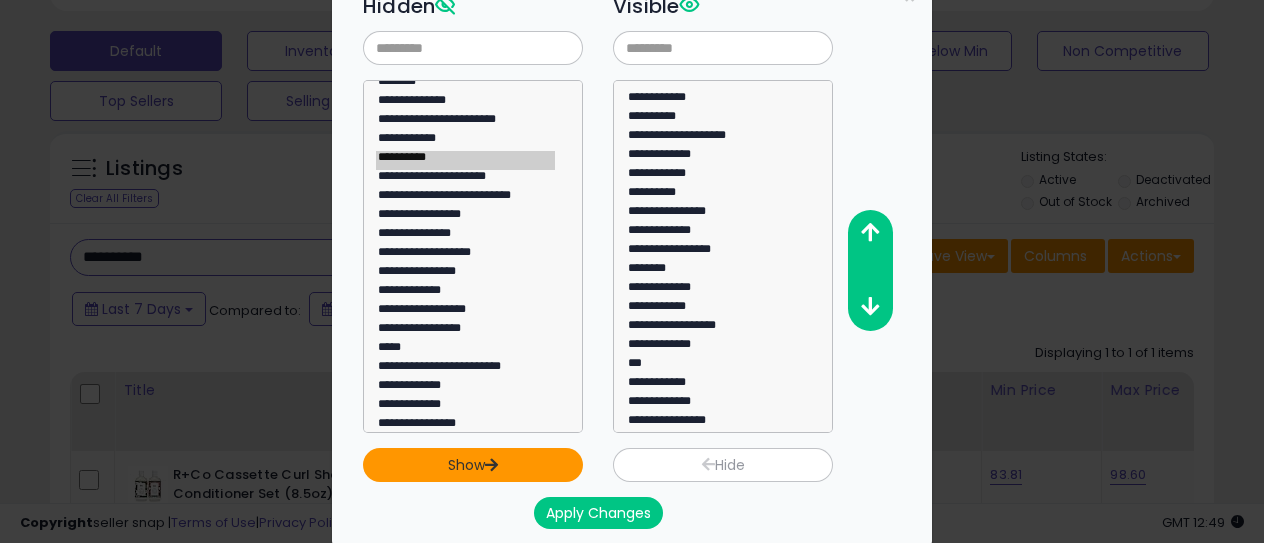 click on "Show" at bounding box center (473, 465) 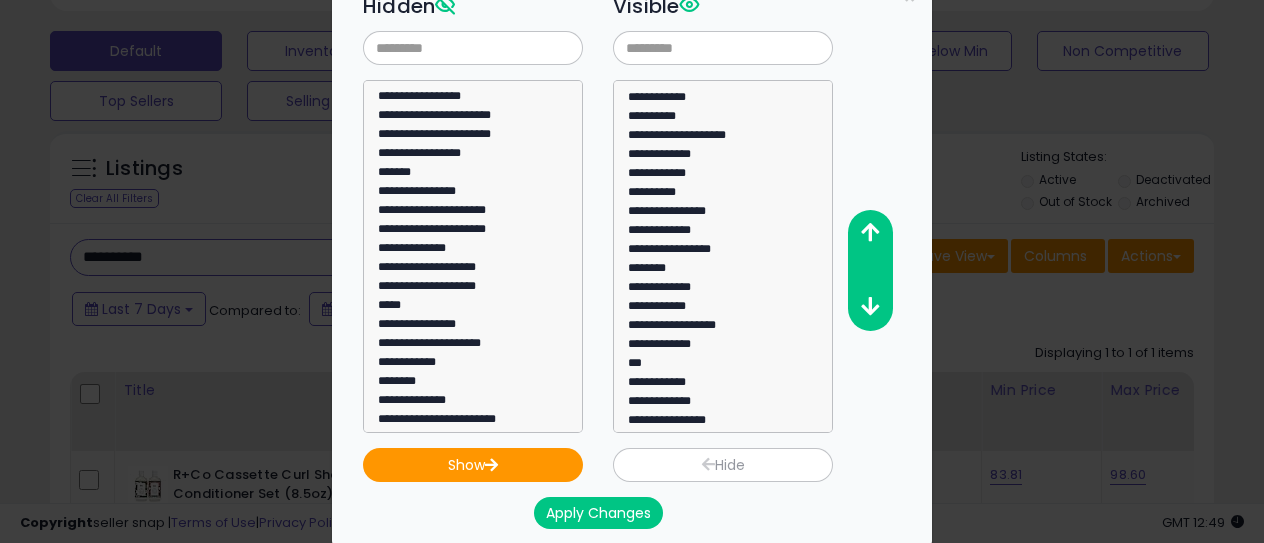 scroll, scrollTop: 0, scrollLeft: 0, axis: both 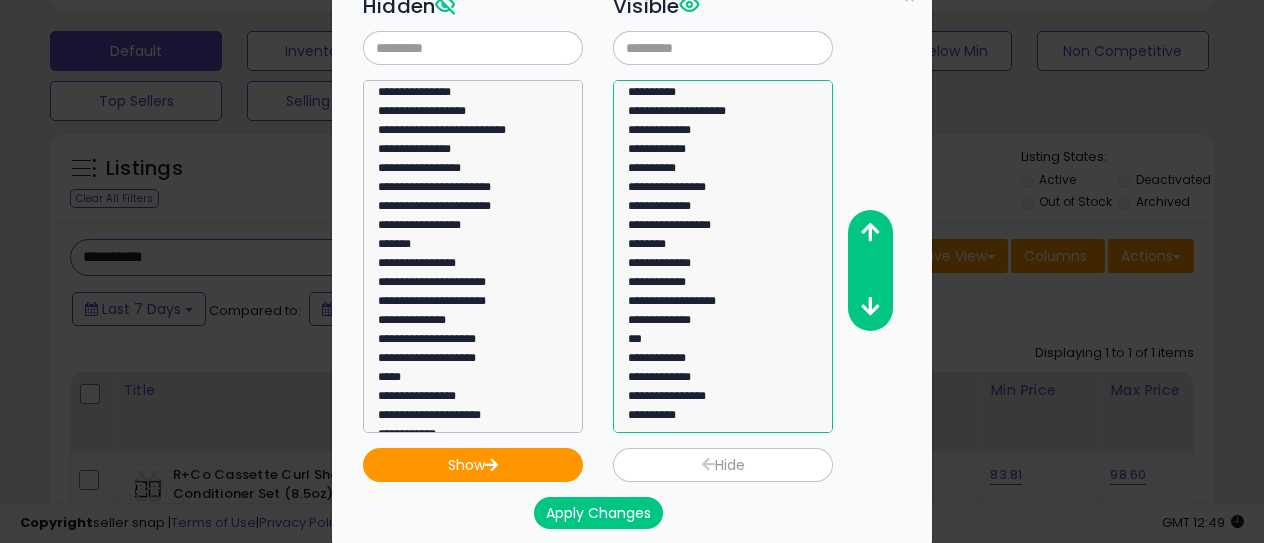 click on "**********" 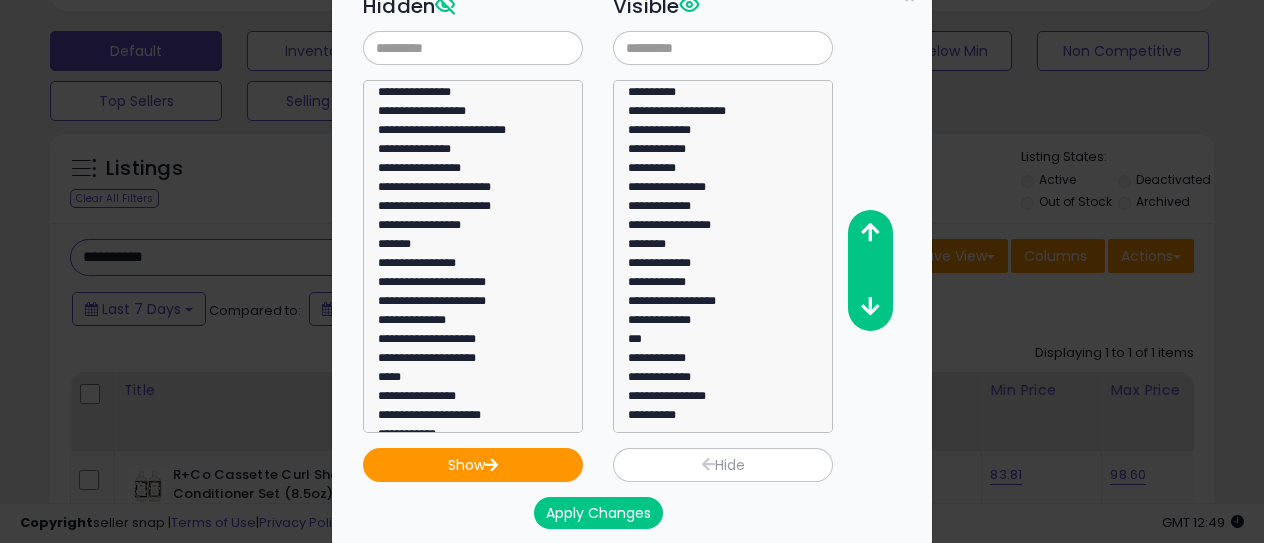 click at bounding box center [870, 270] 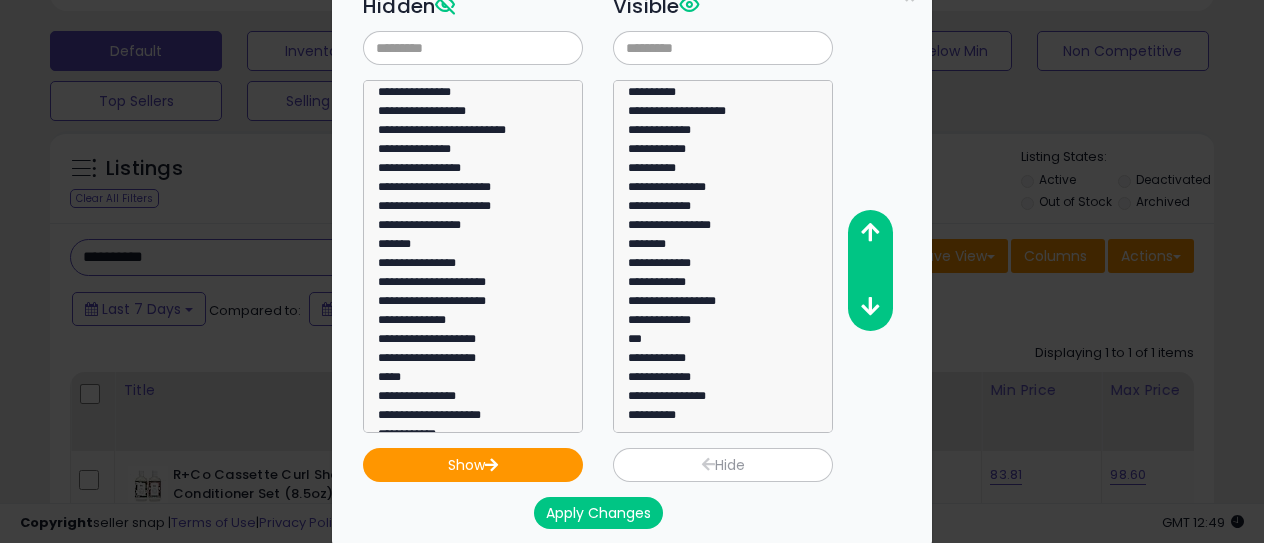 click at bounding box center (870, 270) 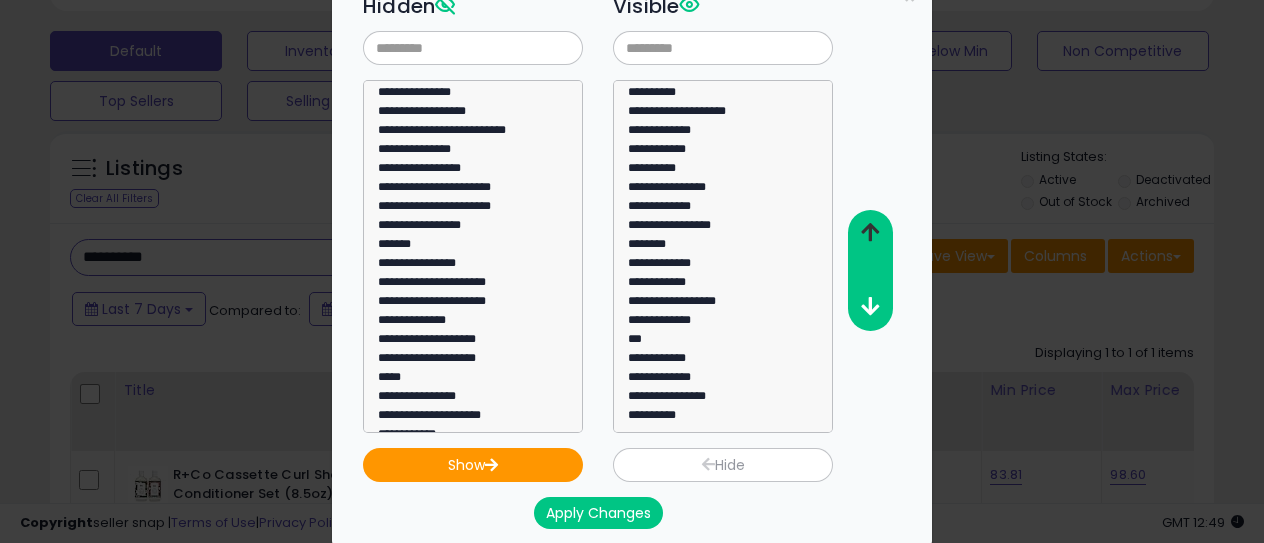 click at bounding box center [870, 232] 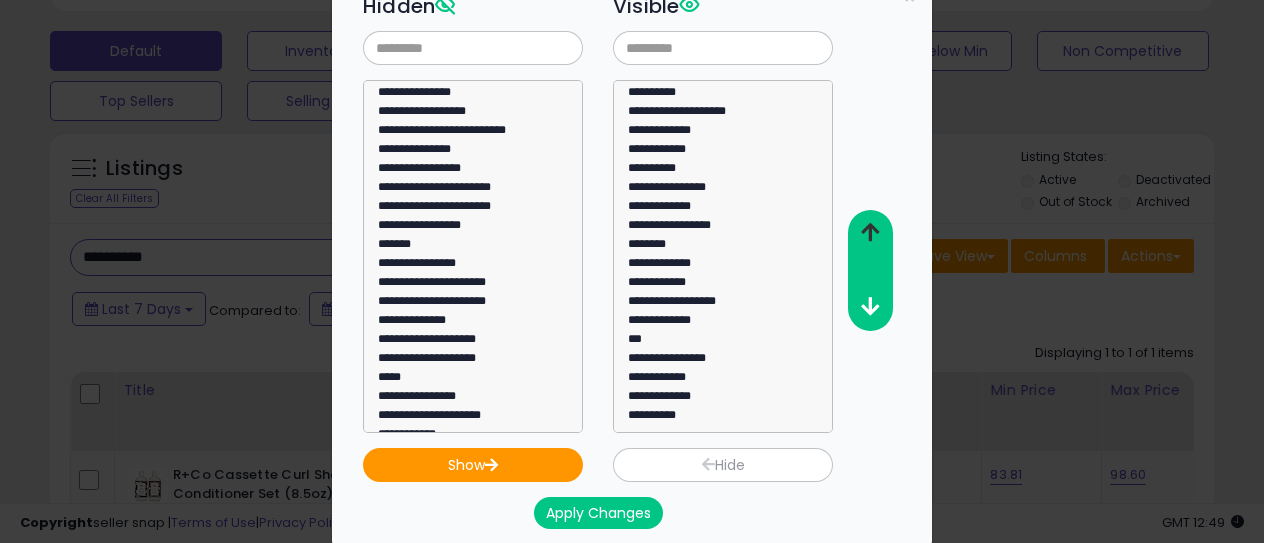 click at bounding box center [870, 232] 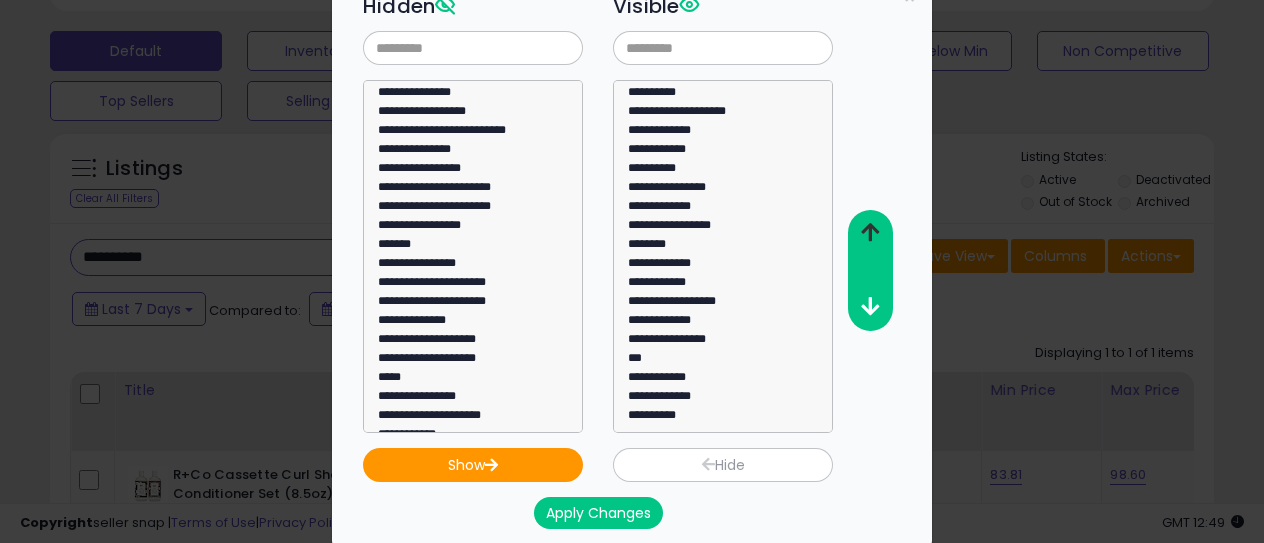 click at bounding box center (870, 232) 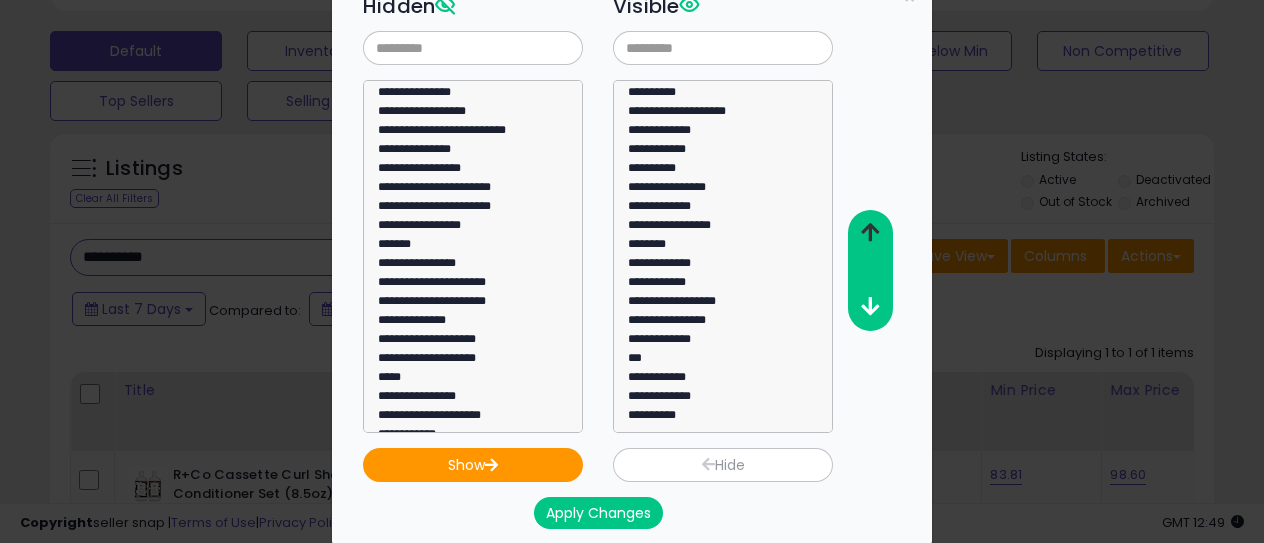 click at bounding box center [870, 232] 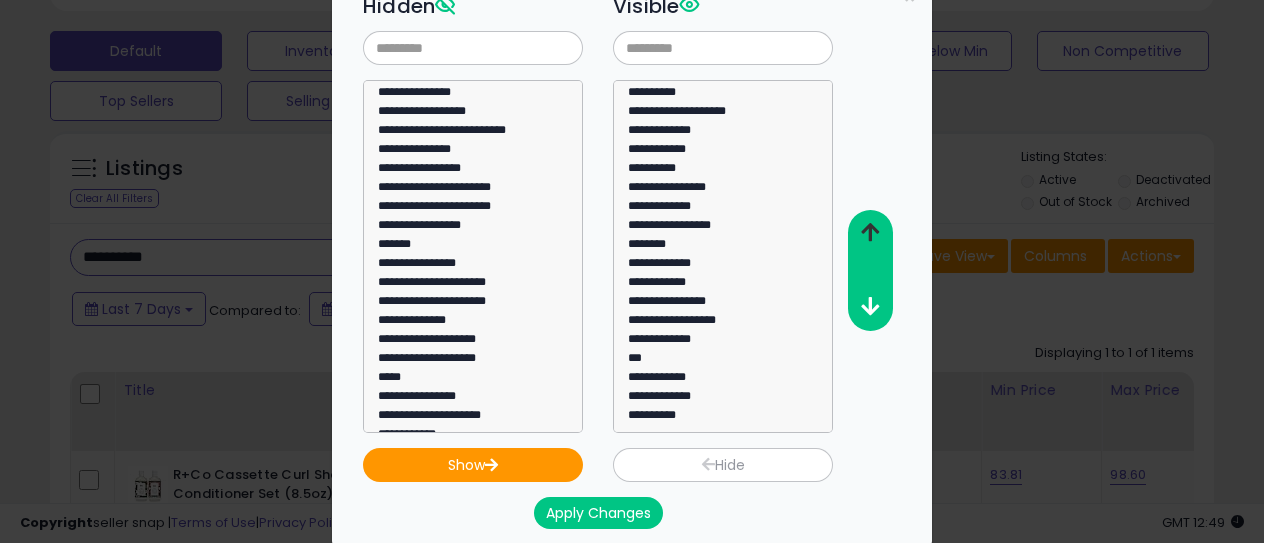 click at bounding box center (870, 232) 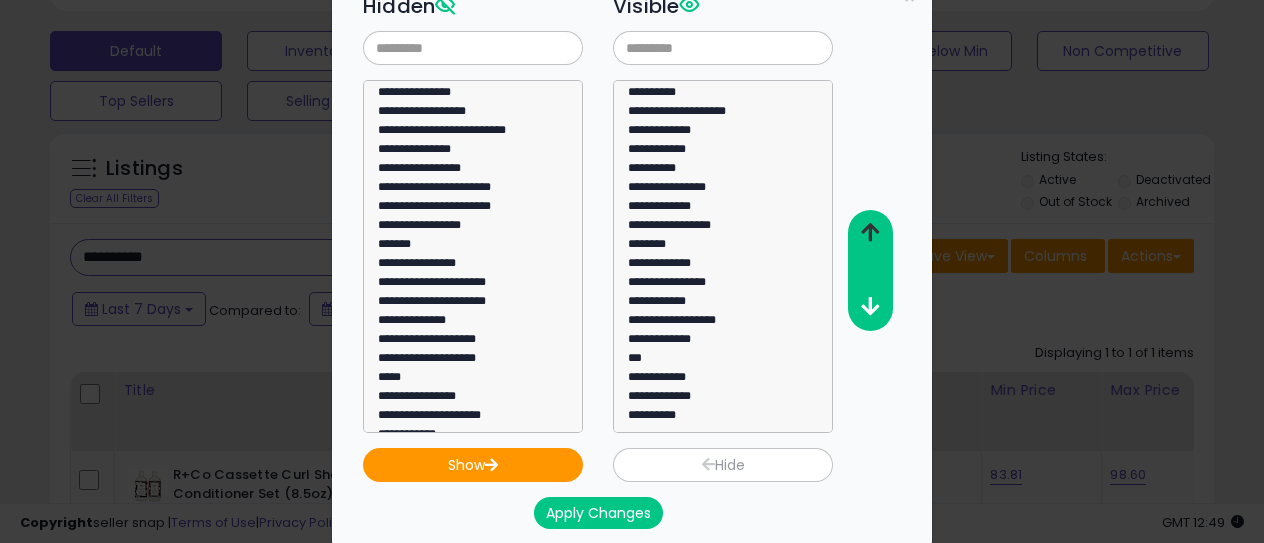click at bounding box center (870, 232) 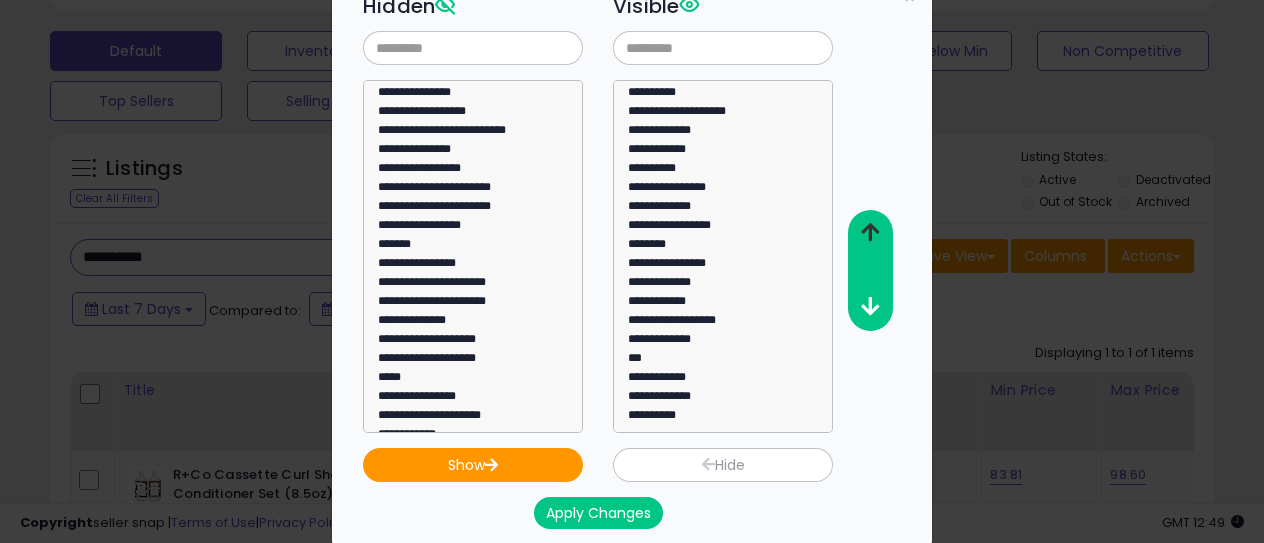 click at bounding box center (870, 232) 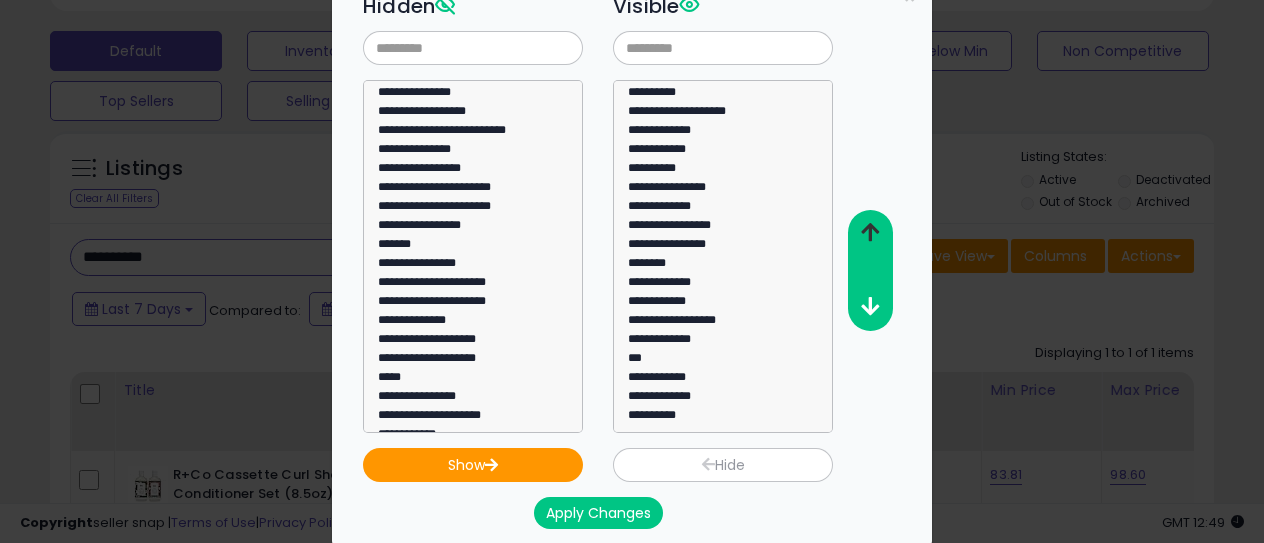 click at bounding box center [870, 232] 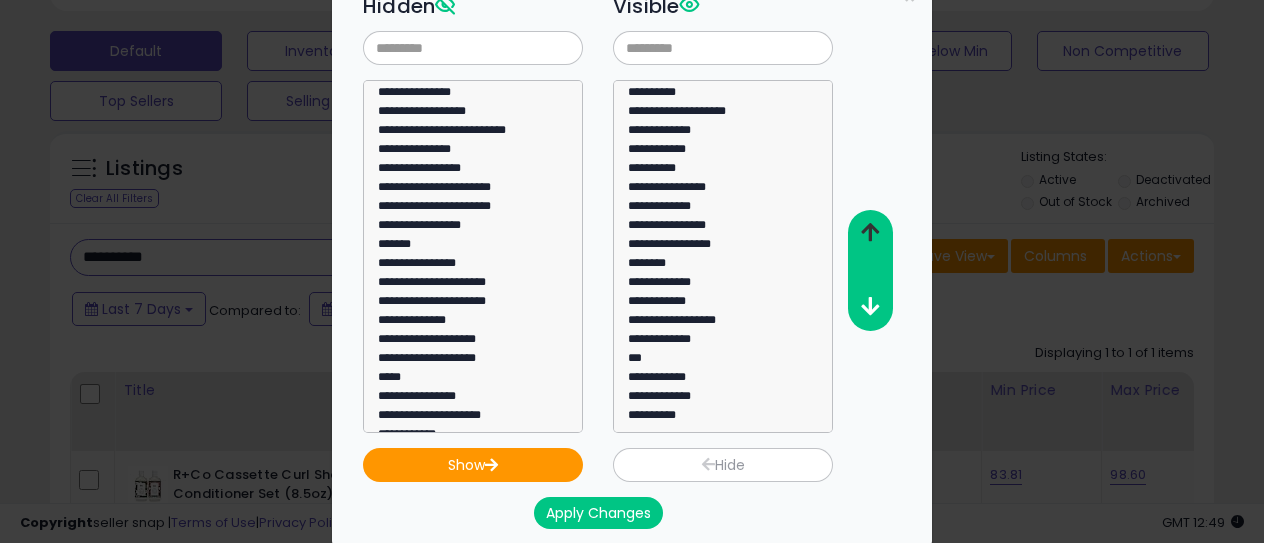 click at bounding box center [870, 232] 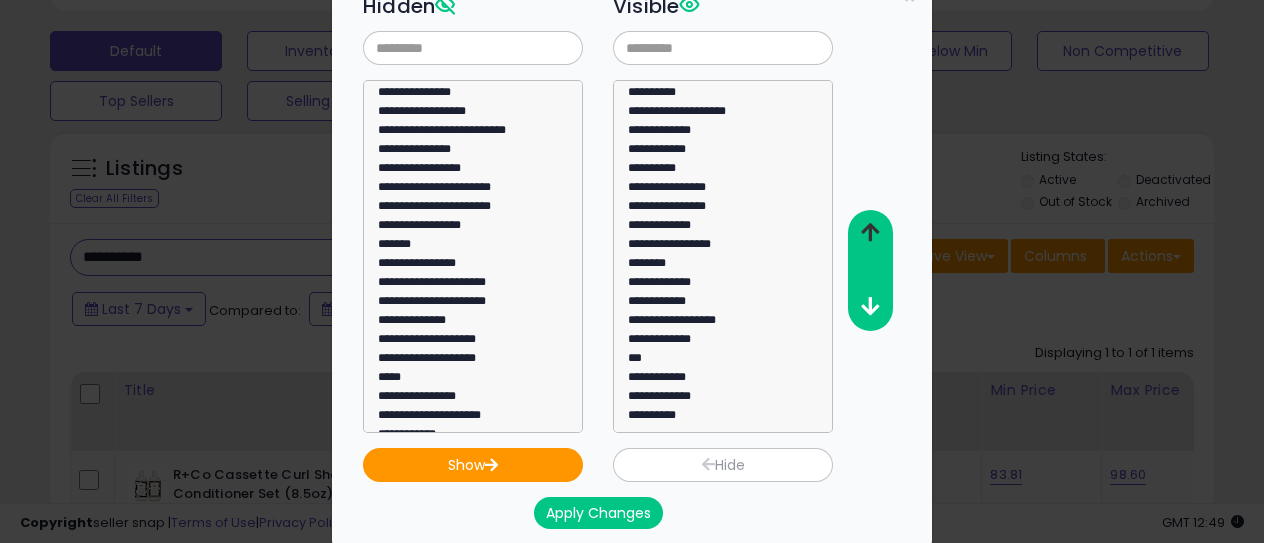 click at bounding box center [870, 232] 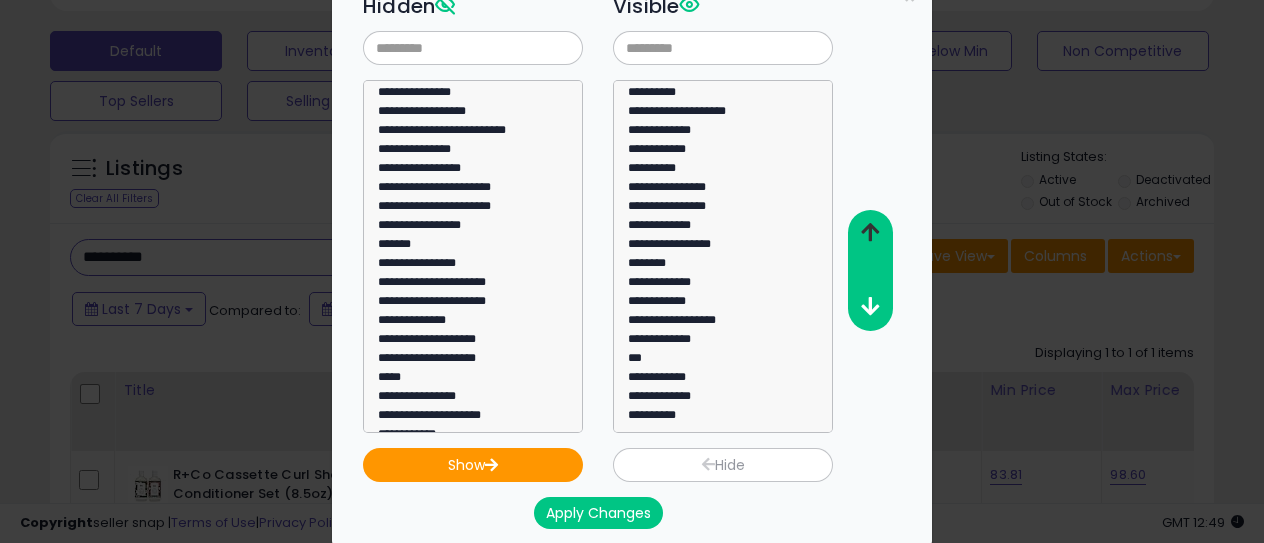 click at bounding box center [870, 232] 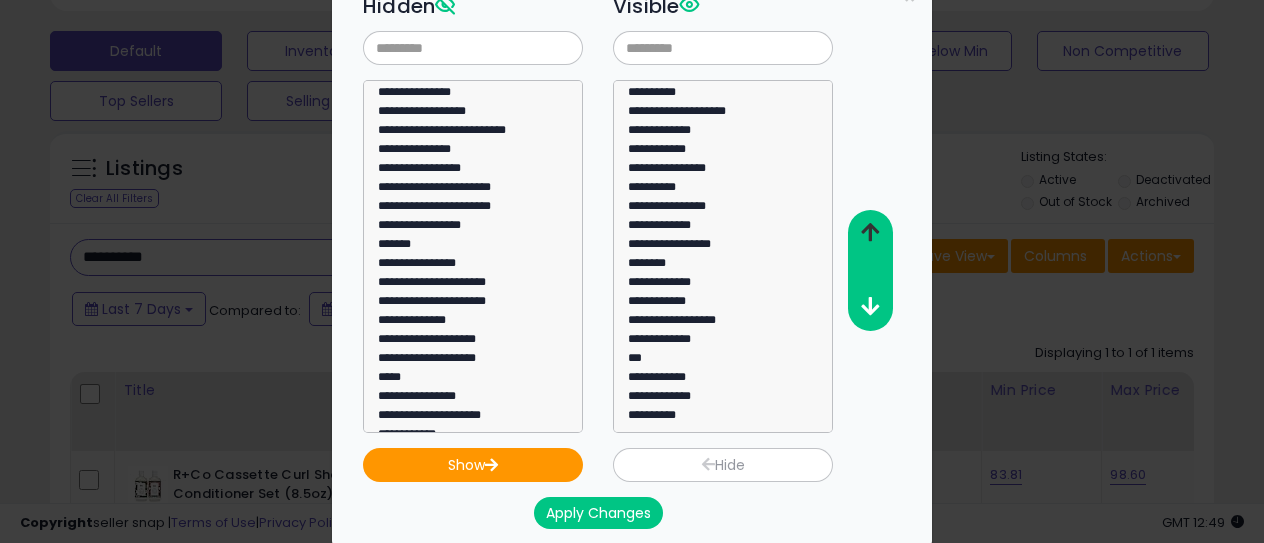 click at bounding box center (870, 232) 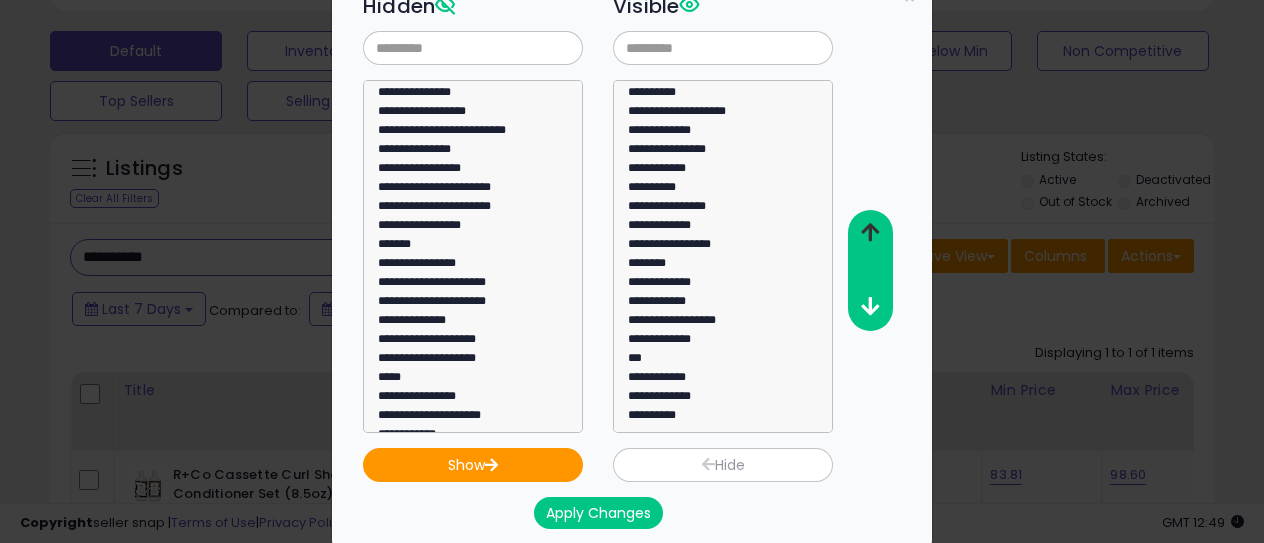 click at bounding box center [870, 232] 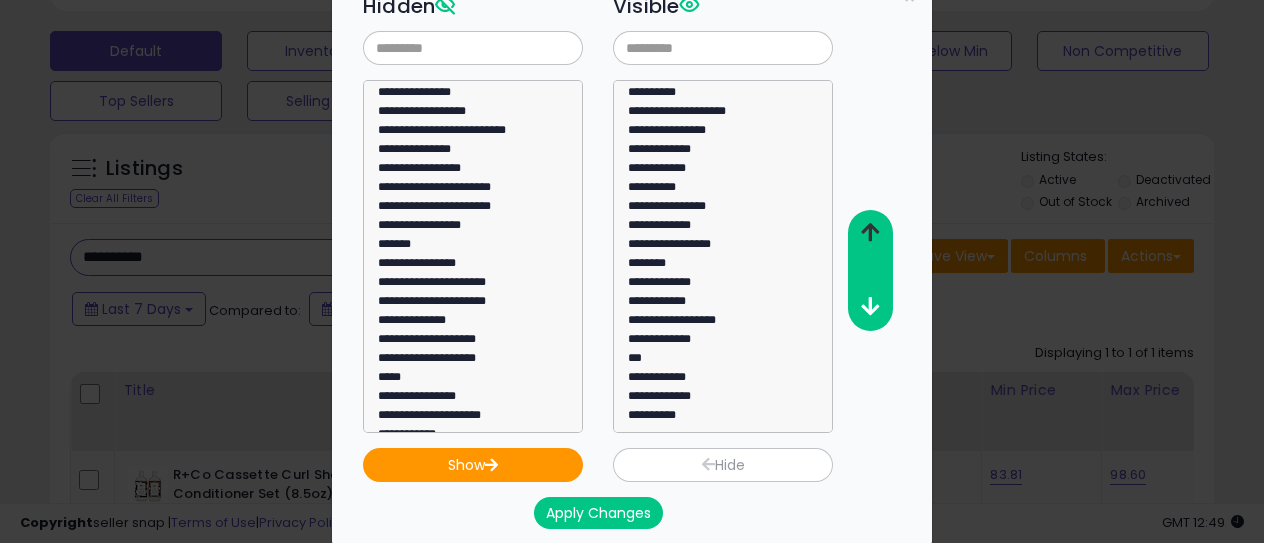 click at bounding box center (870, 232) 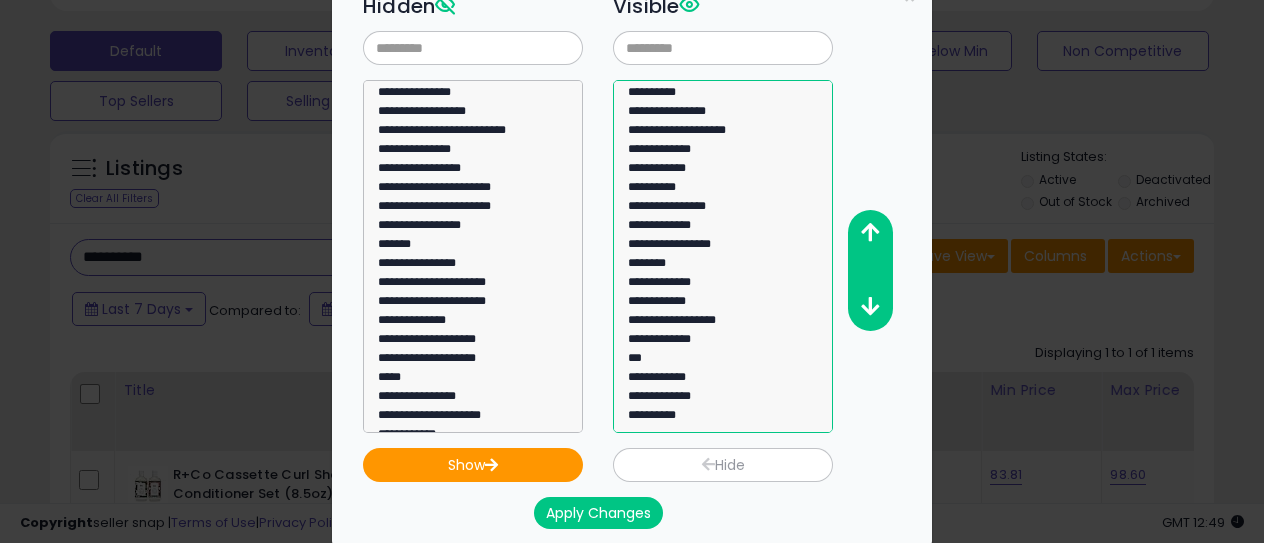 click on "**********" 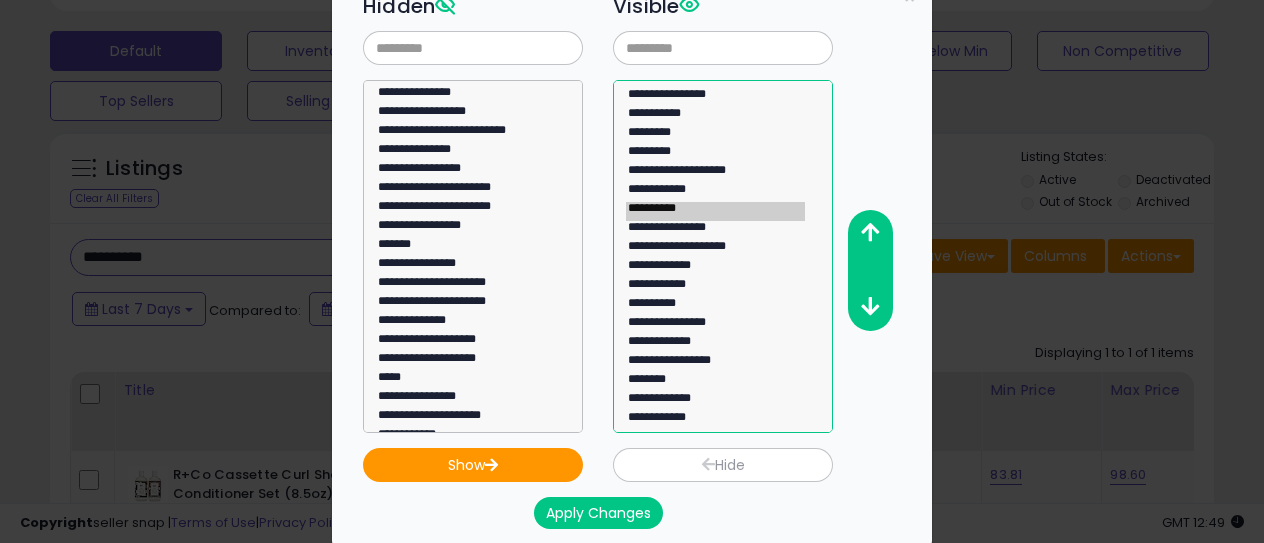 scroll, scrollTop: 100, scrollLeft: 0, axis: vertical 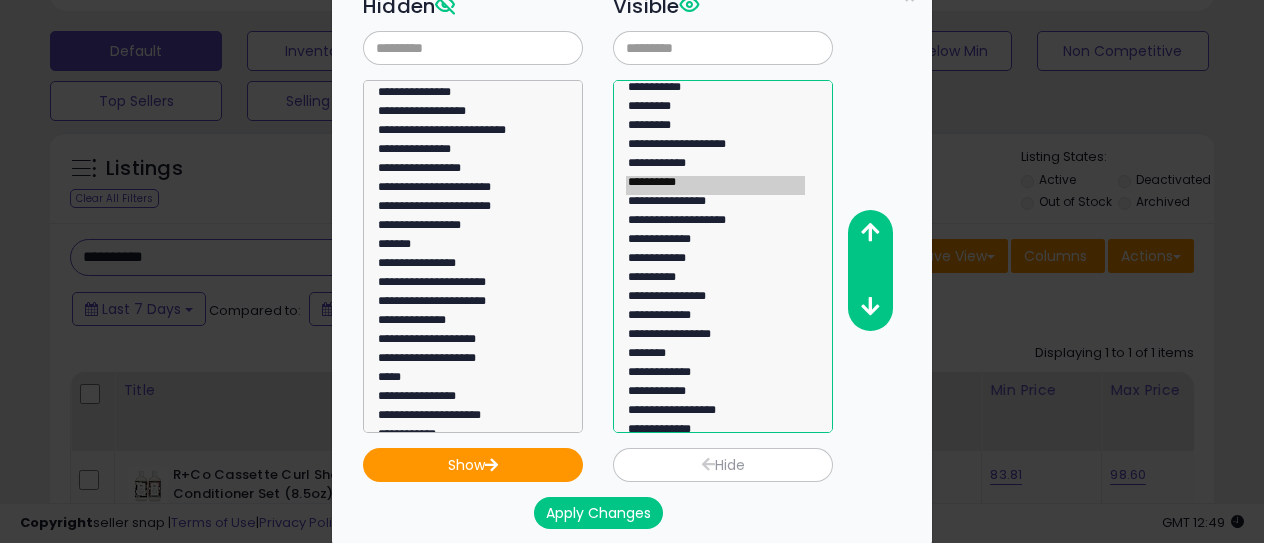 click on "**********" 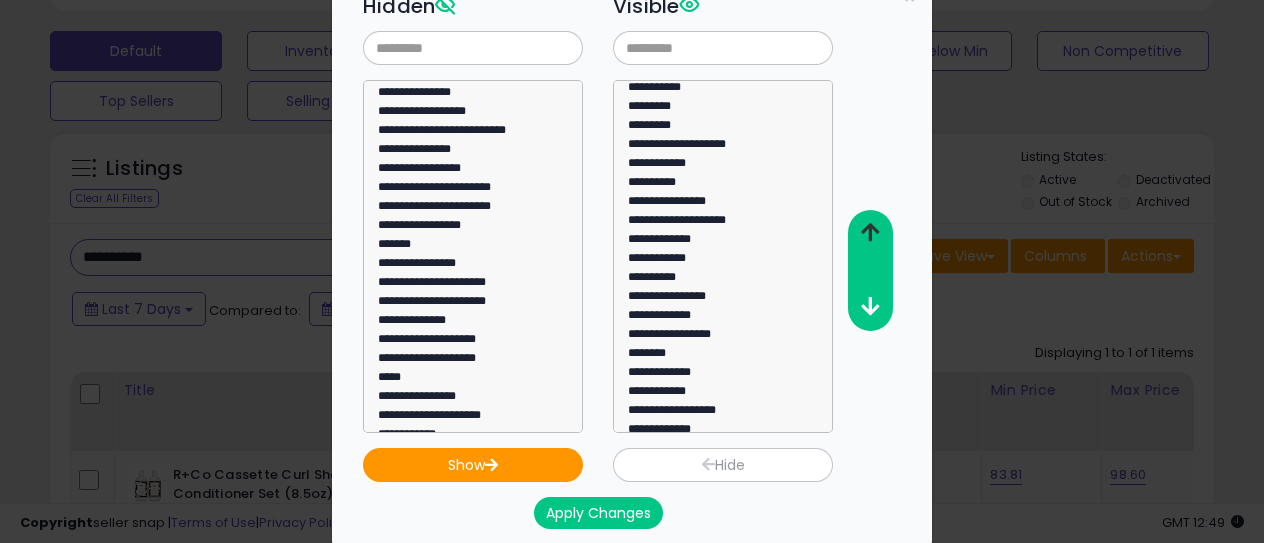 click at bounding box center (870, 232) 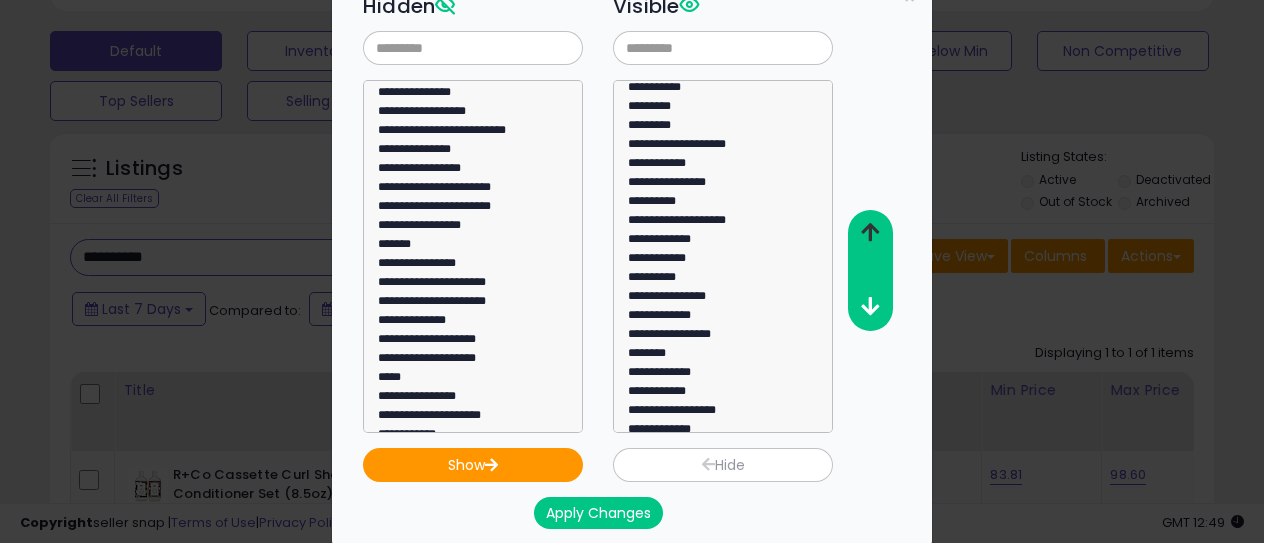 click at bounding box center [870, 232] 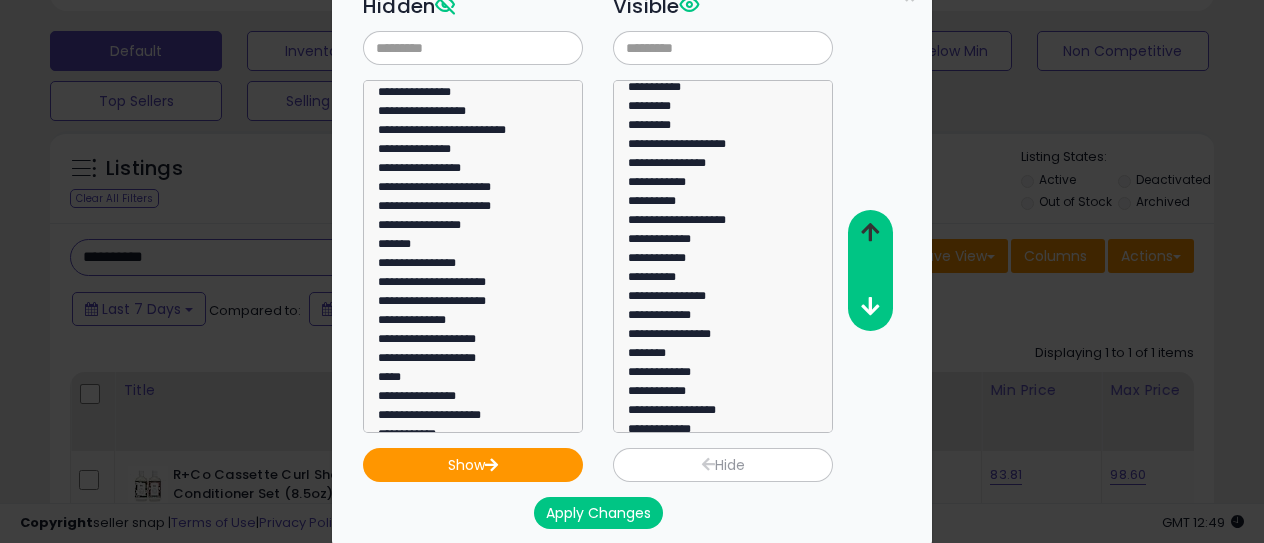 click at bounding box center (870, 232) 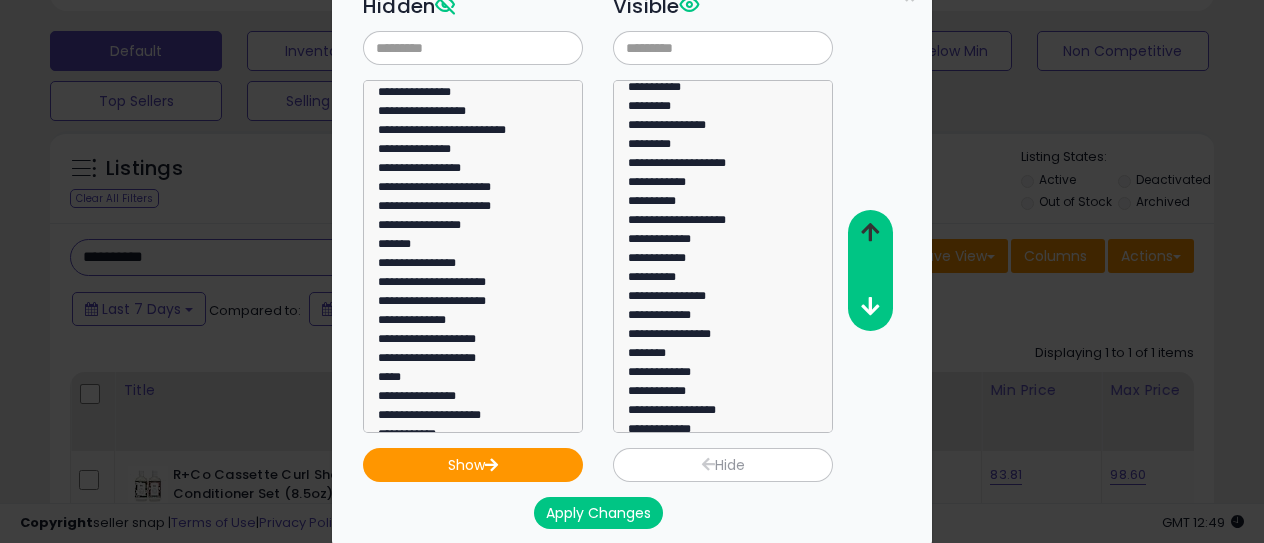 click at bounding box center [870, 232] 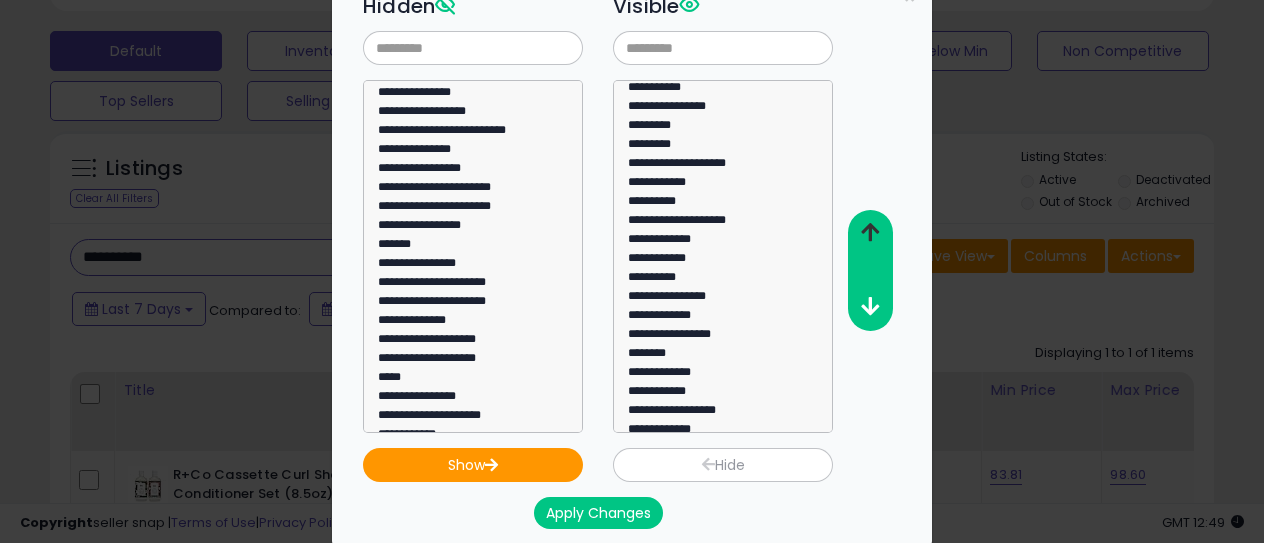 click at bounding box center (870, 232) 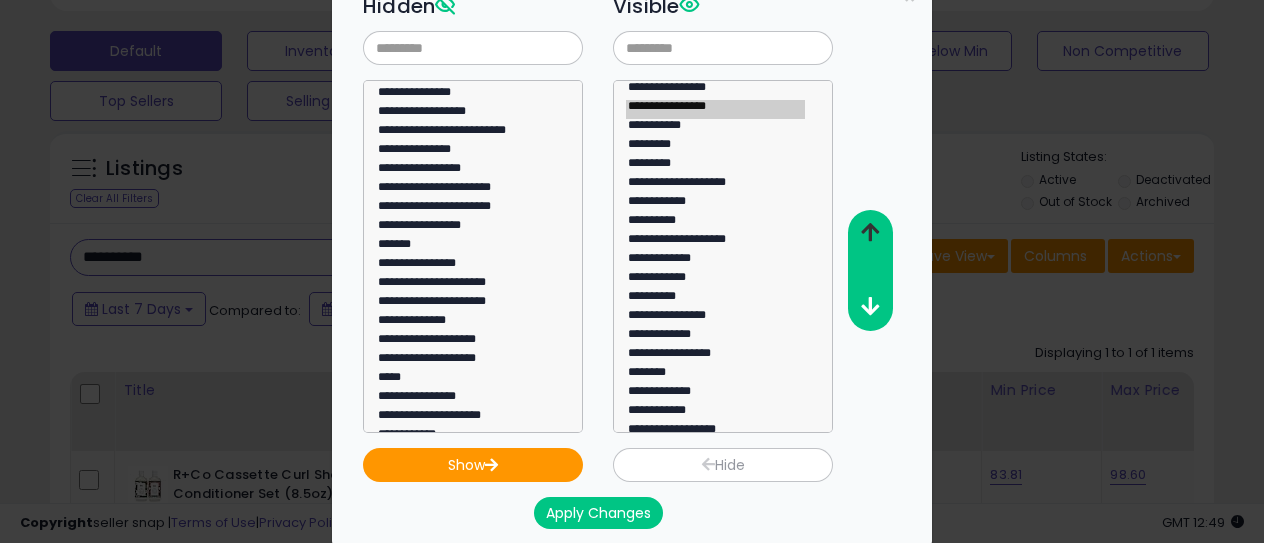 click at bounding box center [870, 232] 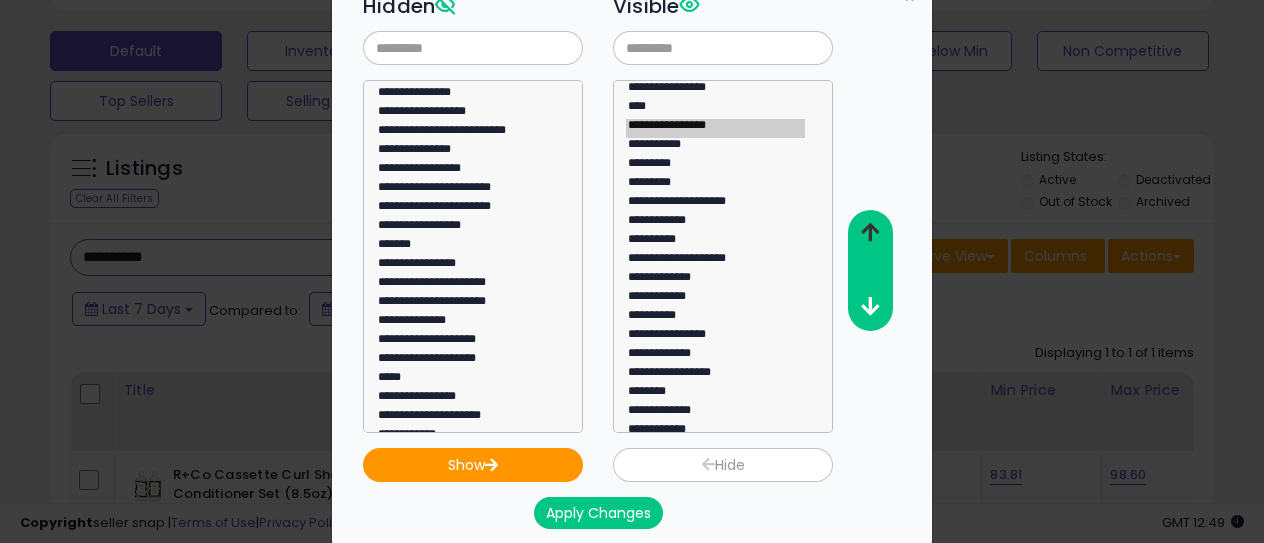 click at bounding box center (870, 232) 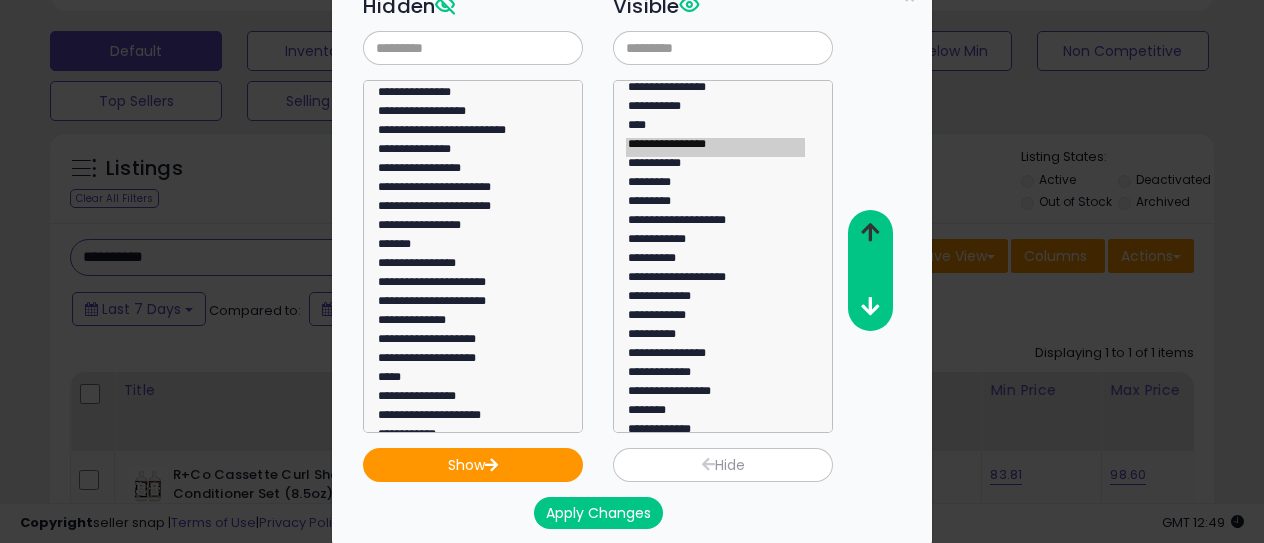 click at bounding box center [870, 232] 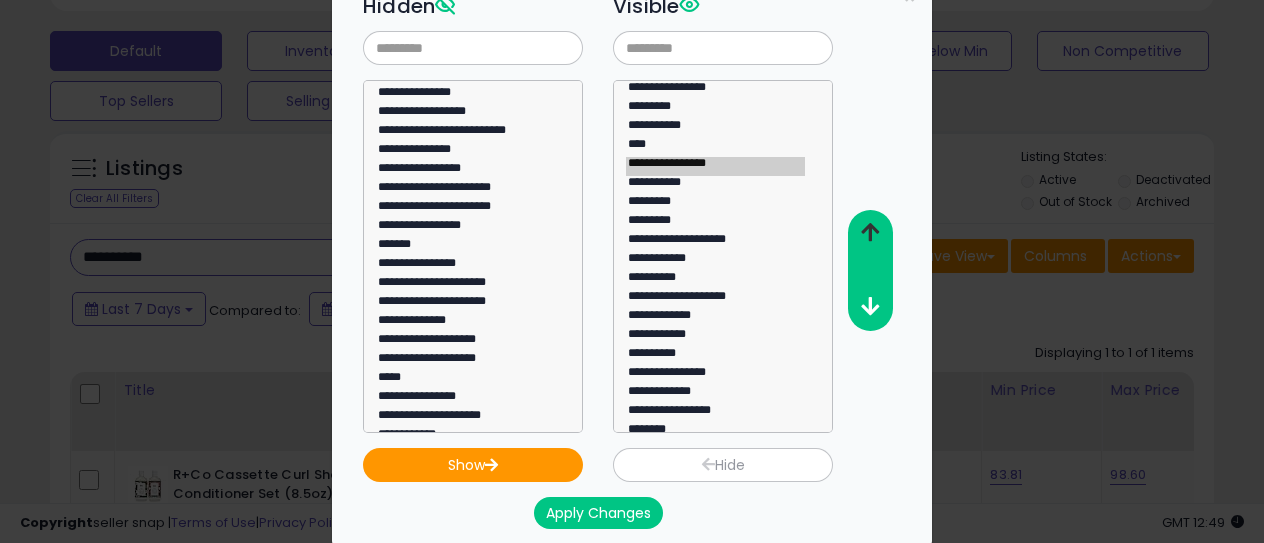 click at bounding box center [870, 232] 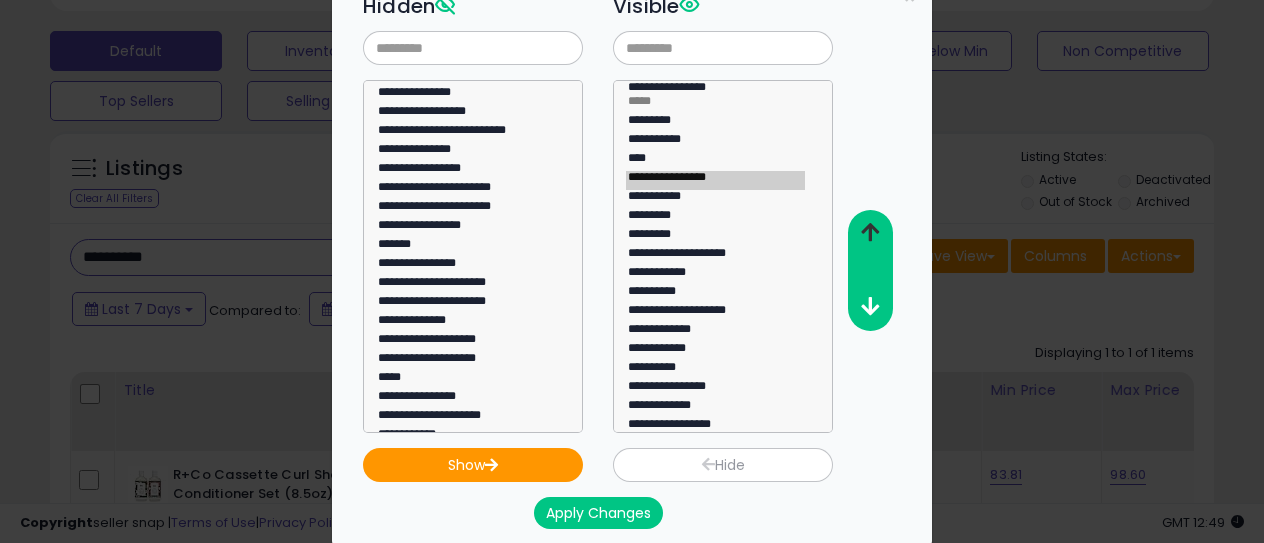 click at bounding box center [870, 232] 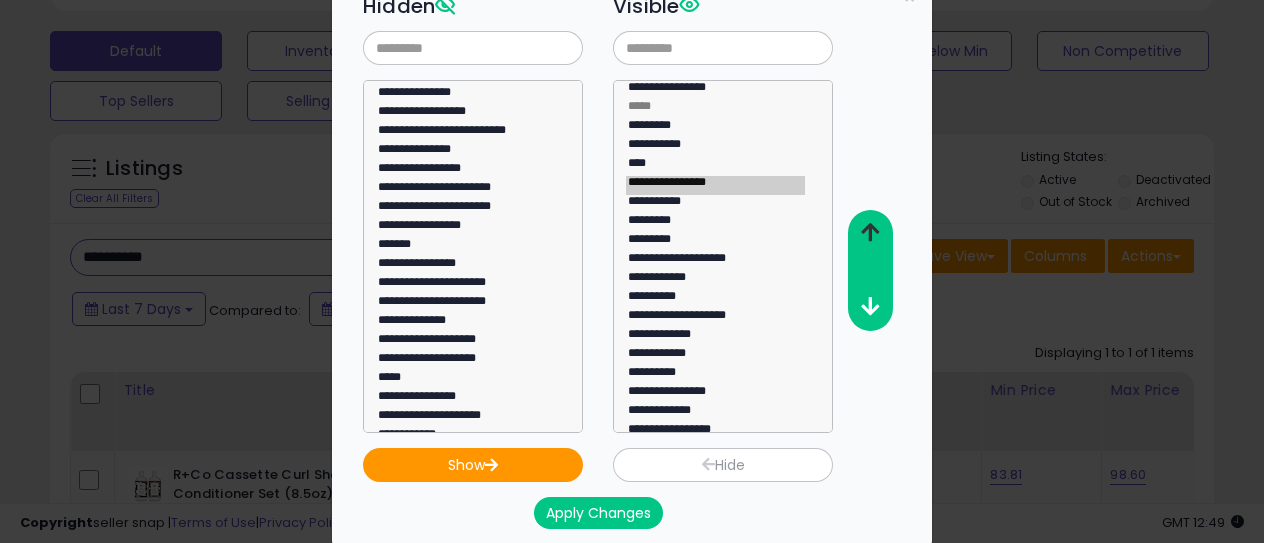 click at bounding box center (870, 232) 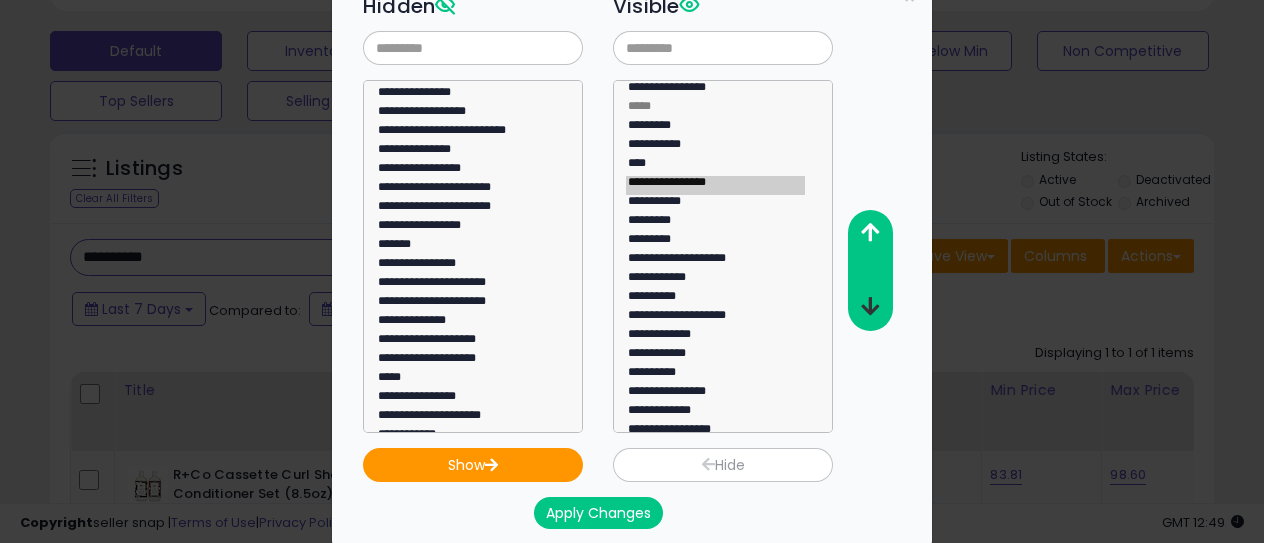 click at bounding box center (869, 307) 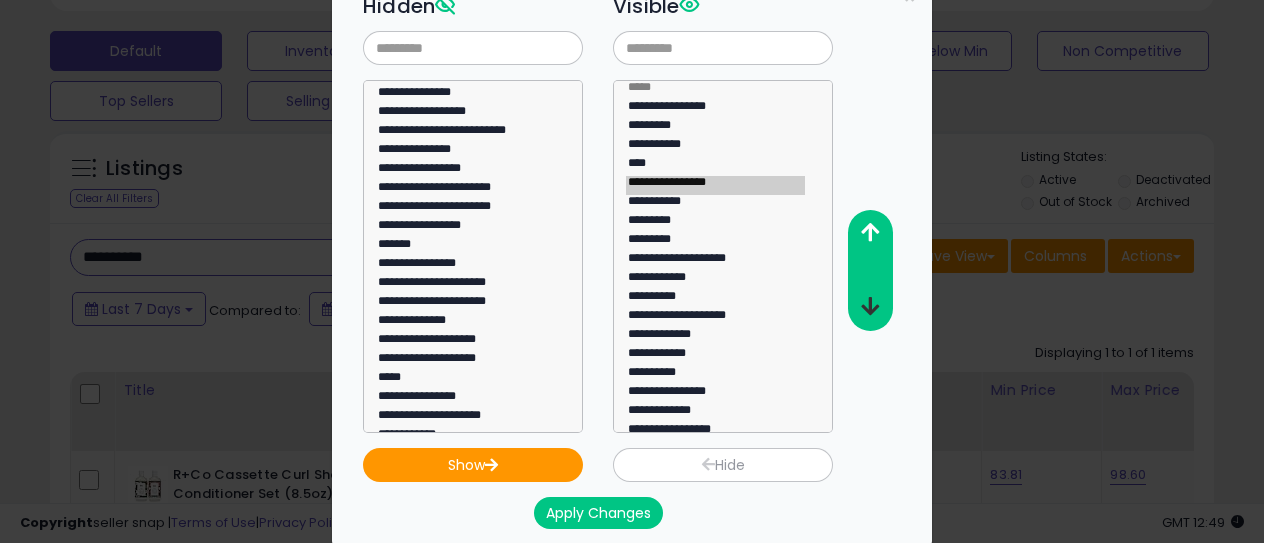scroll, scrollTop: 0, scrollLeft: 0, axis: both 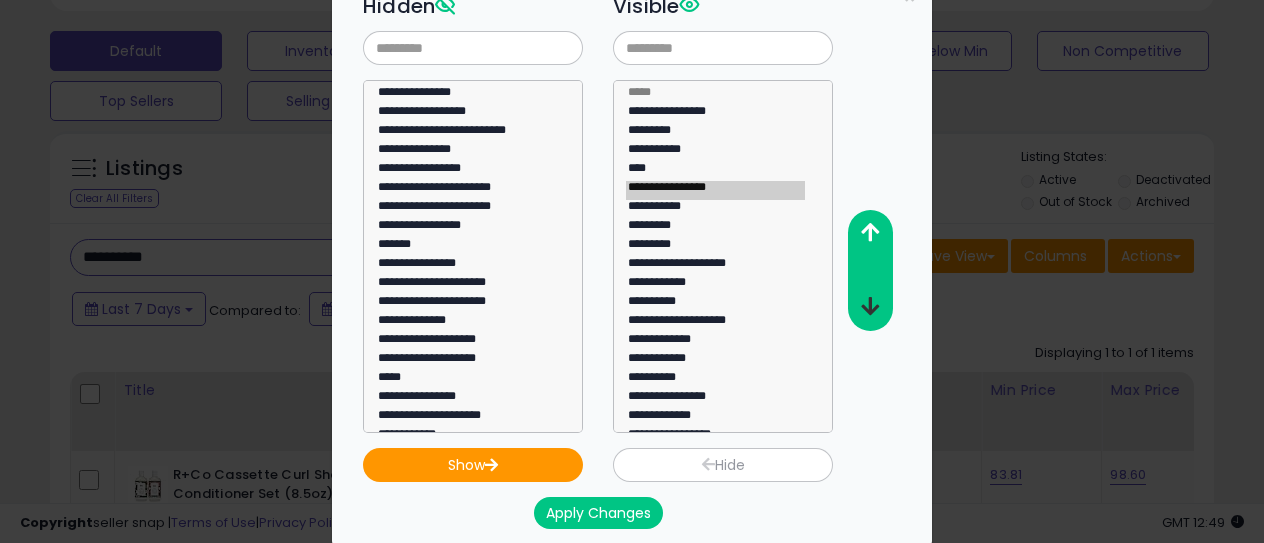 click at bounding box center [869, 307] 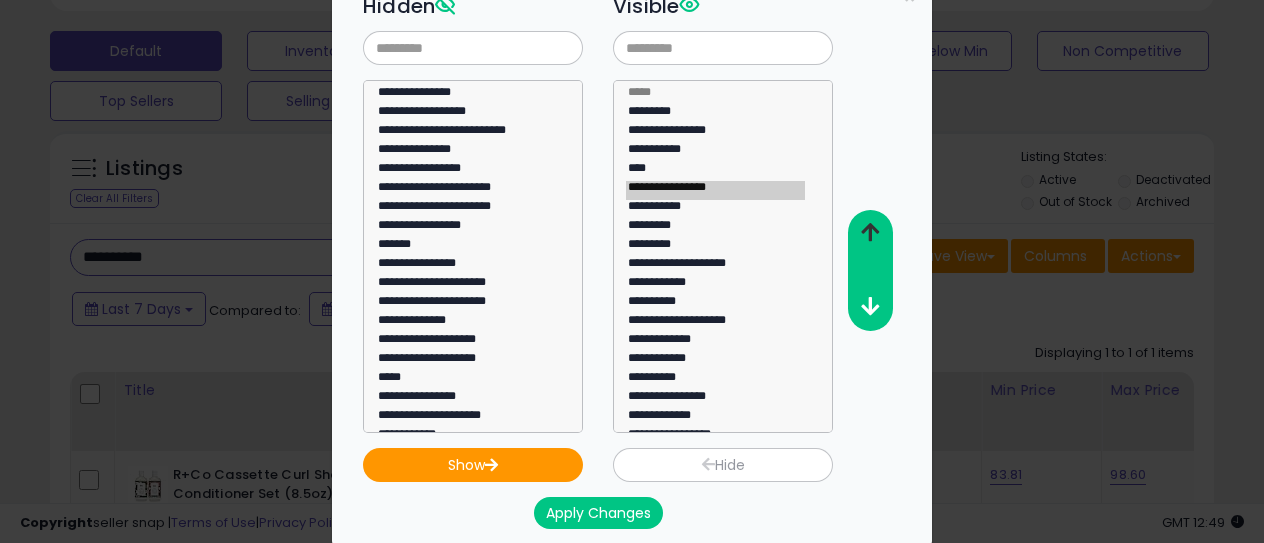 click at bounding box center (870, 232) 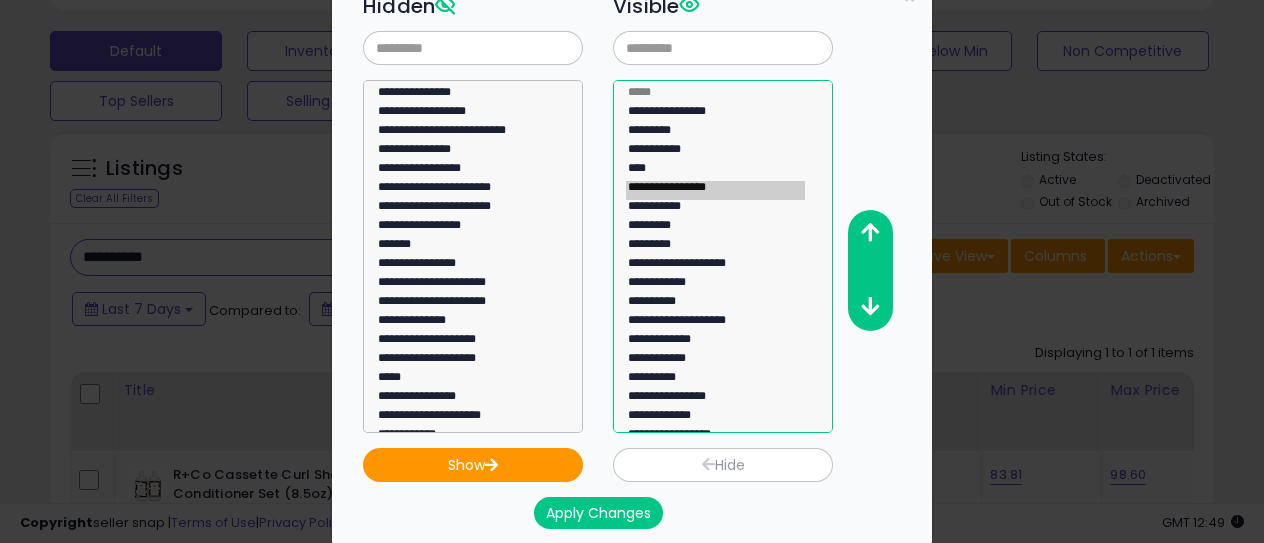 click on "*********" 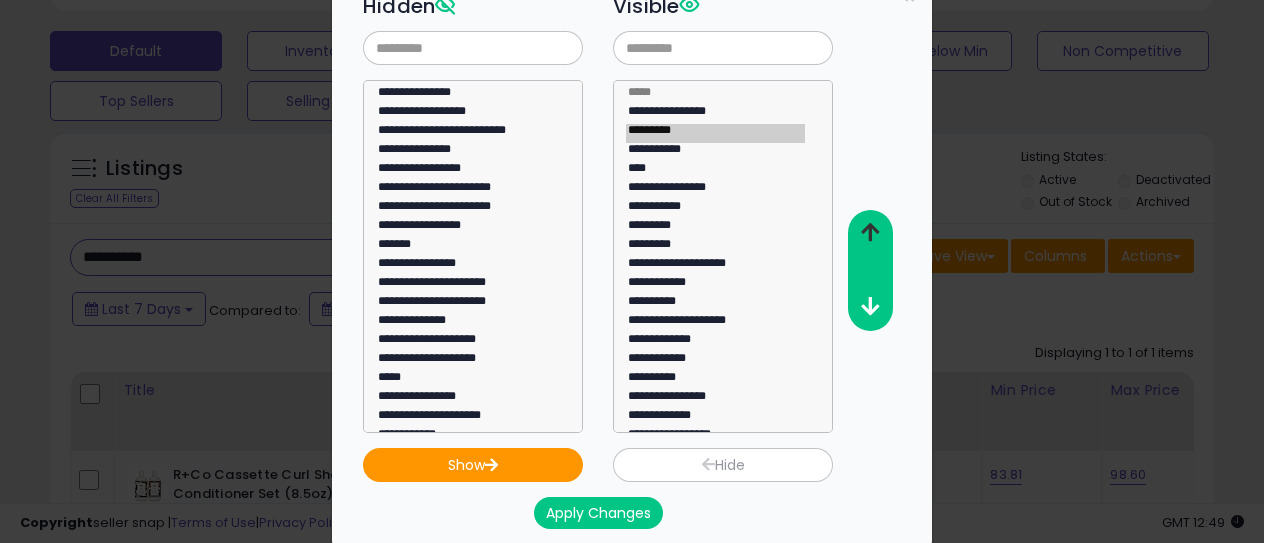 click at bounding box center [869, 233] 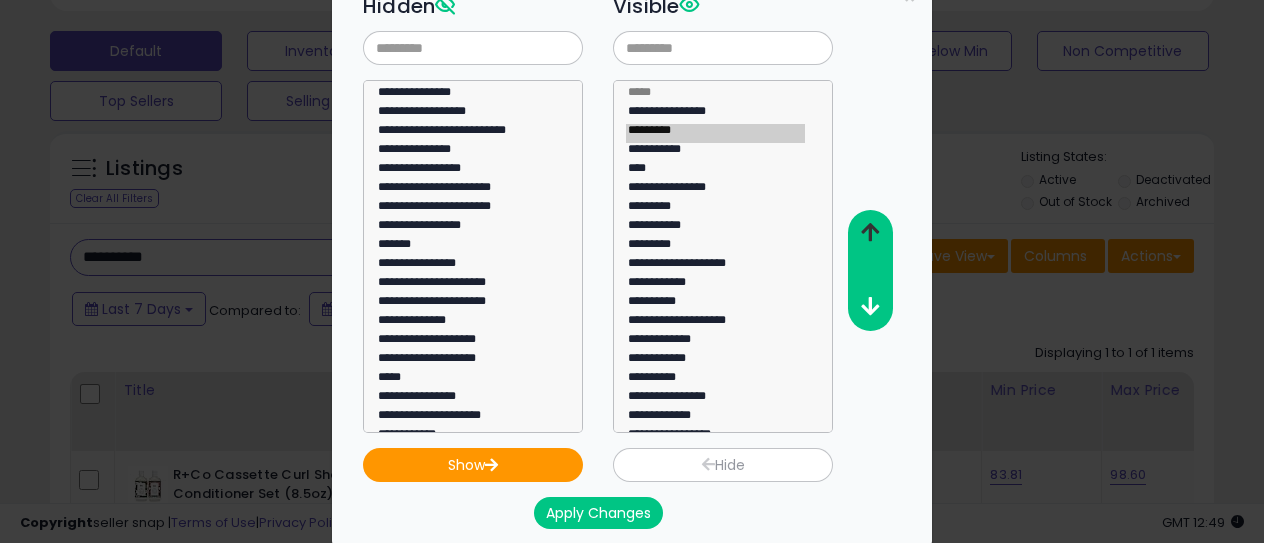 click at bounding box center [869, 233] 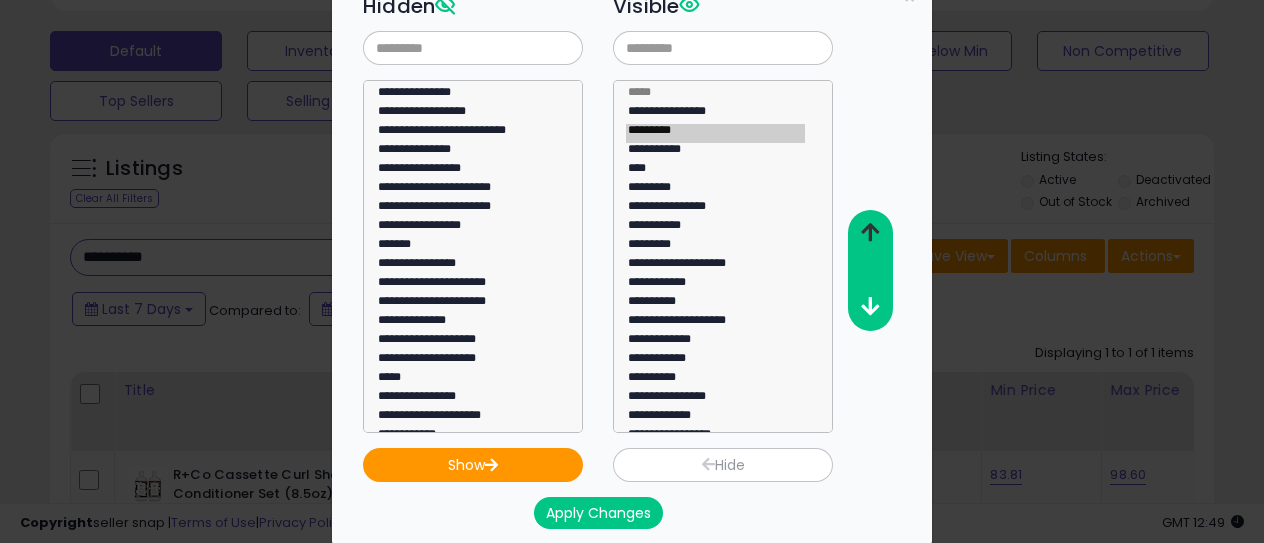 click at bounding box center (869, 233) 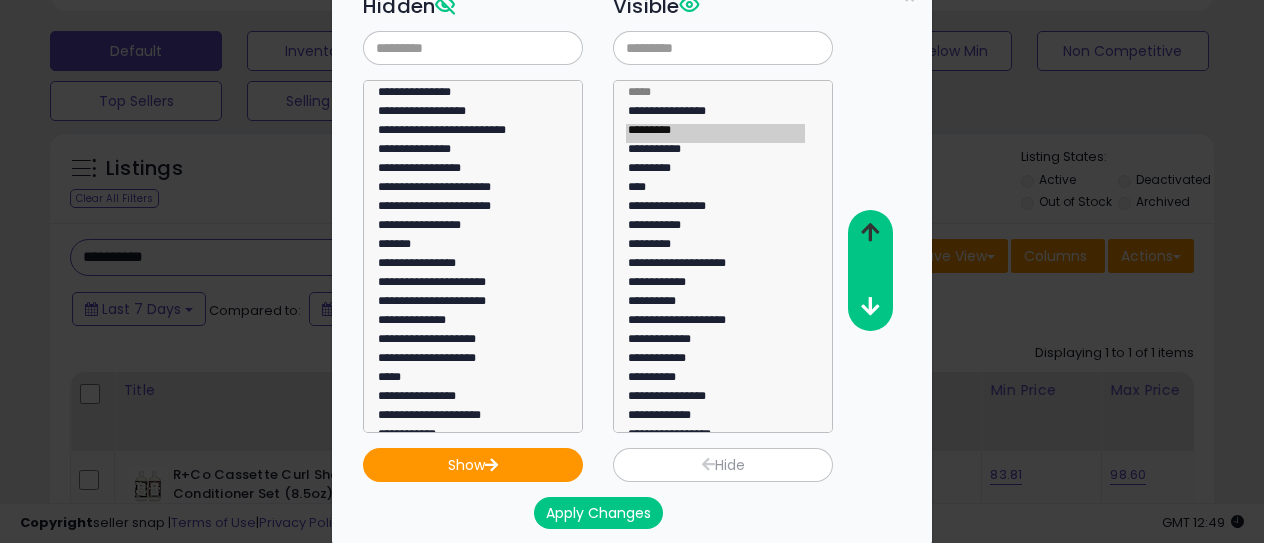 click at bounding box center (869, 233) 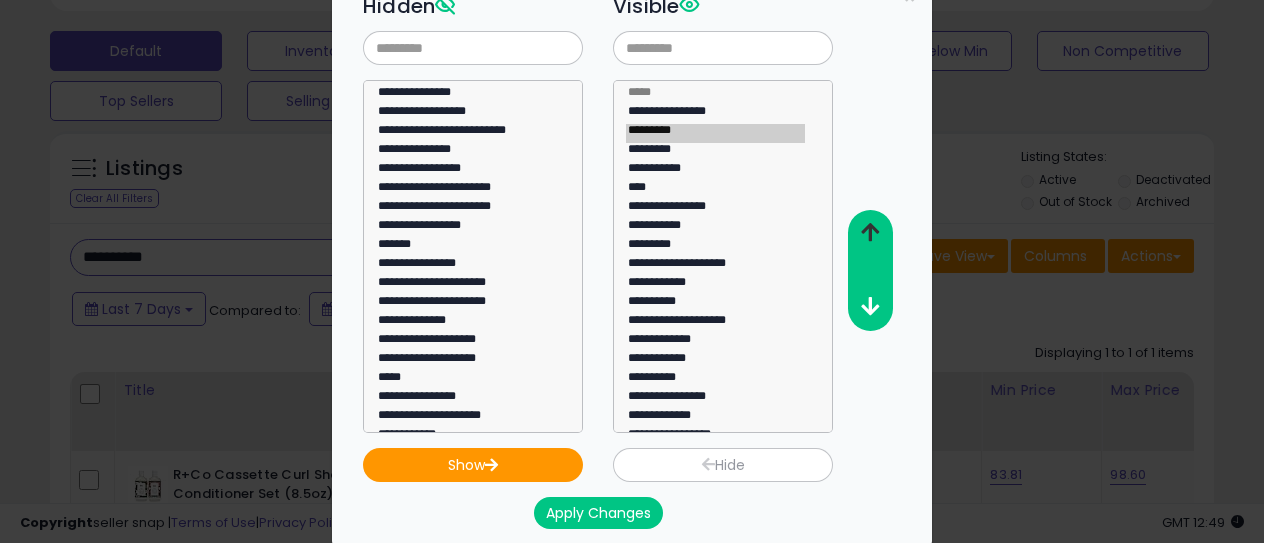 click at bounding box center (869, 233) 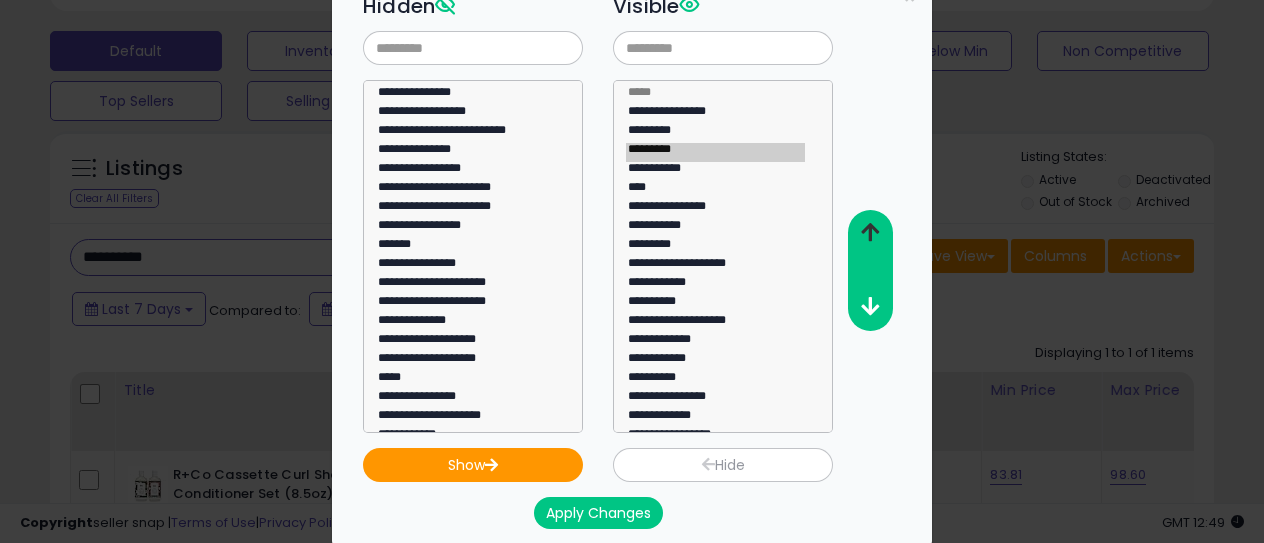 click at bounding box center [869, 233] 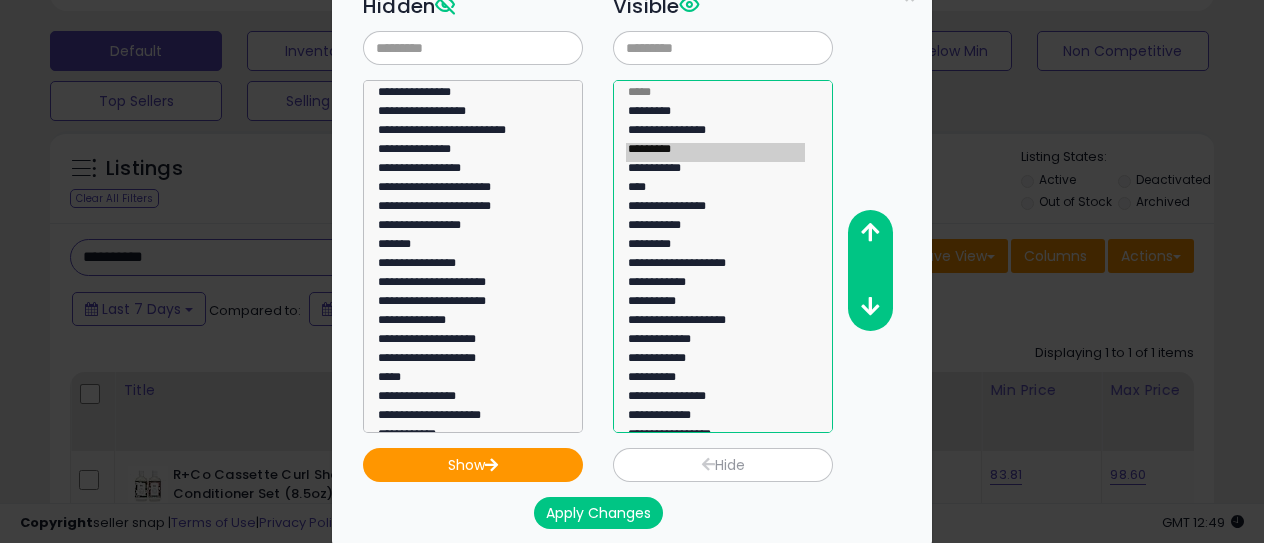 click on "*********" 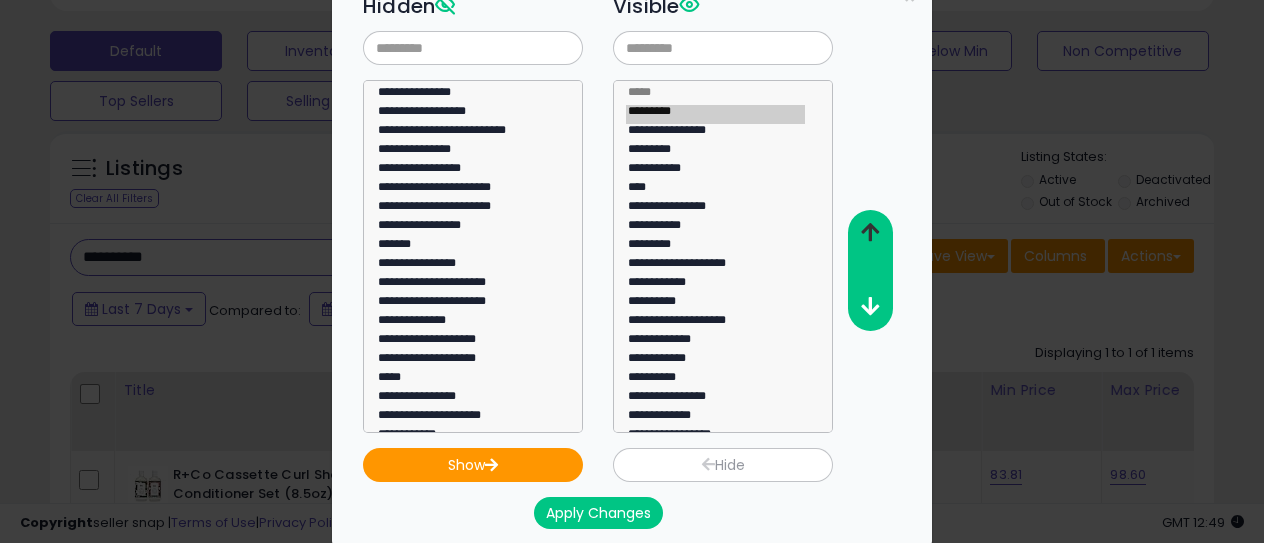 click at bounding box center (869, 233) 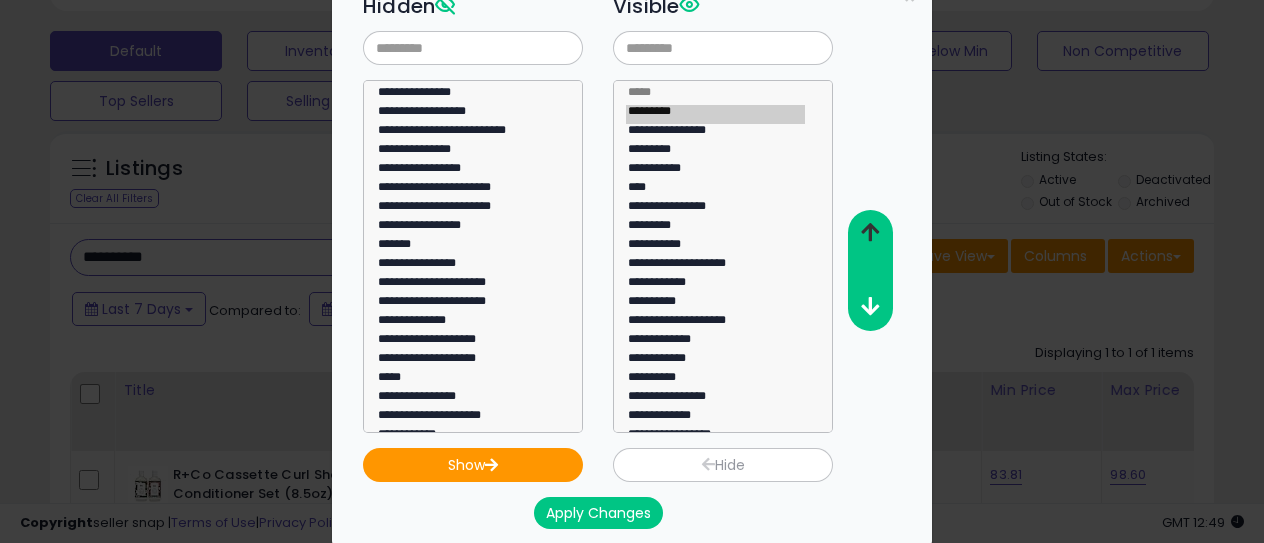click at bounding box center [869, 233] 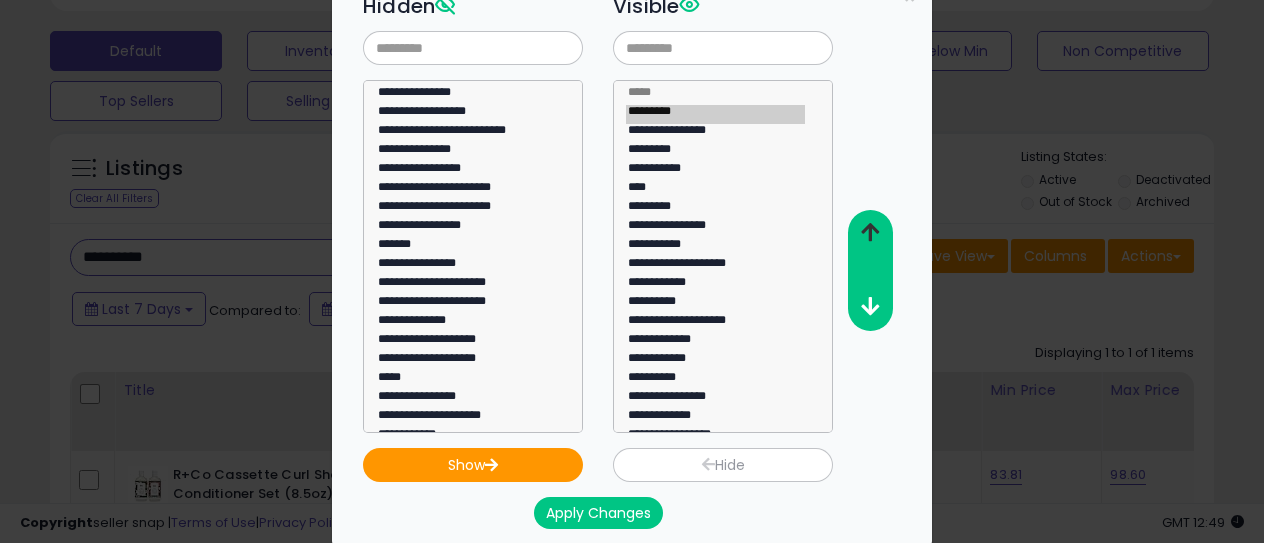 click at bounding box center [869, 233] 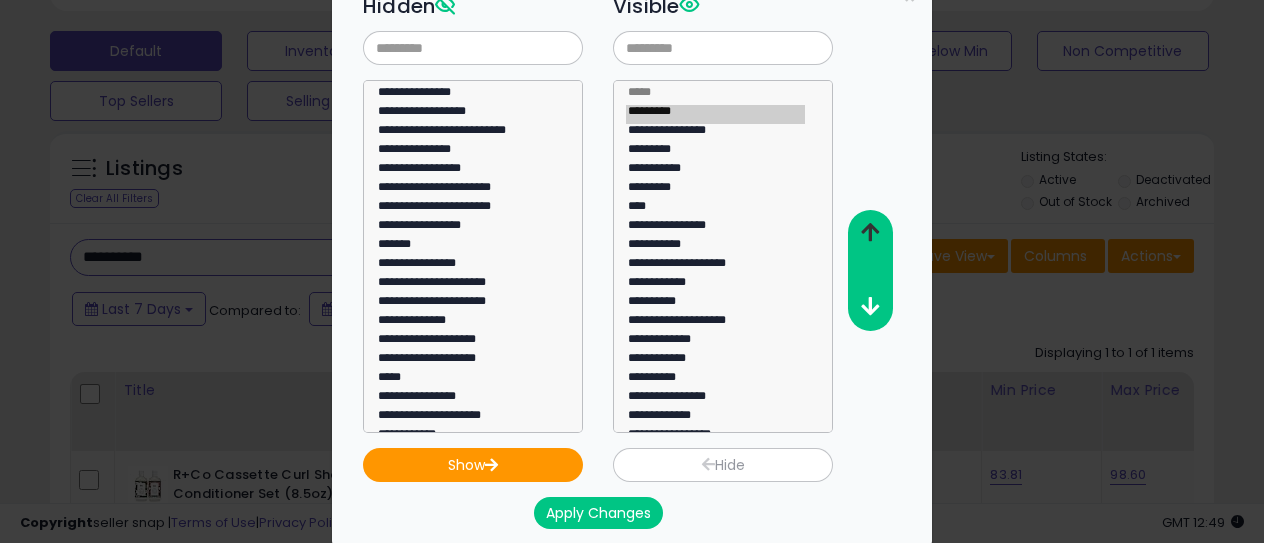 click at bounding box center (869, 233) 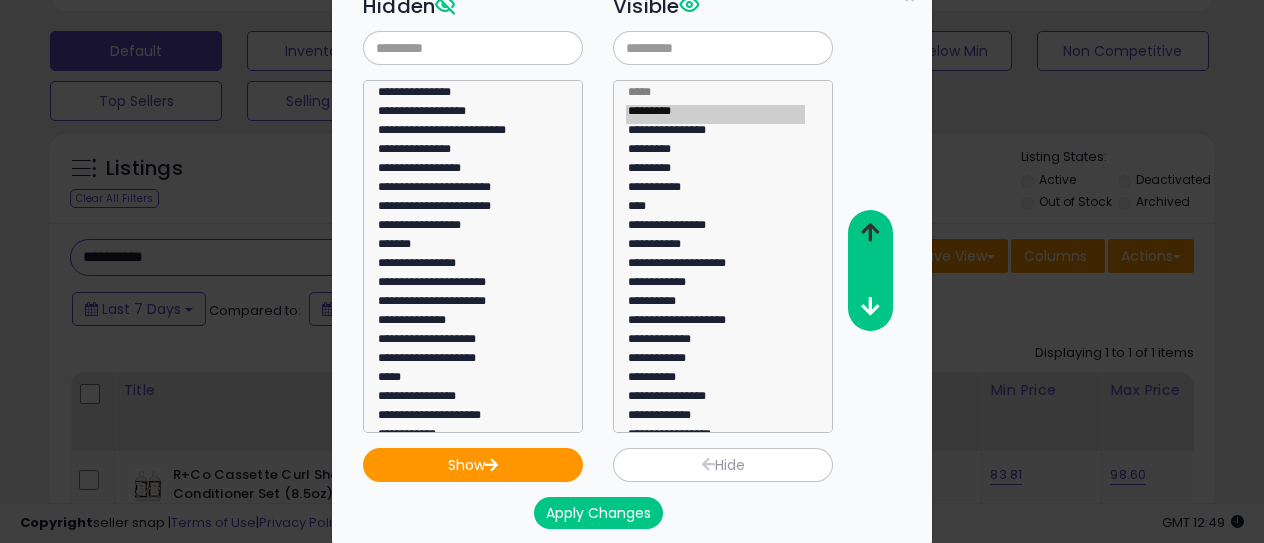 click at bounding box center (869, 233) 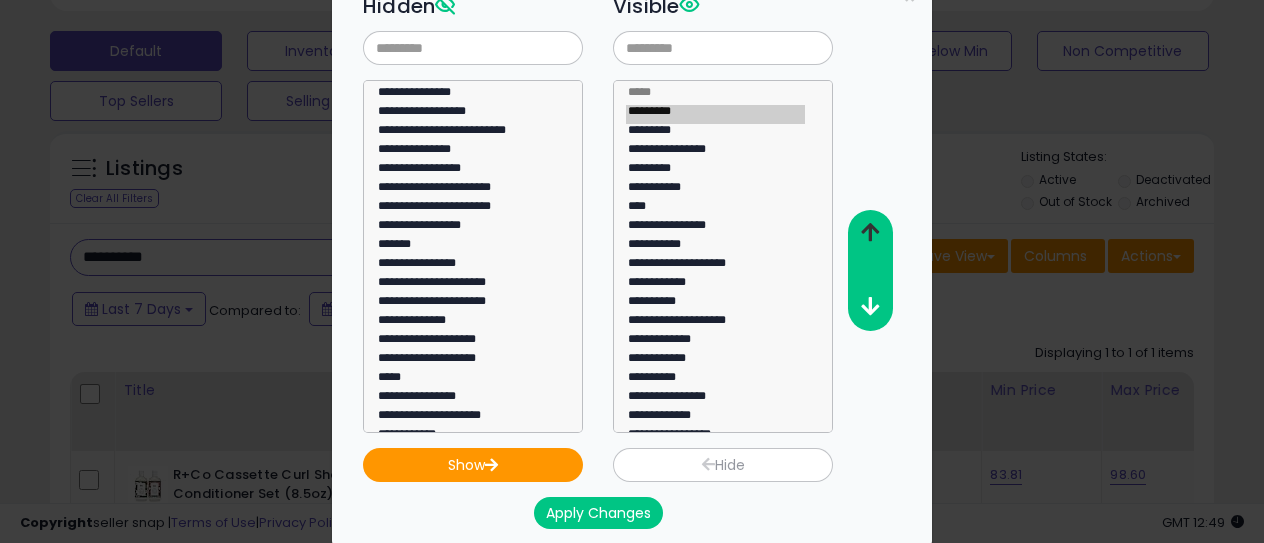 click at bounding box center (869, 233) 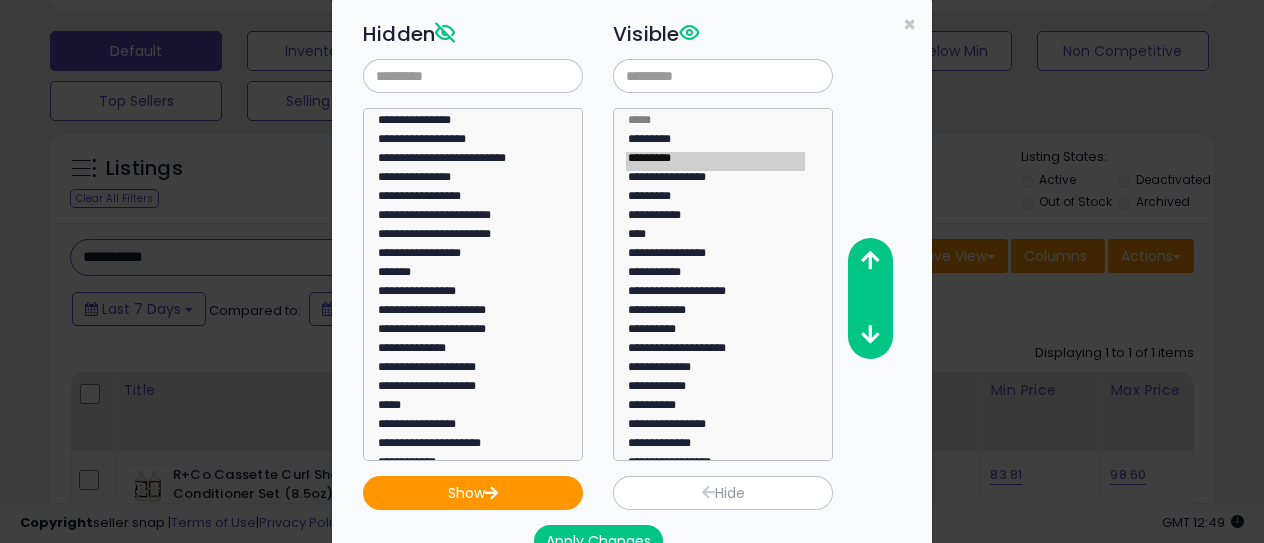 scroll, scrollTop: 60, scrollLeft: 0, axis: vertical 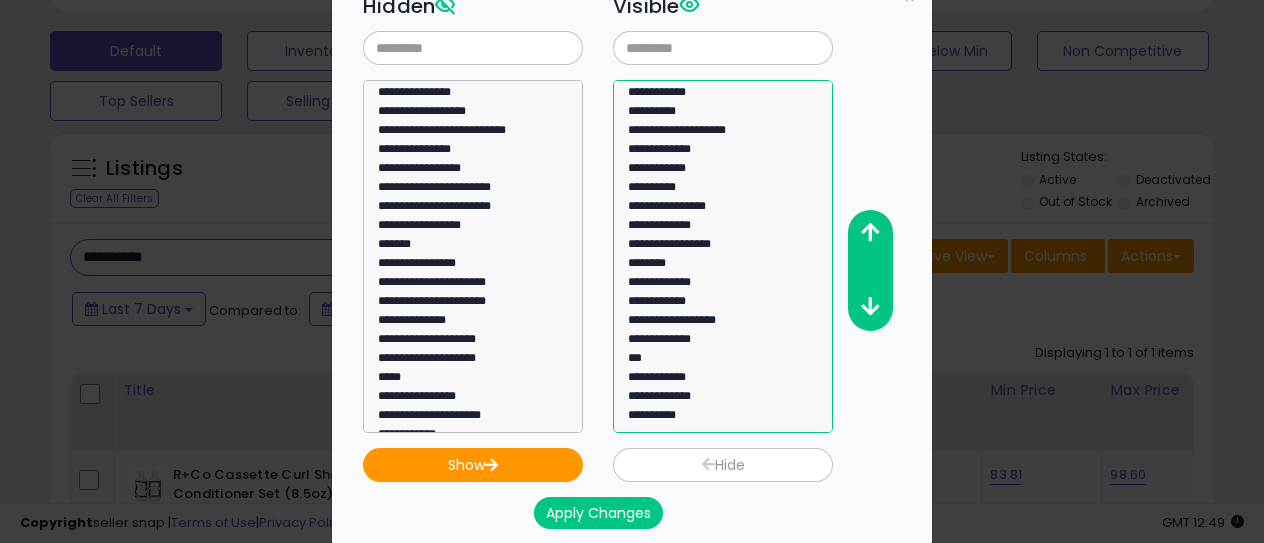 select on "**********" 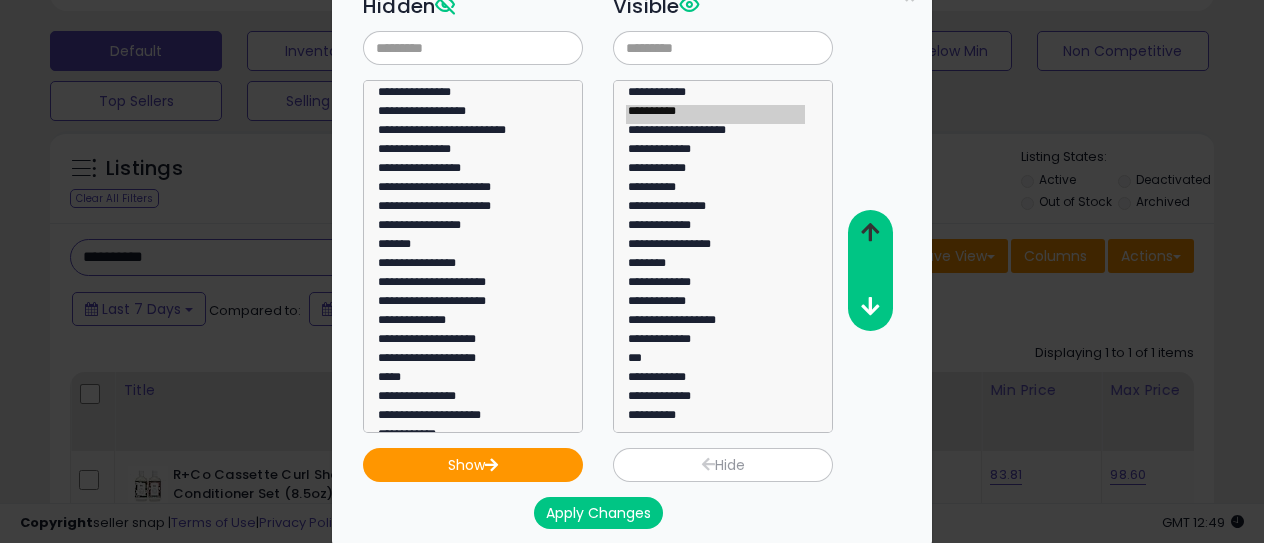drag, startPoint x: 848, startPoint y: 238, endPoint x: 874, endPoint y: 231, distance: 26.925823 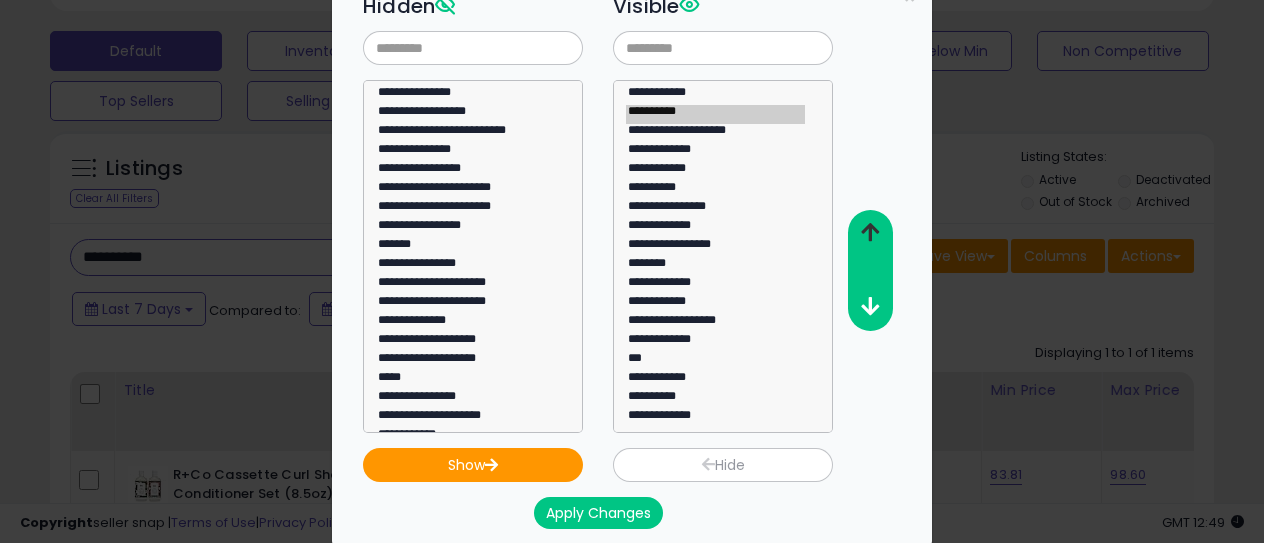 click at bounding box center (869, 233) 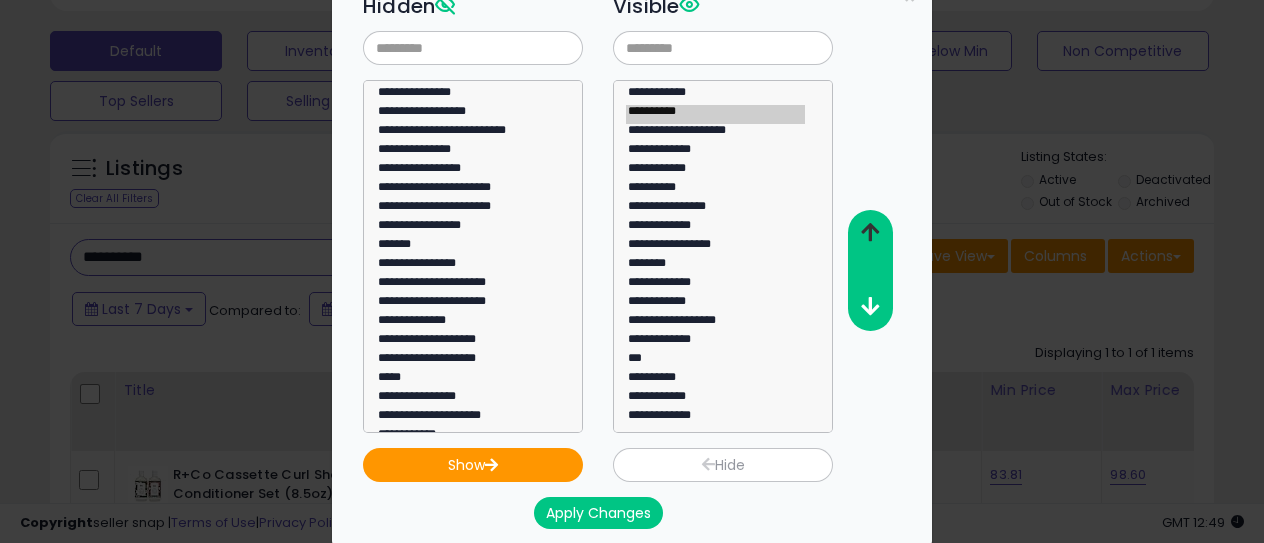click at bounding box center [869, 233] 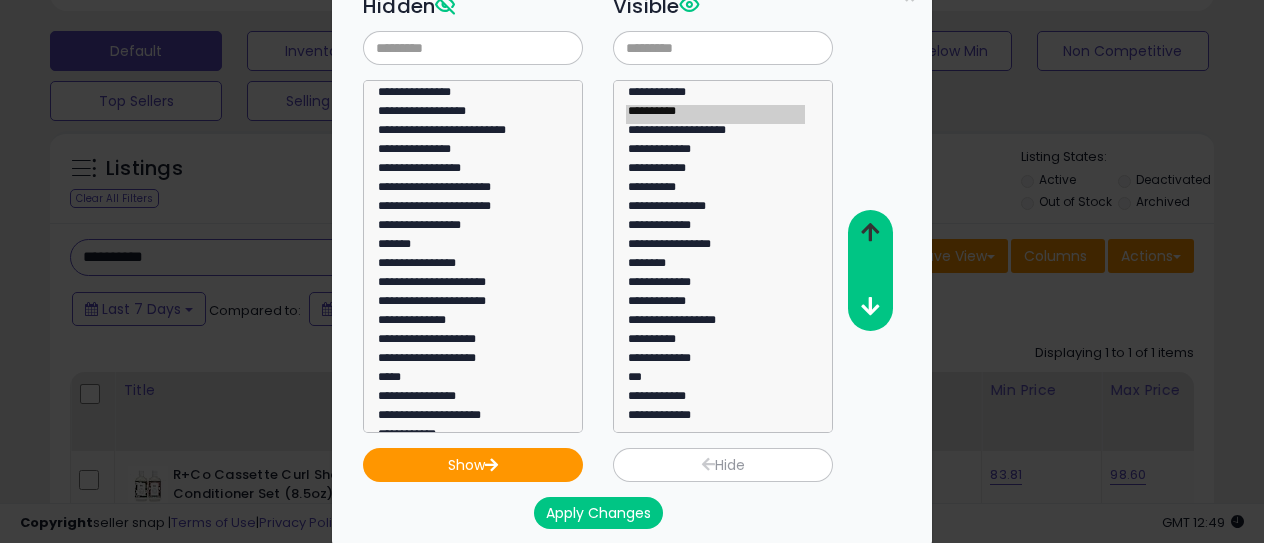 click at bounding box center [869, 233] 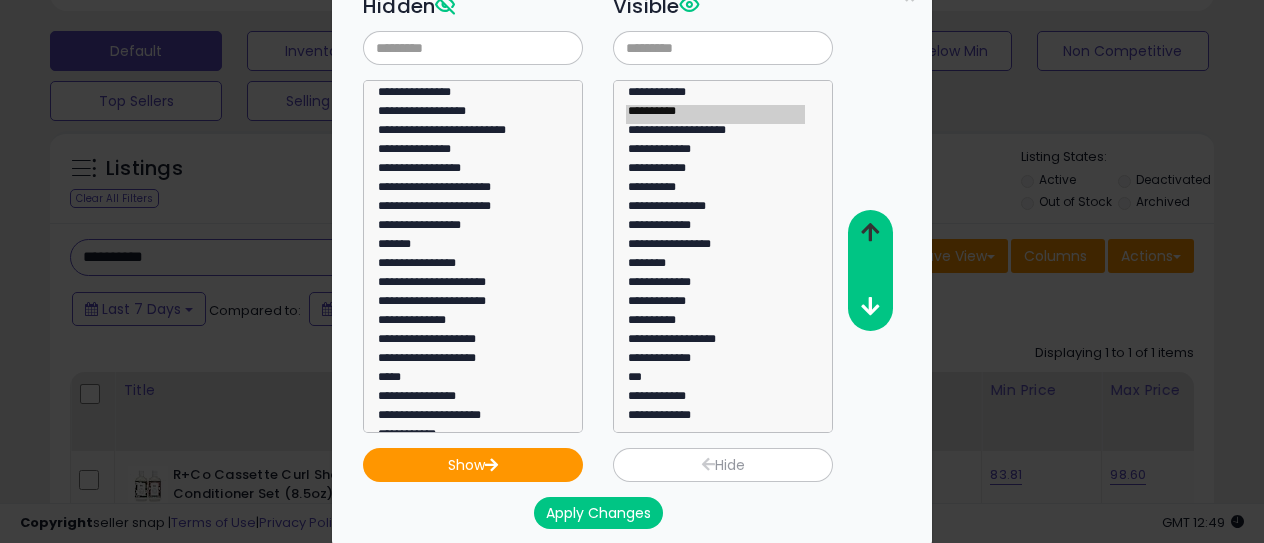 click at bounding box center [869, 233] 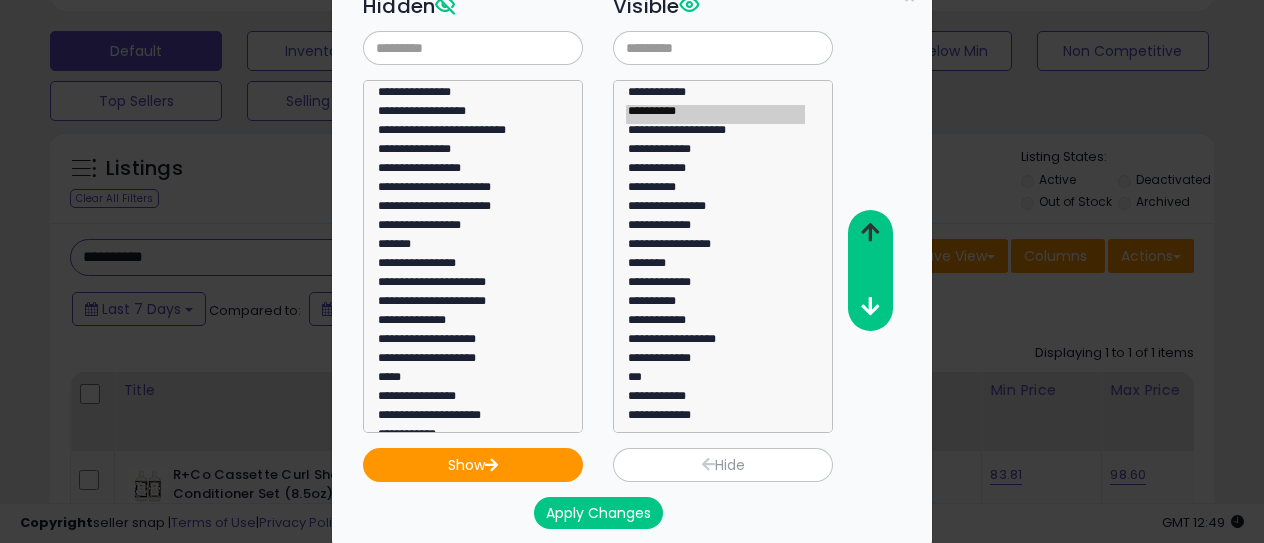 click at bounding box center (869, 233) 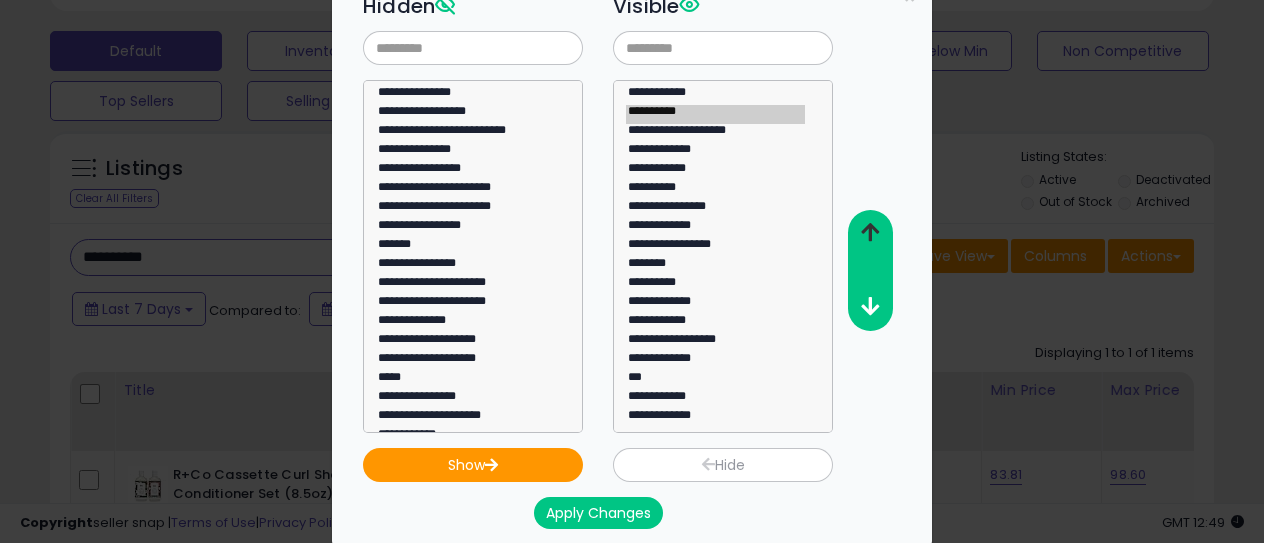 click at bounding box center (869, 233) 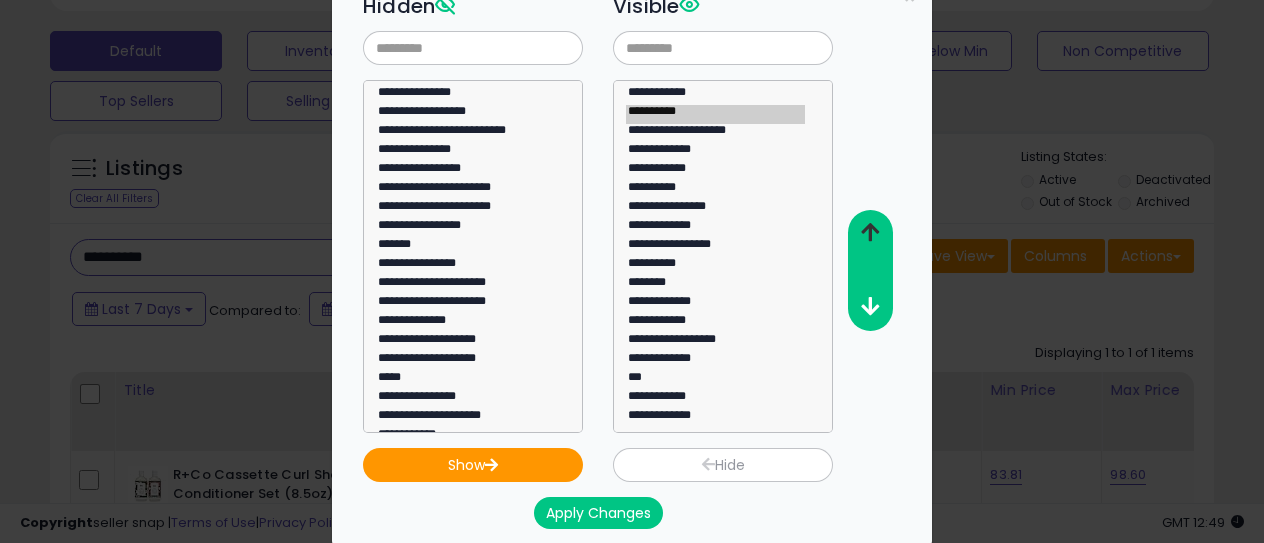 click at bounding box center [870, 232] 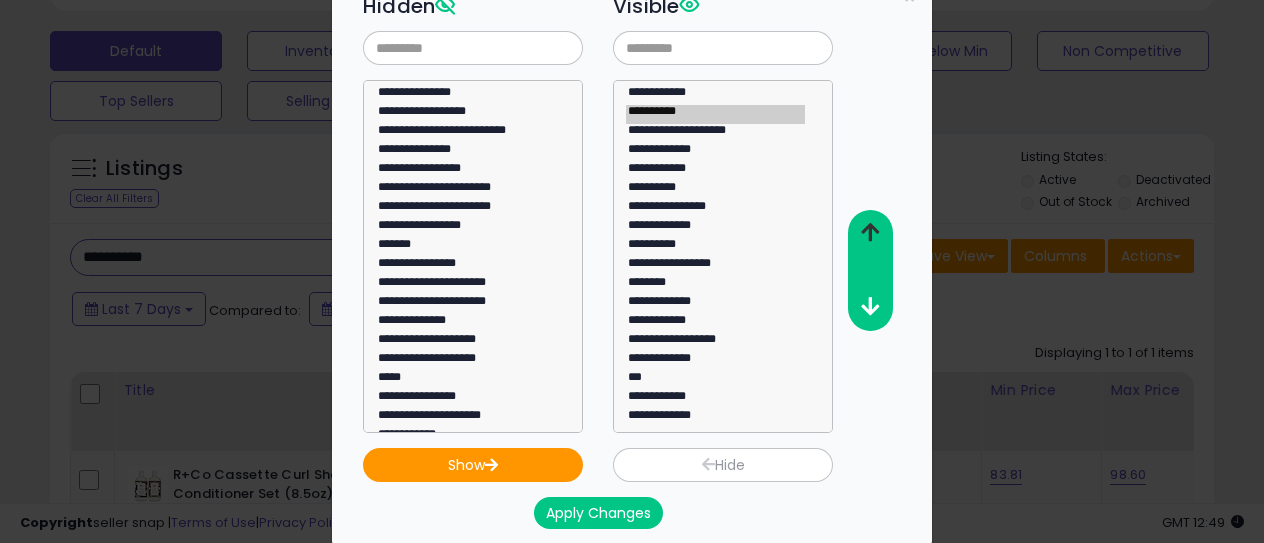 click at bounding box center [870, 232] 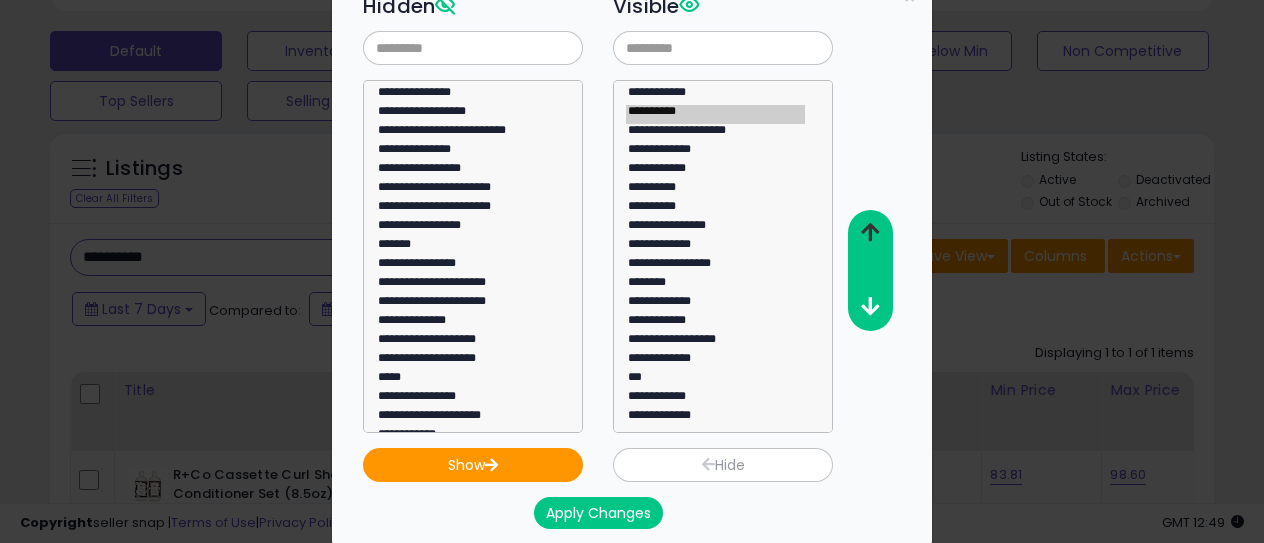 click at bounding box center [870, 232] 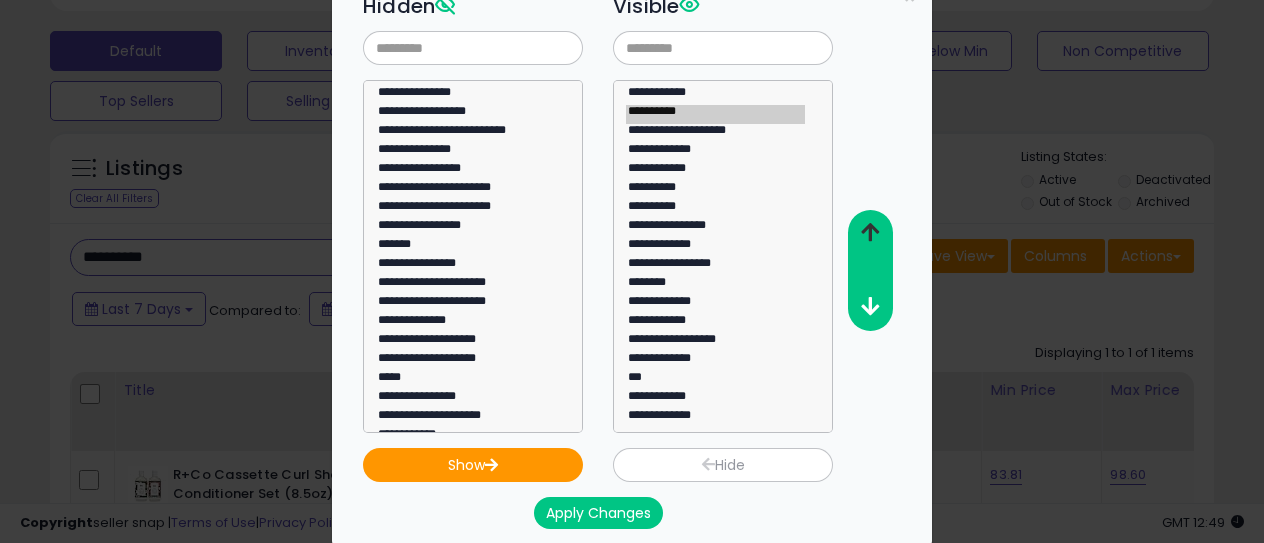 click at bounding box center [870, 232] 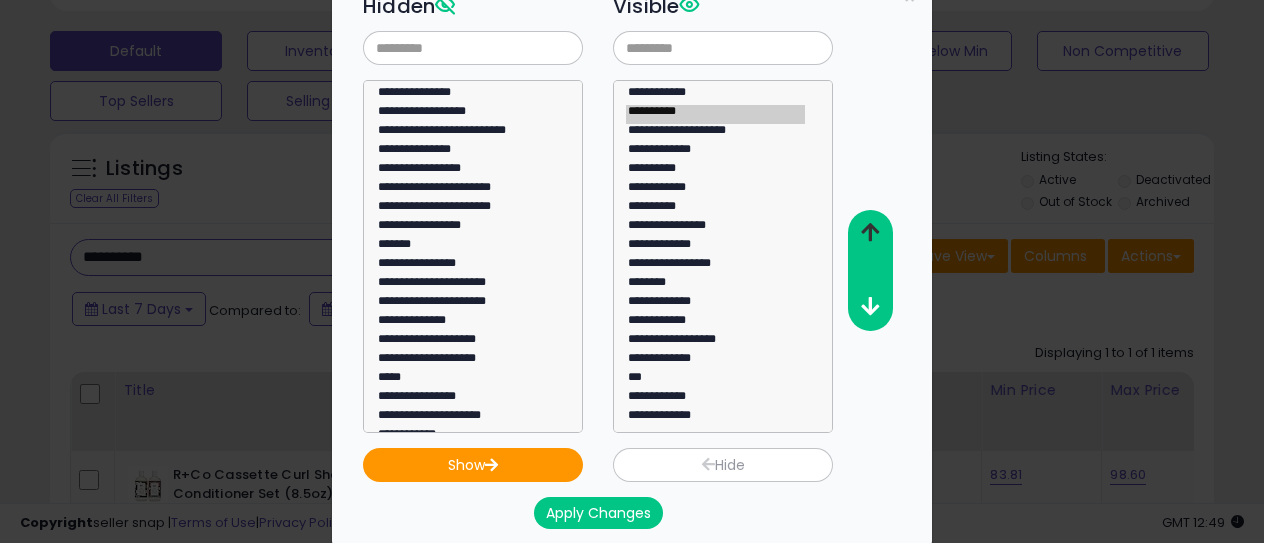 click at bounding box center (870, 232) 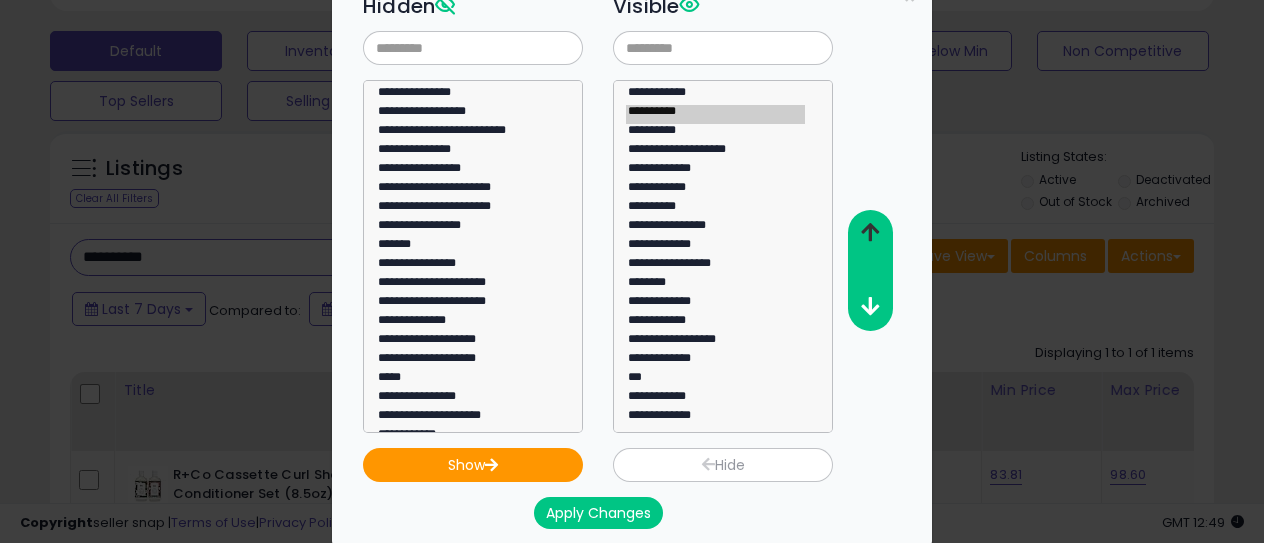 click at bounding box center (870, 232) 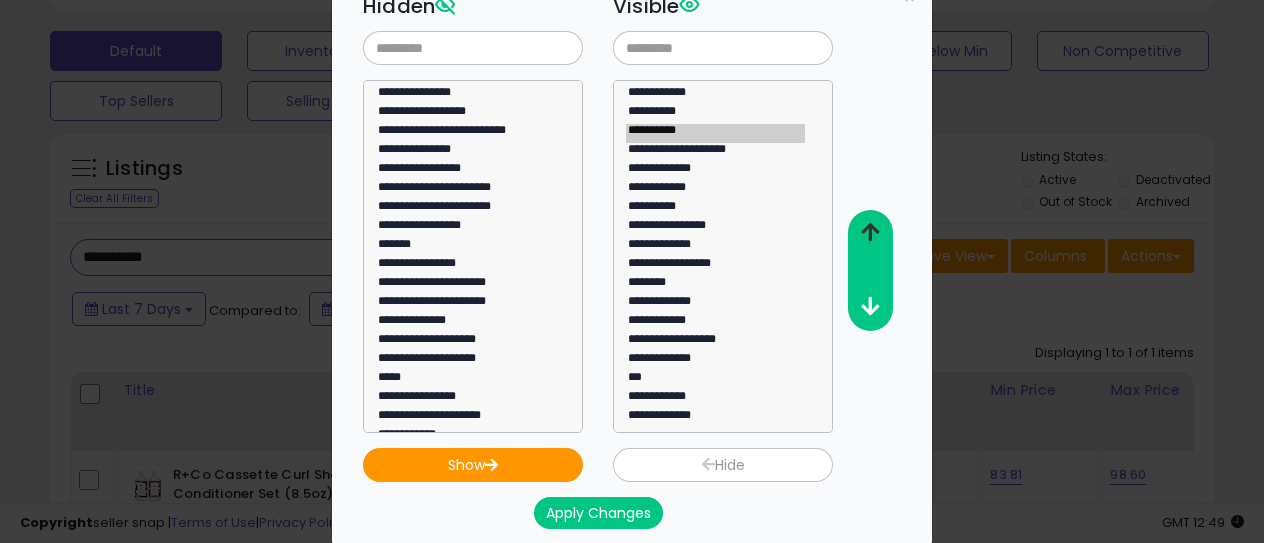 click at bounding box center (870, 232) 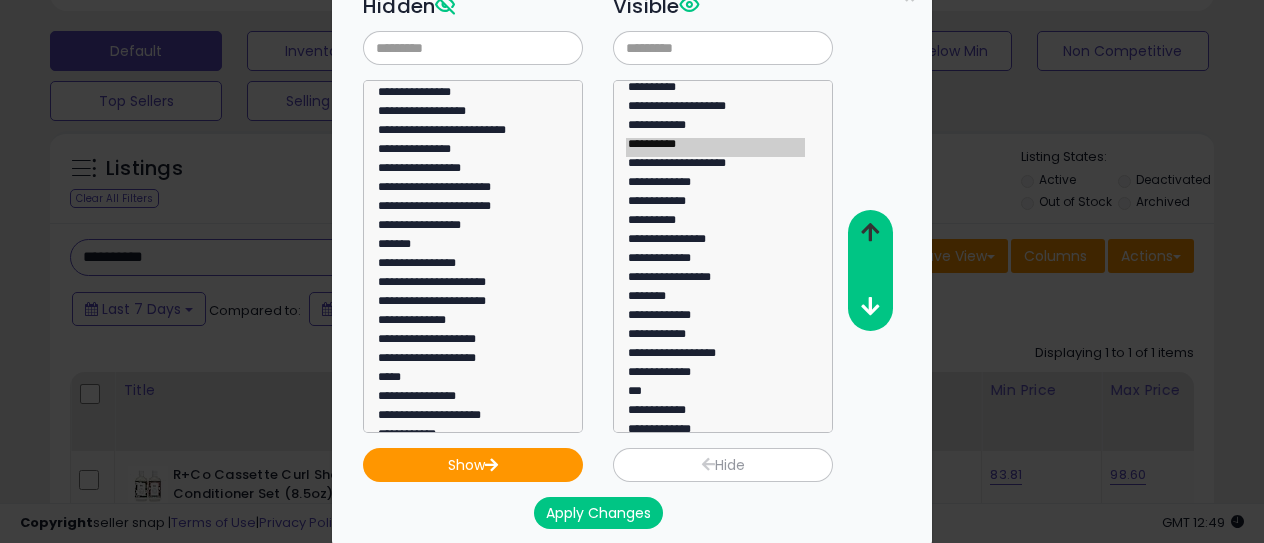 click at bounding box center (870, 232) 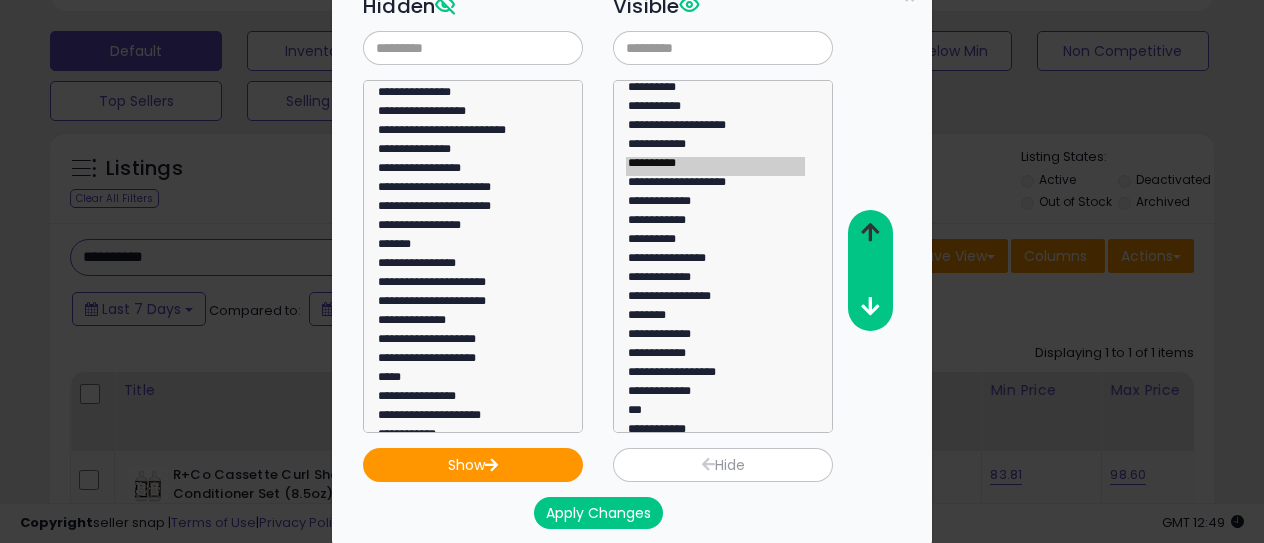 click at bounding box center (870, 232) 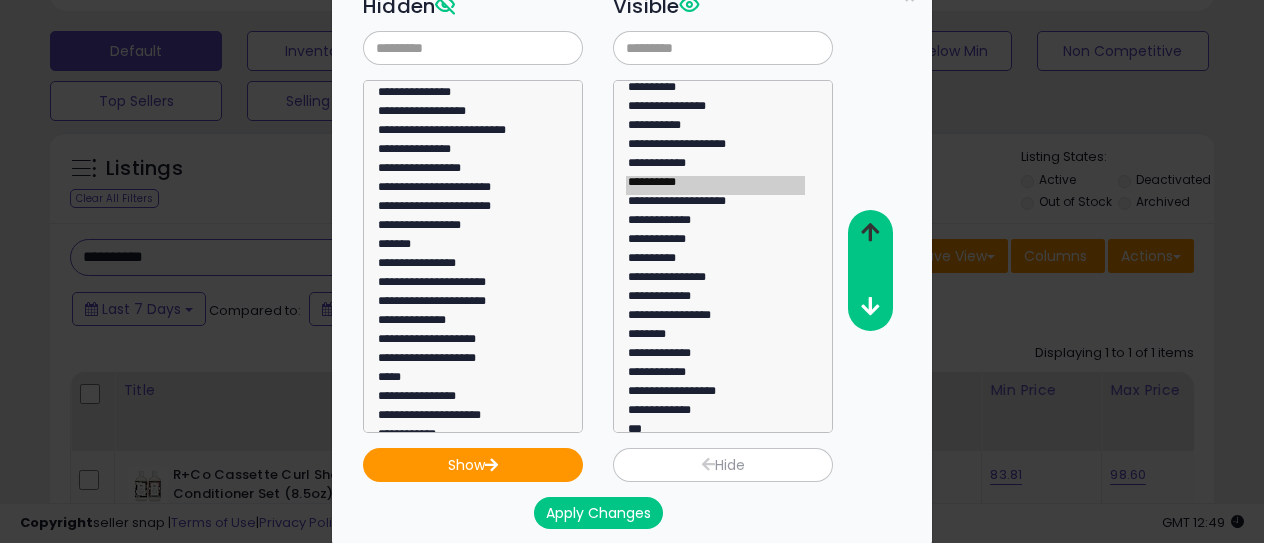 click at bounding box center [870, 232] 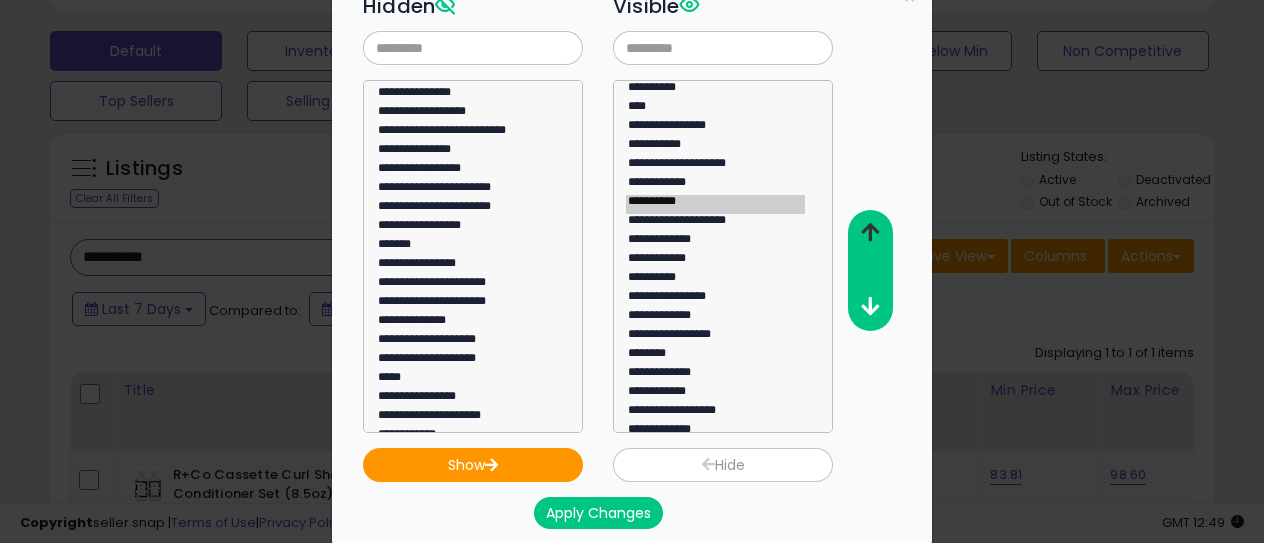 click at bounding box center (870, 232) 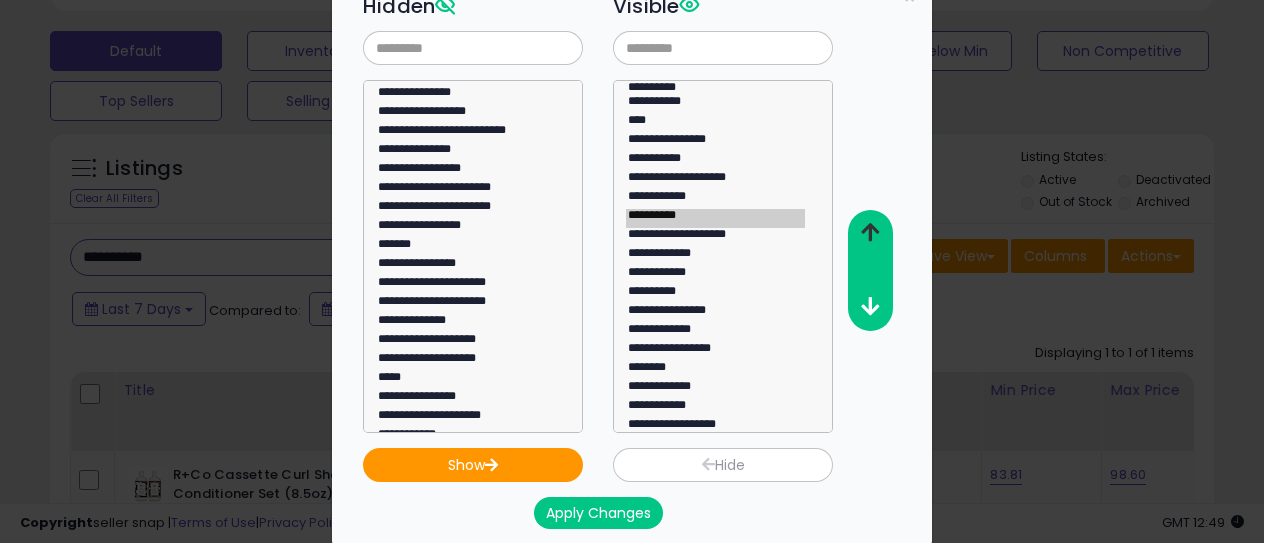 click at bounding box center (870, 232) 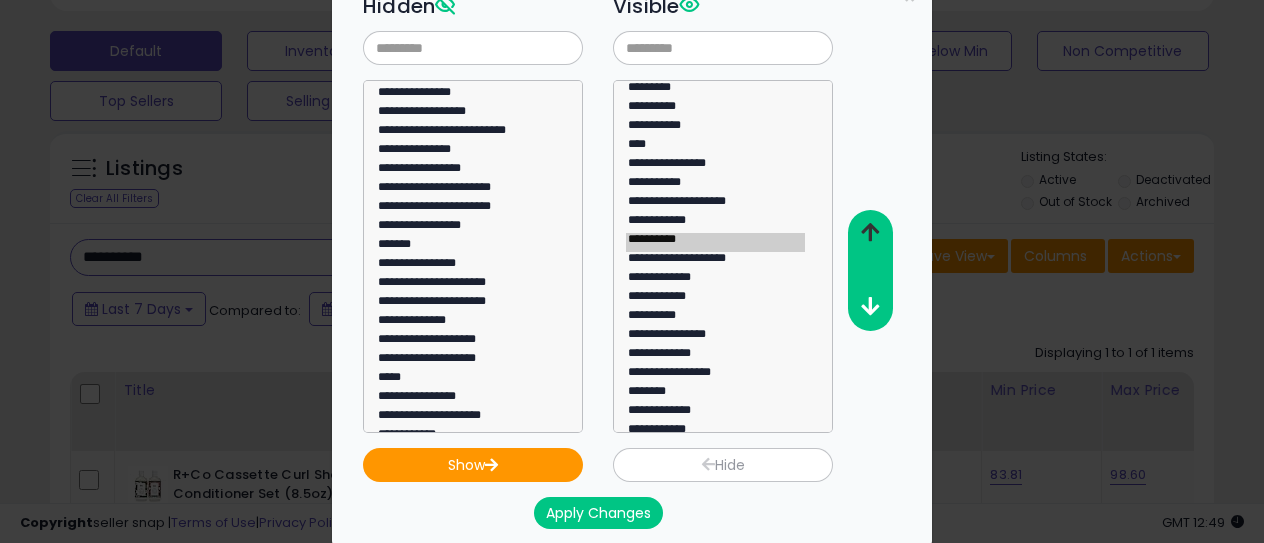 click at bounding box center (870, 232) 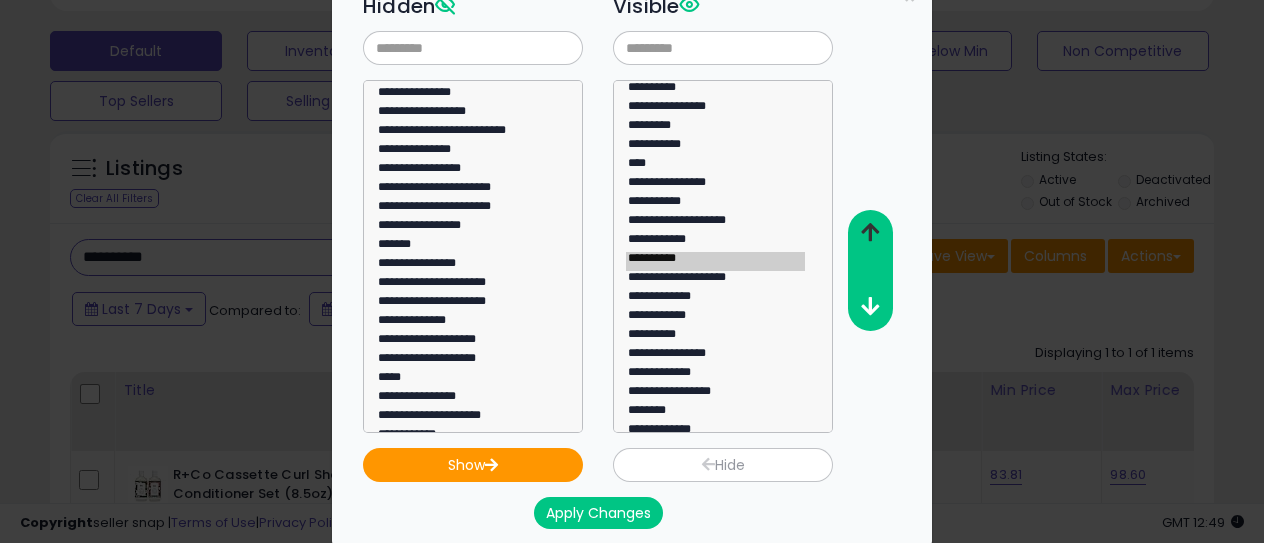 click at bounding box center [870, 232] 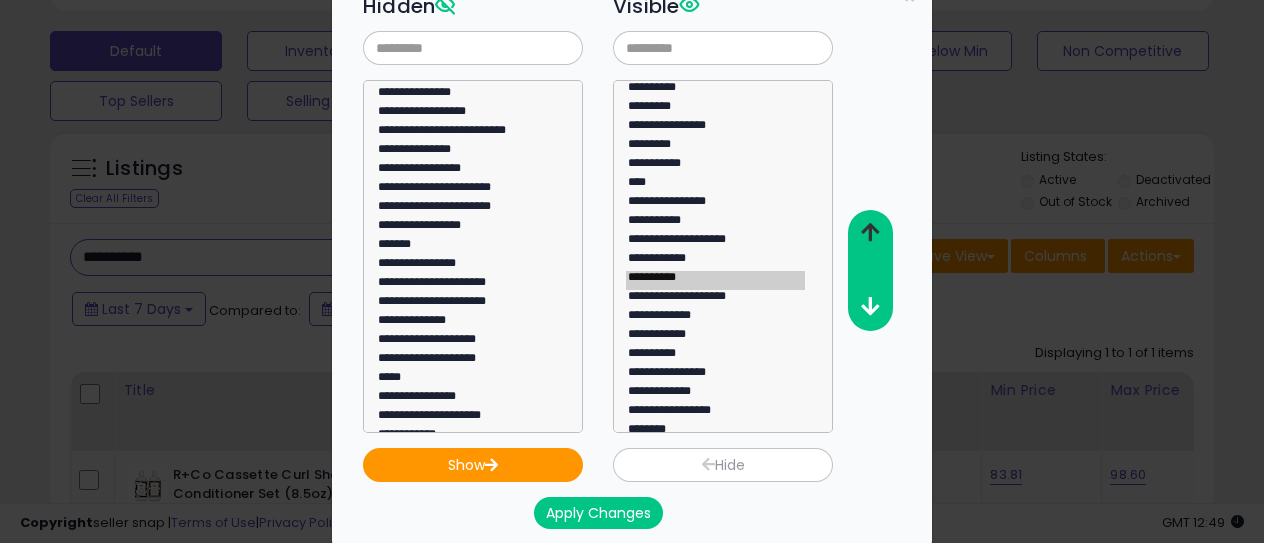 click at bounding box center (870, 232) 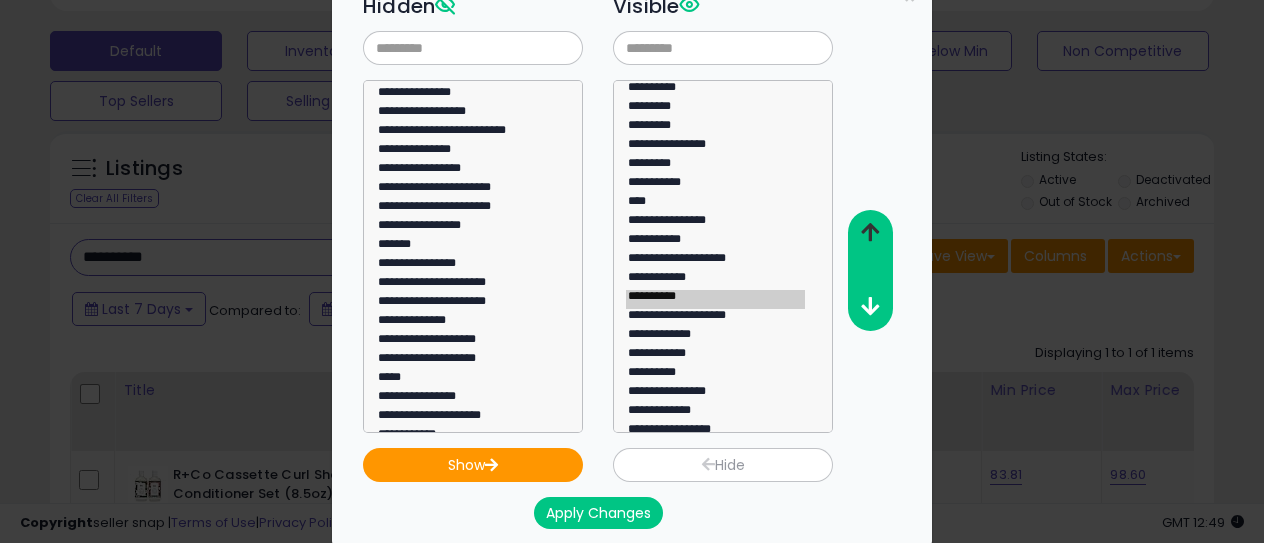 click at bounding box center (870, 232) 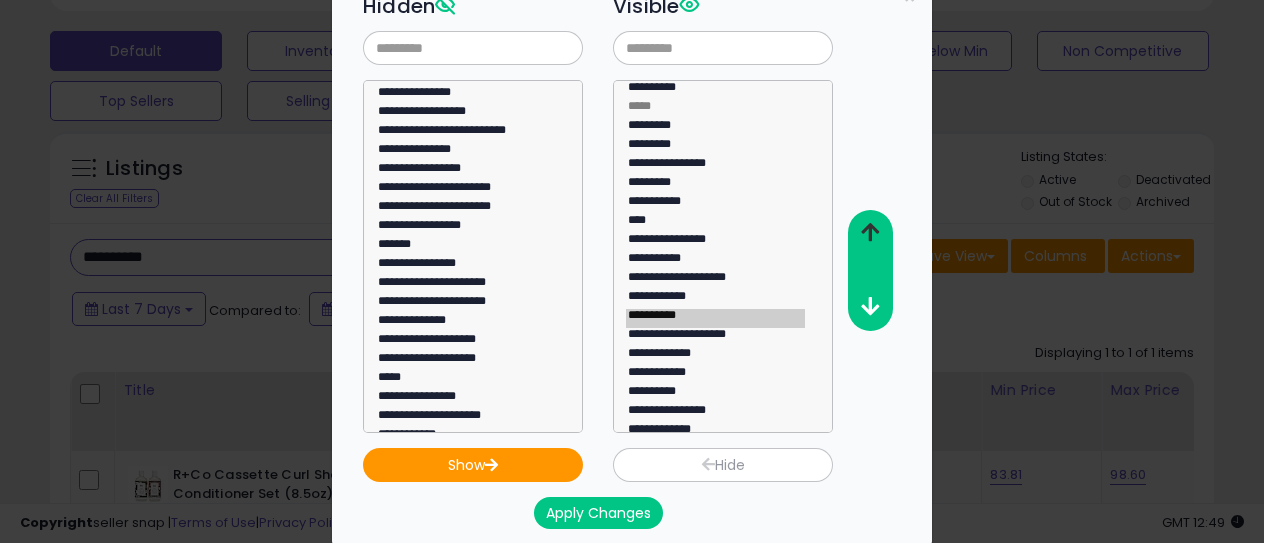 click at bounding box center (870, 232) 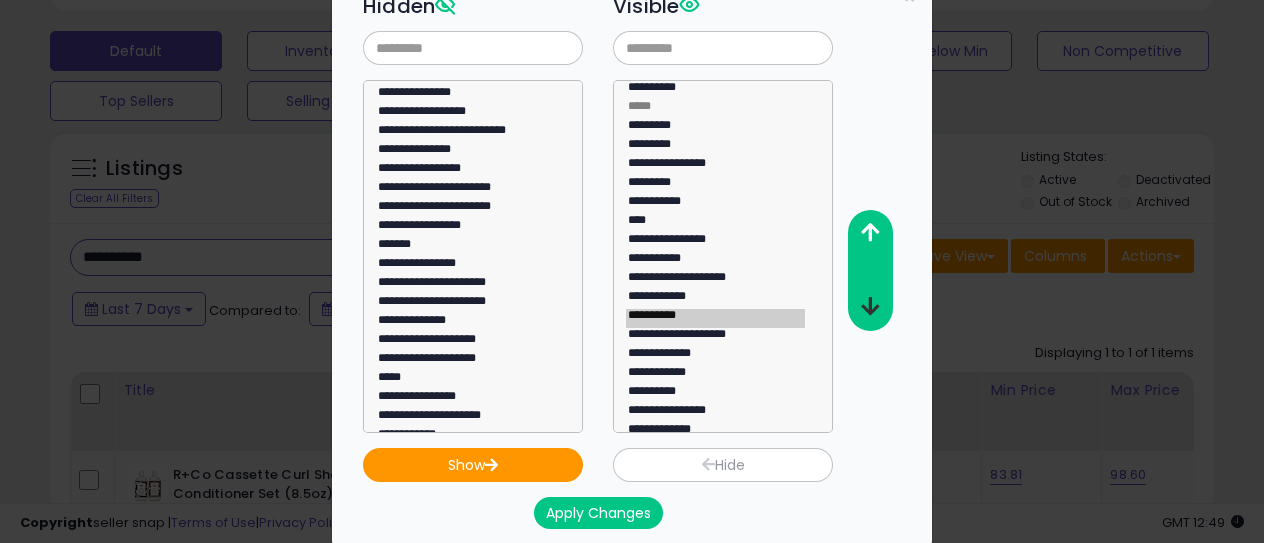 click at bounding box center (870, 306) 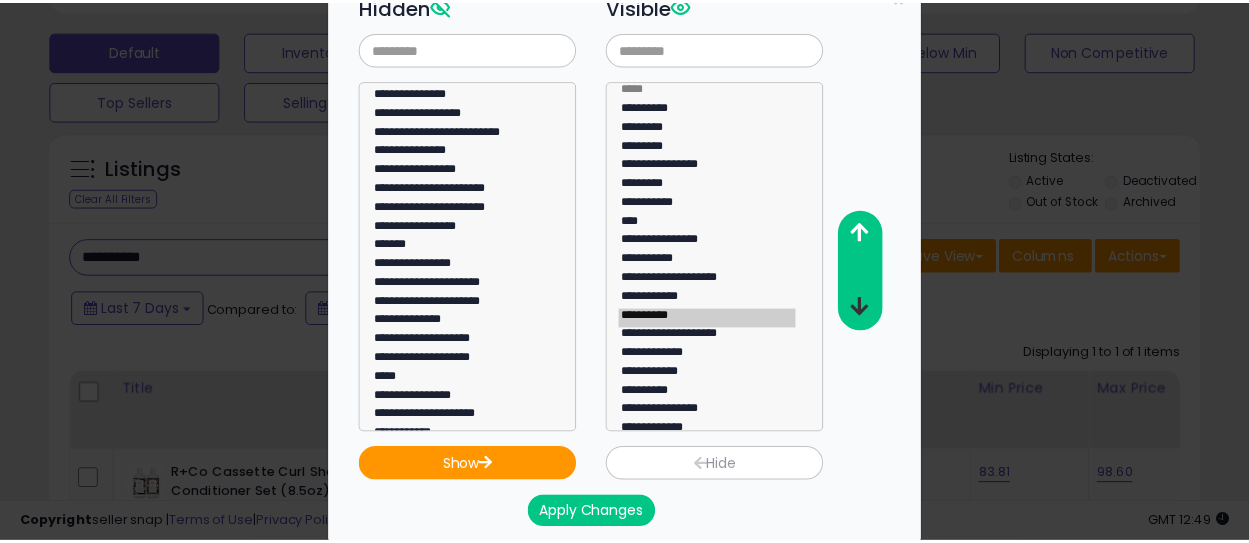 scroll, scrollTop: 0, scrollLeft: 0, axis: both 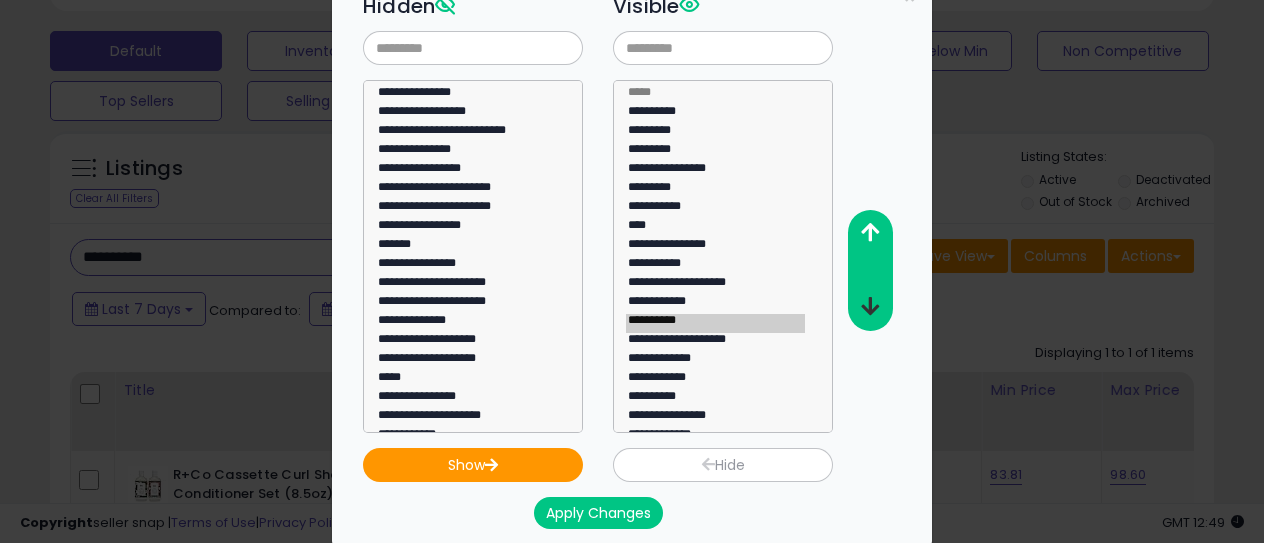 click at bounding box center [870, 306] 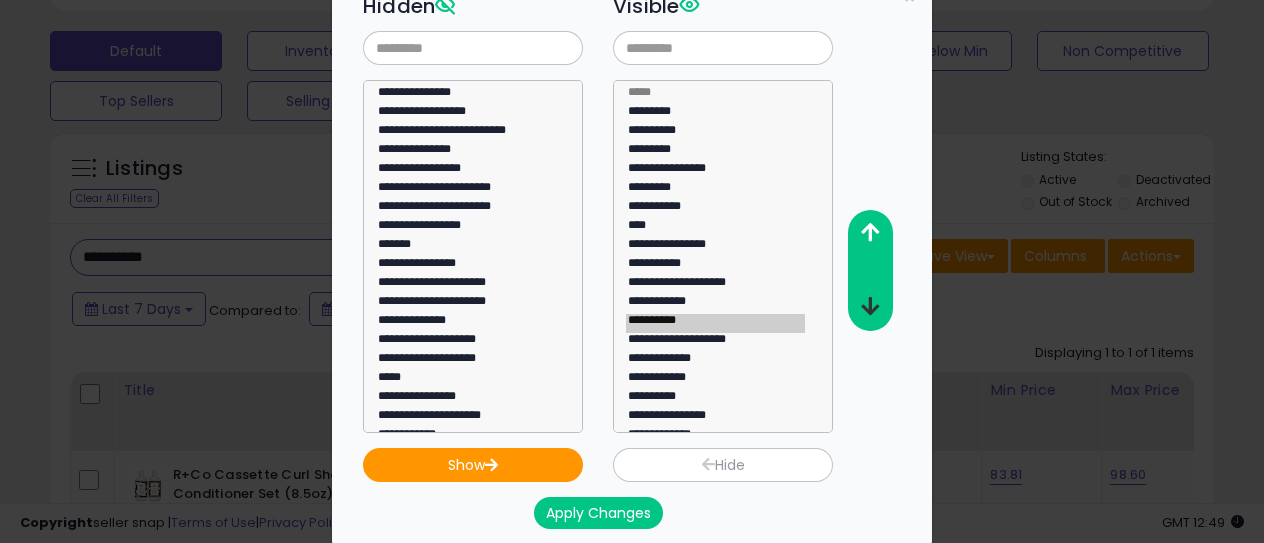 click at bounding box center (870, 306) 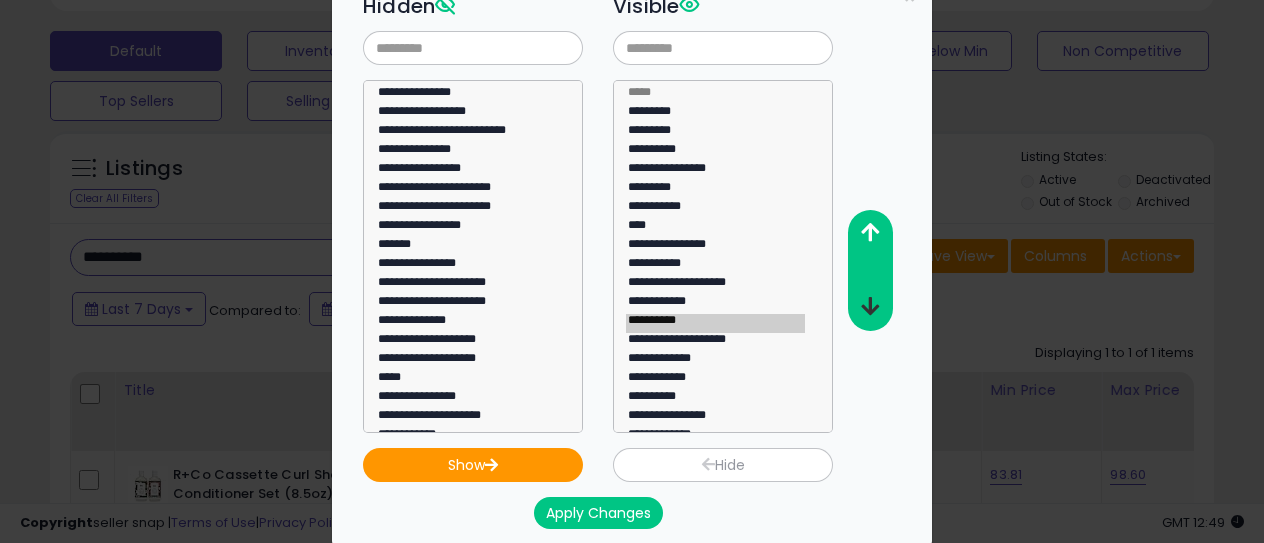 click at bounding box center (870, 306) 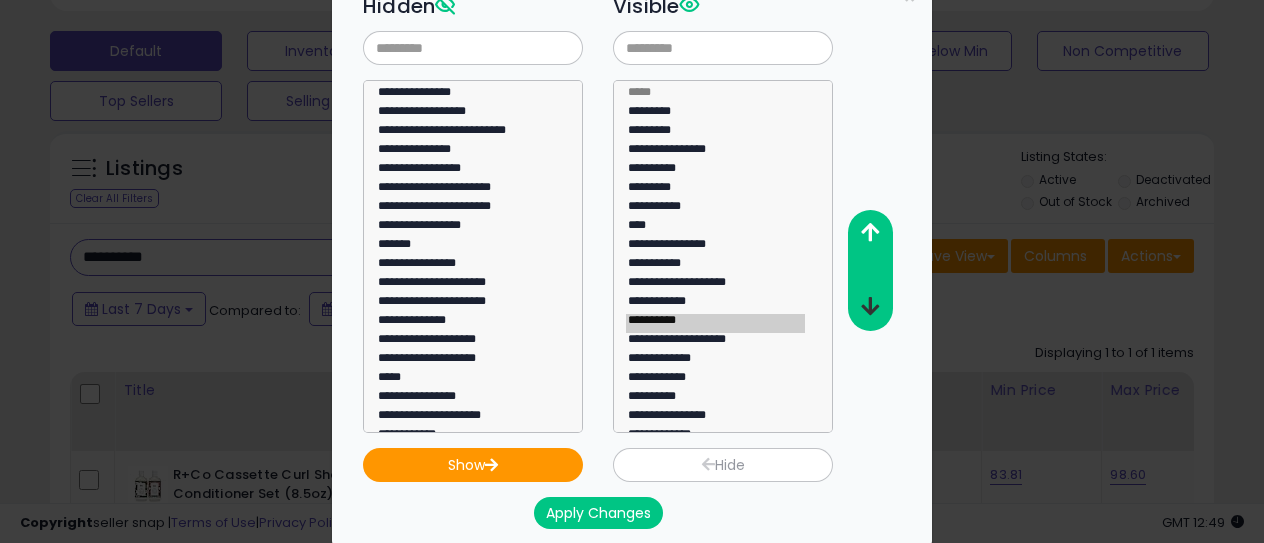 click at bounding box center [870, 306] 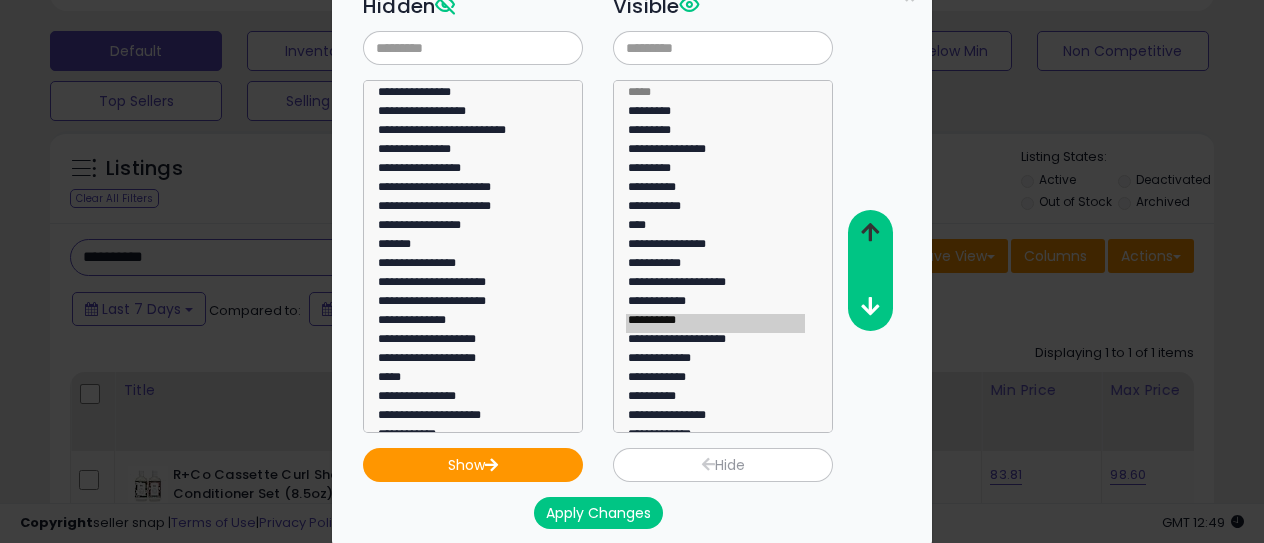 click at bounding box center (870, 232) 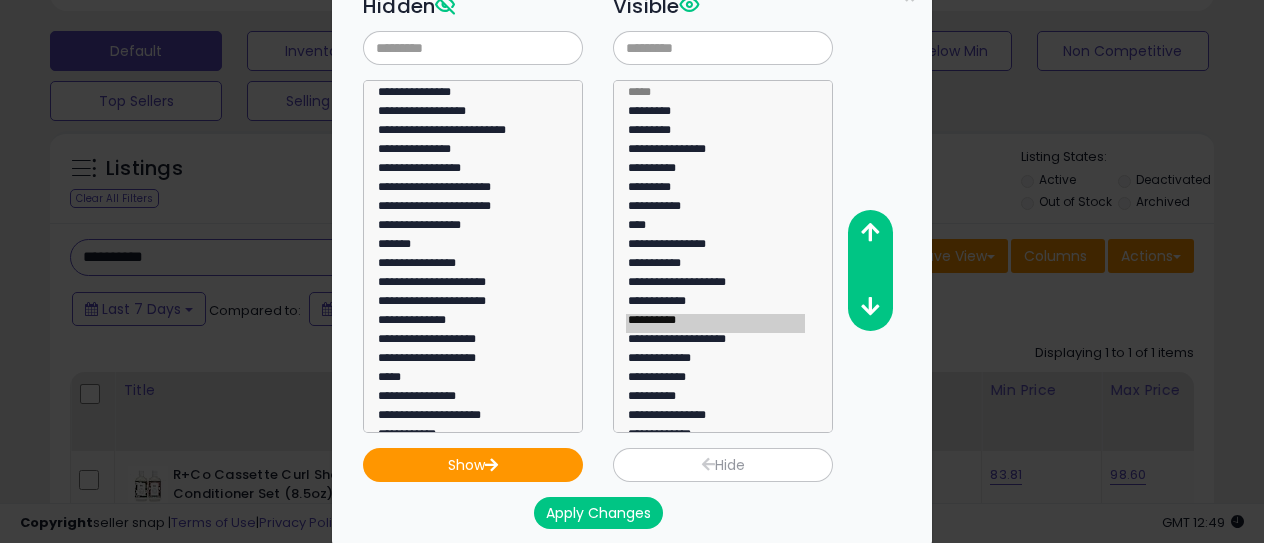 click on "Apply Changes" at bounding box center [598, 513] 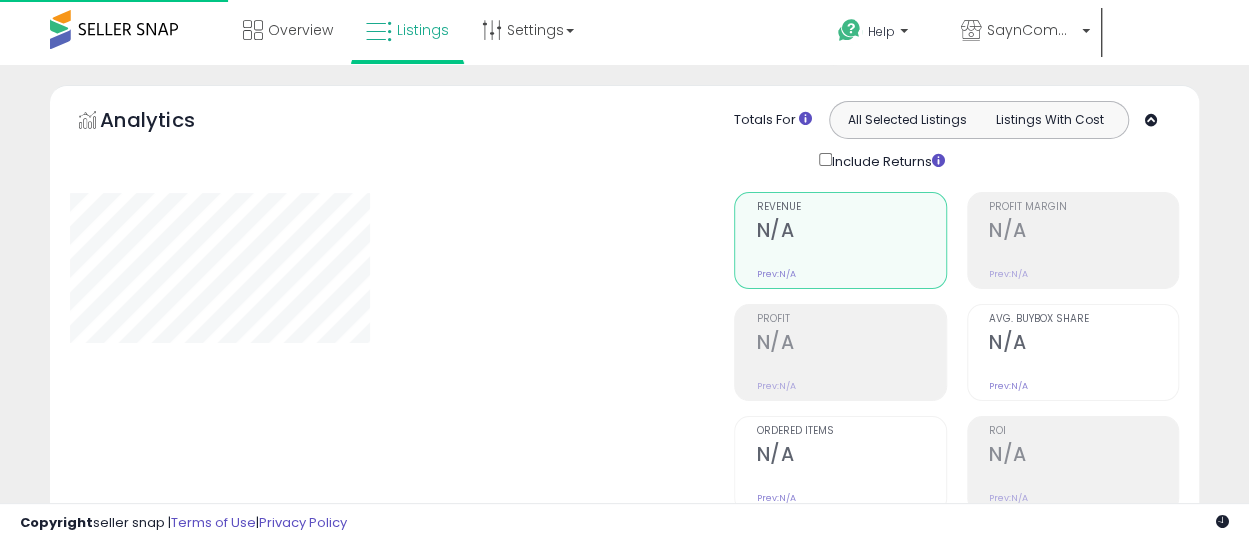 scroll, scrollTop: 599, scrollLeft: 0, axis: vertical 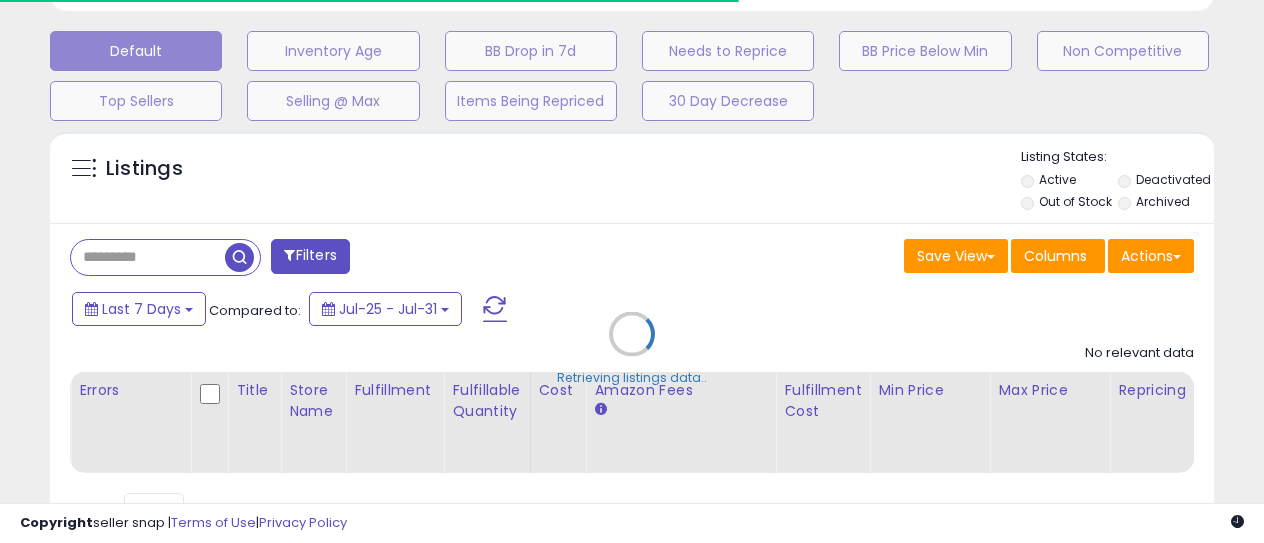 type on "**********" 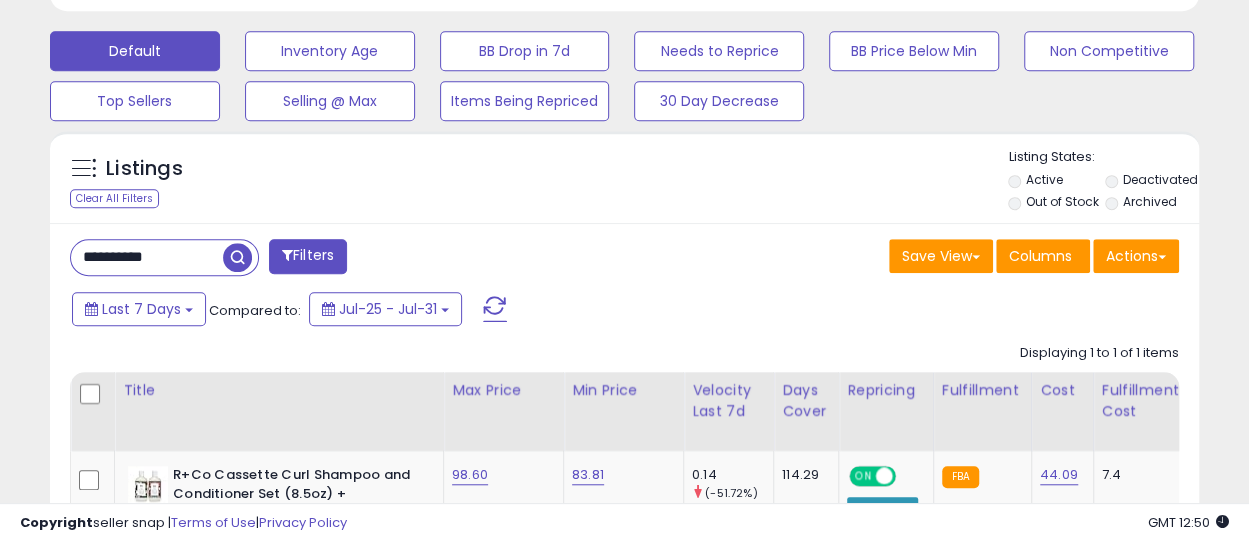 scroll, scrollTop: 999590, scrollLeft: 999336, axis: both 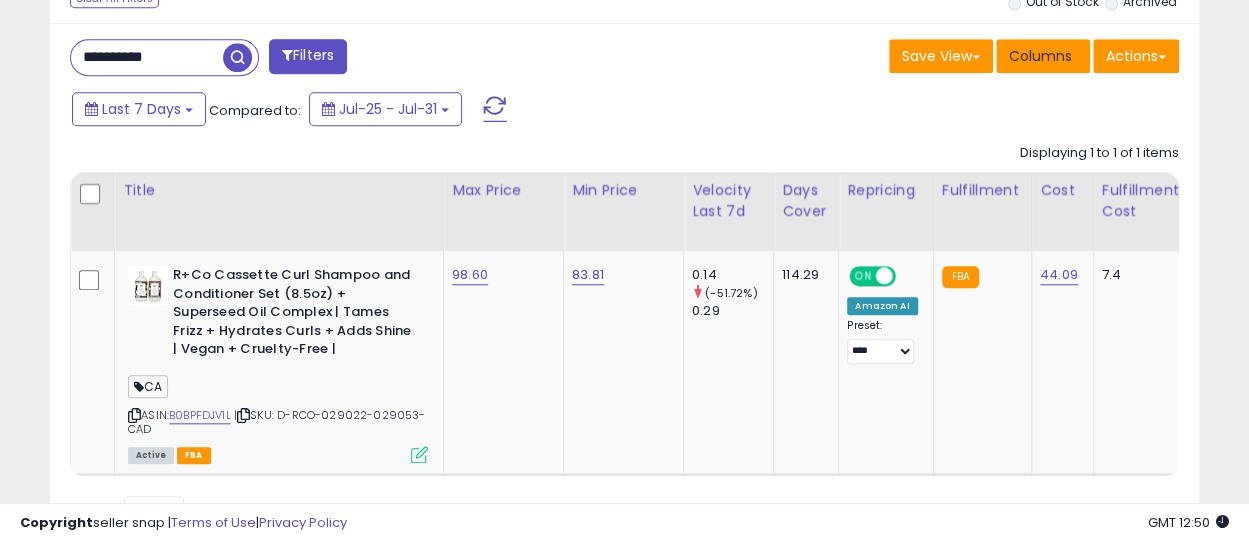 click on "Columns" at bounding box center (1040, 56) 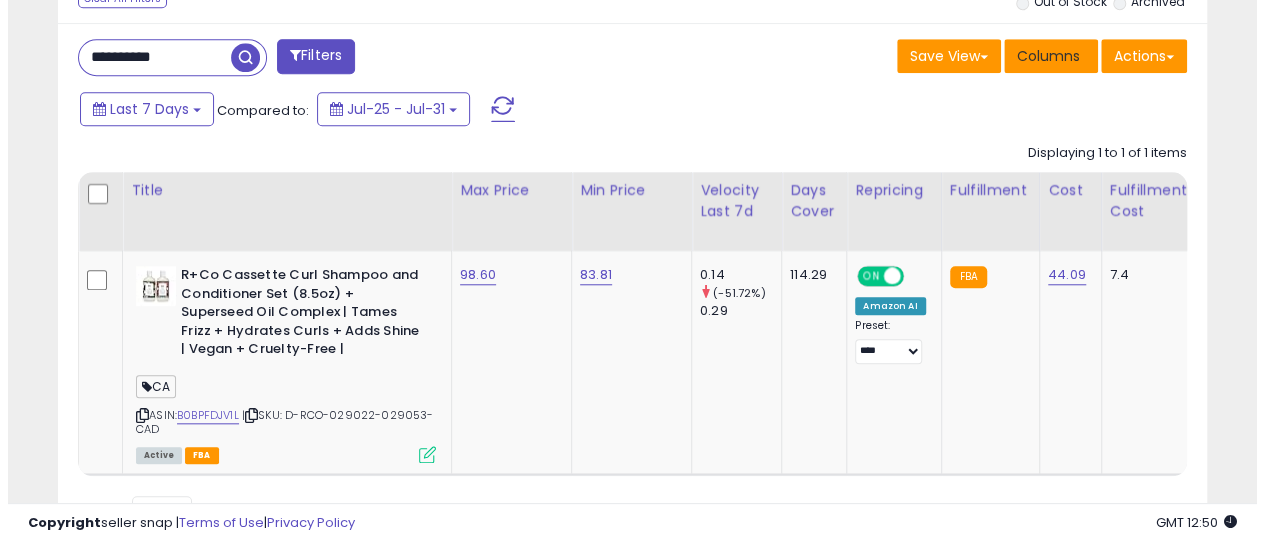 scroll, scrollTop: 999590, scrollLeft: 999326, axis: both 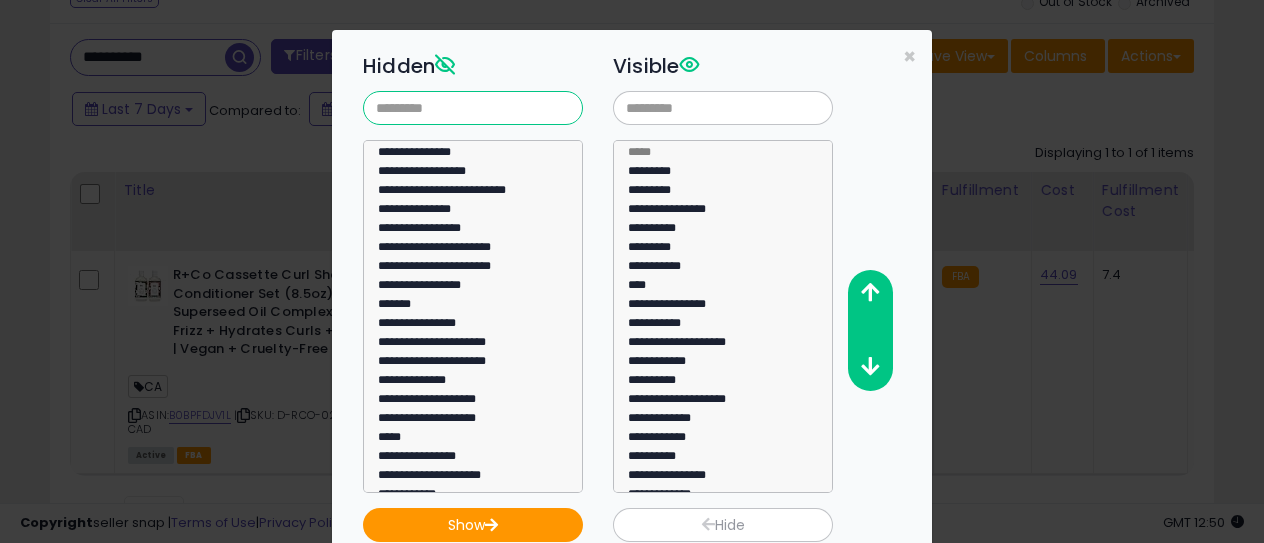 click at bounding box center (473, 108) 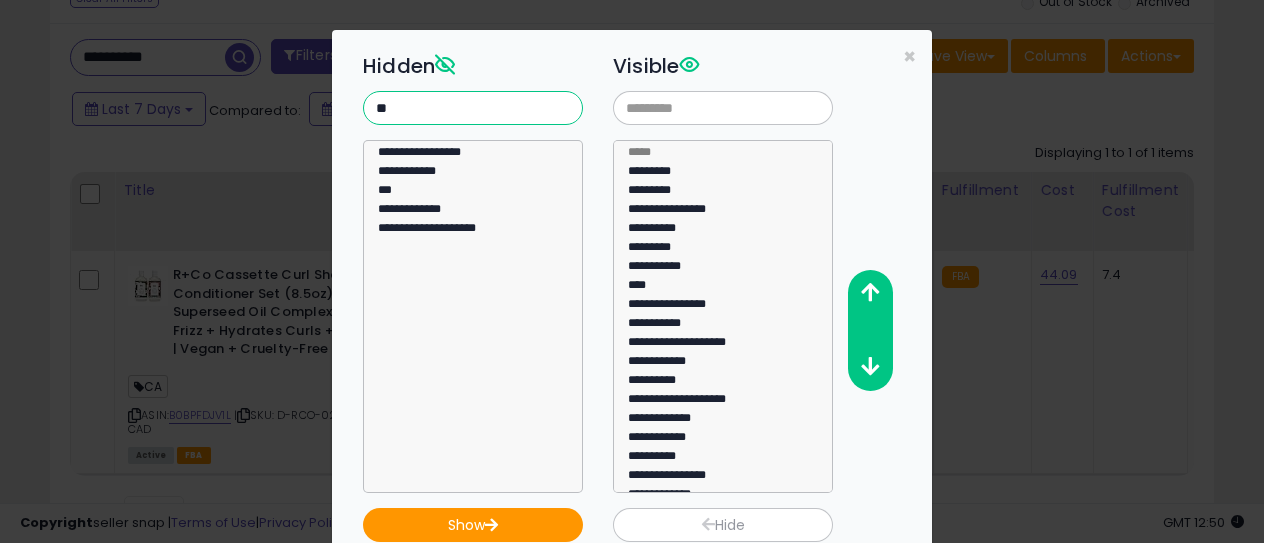 type on "**" 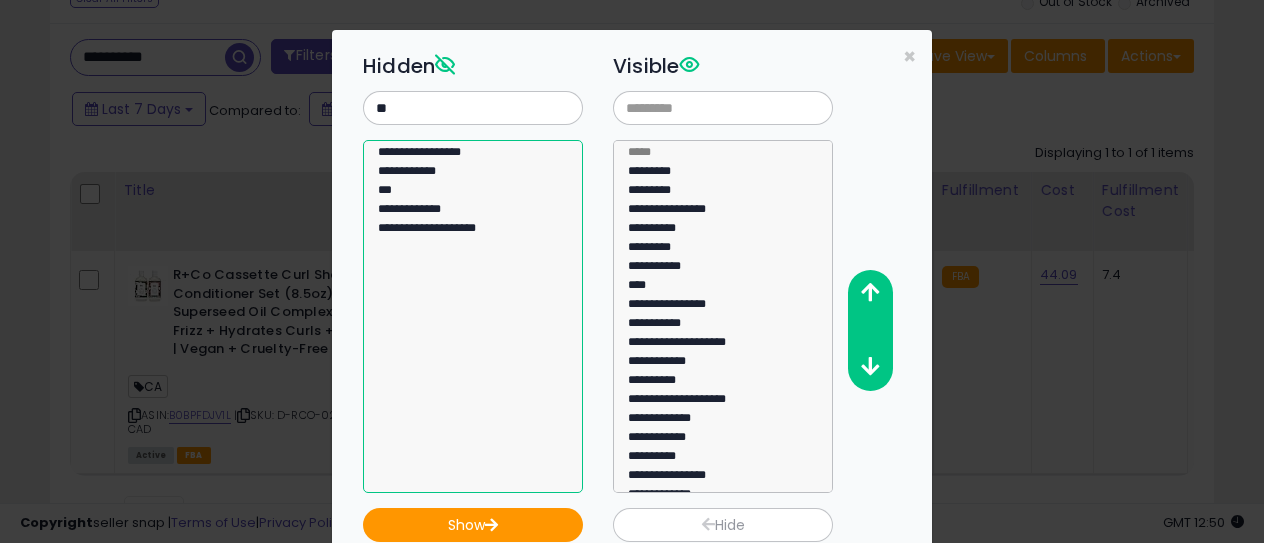 select on "**********" 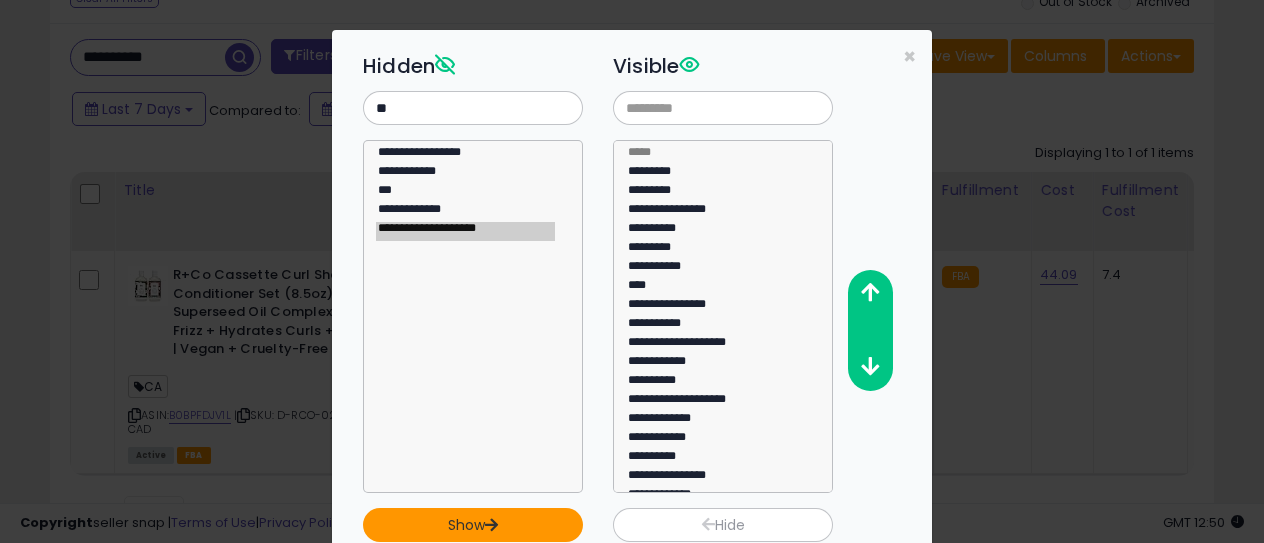 click on "Show" at bounding box center [473, 525] 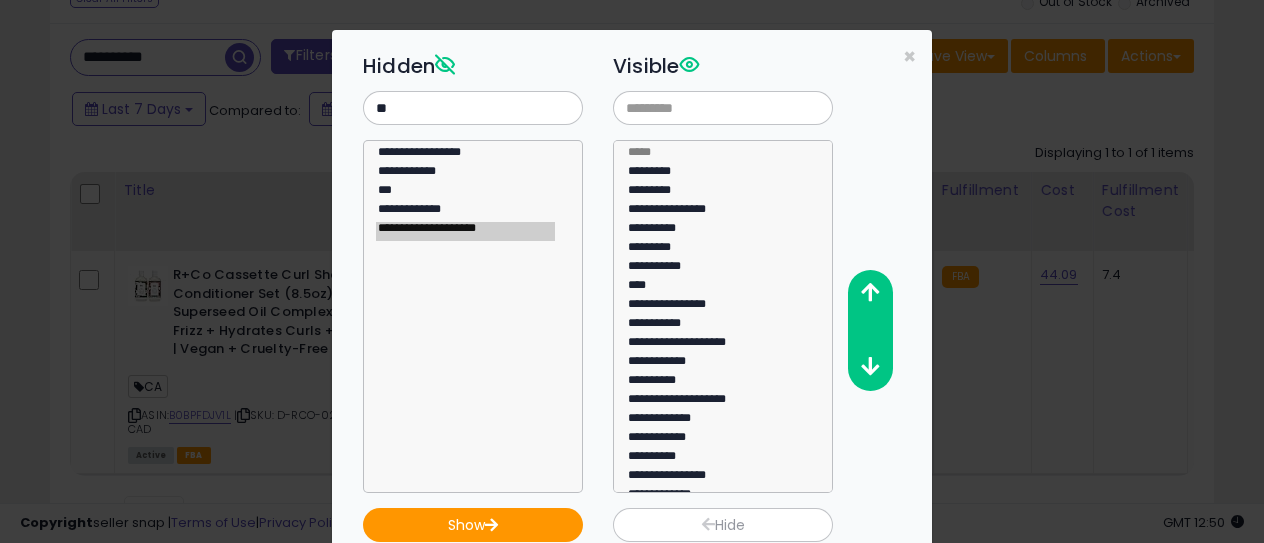 scroll, scrollTop: 204, scrollLeft: 0, axis: vertical 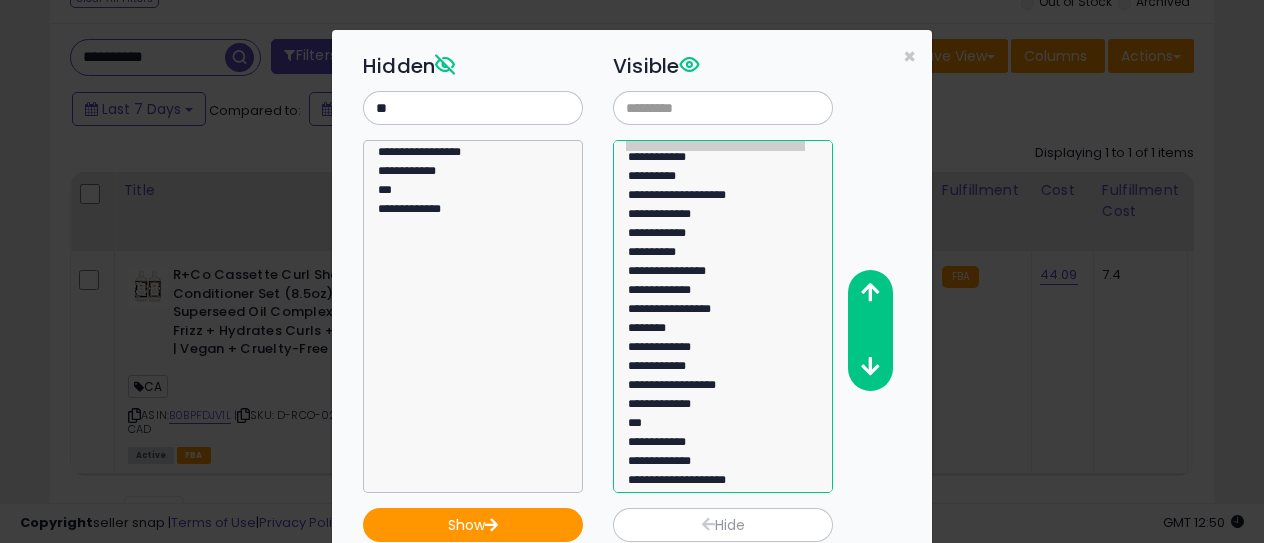 click on "**********" 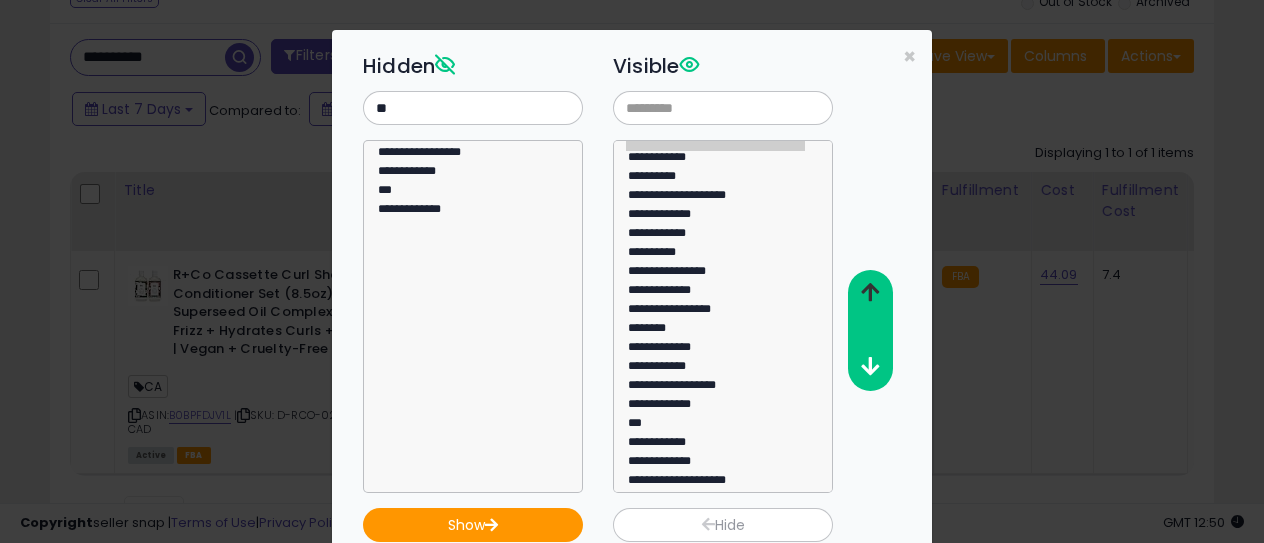 click at bounding box center (870, 292) 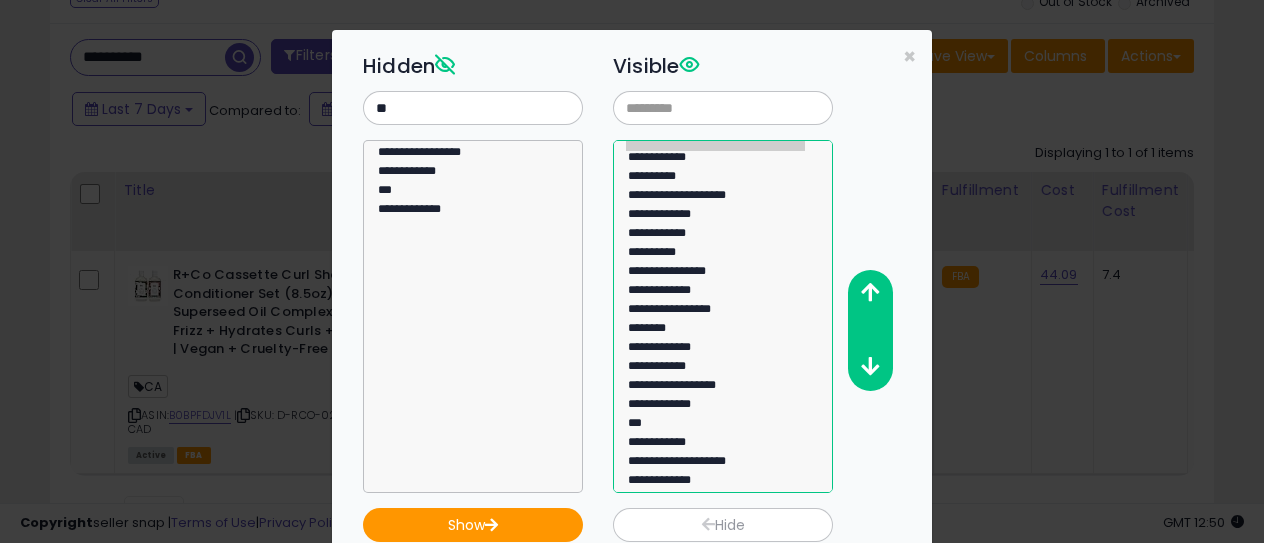 select on "**********" 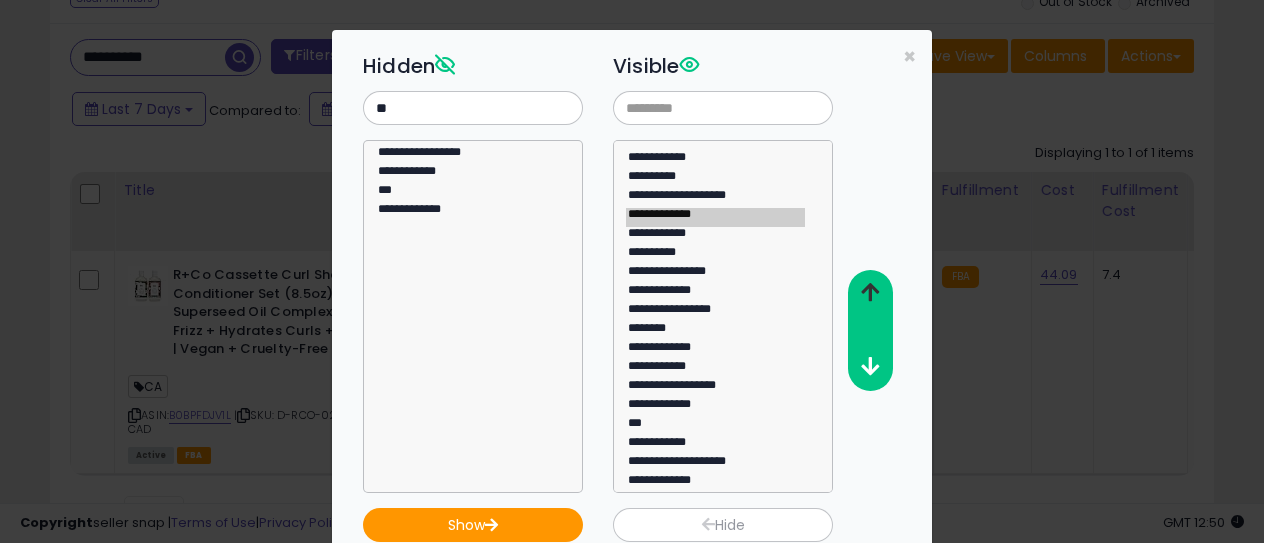 click at bounding box center (870, 292) 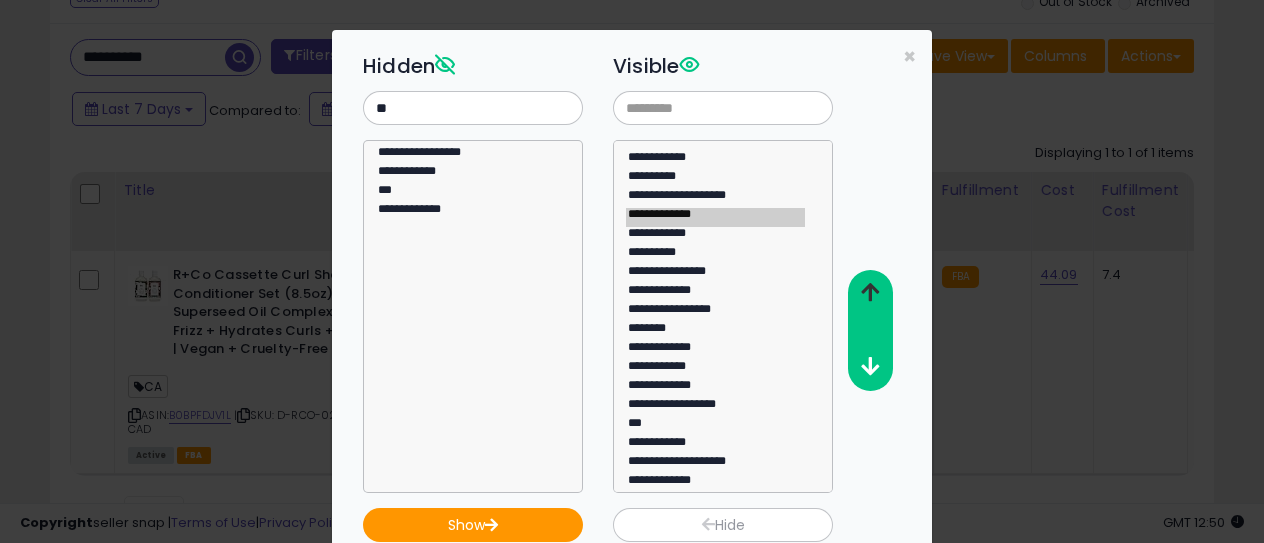 click at bounding box center (870, 292) 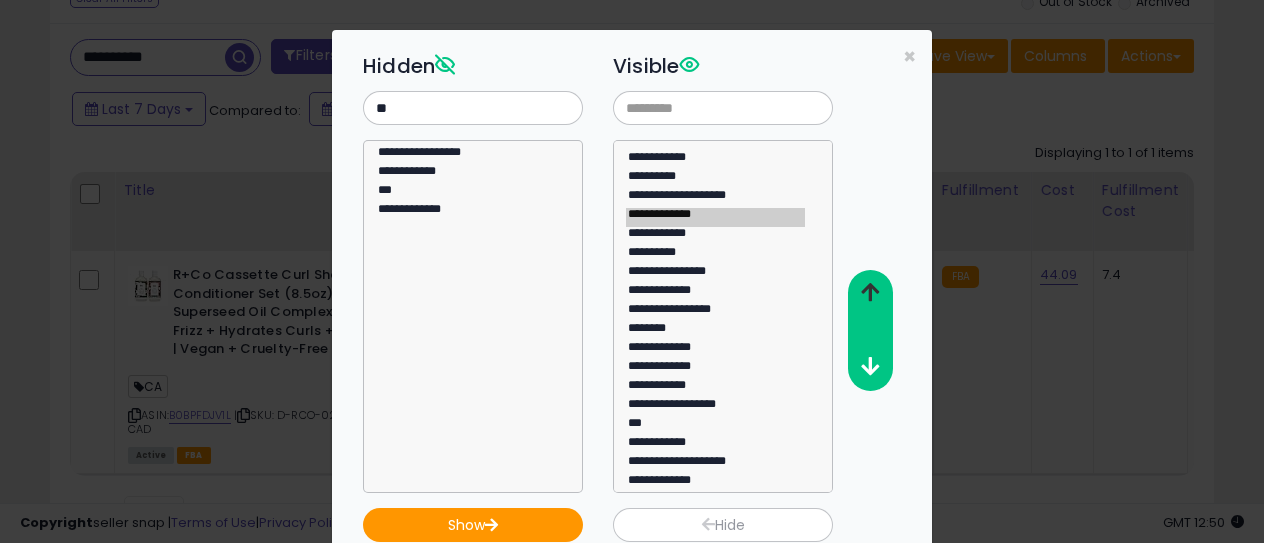 click at bounding box center (870, 292) 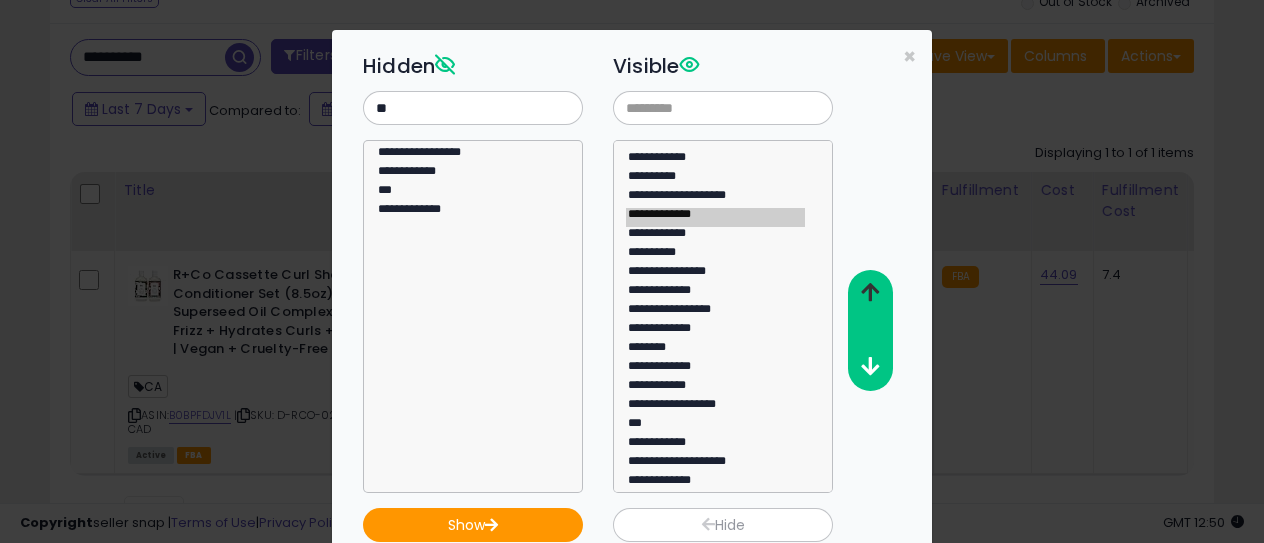 click at bounding box center (870, 292) 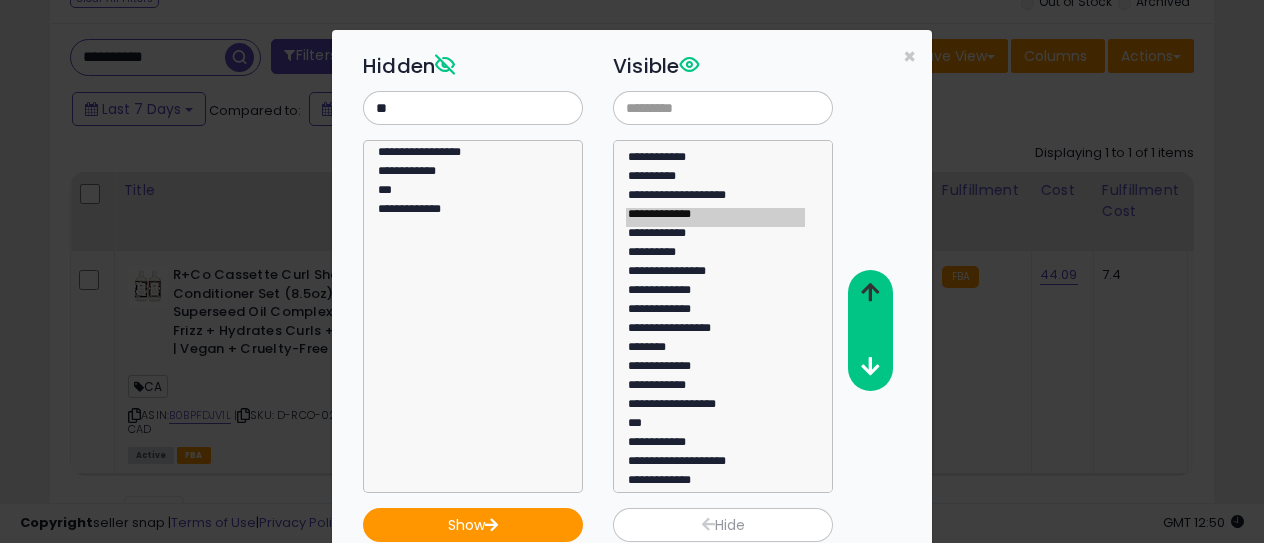 click at bounding box center (870, 292) 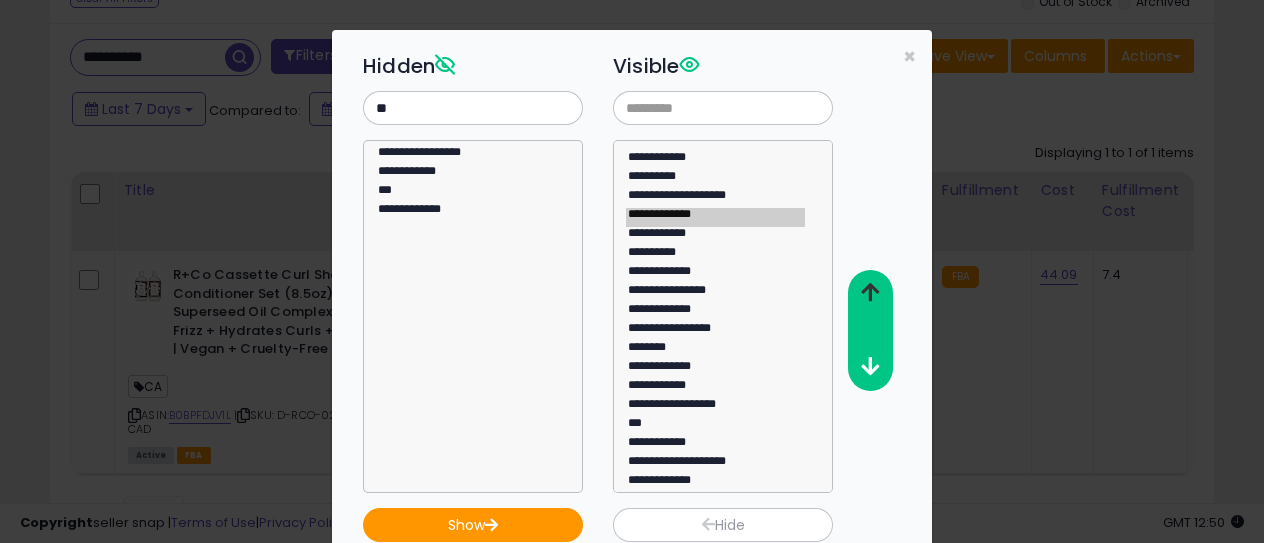 click at bounding box center [870, 292] 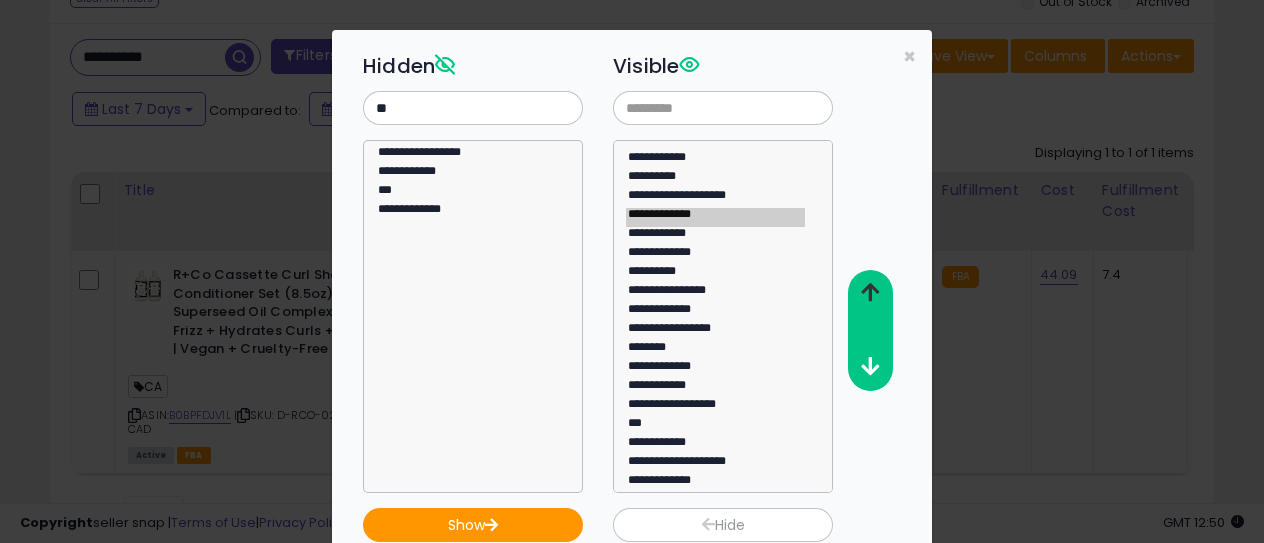 click at bounding box center (870, 292) 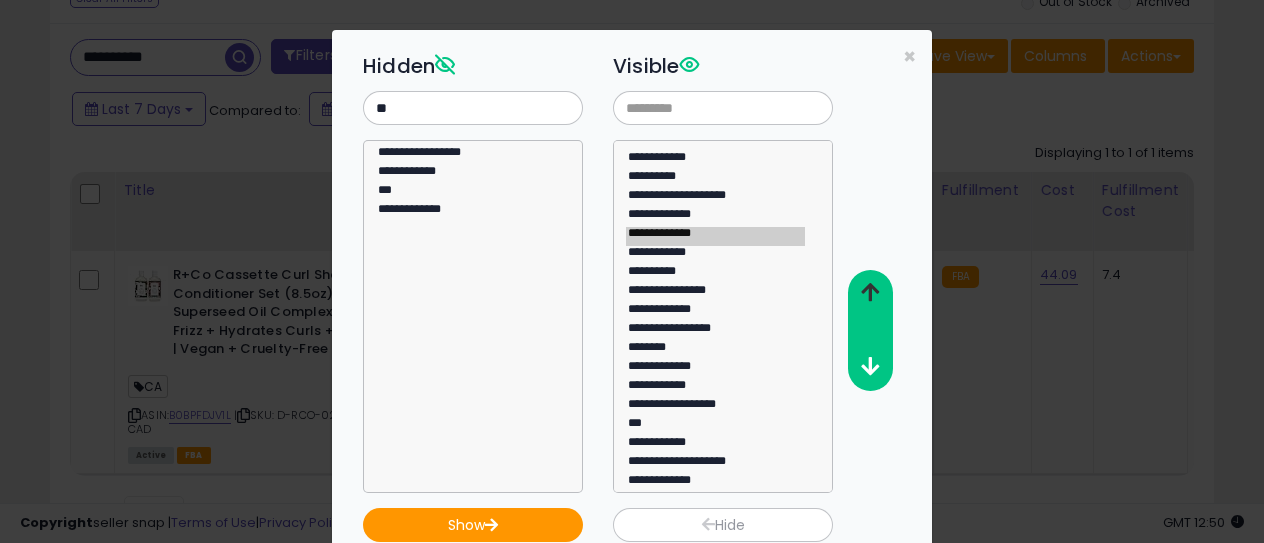 click at bounding box center (870, 292) 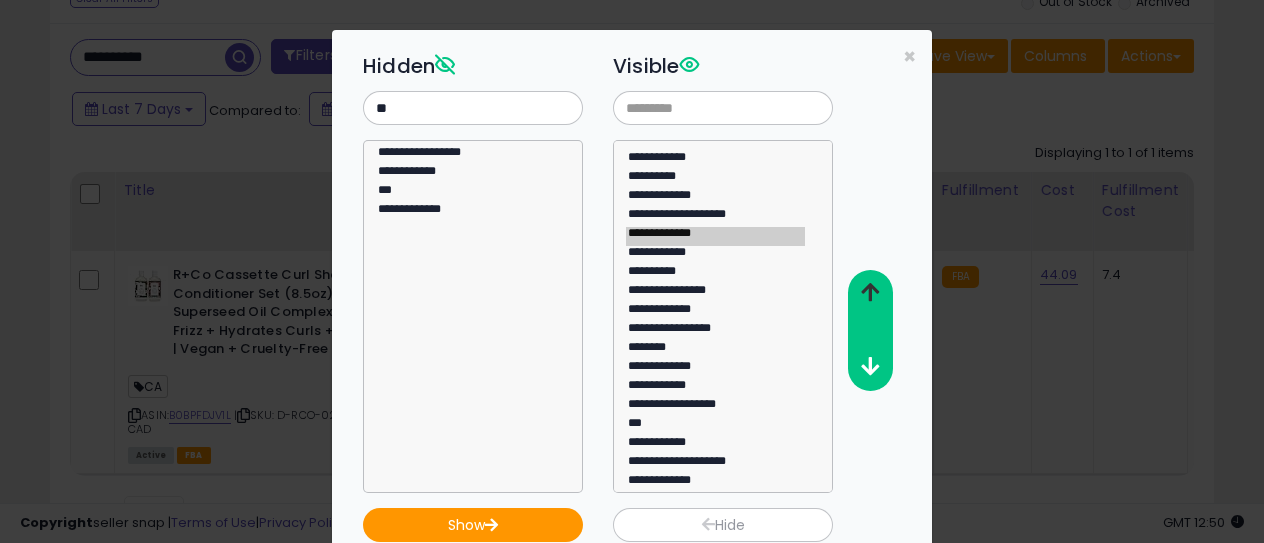 click at bounding box center (870, 292) 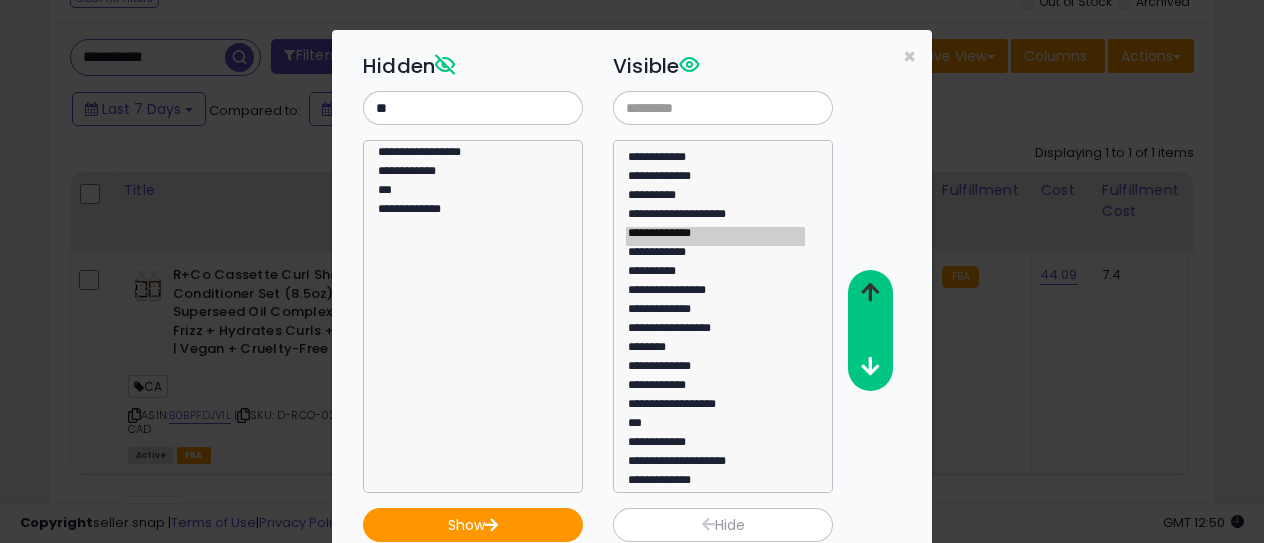 click at bounding box center [870, 292] 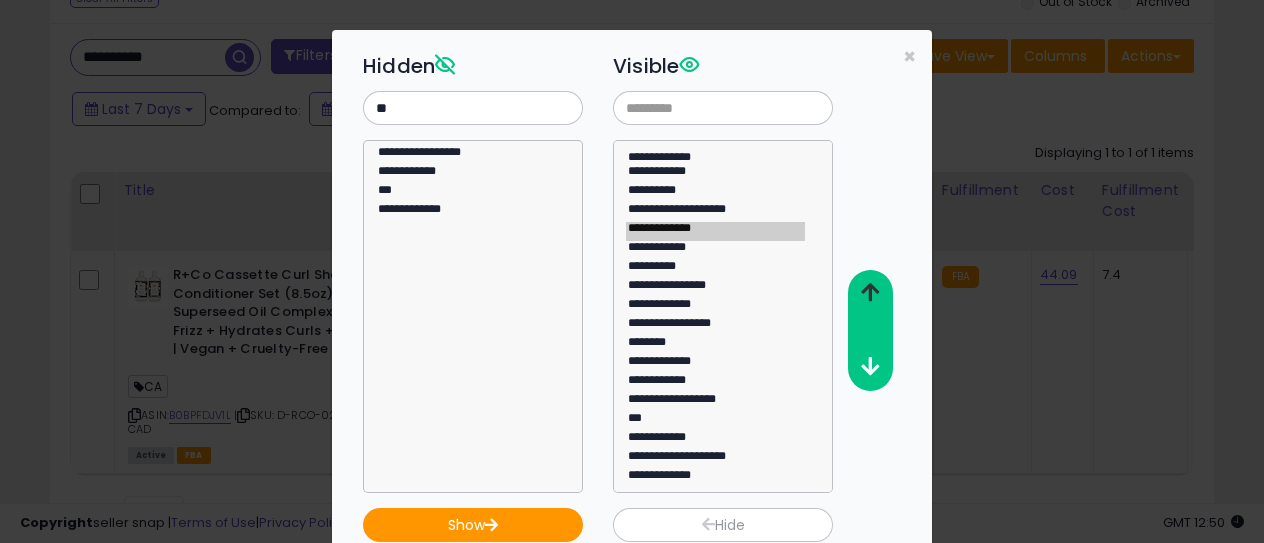 click at bounding box center (870, 292) 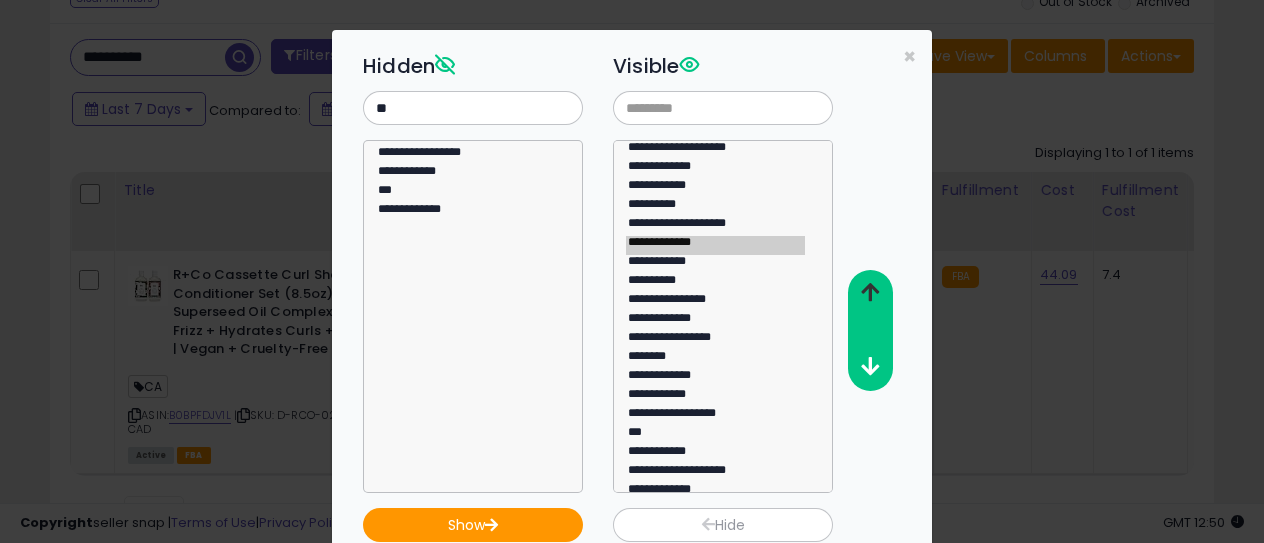 click at bounding box center (870, 292) 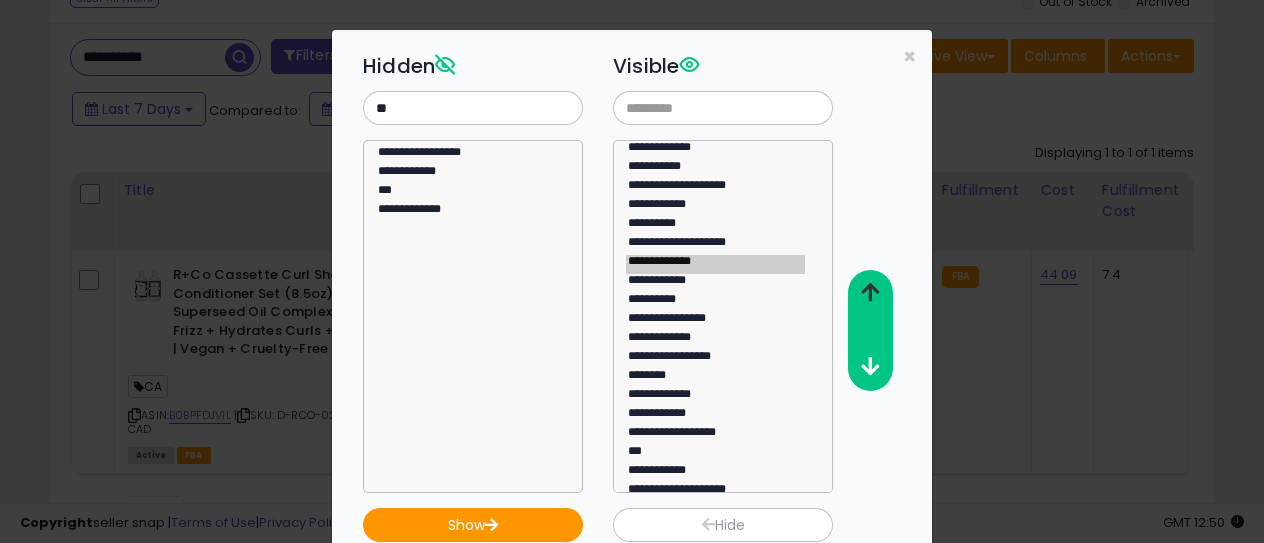 click at bounding box center (870, 292) 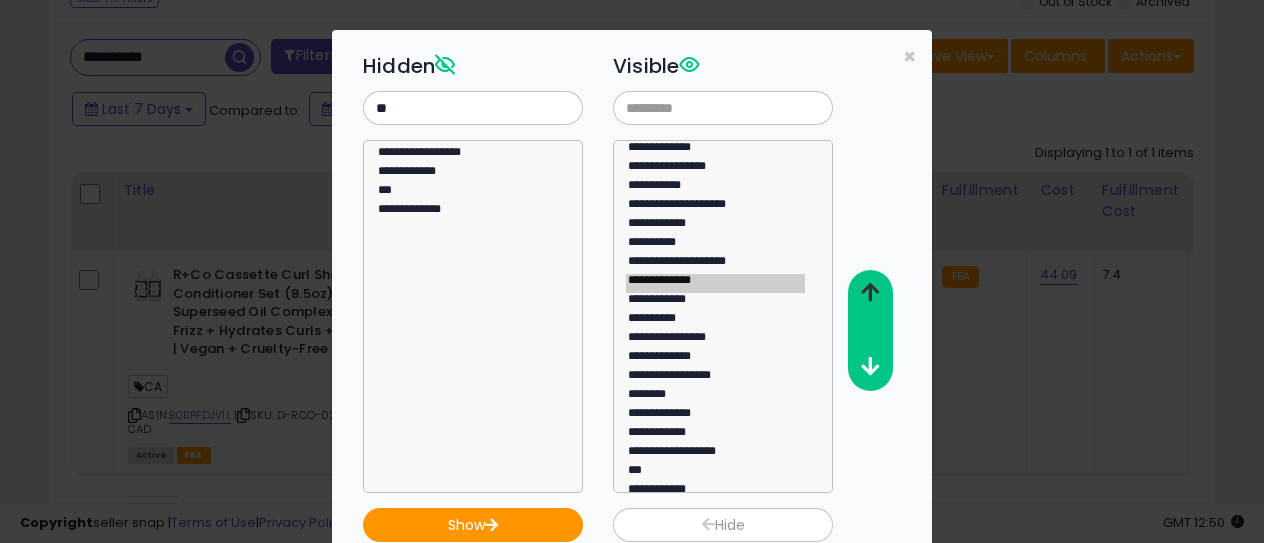 click at bounding box center (870, 292) 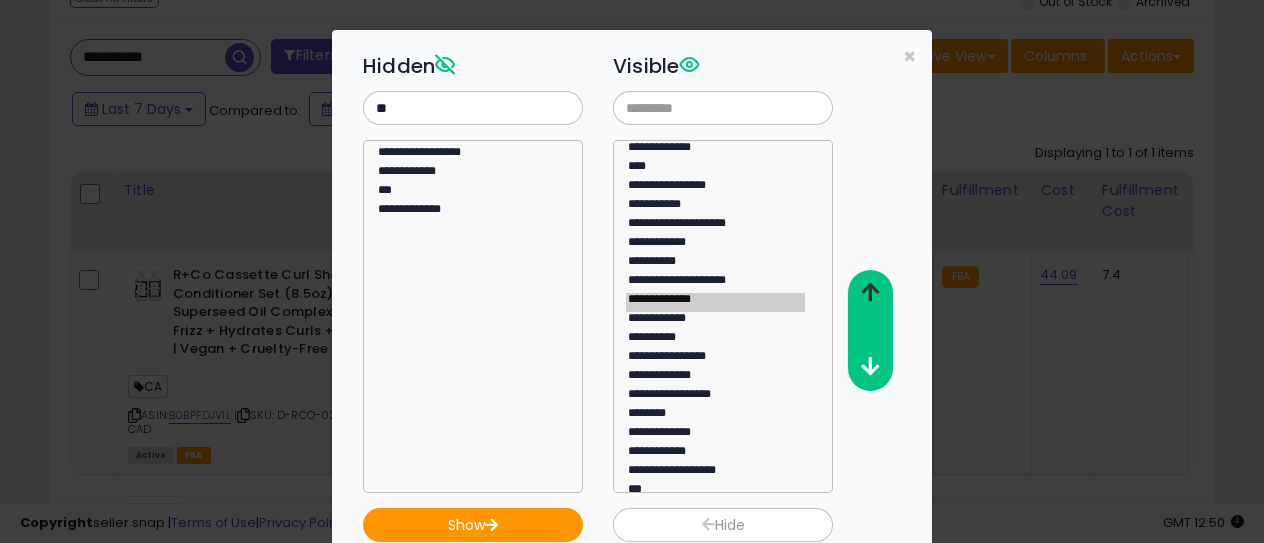 click at bounding box center (870, 292) 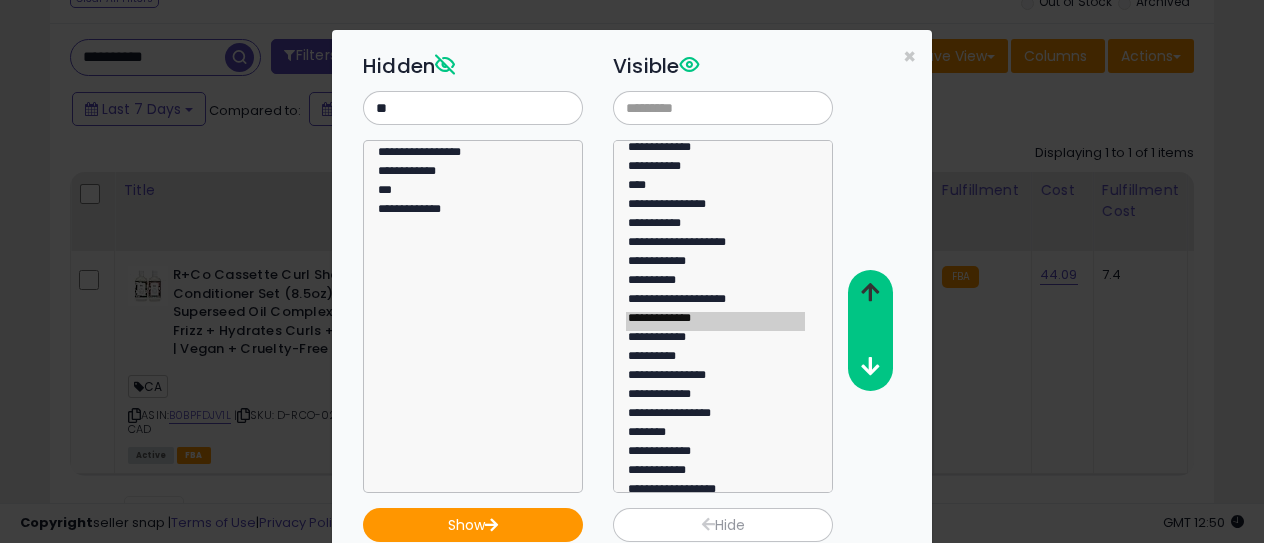 click at bounding box center [870, 292] 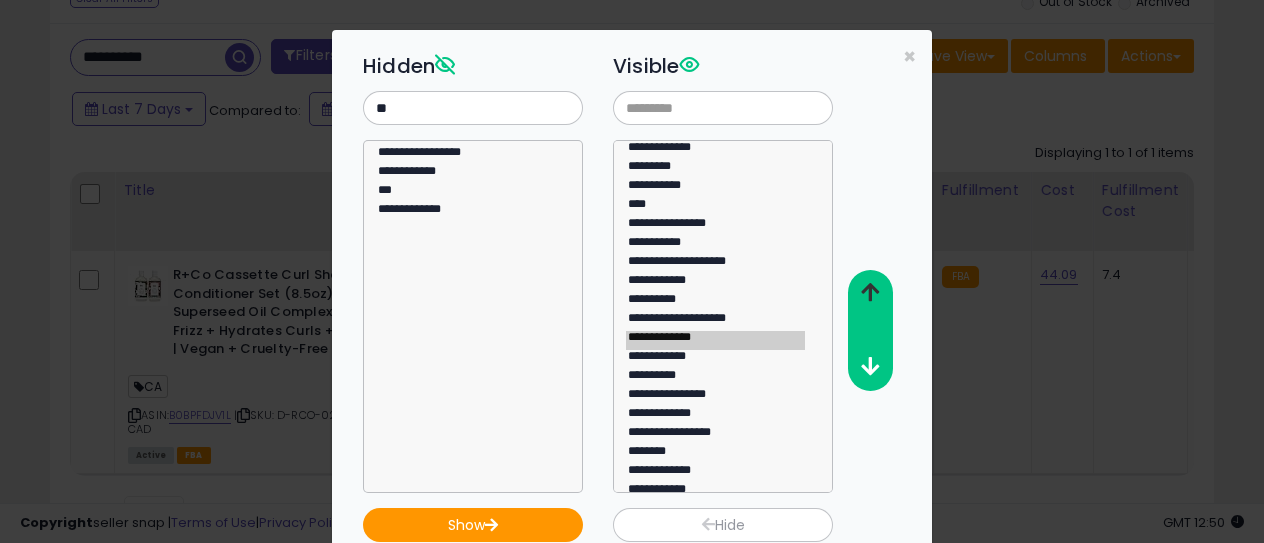 click at bounding box center (870, 292) 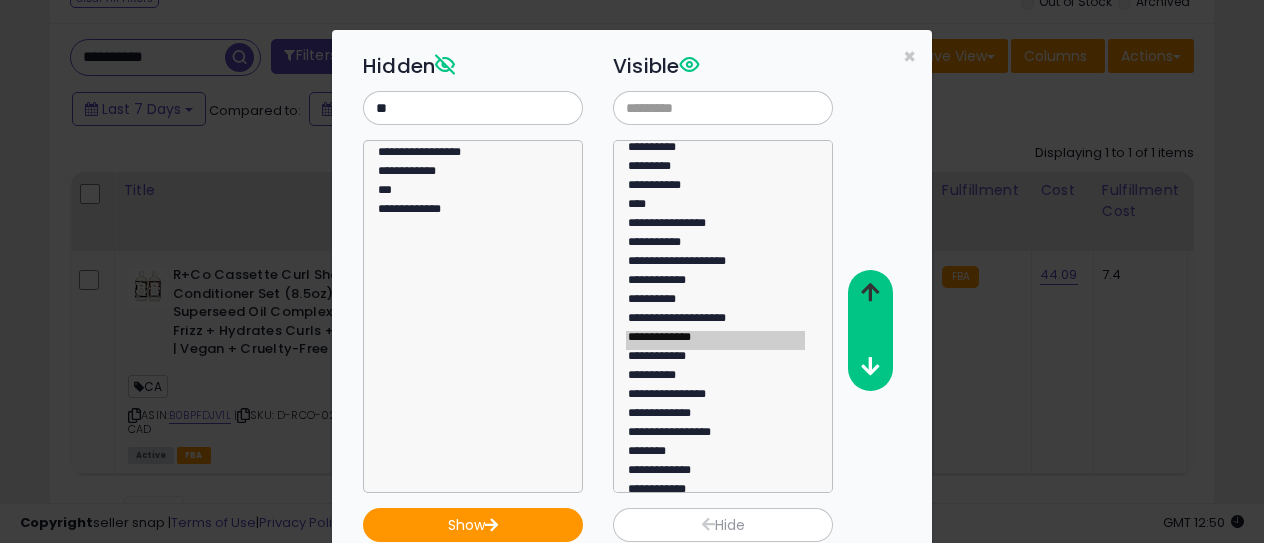 scroll, scrollTop: 81, scrollLeft: 0, axis: vertical 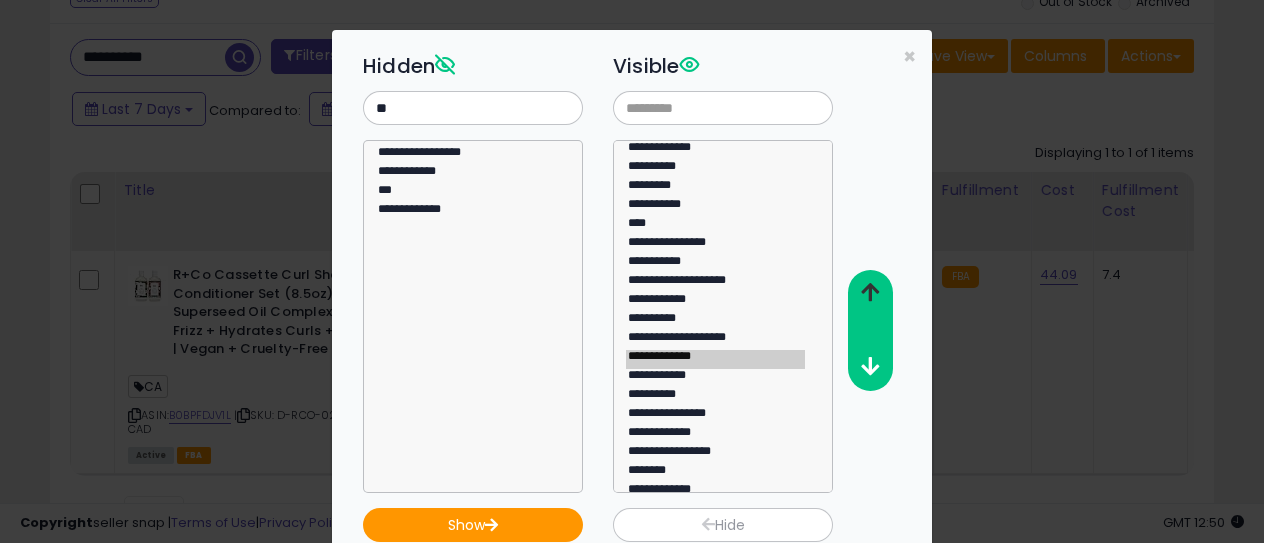 click at bounding box center (870, 292) 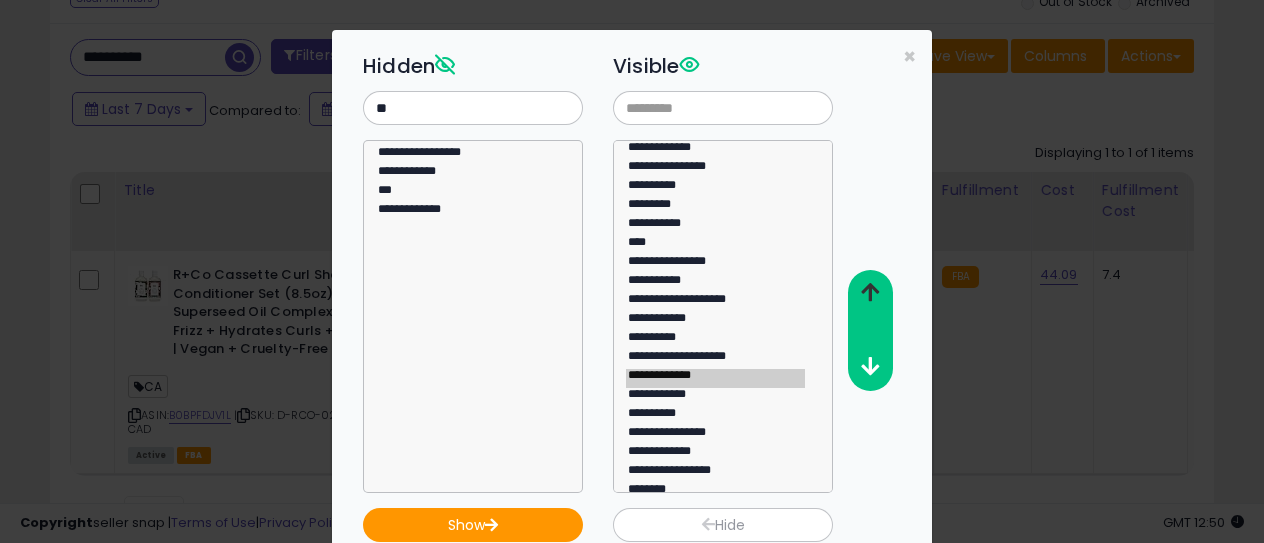 click at bounding box center [870, 292] 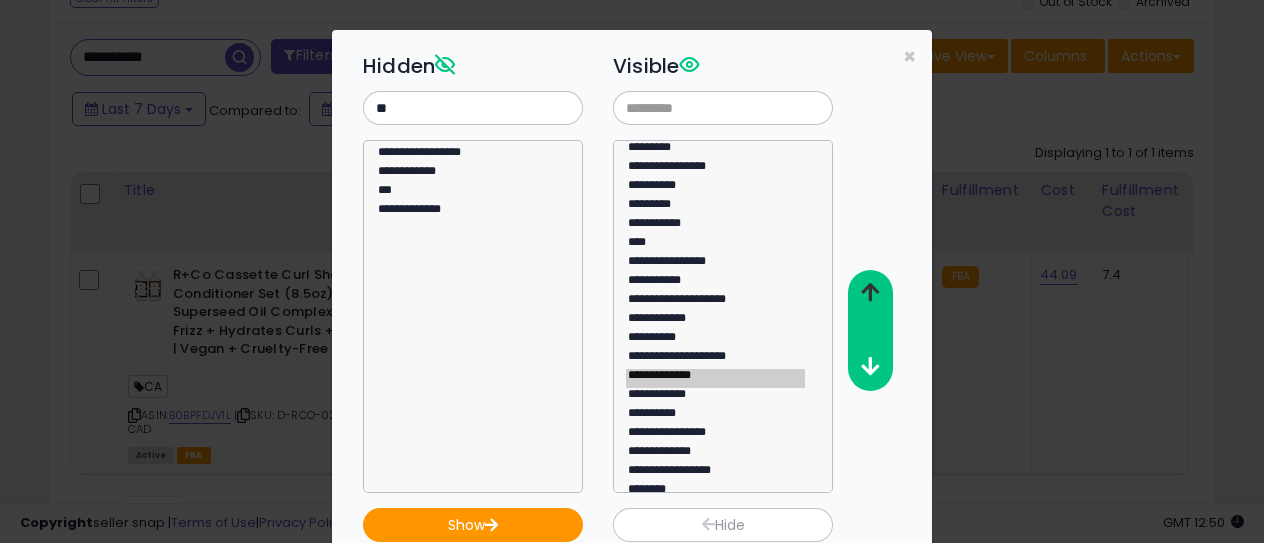 scroll, scrollTop: 43, scrollLeft: 0, axis: vertical 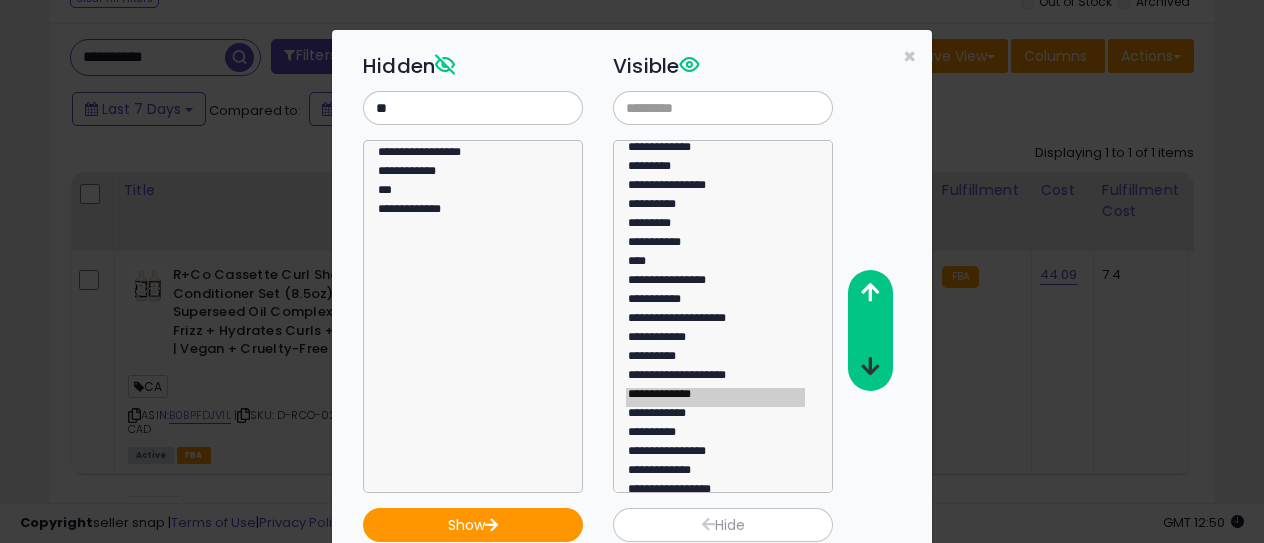 click at bounding box center (869, 367) 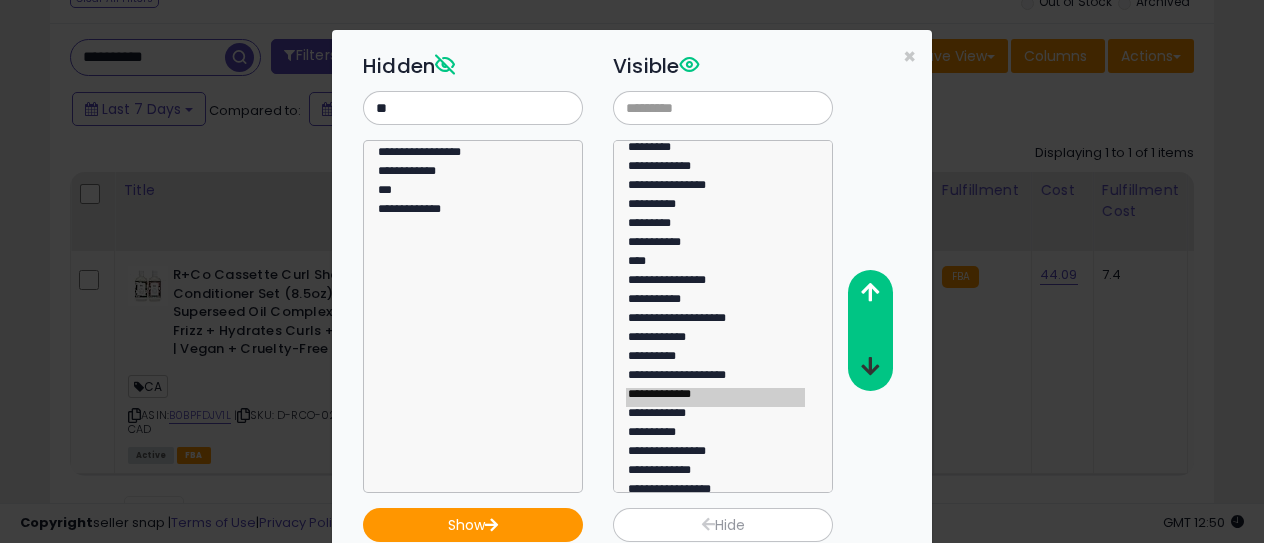 scroll, scrollTop: 24, scrollLeft: 0, axis: vertical 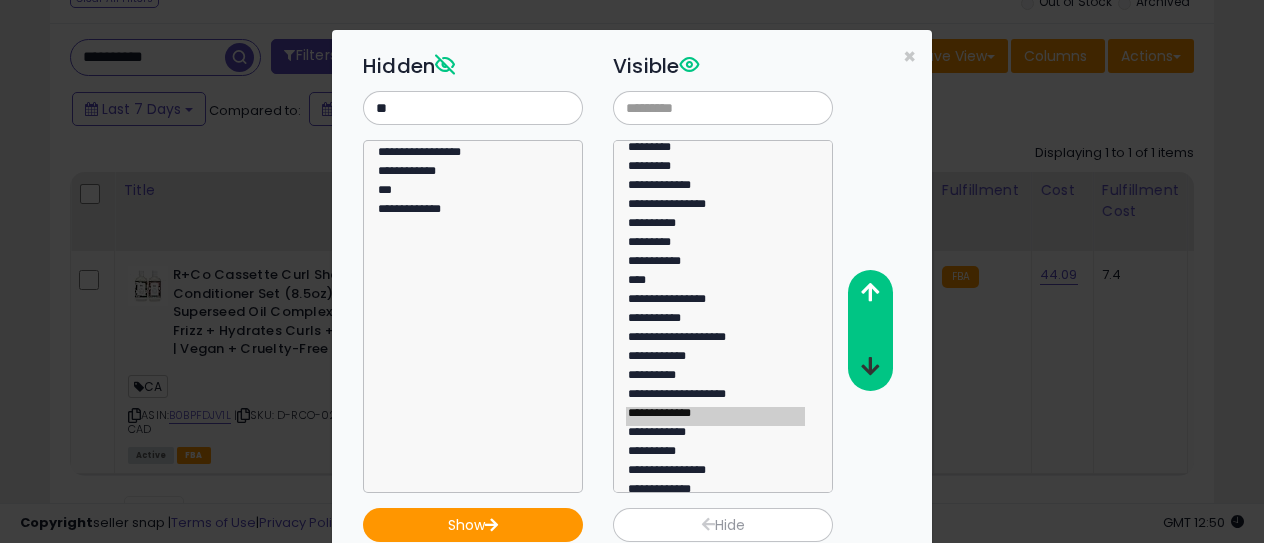 click at bounding box center [869, 367] 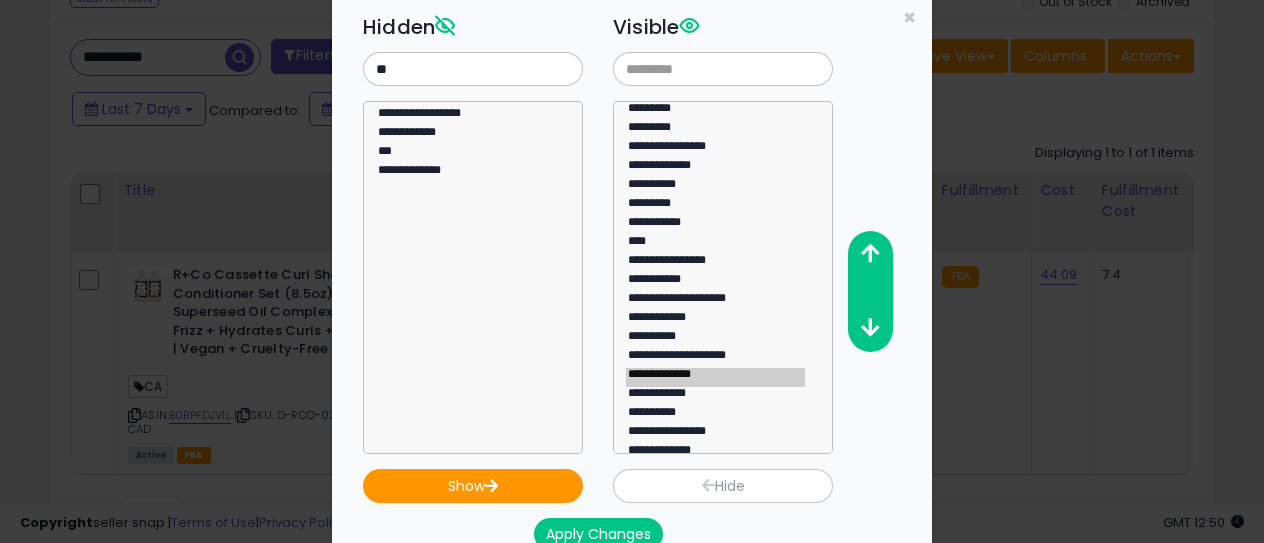 scroll, scrollTop: 60, scrollLeft: 0, axis: vertical 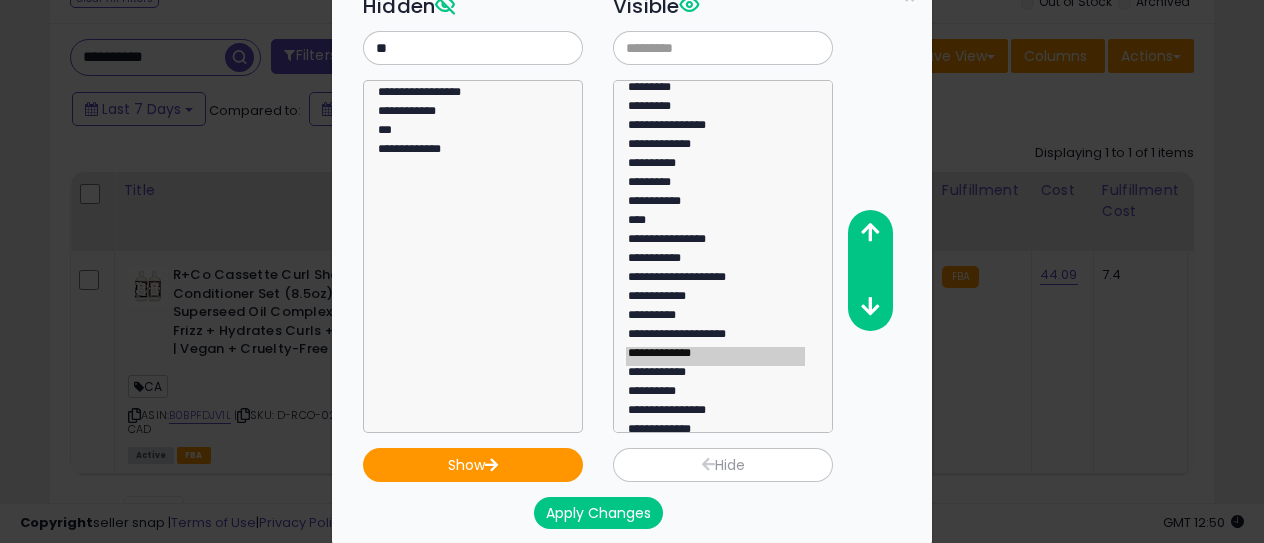 click on "Apply Changes" at bounding box center (598, 513) 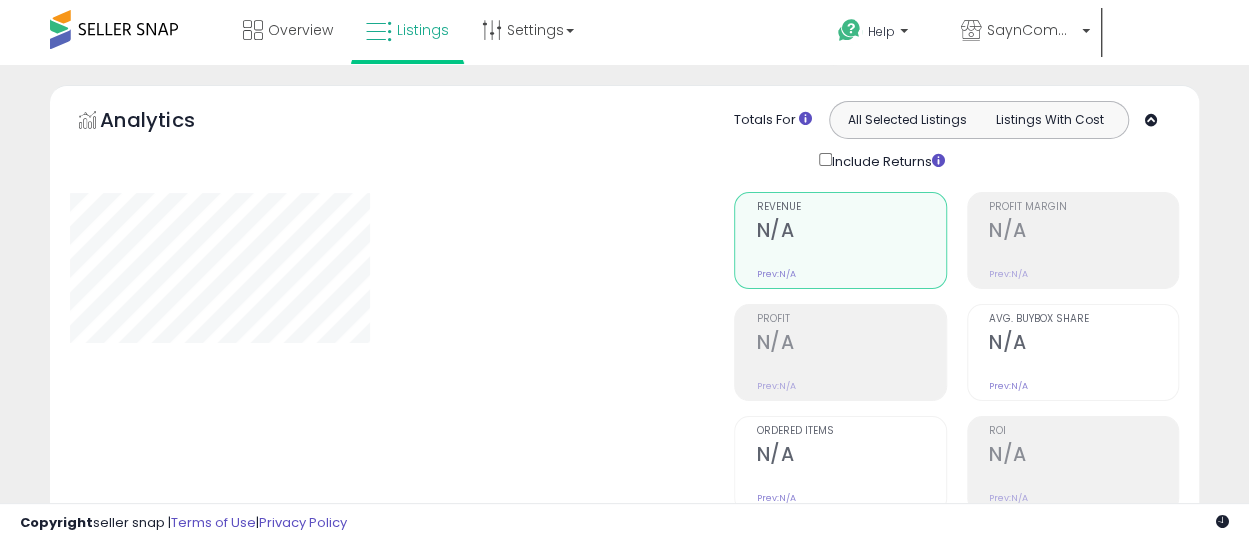 scroll, scrollTop: 696, scrollLeft: 0, axis: vertical 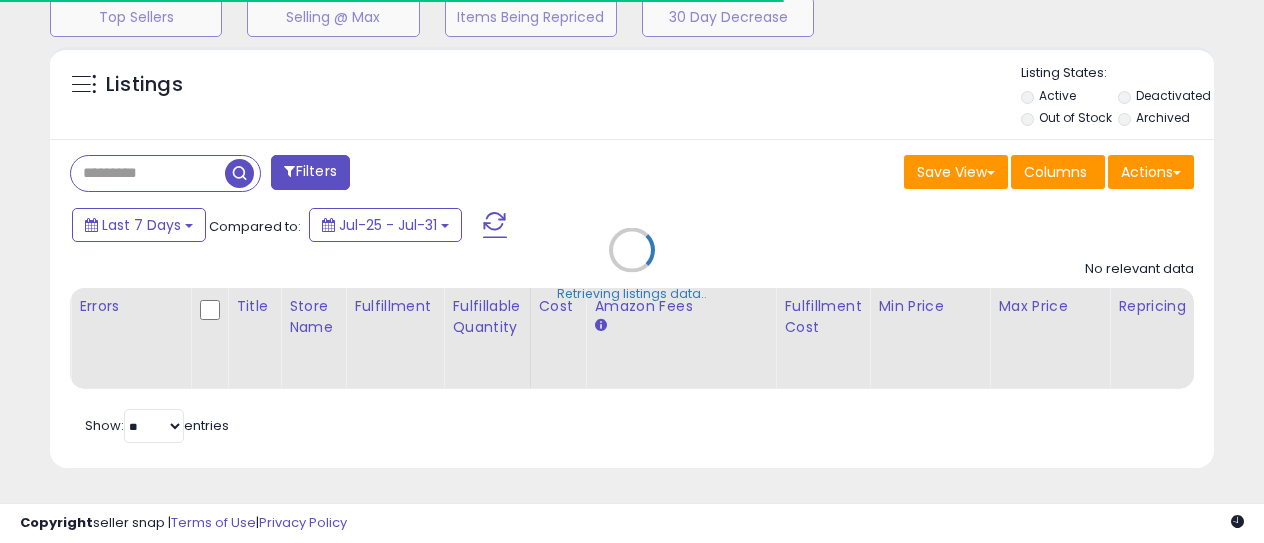 type on "**********" 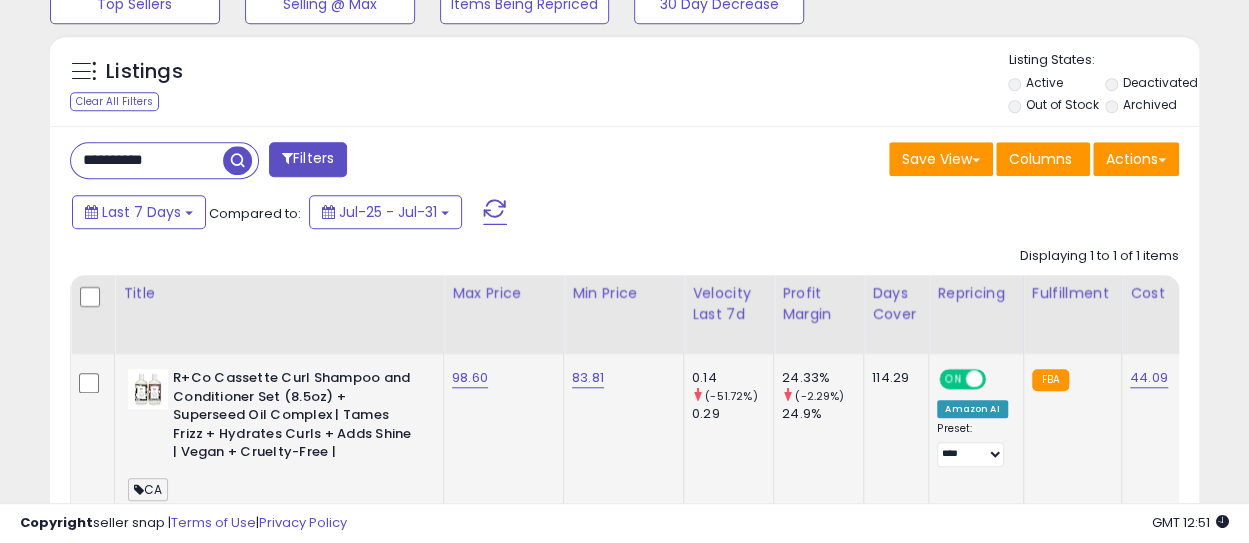 scroll, scrollTop: 496, scrollLeft: 0, axis: vertical 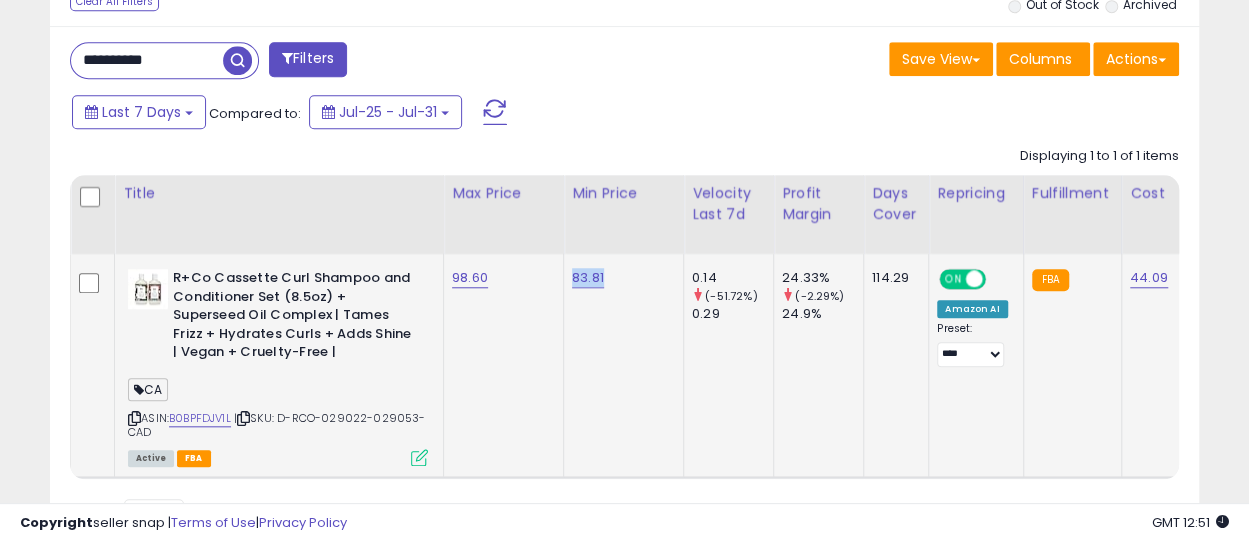 drag, startPoint x: 626, startPoint y: 277, endPoint x: 566, endPoint y: 287, distance: 60.827625 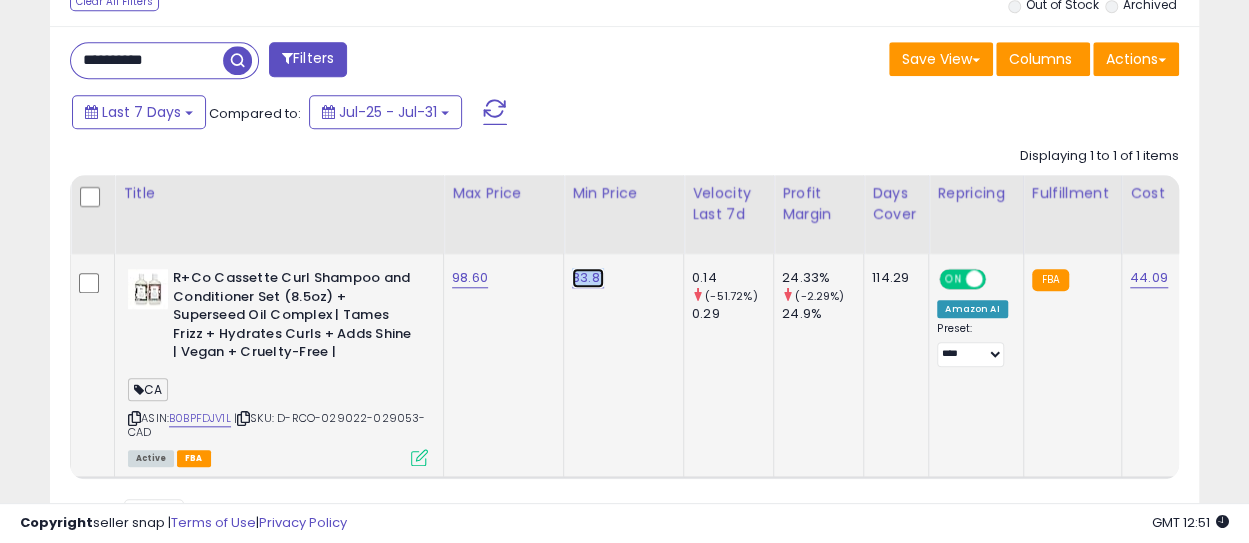 click on "83.81" at bounding box center [588, 278] 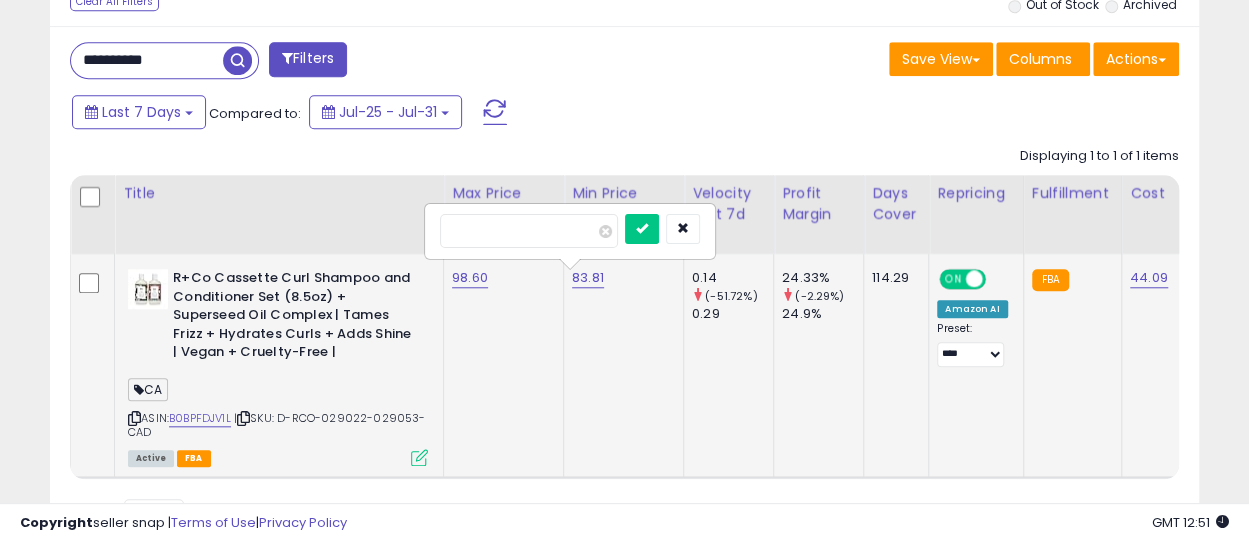 type on "*" 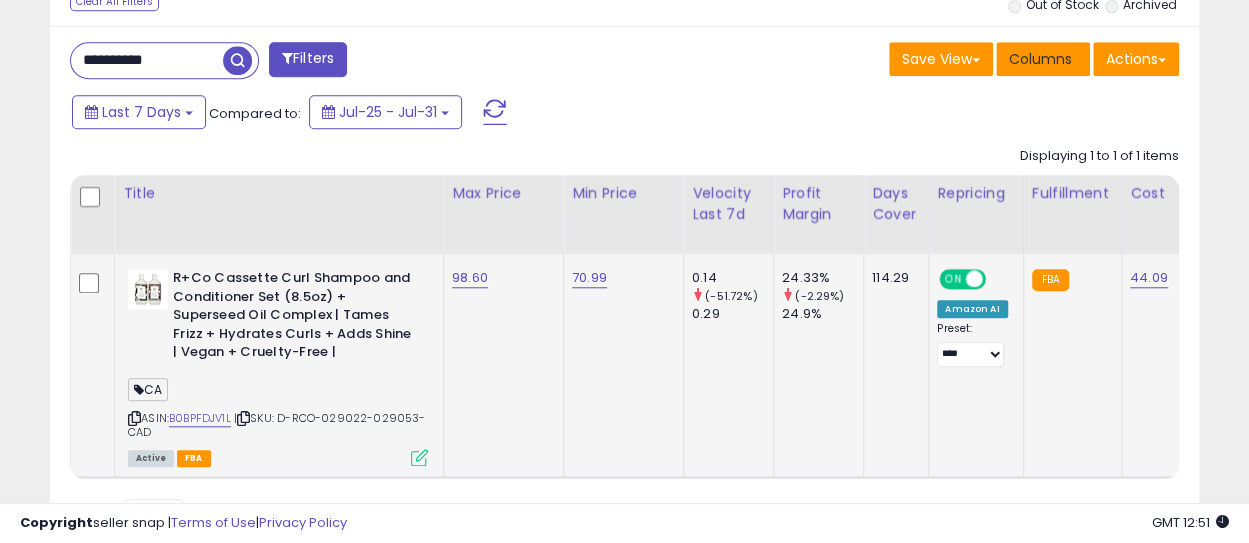 click on "Columns" at bounding box center [1040, 59] 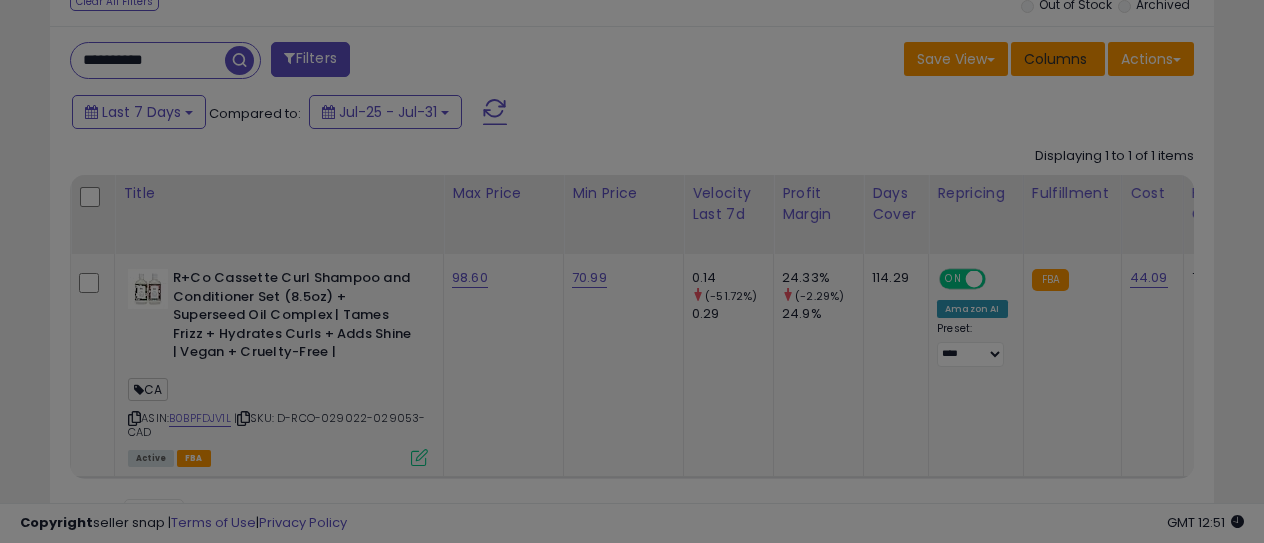 scroll, scrollTop: 999590, scrollLeft: 999326, axis: both 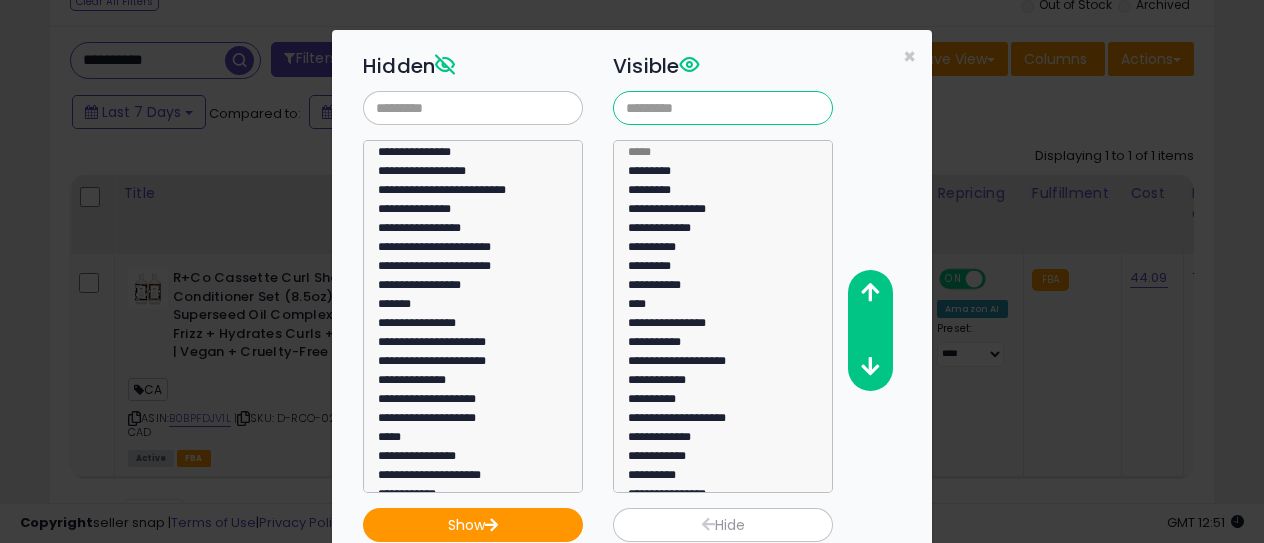 click at bounding box center (723, 108) 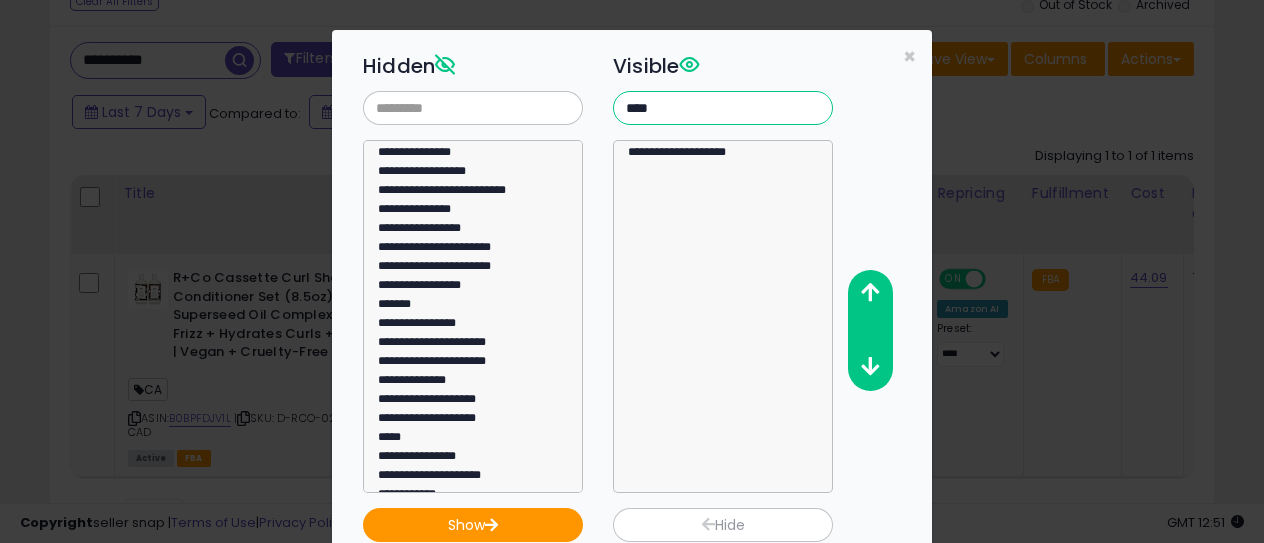 type on "****" 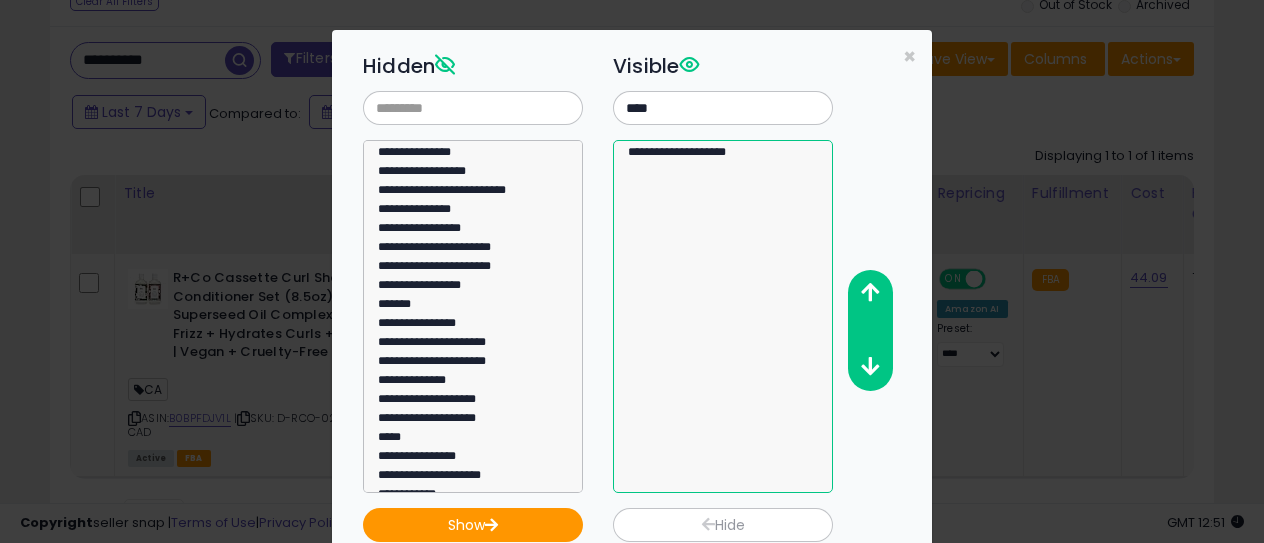 select on "**********" 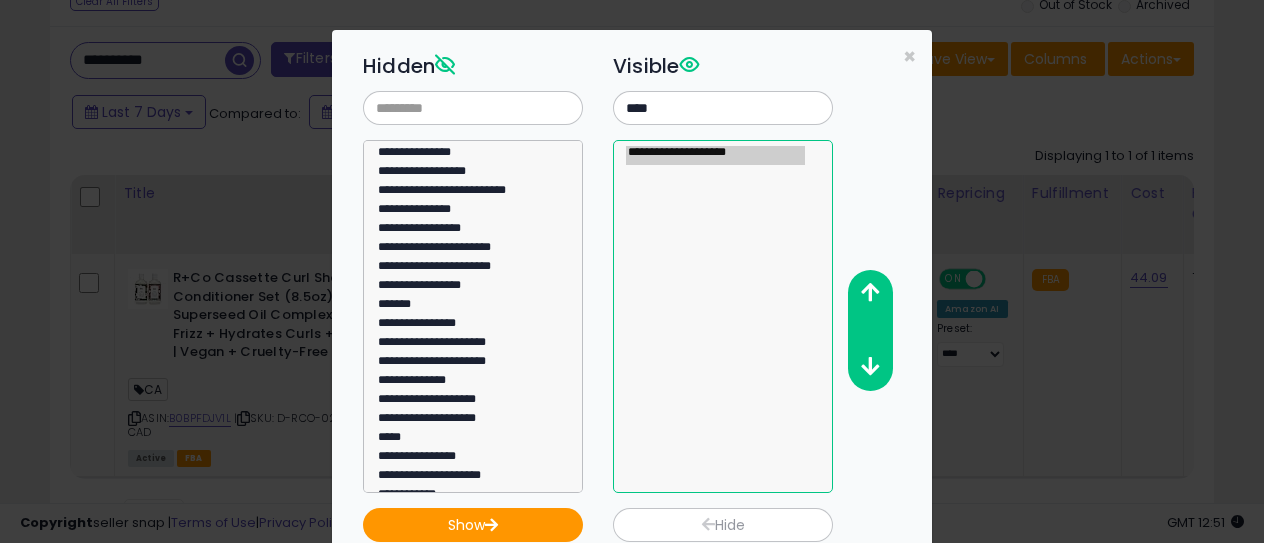 drag, startPoint x: 694, startPoint y: 147, endPoint x: 699, endPoint y: 126, distance: 21.587032 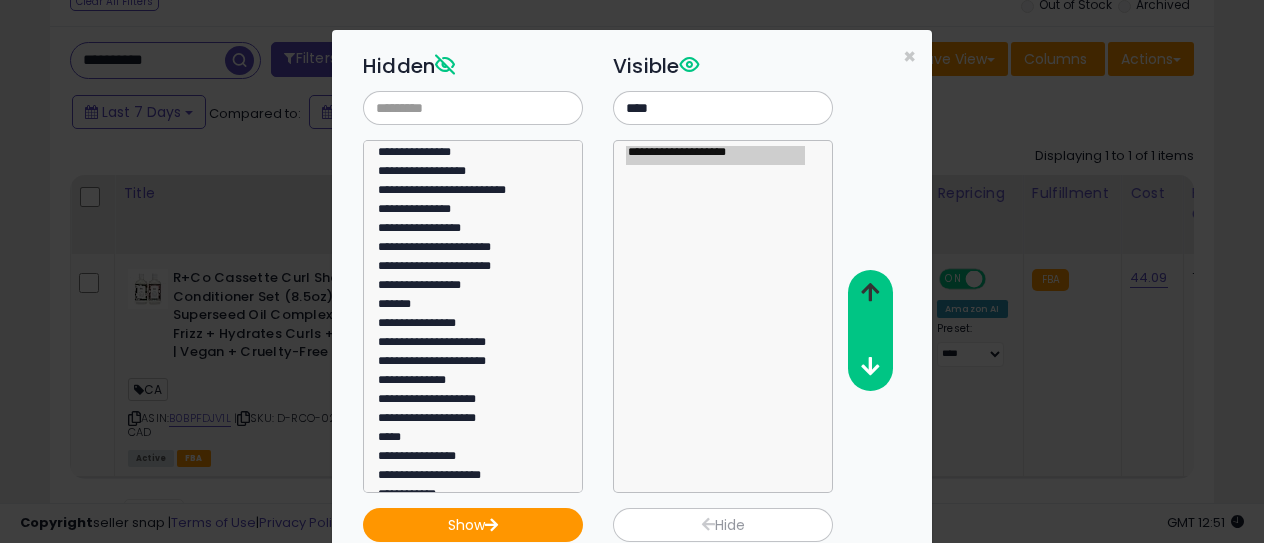 click at bounding box center (870, 292) 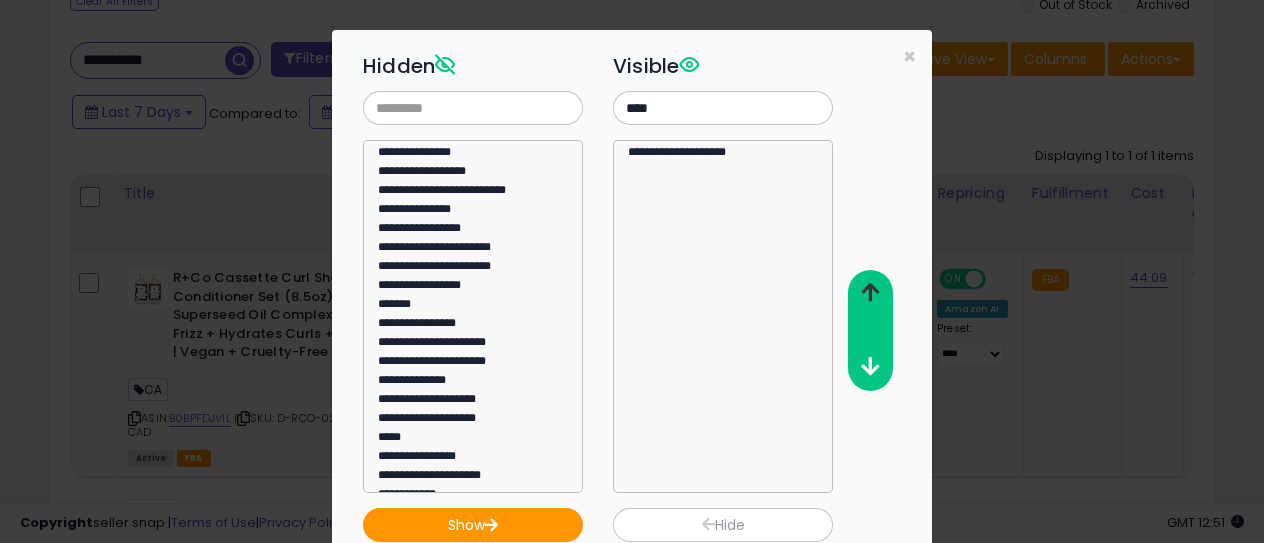 click at bounding box center (870, 292) 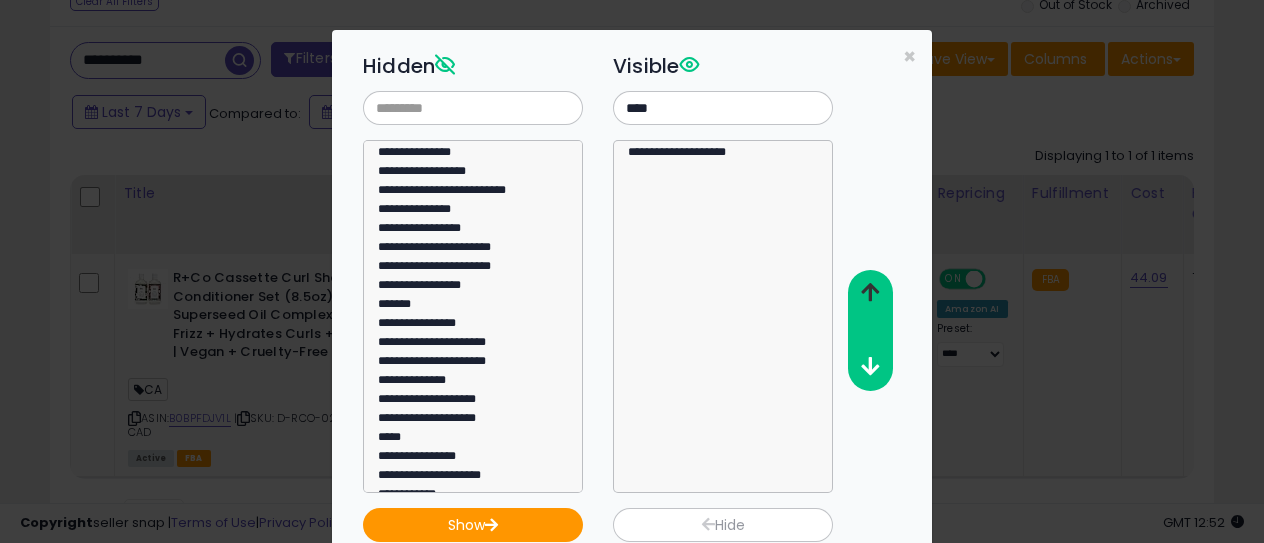click at bounding box center (870, 292) 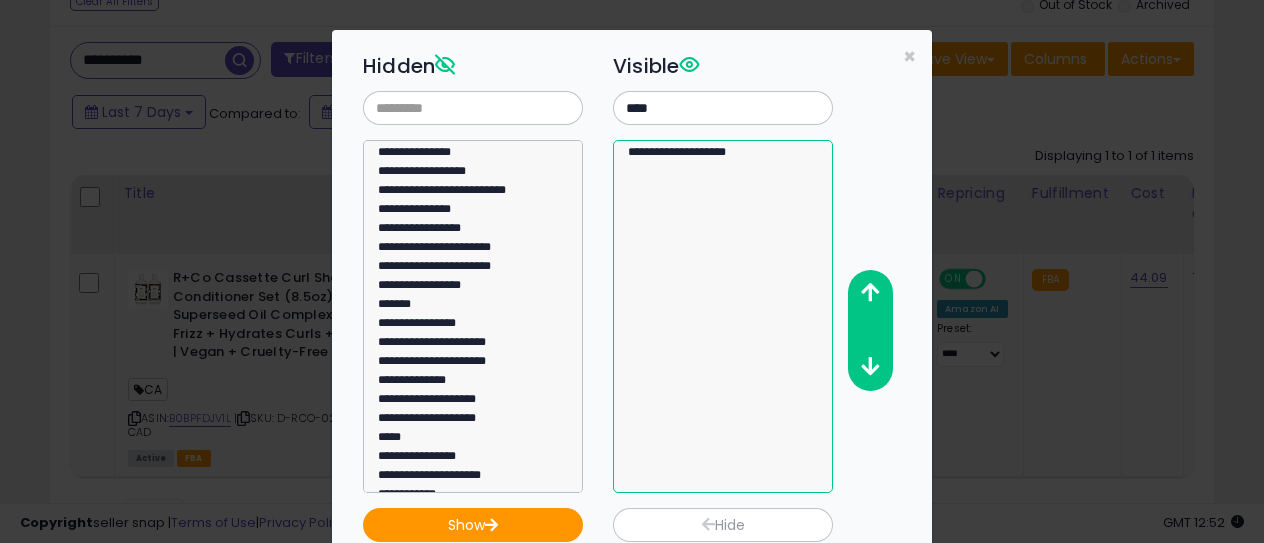 drag, startPoint x: 699, startPoint y: 150, endPoint x: 741, endPoint y: 258, distance: 115.87925 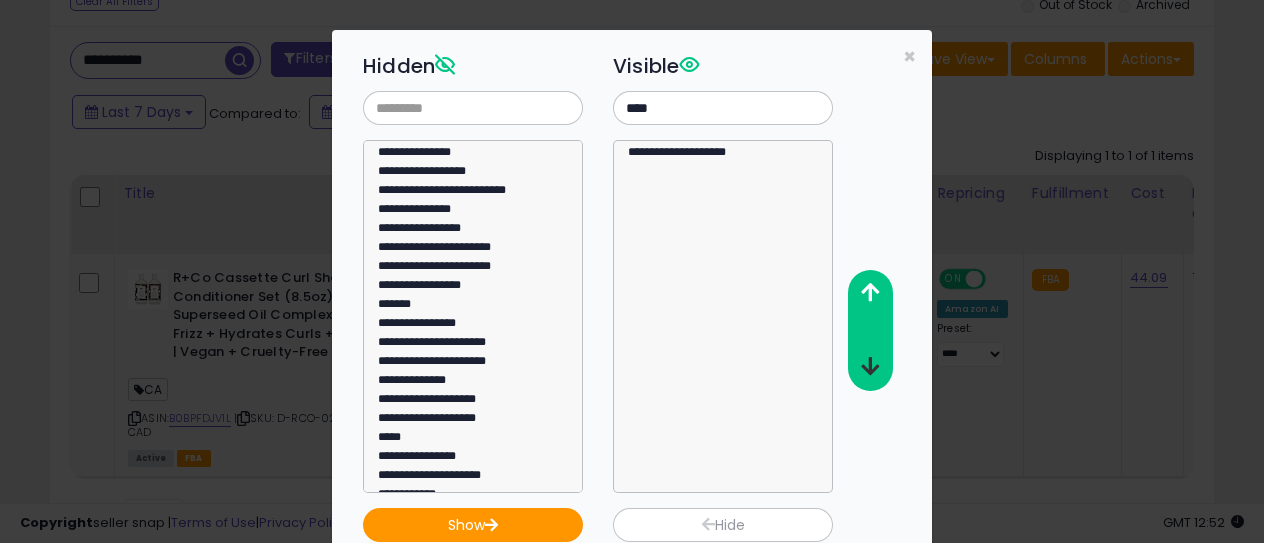 click at bounding box center (870, 366) 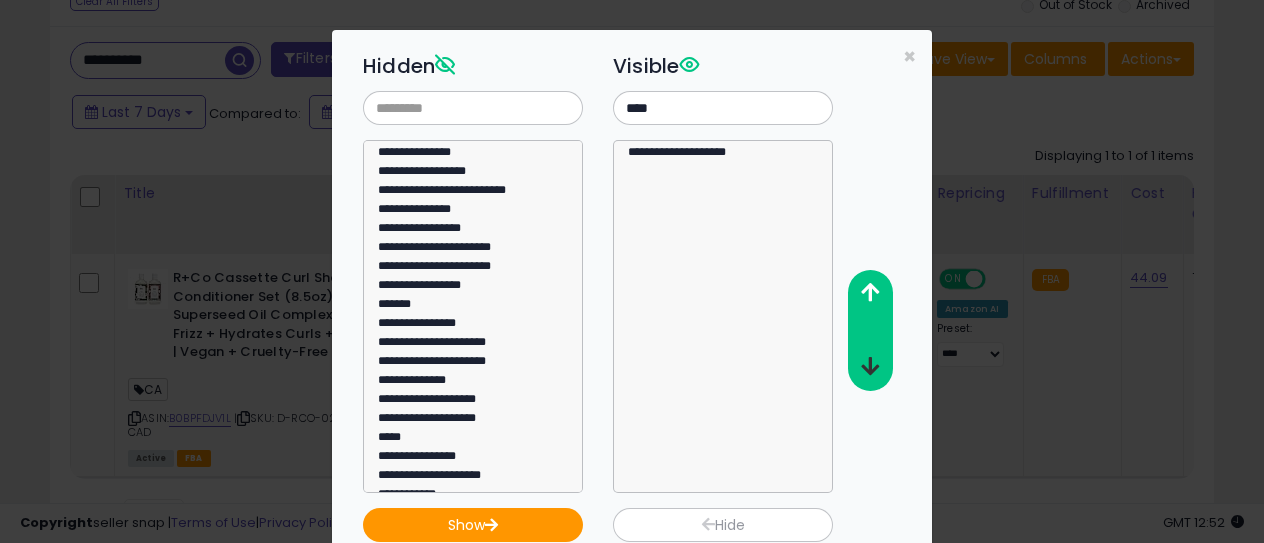 click at bounding box center [870, 366] 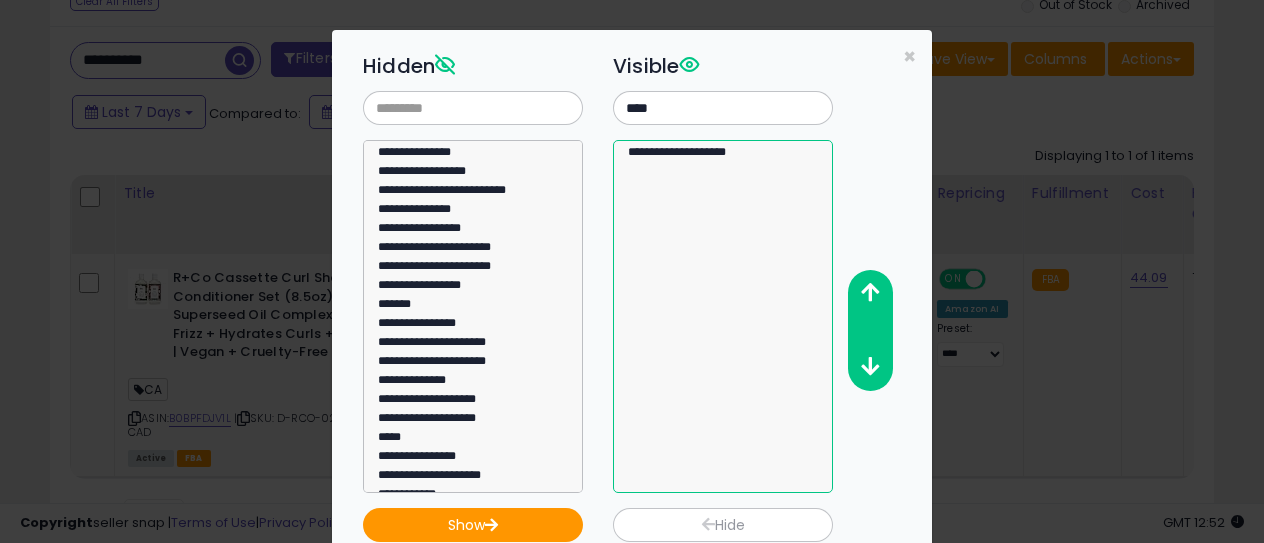click on "**********" at bounding box center [723, 316] 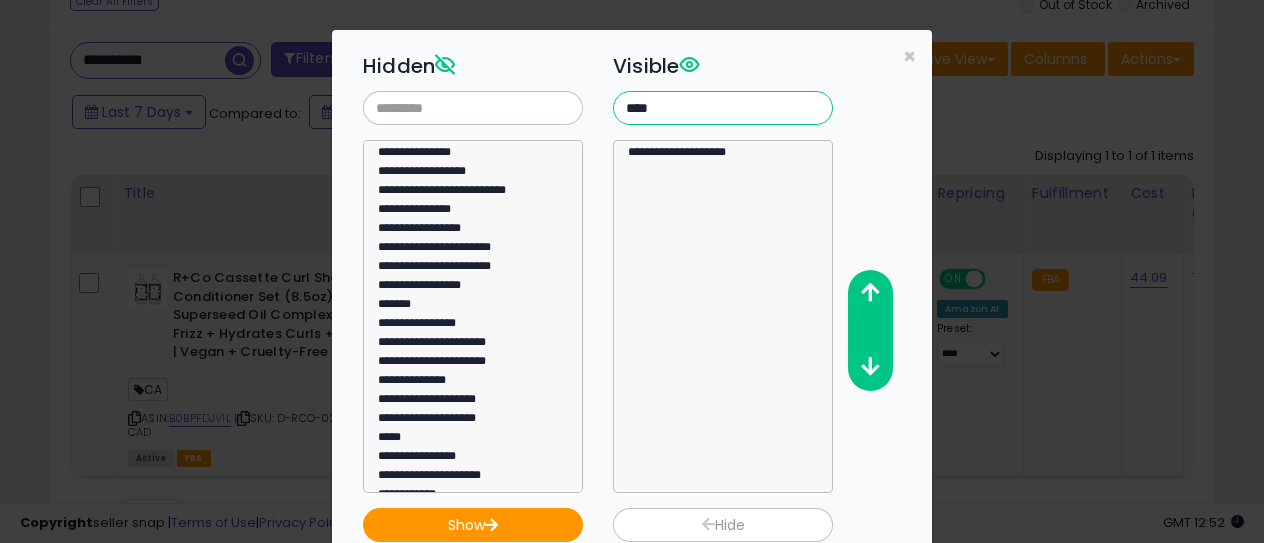 click on "****" at bounding box center (723, 108) 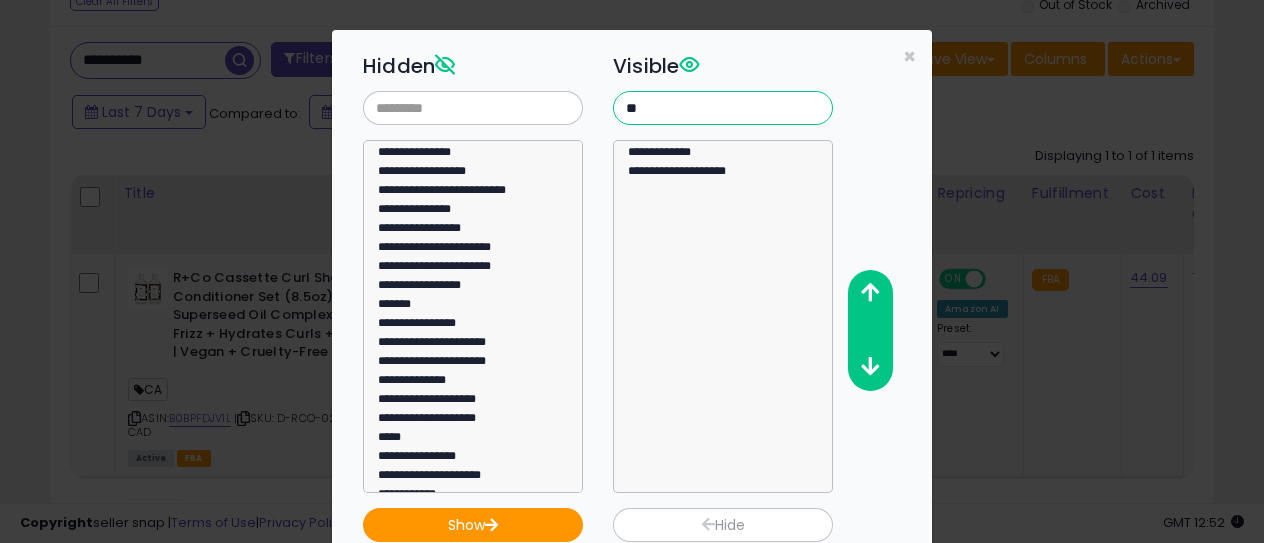 type on "*" 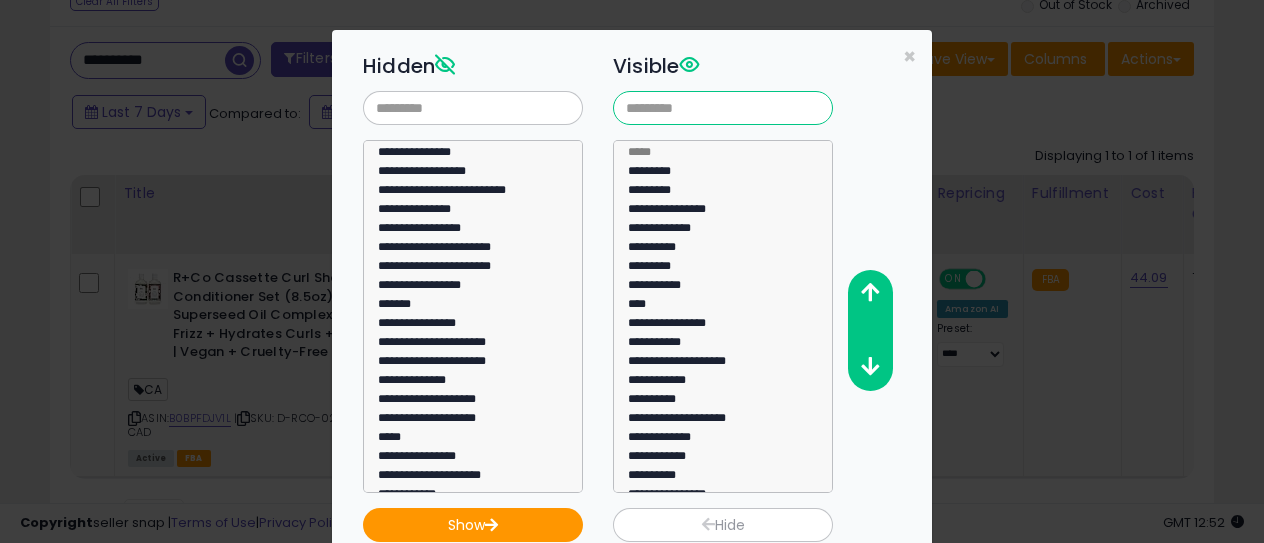 type 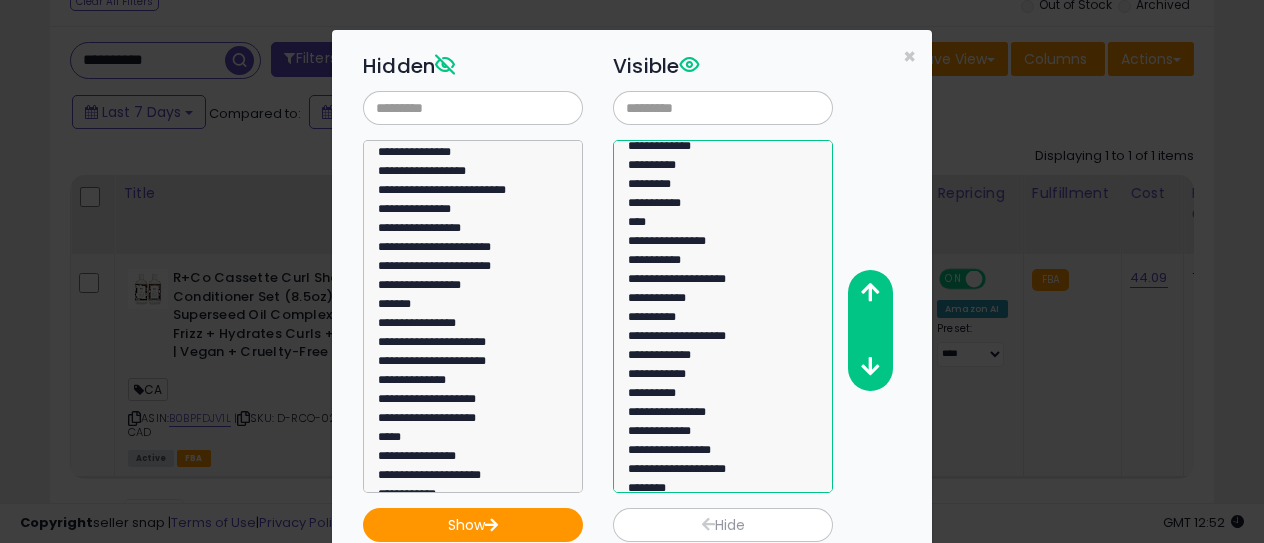 scroll, scrollTop: 195, scrollLeft: 0, axis: vertical 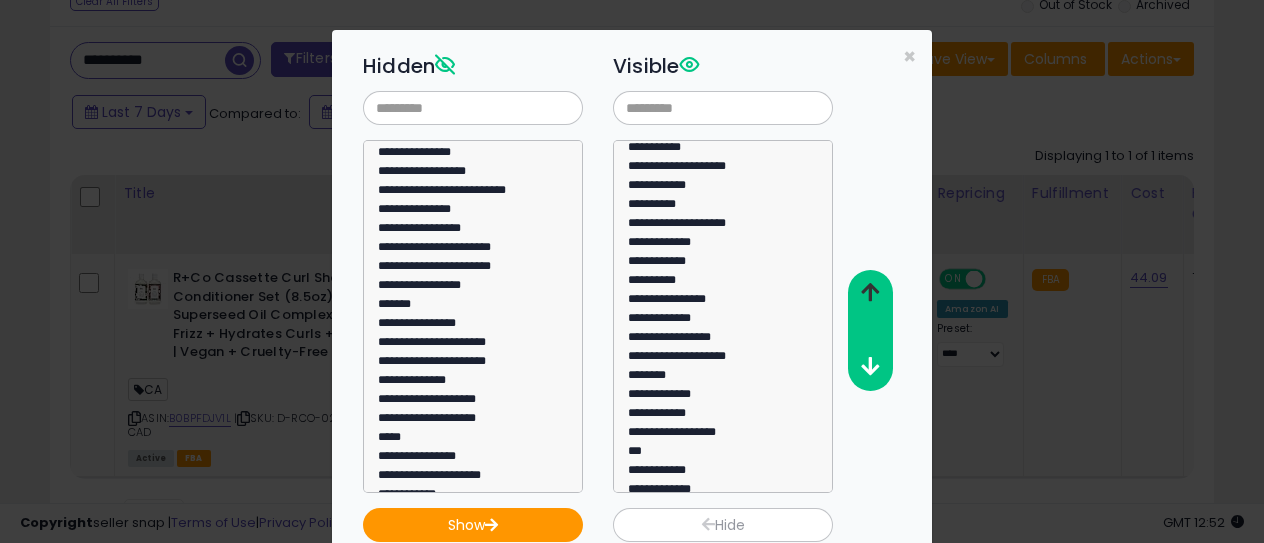 click at bounding box center [870, 292] 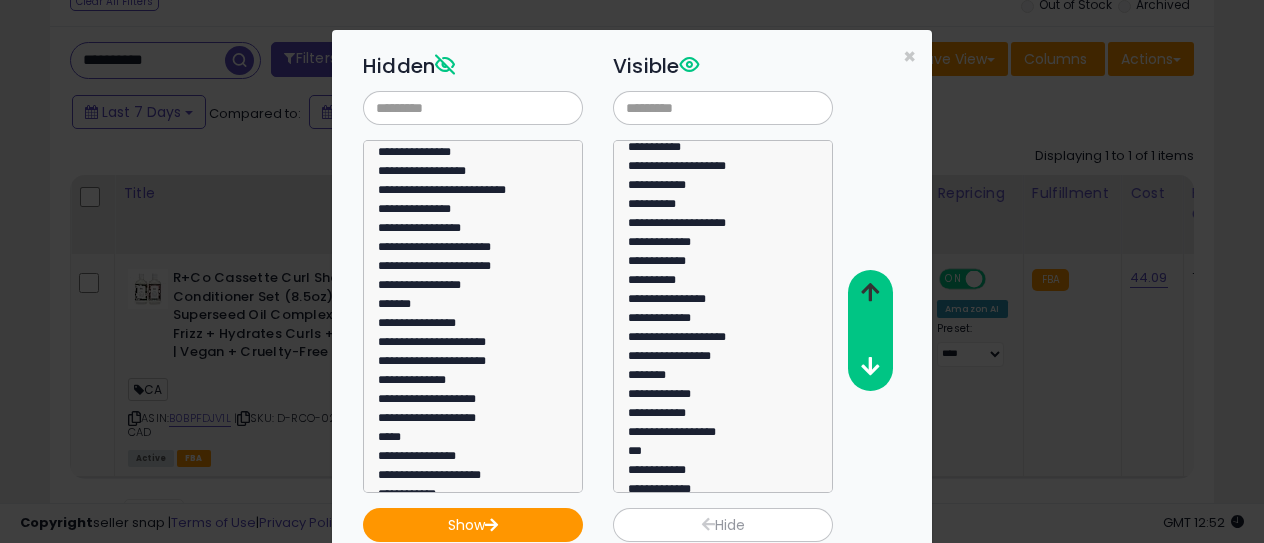 click at bounding box center (870, 292) 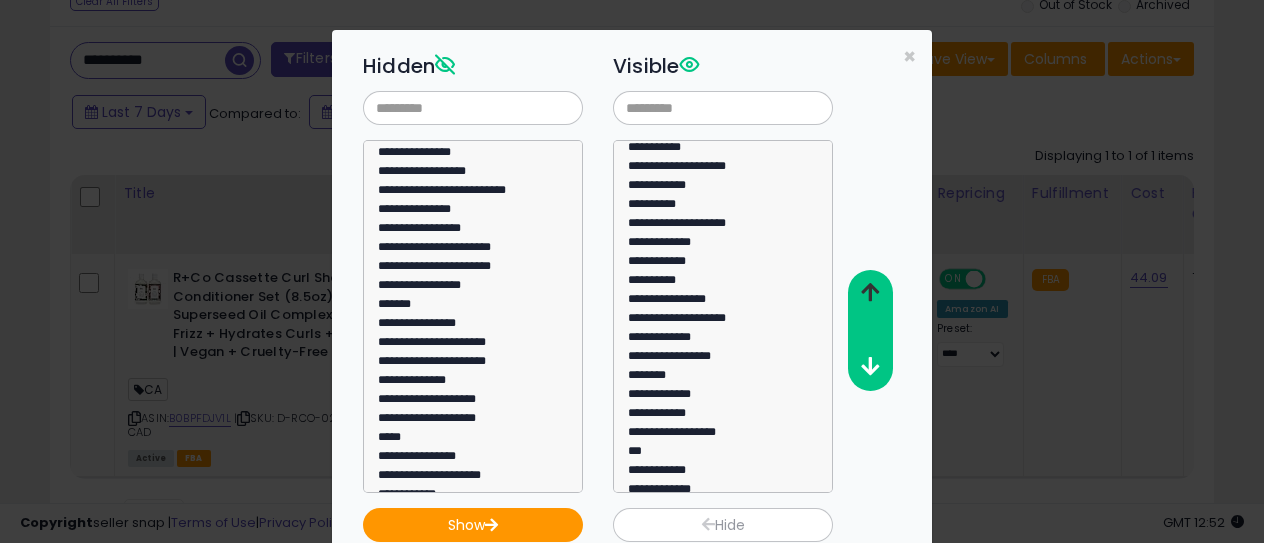 click at bounding box center [870, 292] 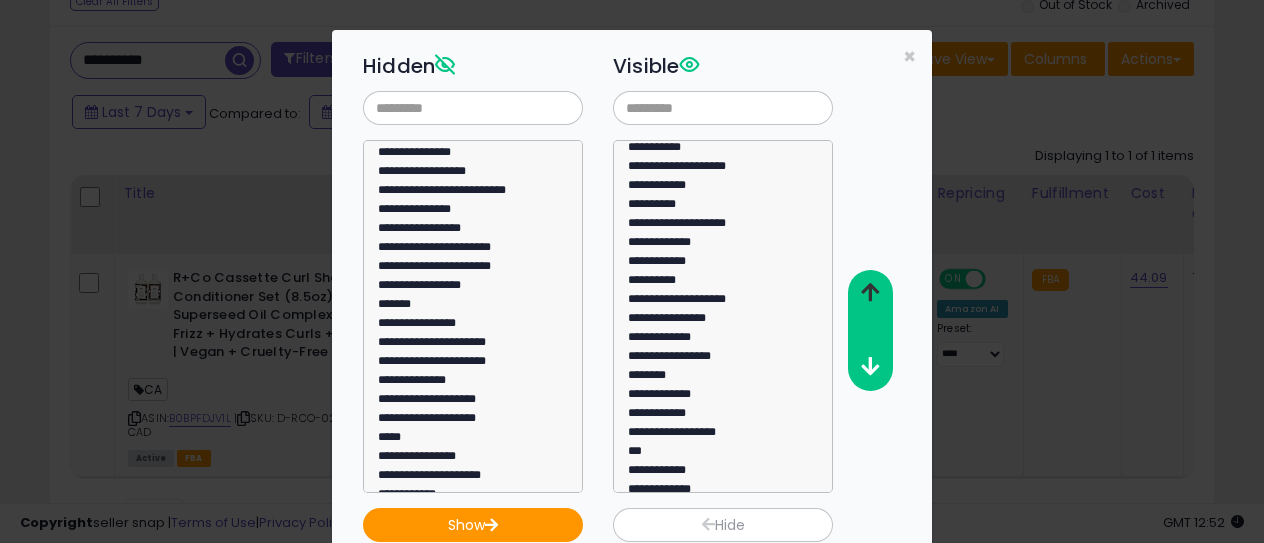 click at bounding box center [870, 292] 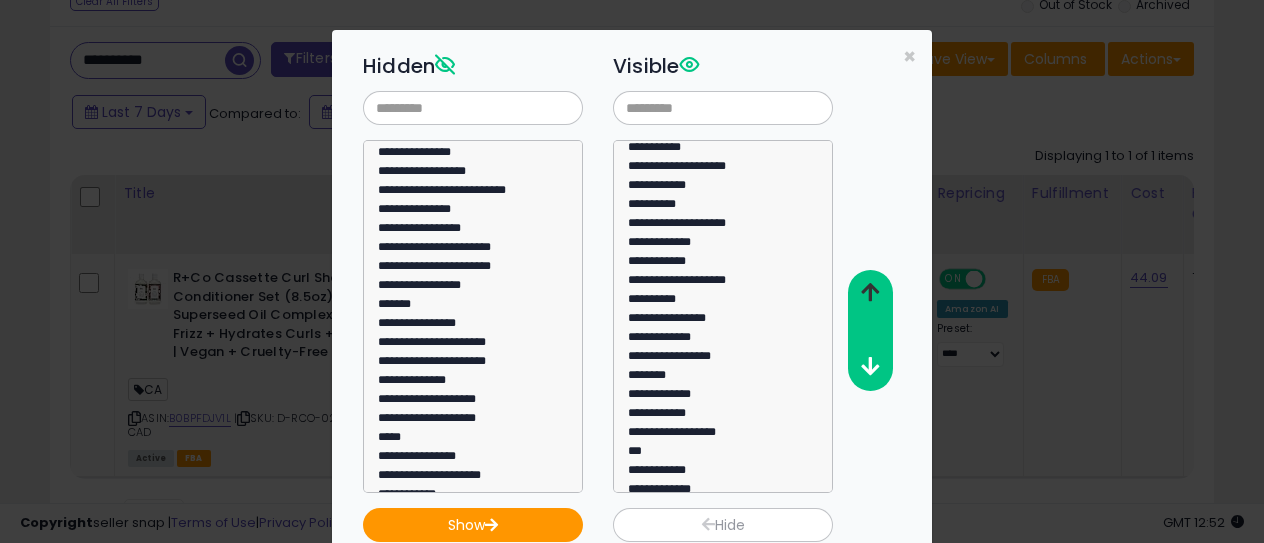 click at bounding box center (870, 292) 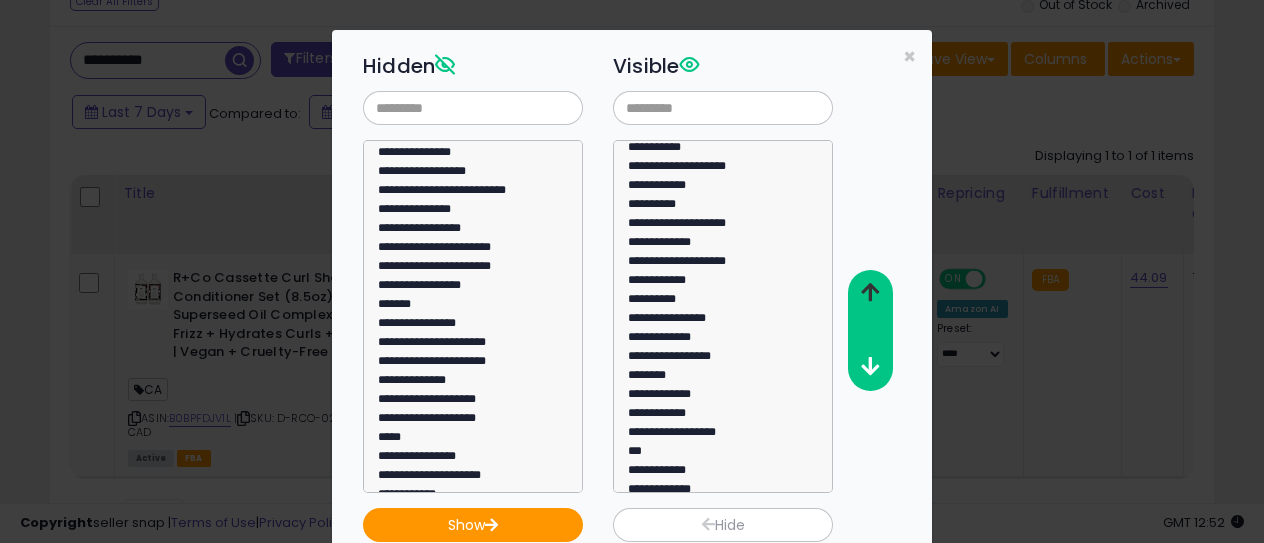 click at bounding box center [870, 292] 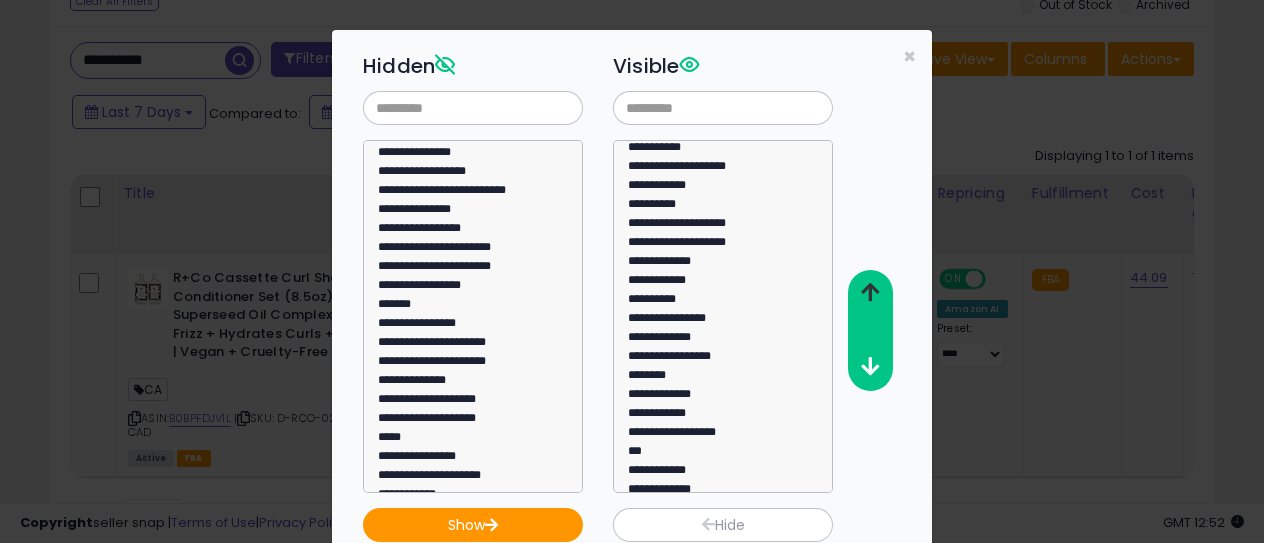 click at bounding box center (870, 292) 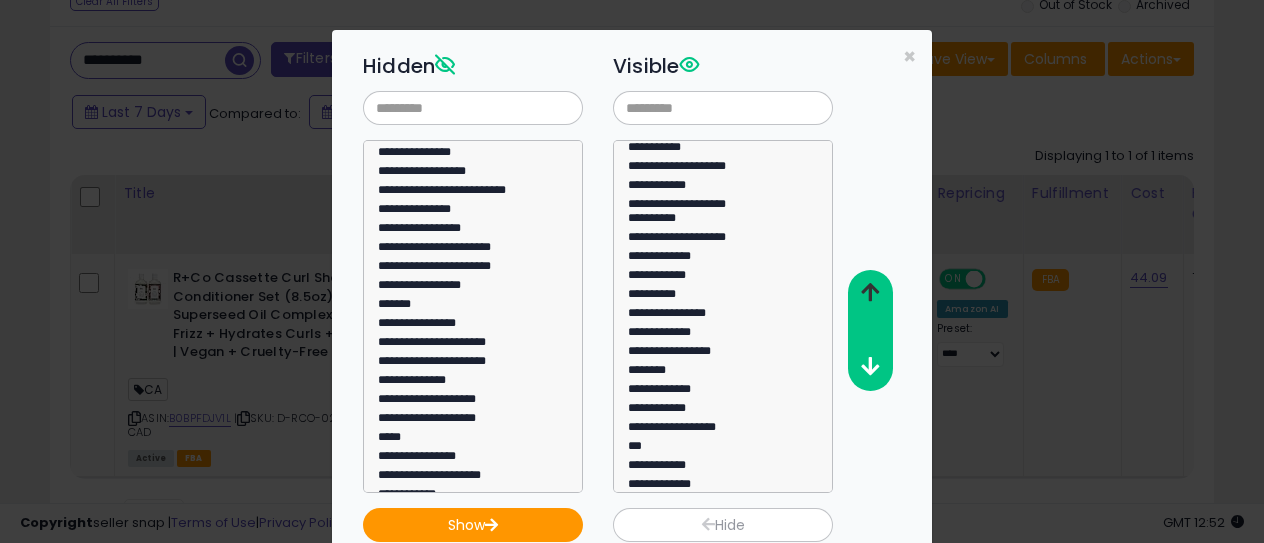 click at bounding box center [870, 292] 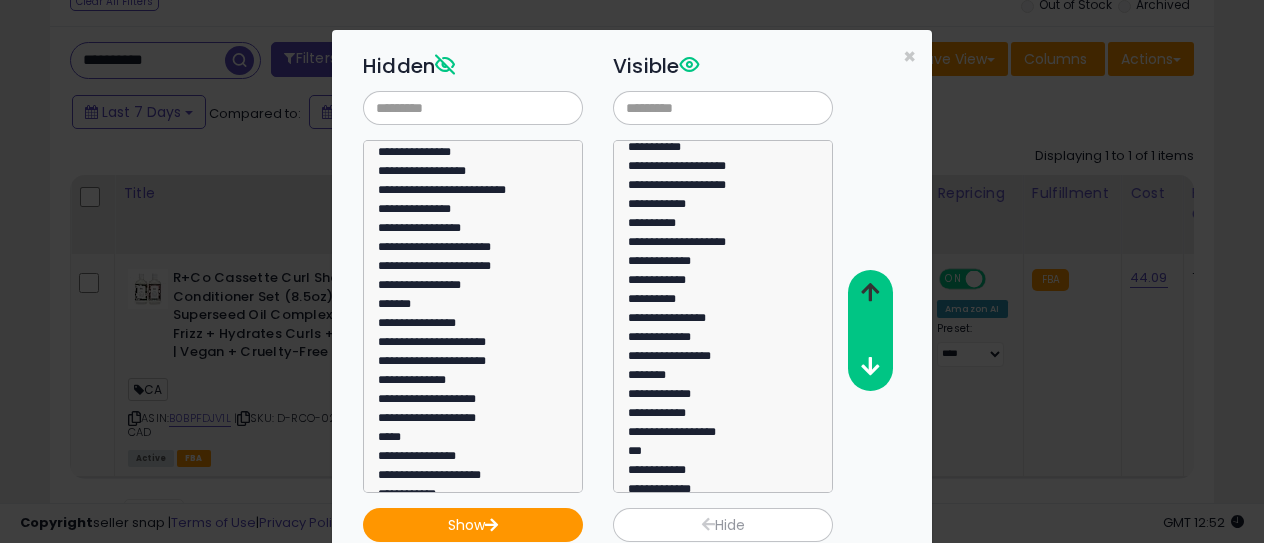 click at bounding box center [870, 292] 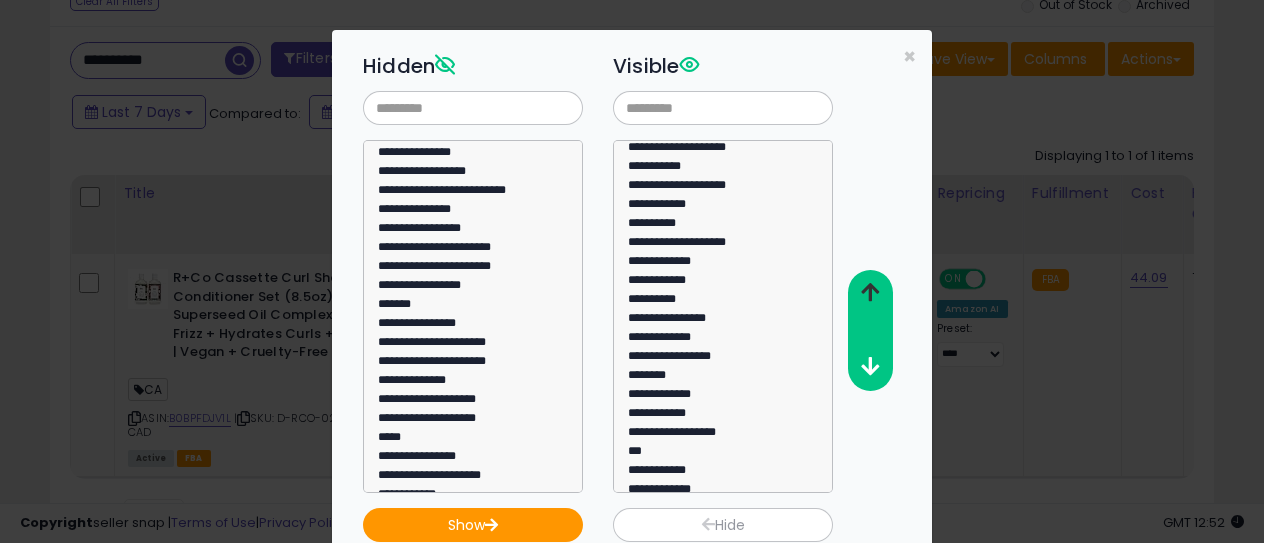 click at bounding box center (870, 292) 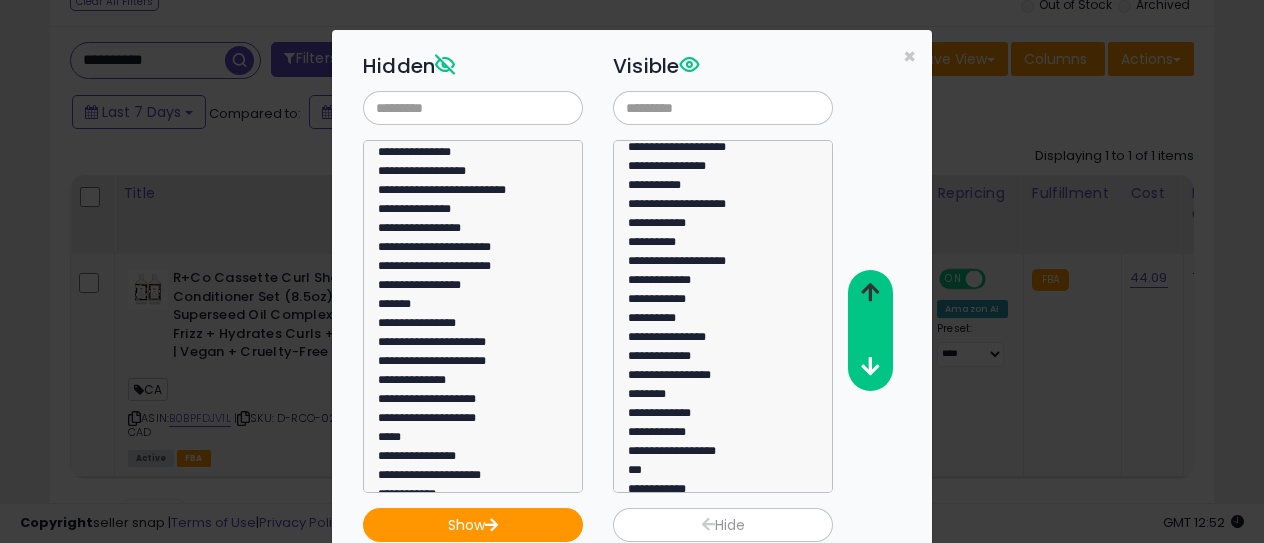 click at bounding box center (870, 292) 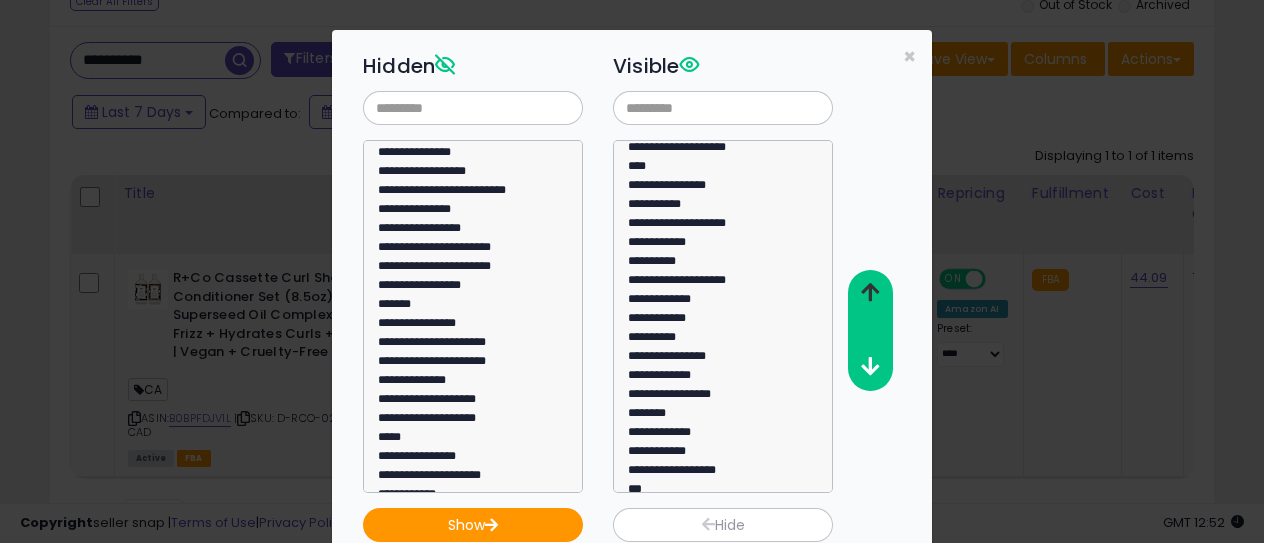 click at bounding box center (870, 292) 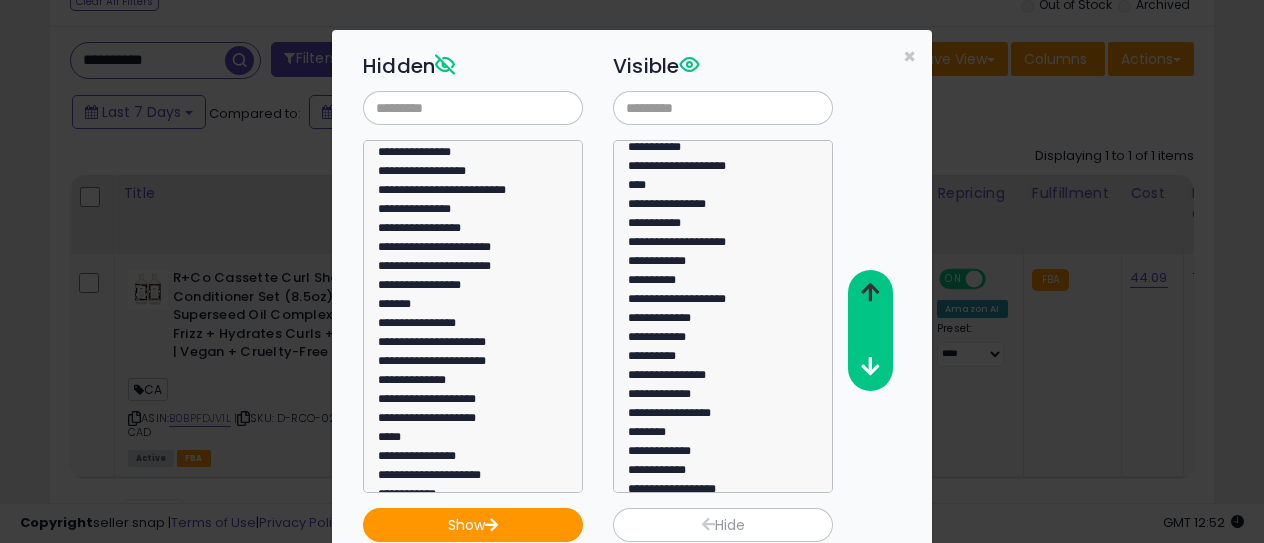 click at bounding box center (870, 292) 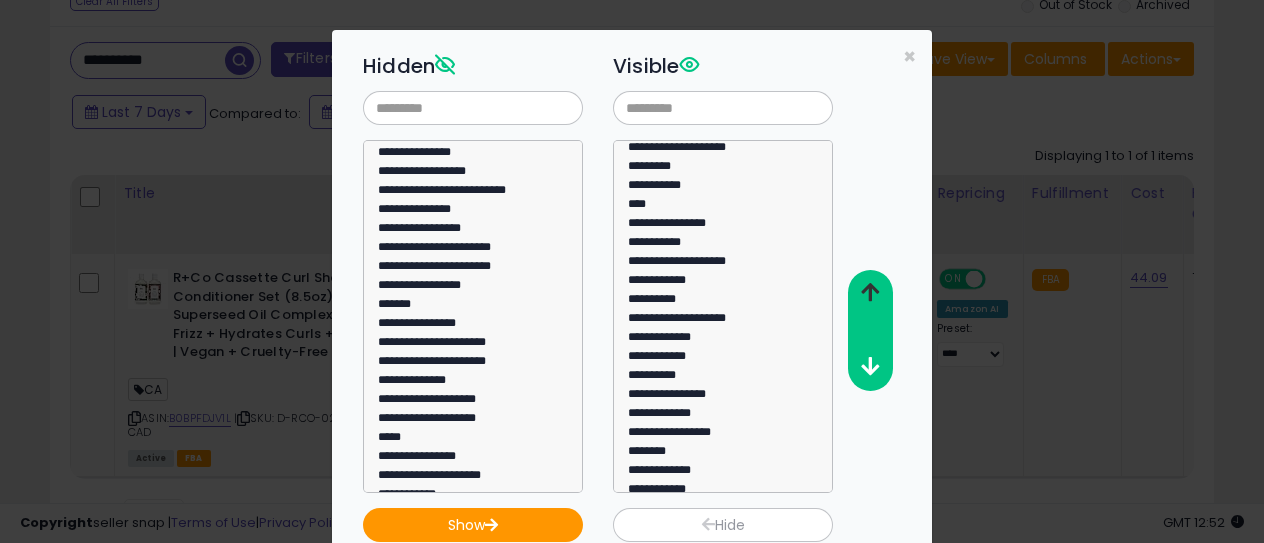 click at bounding box center [870, 292] 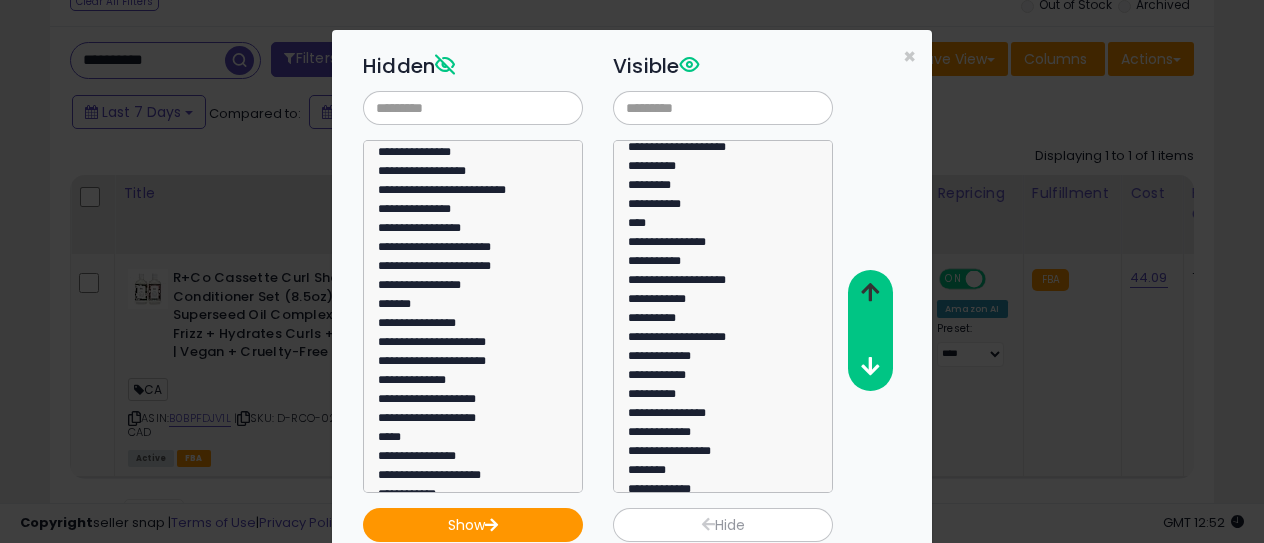 click at bounding box center [870, 292] 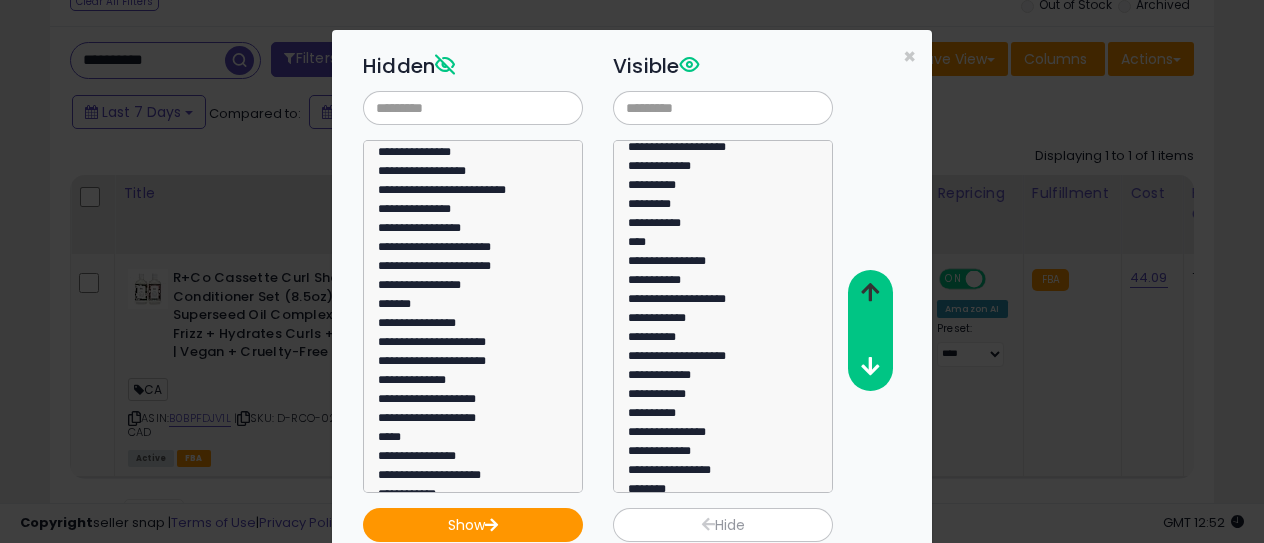 click at bounding box center (870, 292) 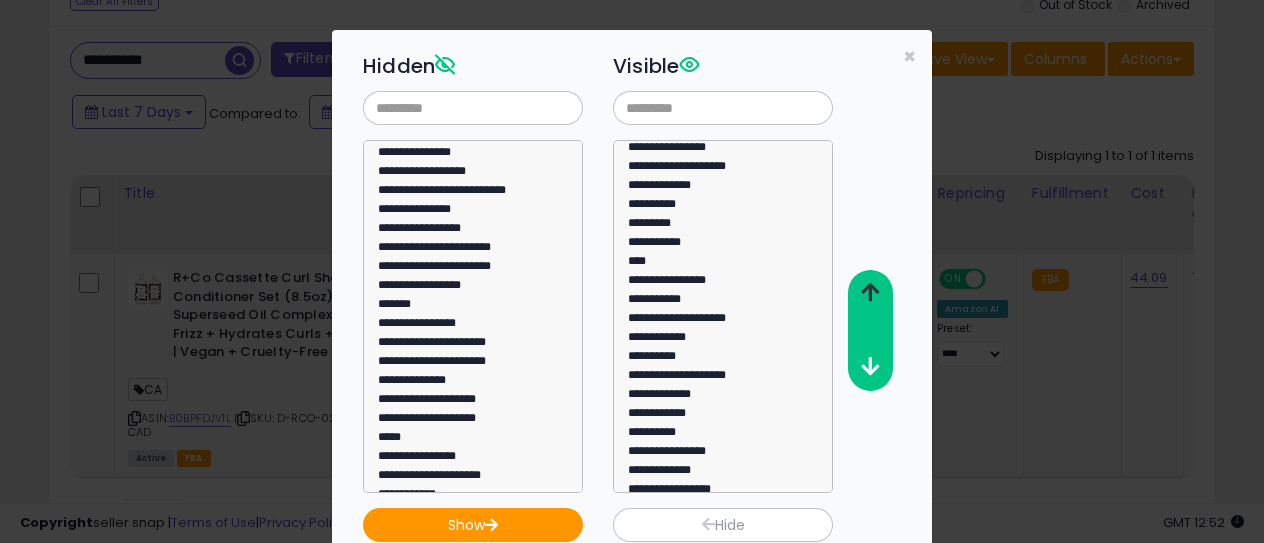 click at bounding box center [870, 292] 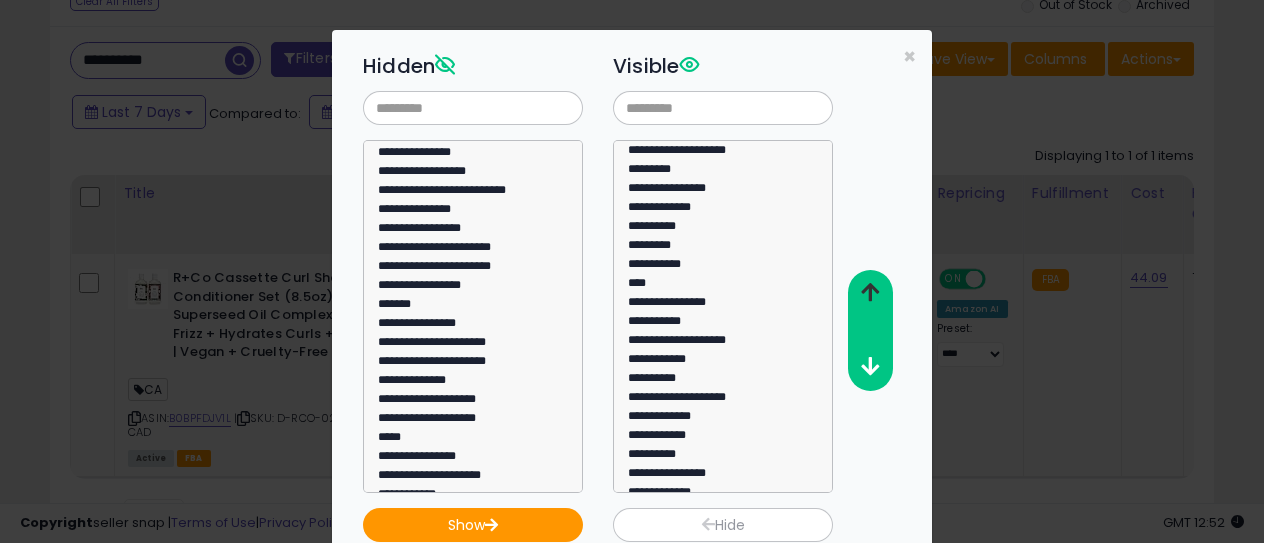 click at bounding box center [870, 292] 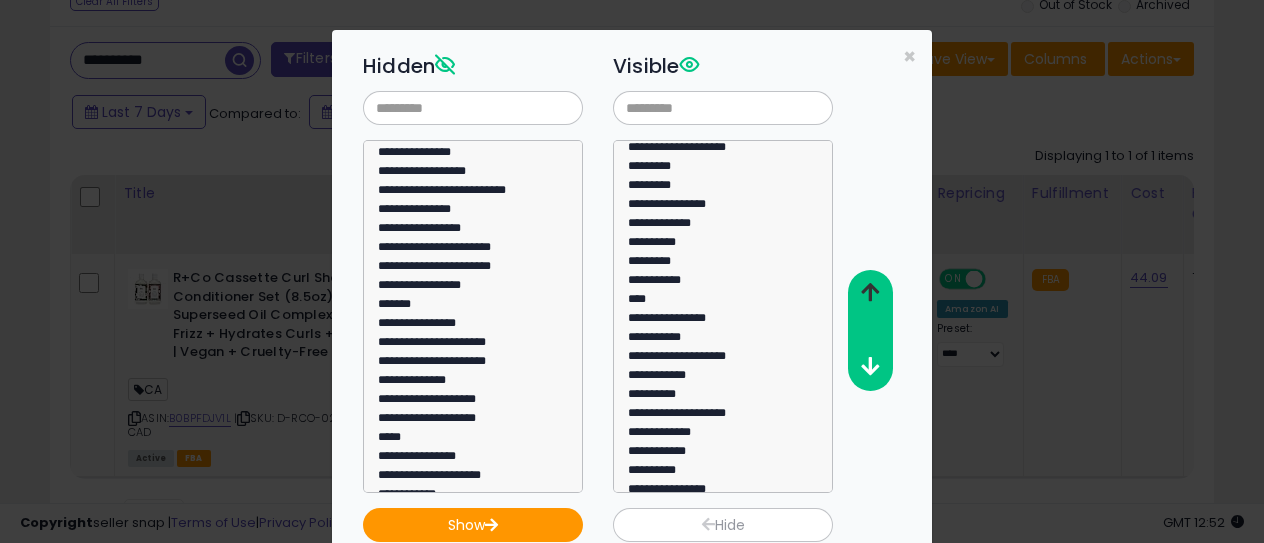 click at bounding box center [870, 292] 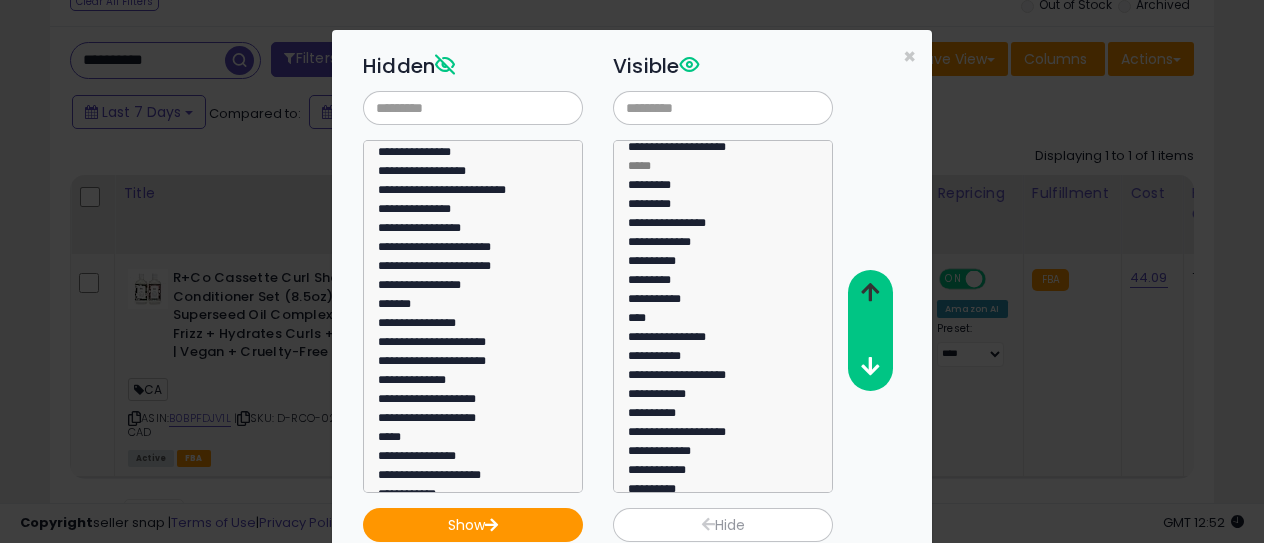 click at bounding box center [870, 292] 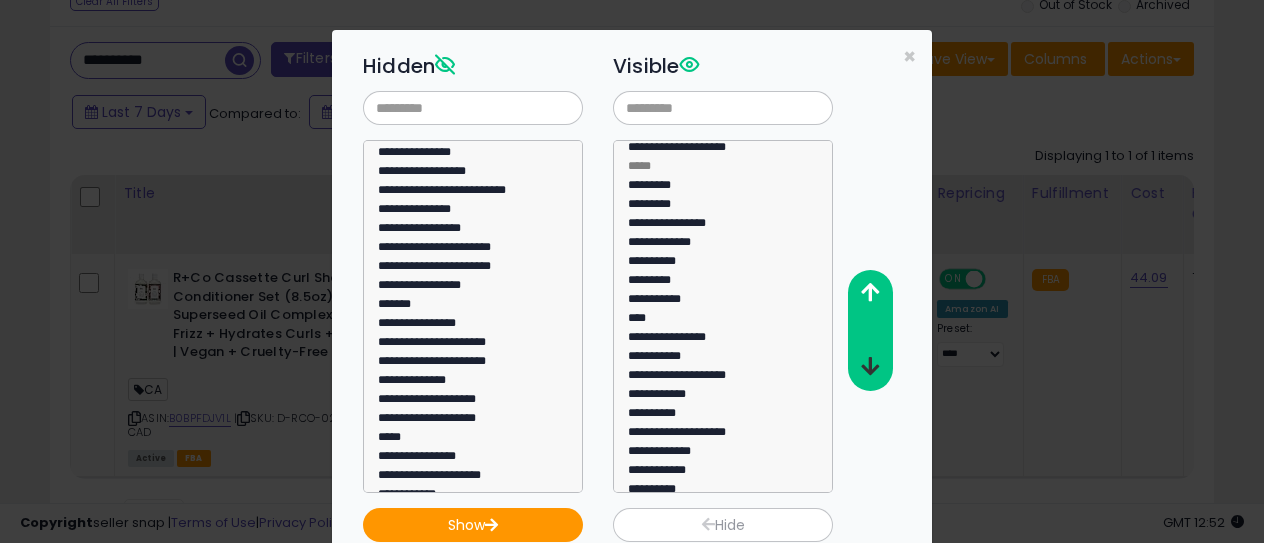 click at bounding box center (870, 366) 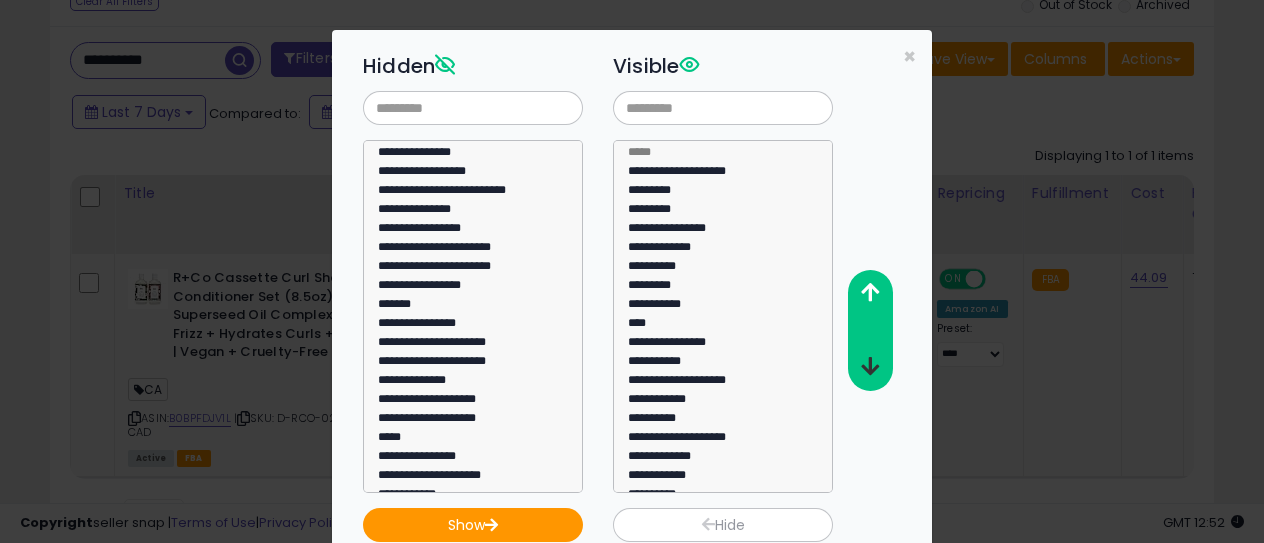 click at bounding box center (870, 366) 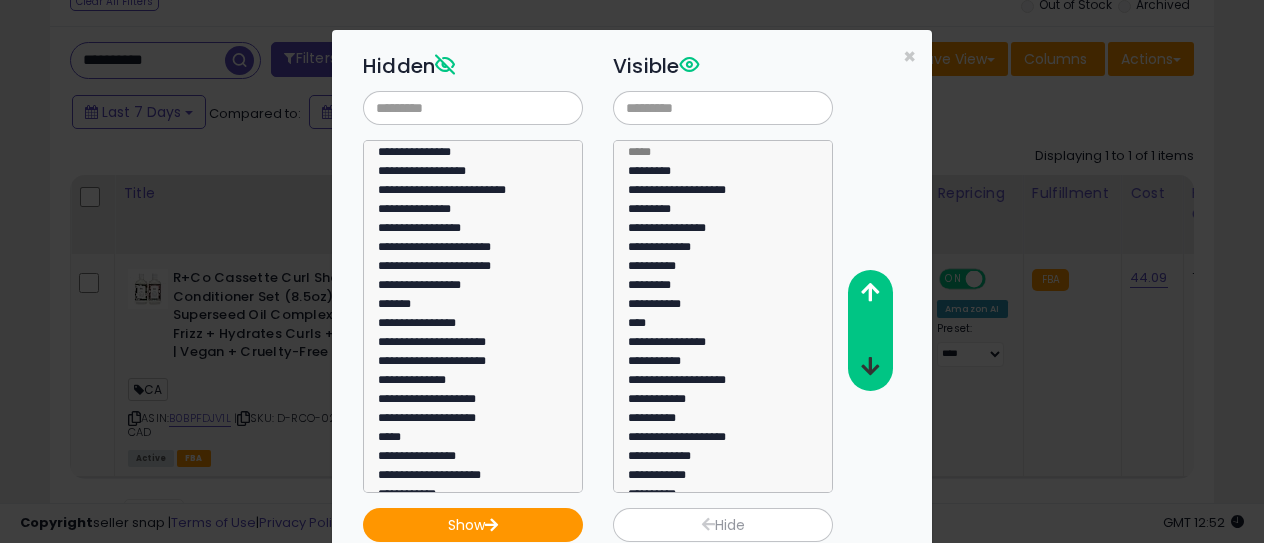 click at bounding box center (870, 366) 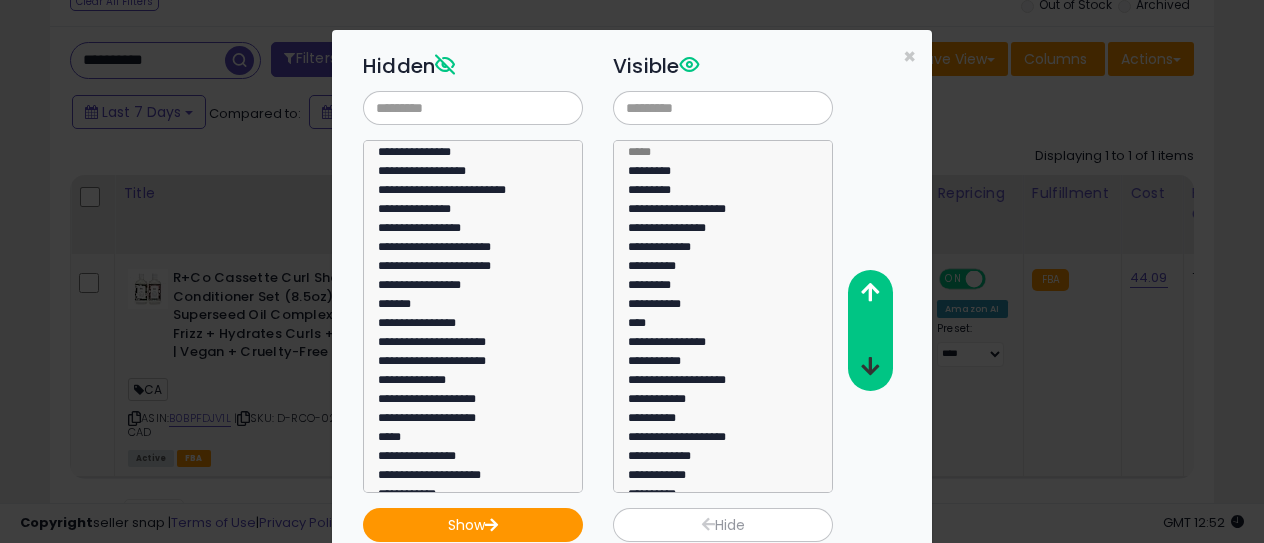click at bounding box center (870, 366) 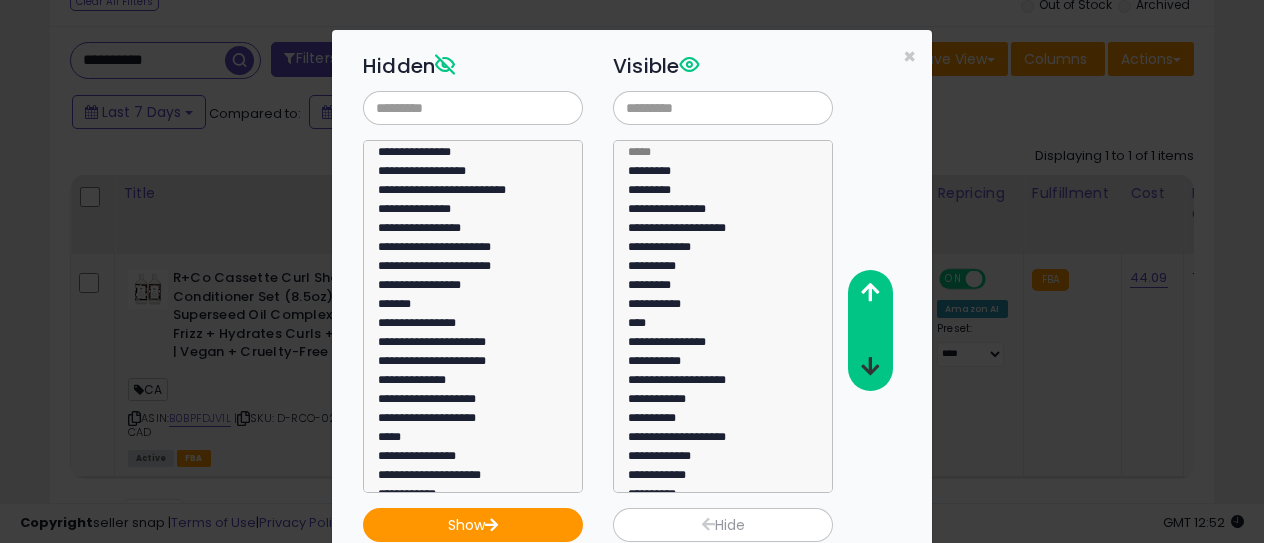 click at bounding box center (870, 366) 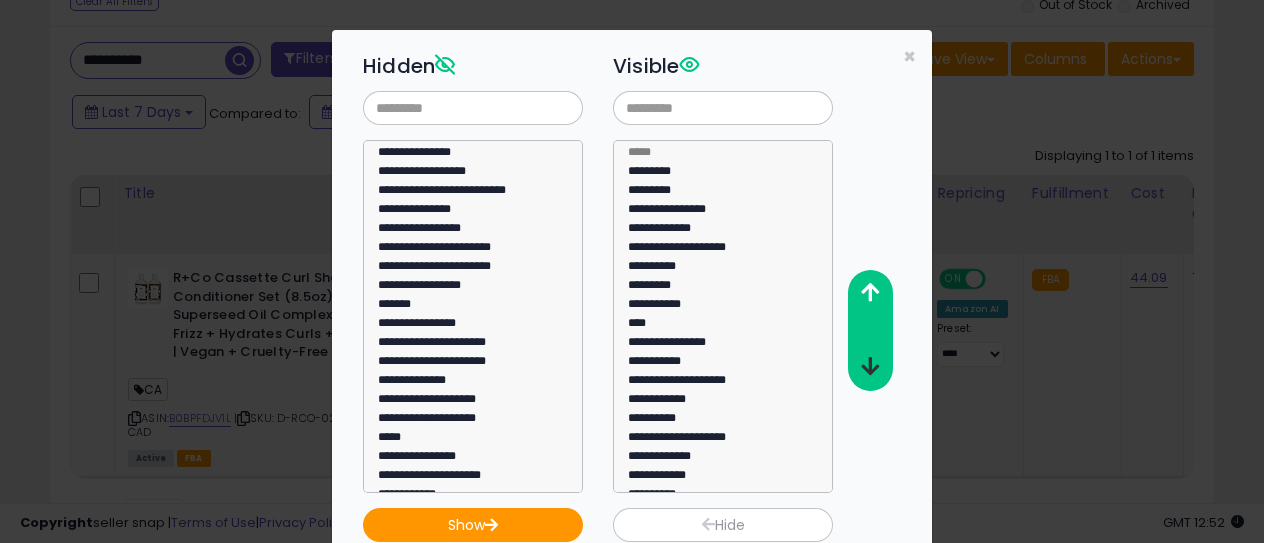 click at bounding box center [870, 366] 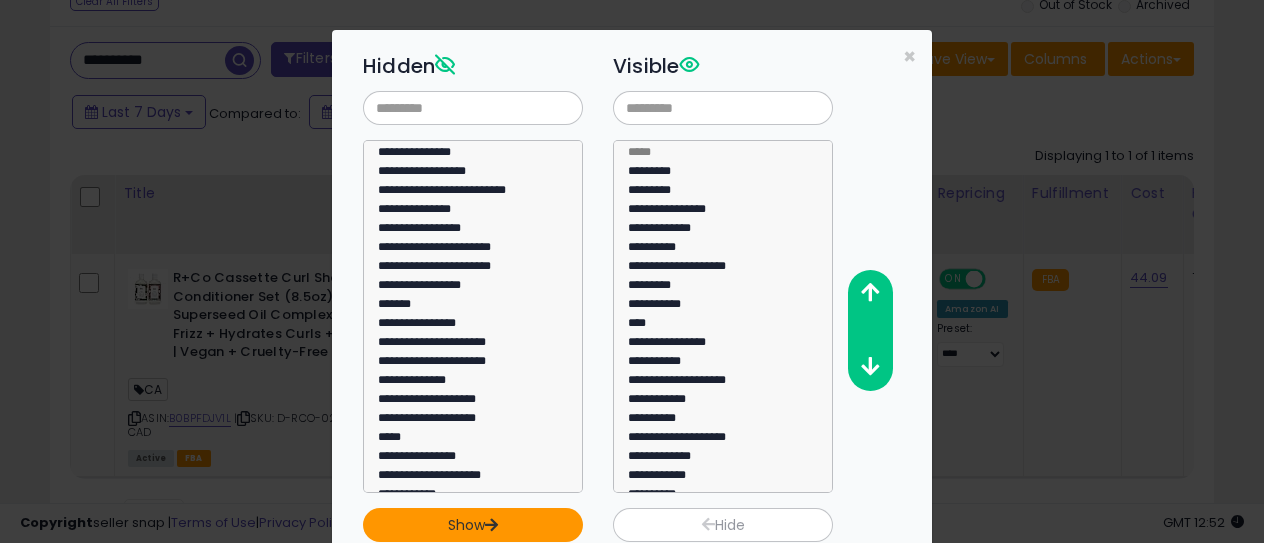 click on "Show" at bounding box center [473, 525] 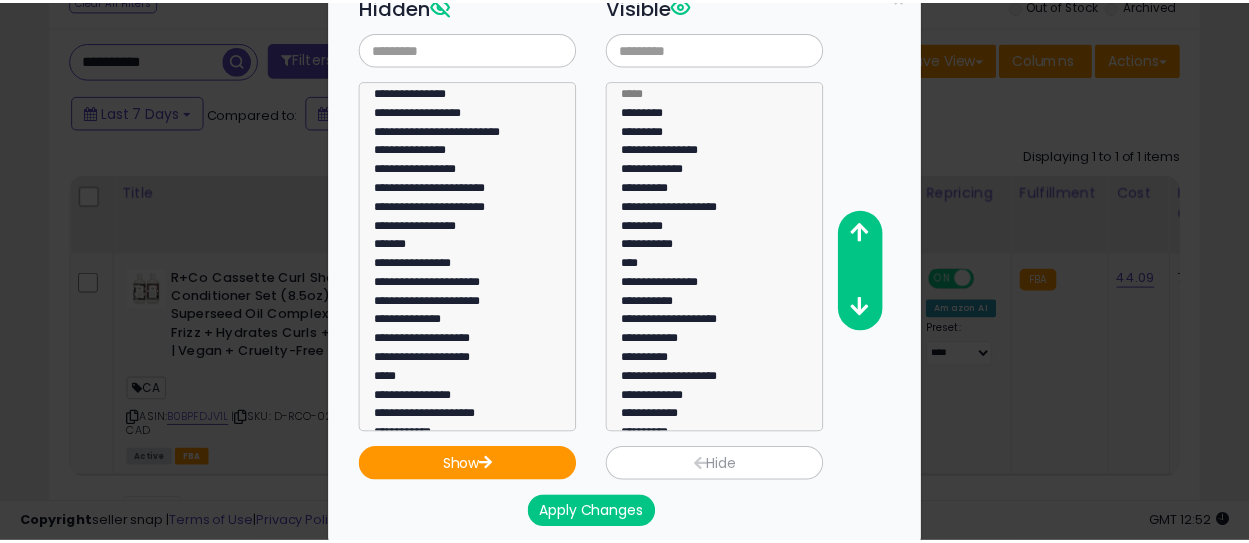 scroll, scrollTop: 60, scrollLeft: 0, axis: vertical 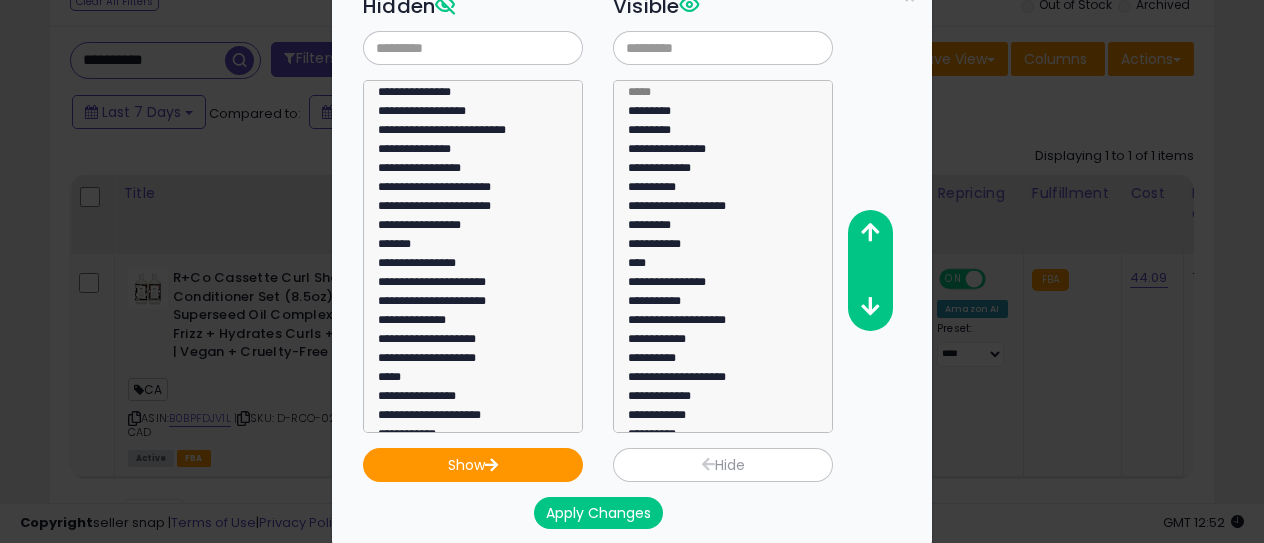 click on "Apply Changes" at bounding box center [598, 513] 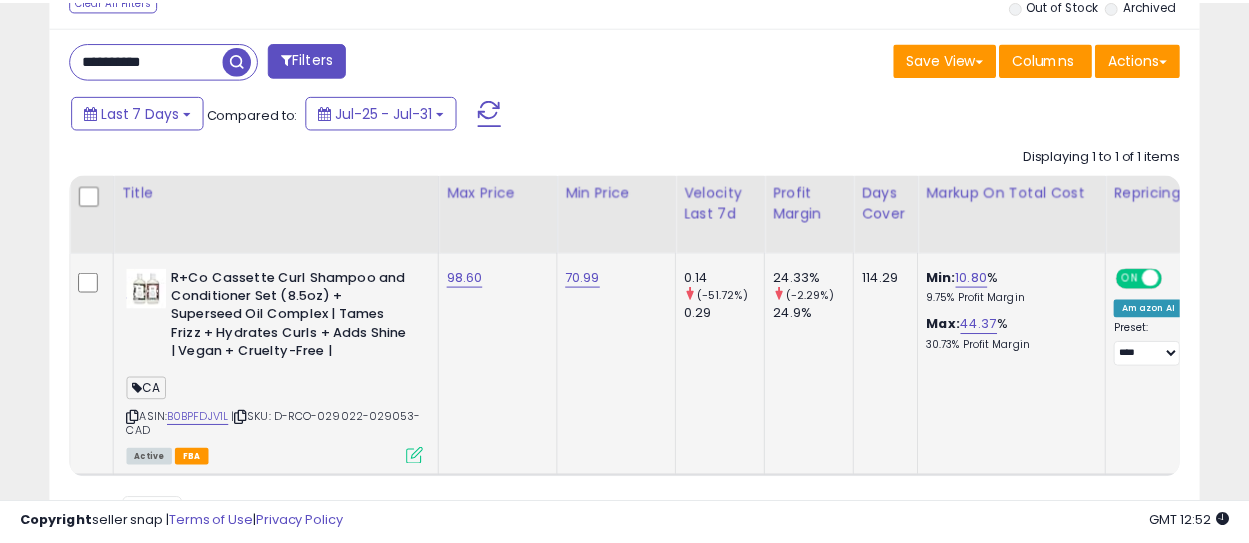 scroll, scrollTop: 410, scrollLeft: 664, axis: both 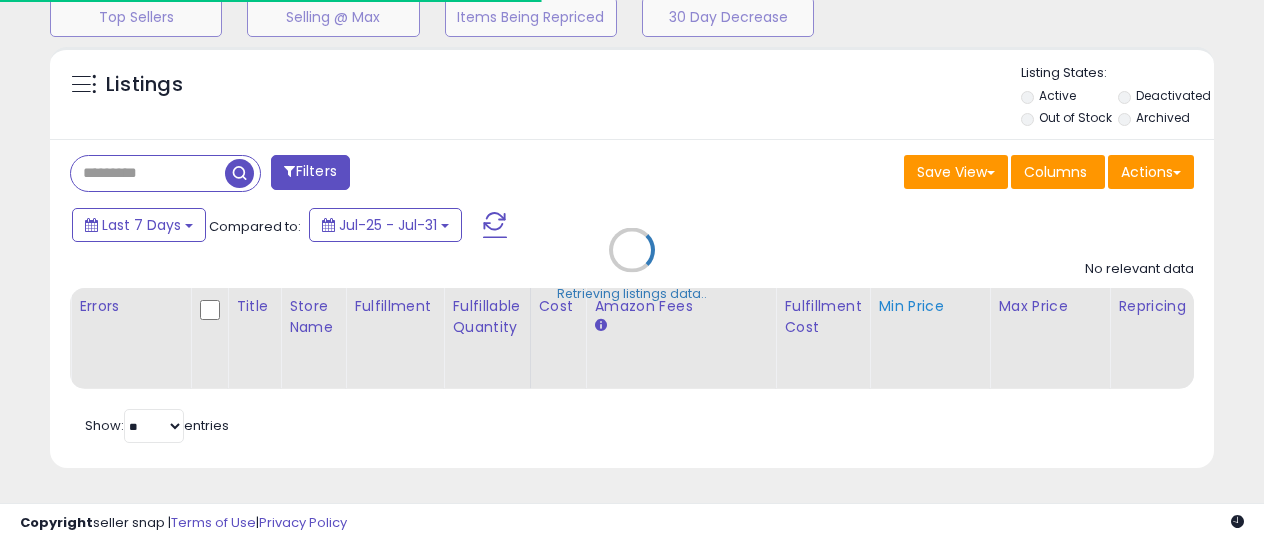 type on "**********" 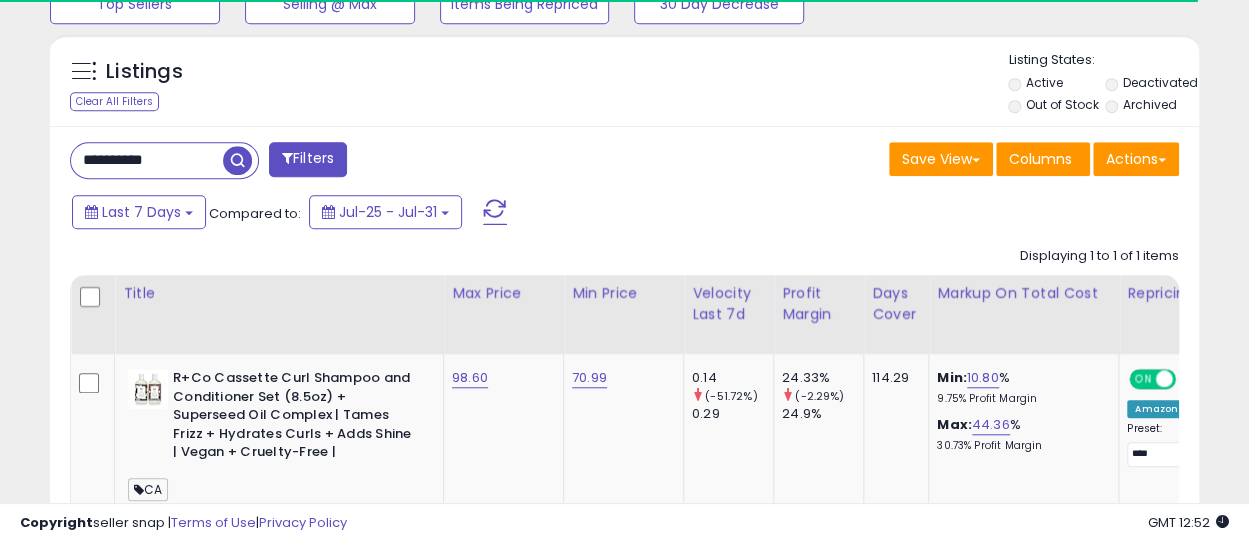 scroll, scrollTop: 999590, scrollLeft: 999336, axis: both 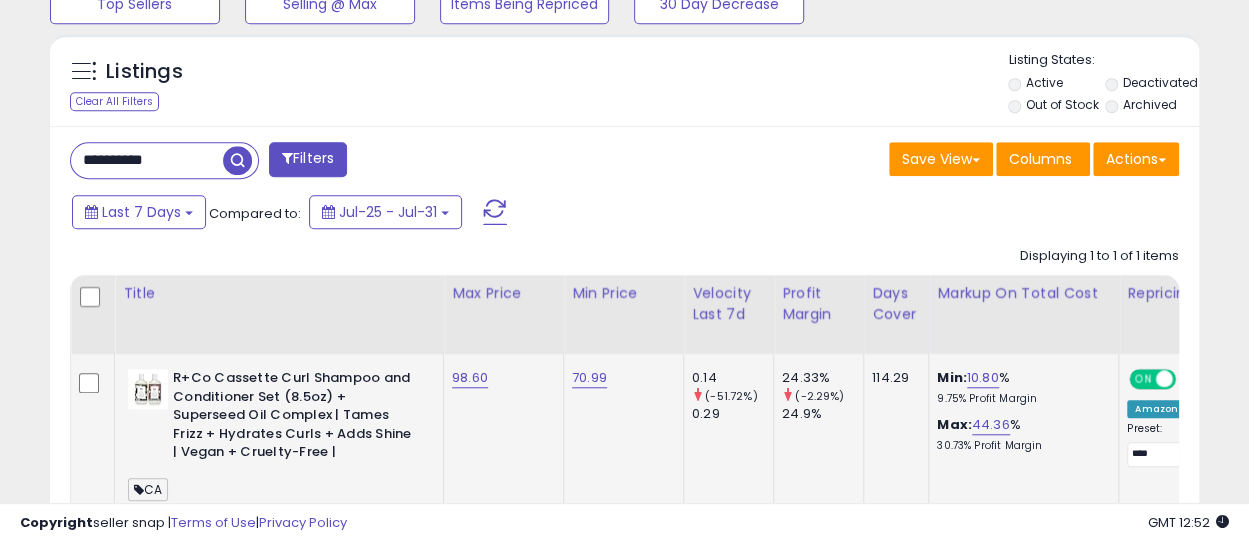 click on "70.99" 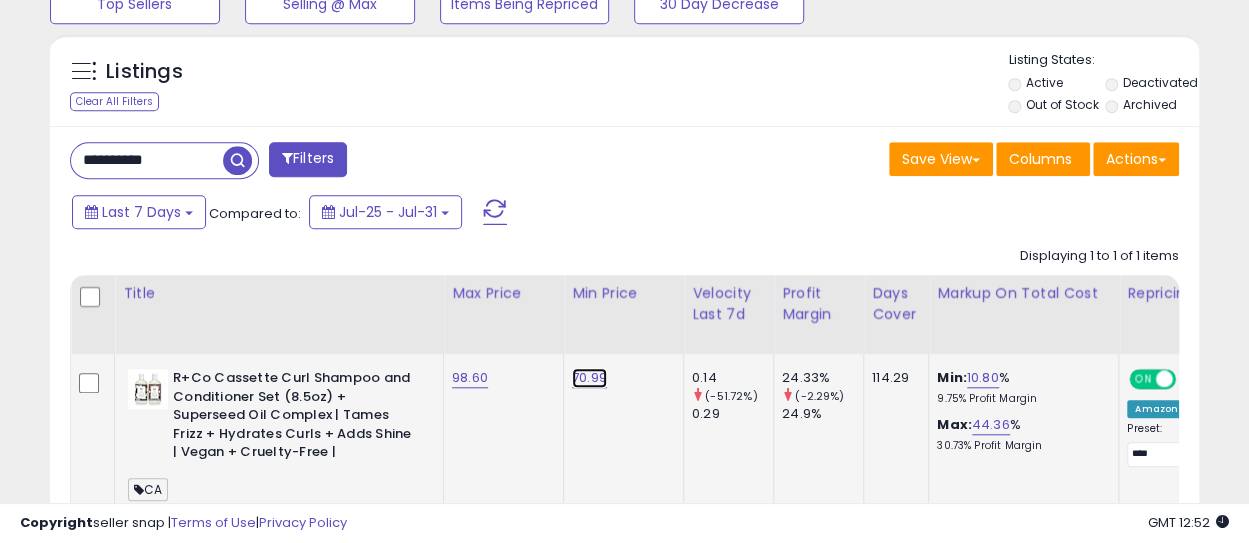 click on "70.99" at bounding box center [589, 378] 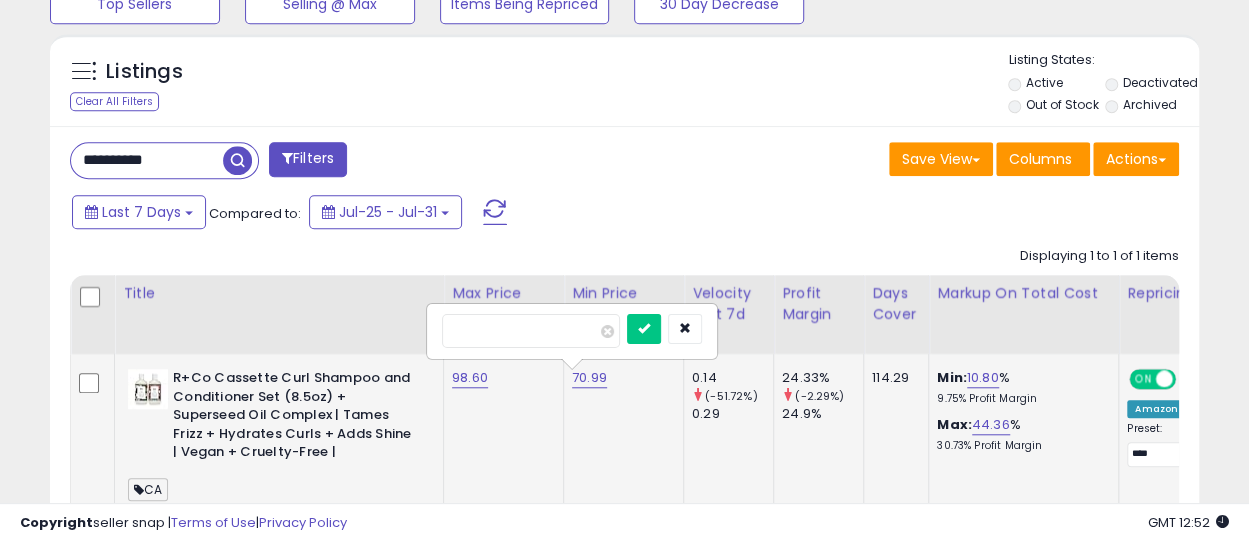 click on "*****" at bounding box center (531, 331) 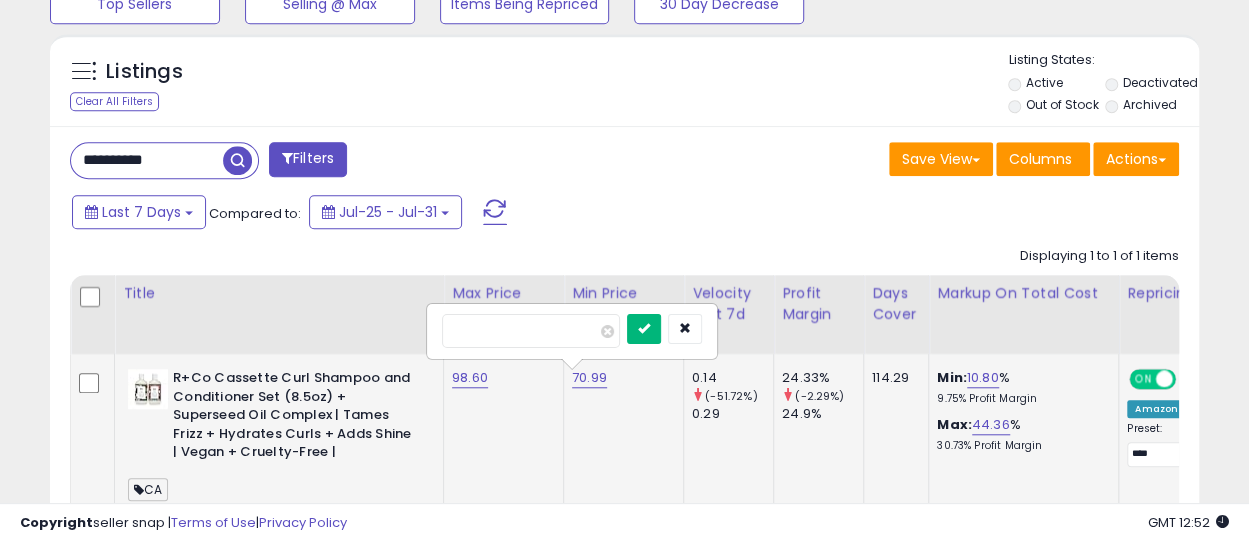 type on "*****" 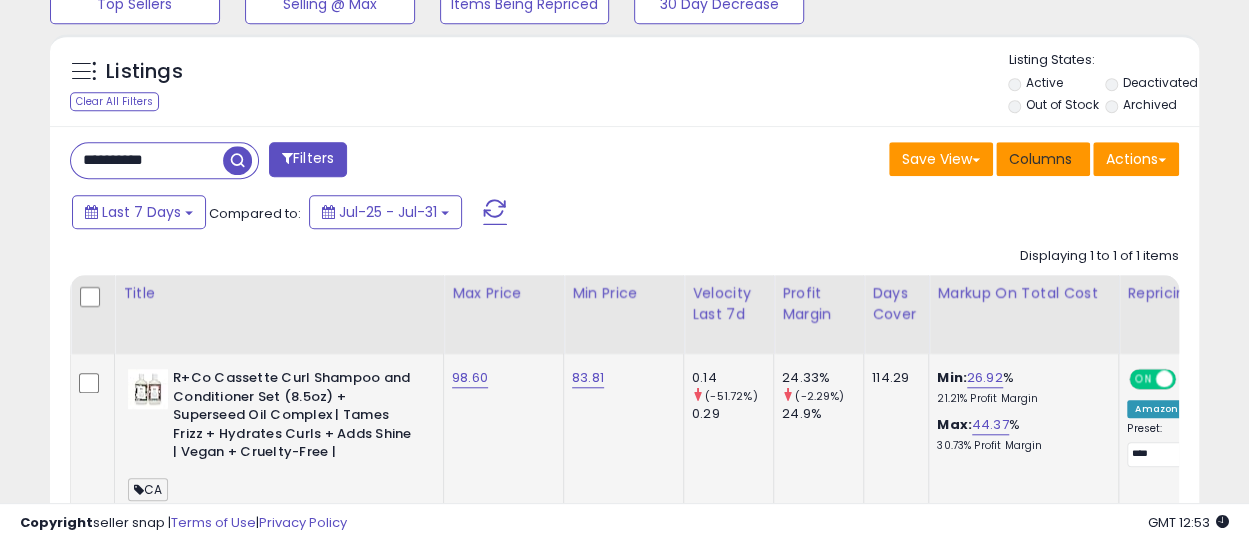 click on "Columns" at bounding box center [1040, 159] 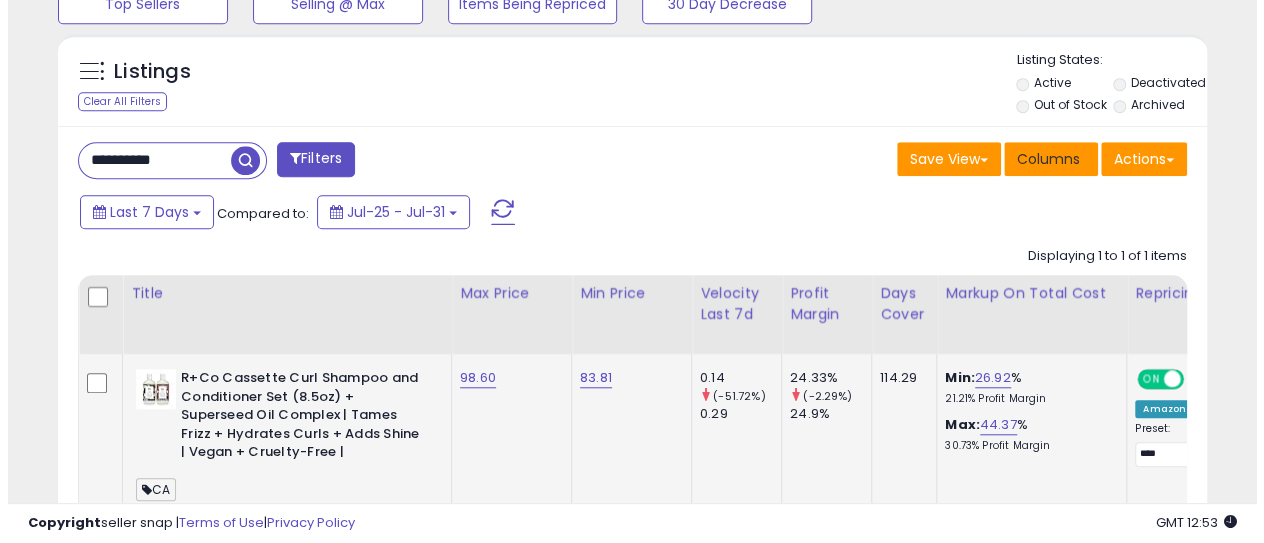 scroll, scrollTop: 999590, scrollLeft: 999326, axis: both 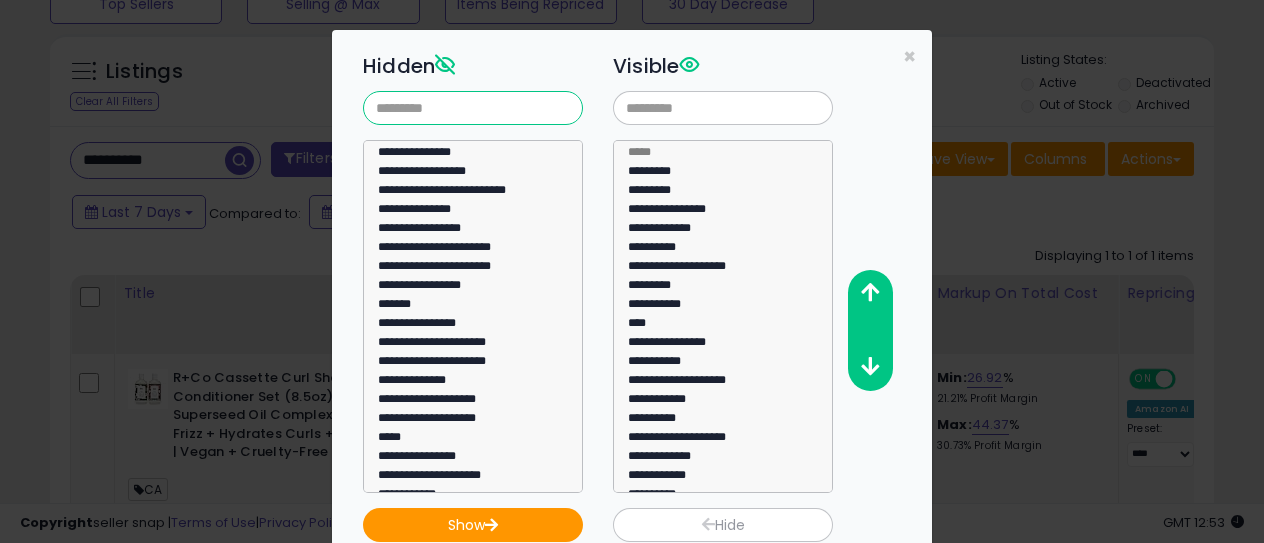 click at bounding box center [473, 108] 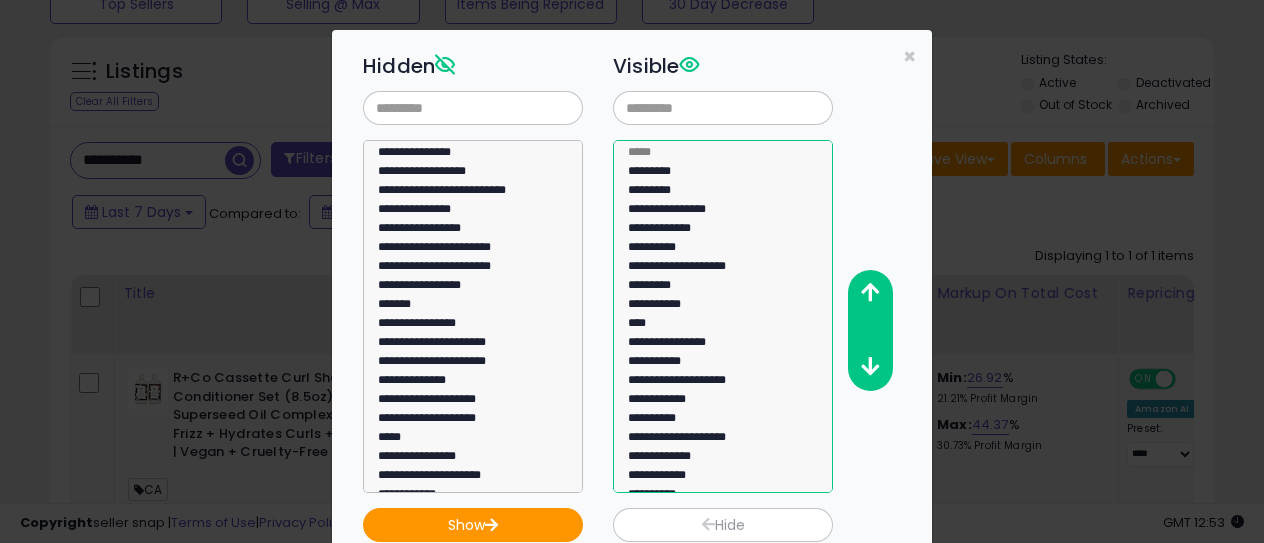 click on "****" 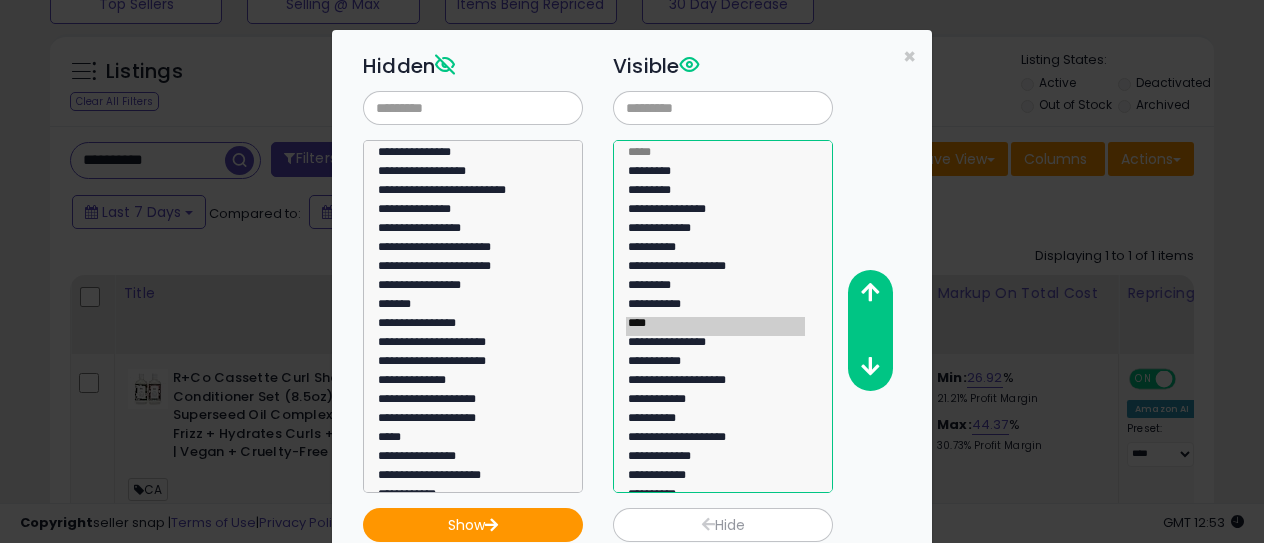 click on "****" 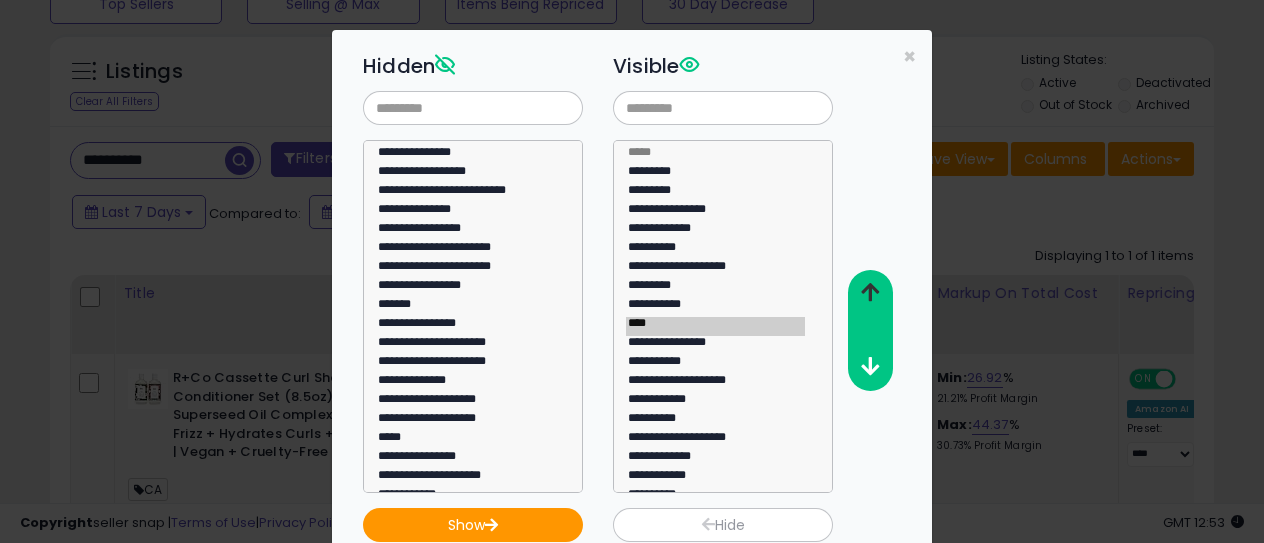 click at bounding box center [870, 292] 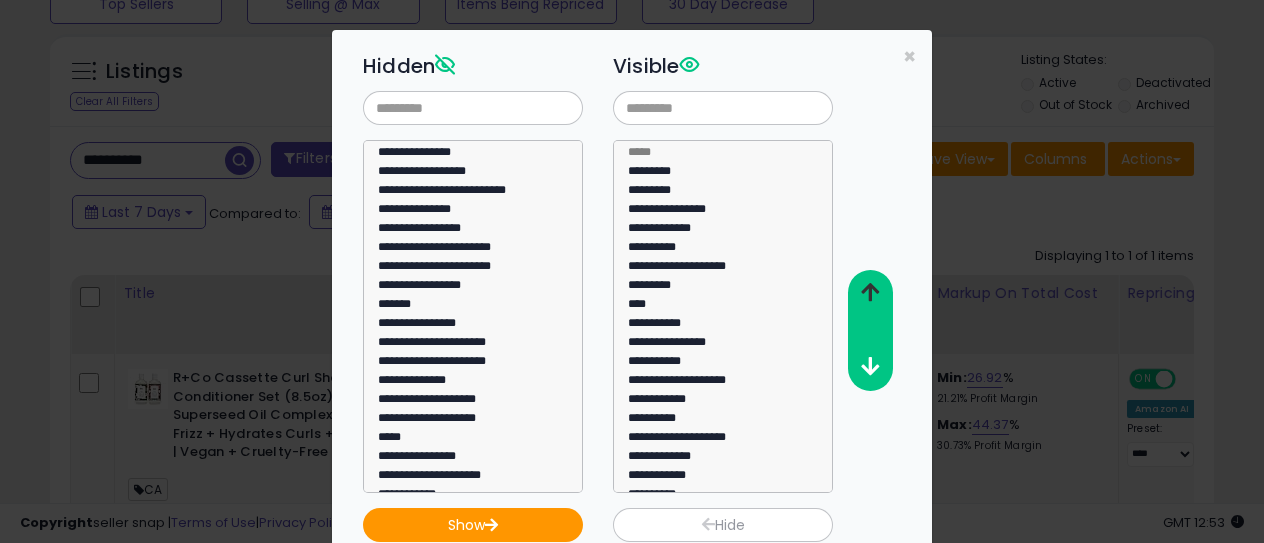 click at bounding box center (870, 292) 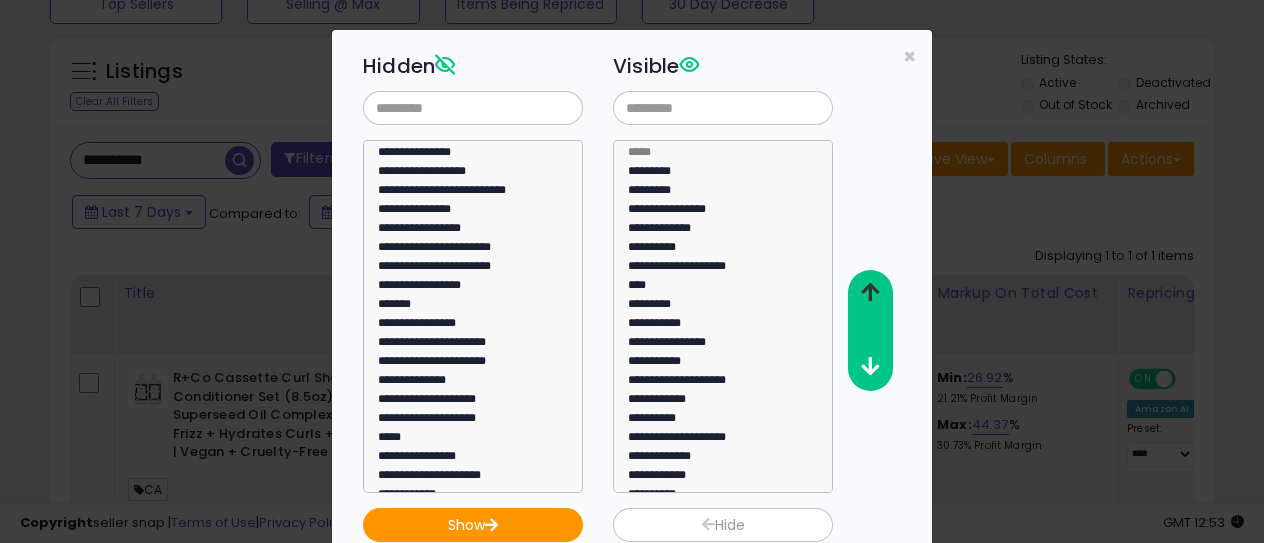 click at bounding box center [870, 292] 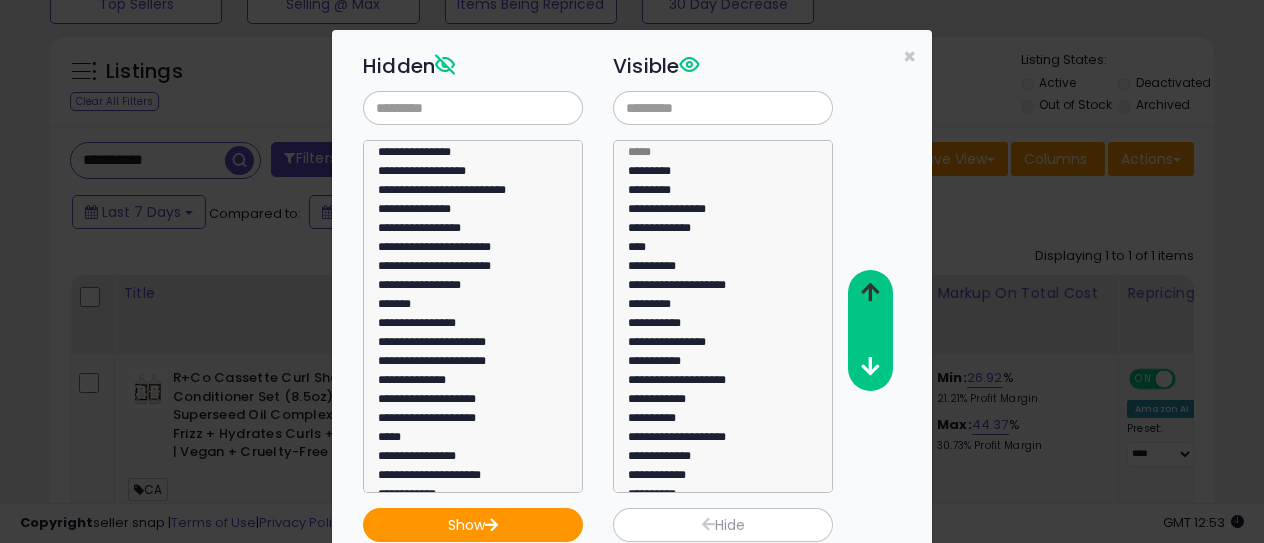 click at bounding box center (870, 292) 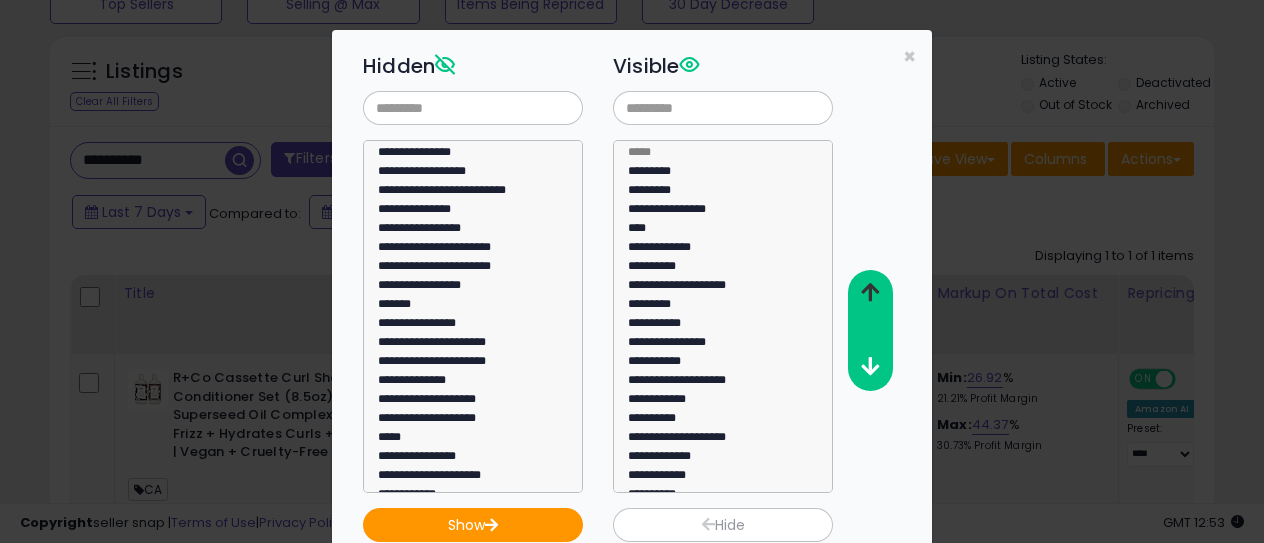 click at bounding box center [870, 292] 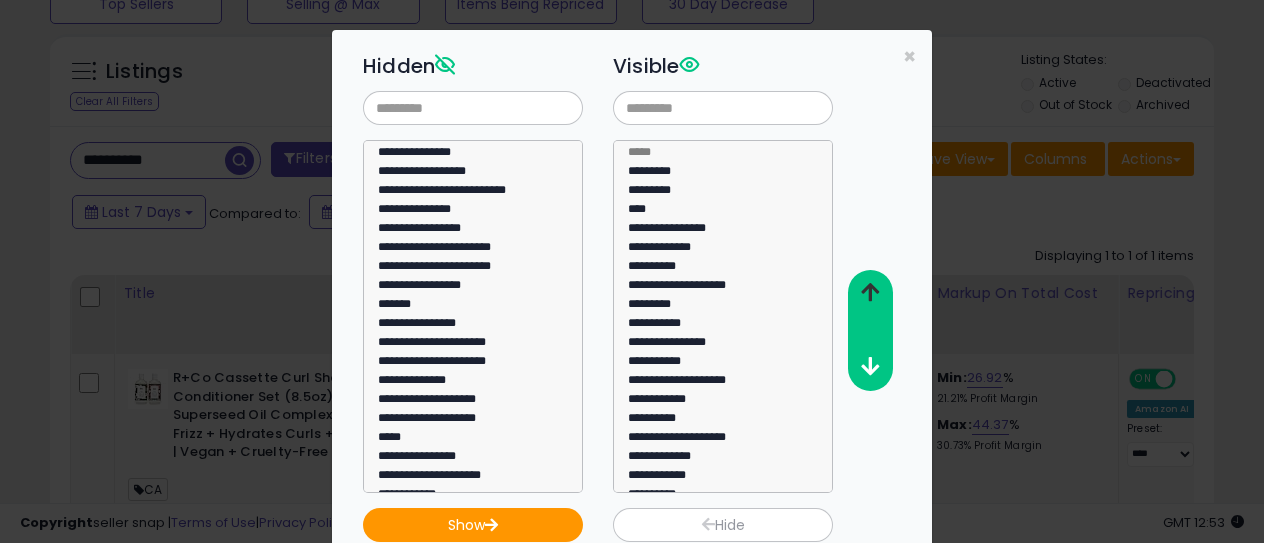click at bounding box center (870, 292) 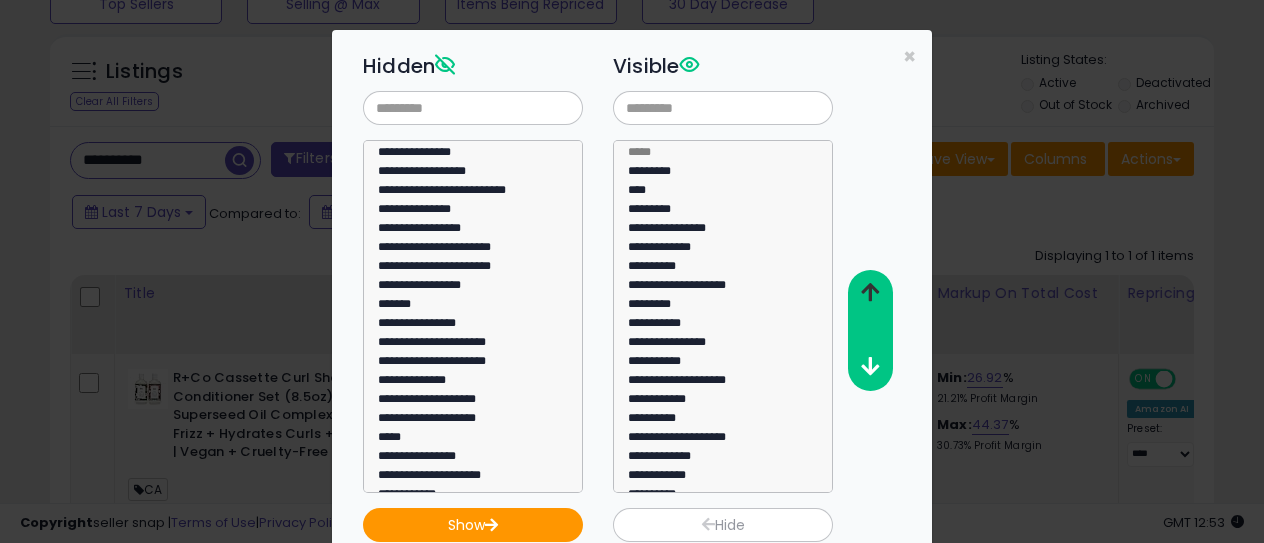 click at bounding box center [870, 292] 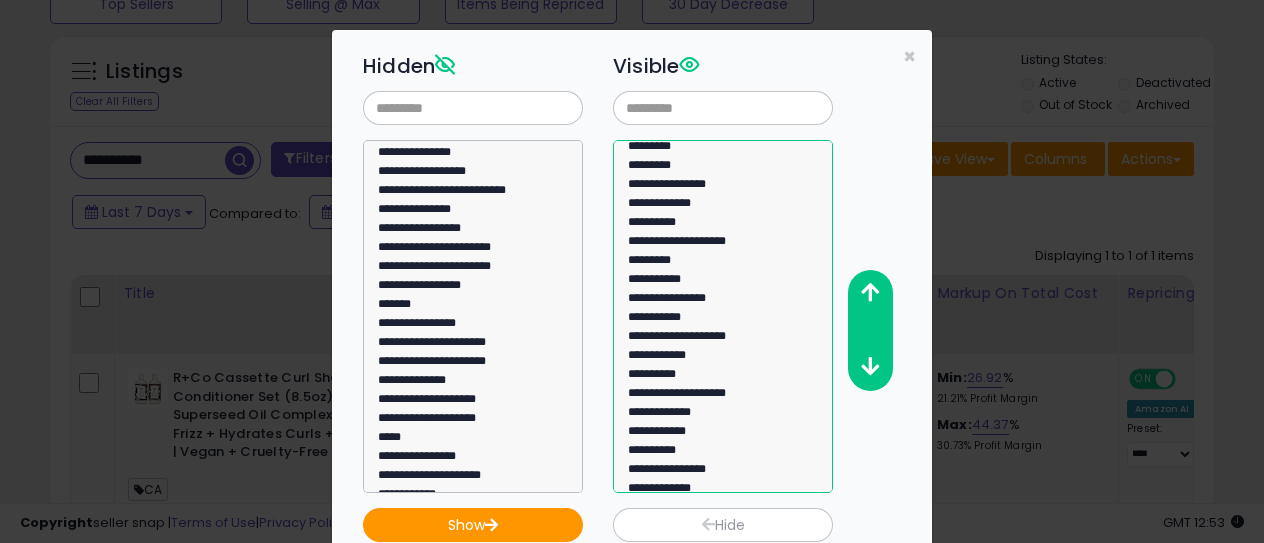 scroll, scrollTop: 0, scrollLeft: 0, axis: both 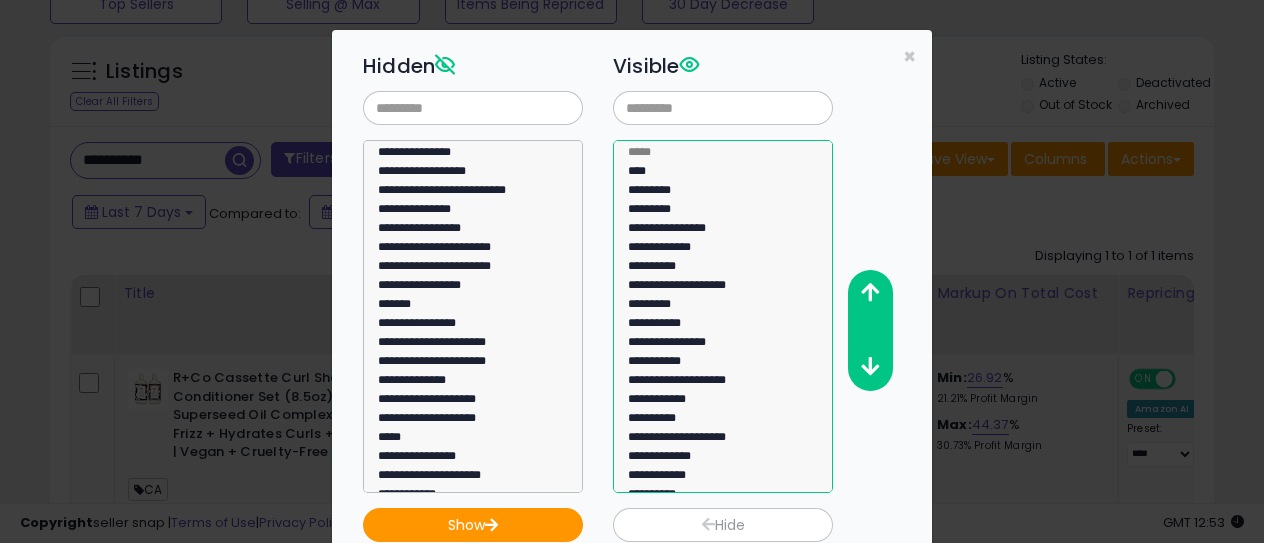click on "*********" 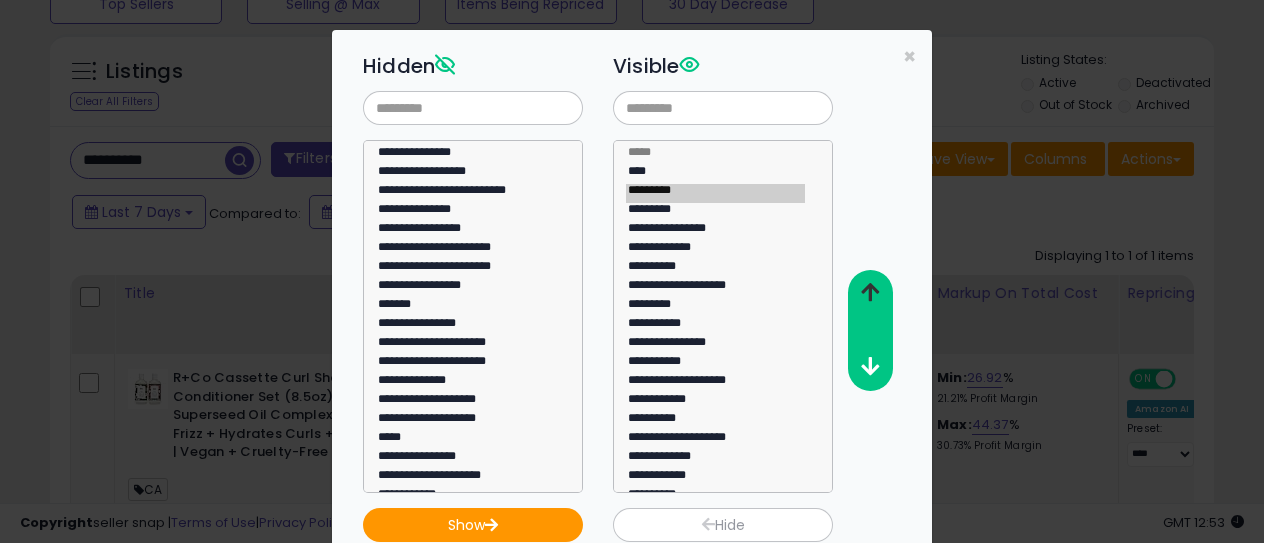 click at bounding box center [870, 292] 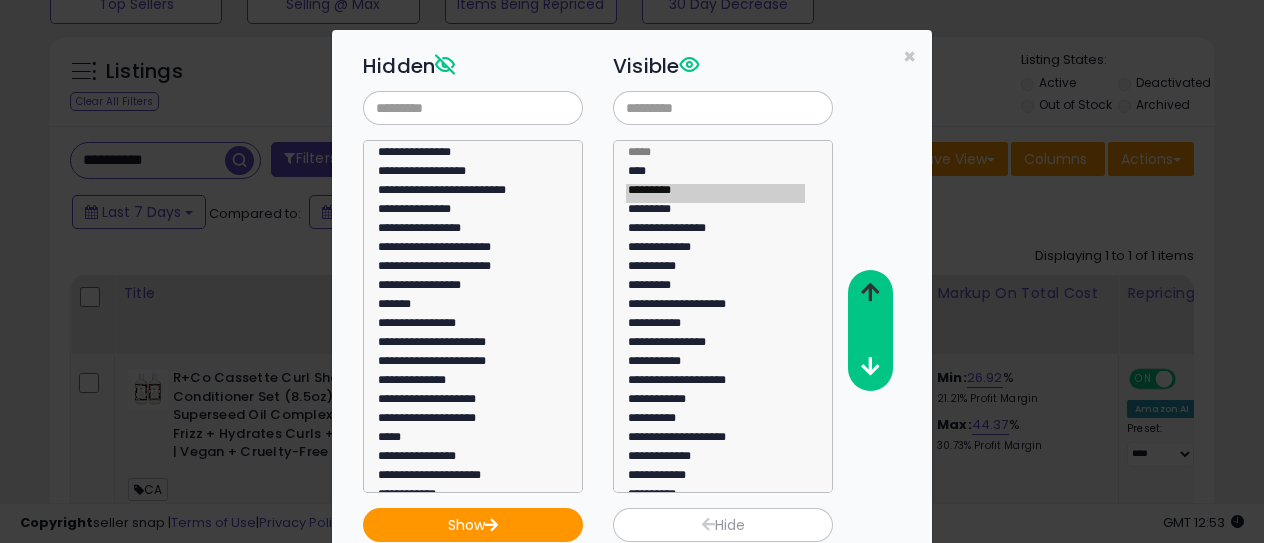 click at bounding box center [870, 292] 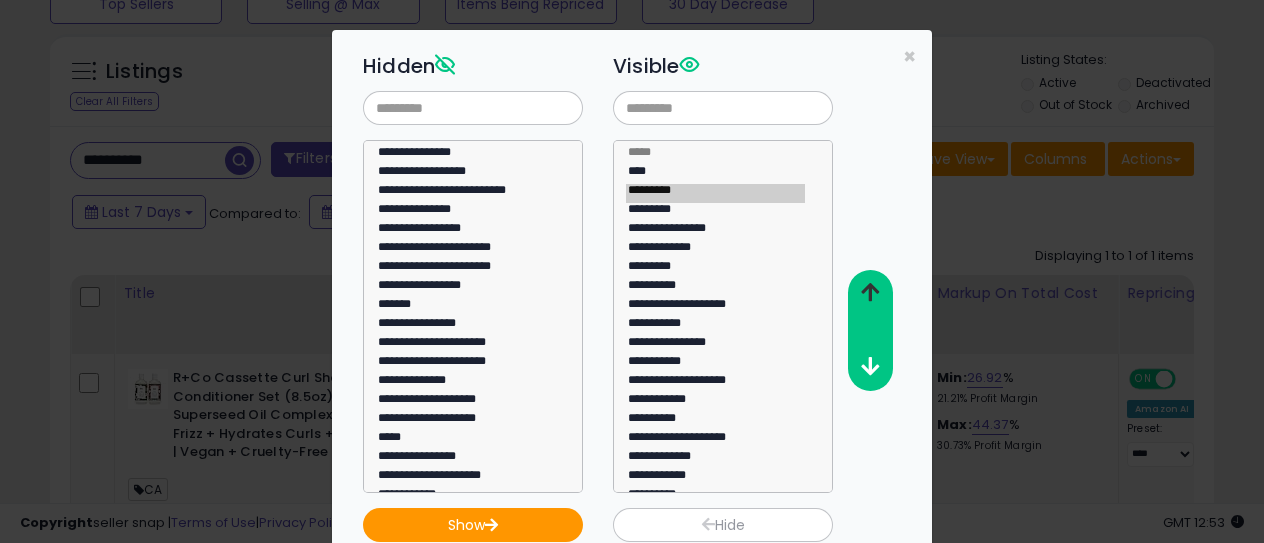click at bounding box center (870, 292) 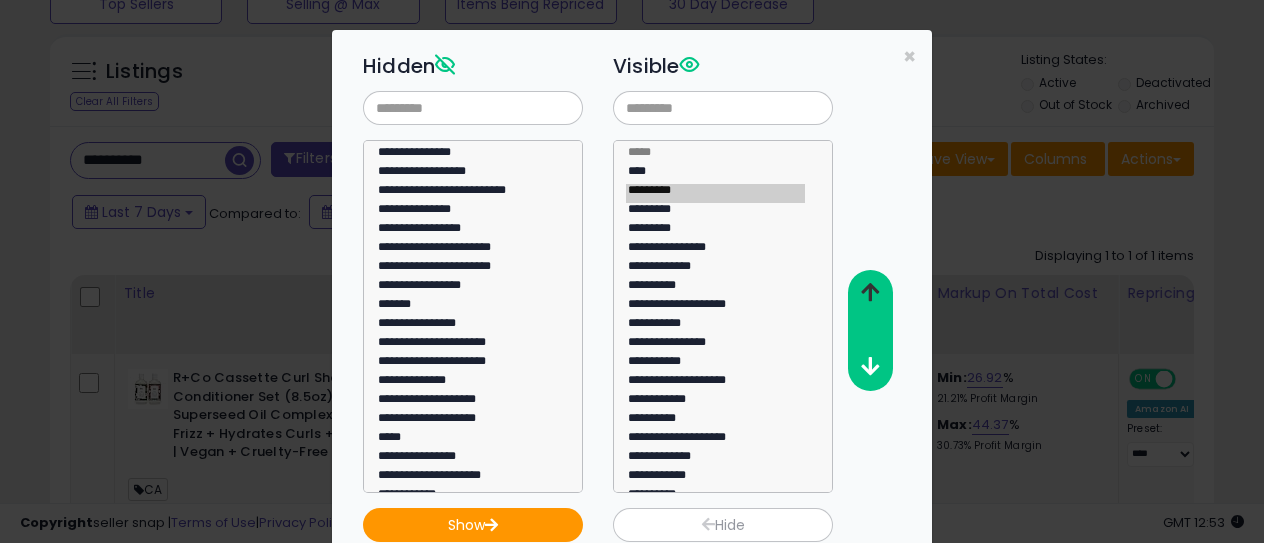 click at bounding box center [870, 292] 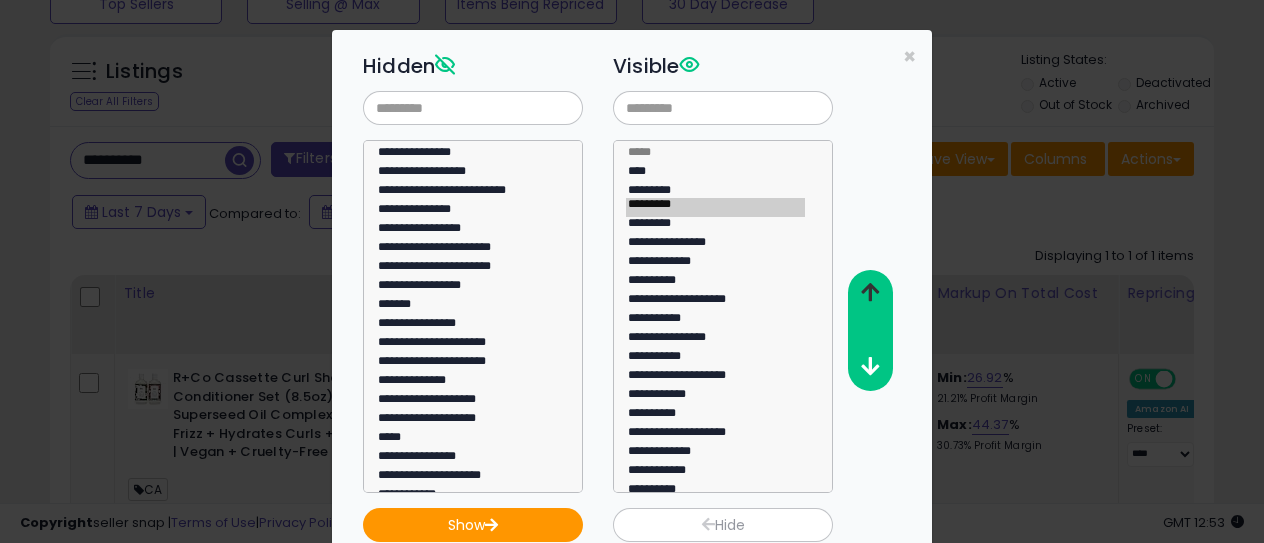 click at bounding box center [870, 292] 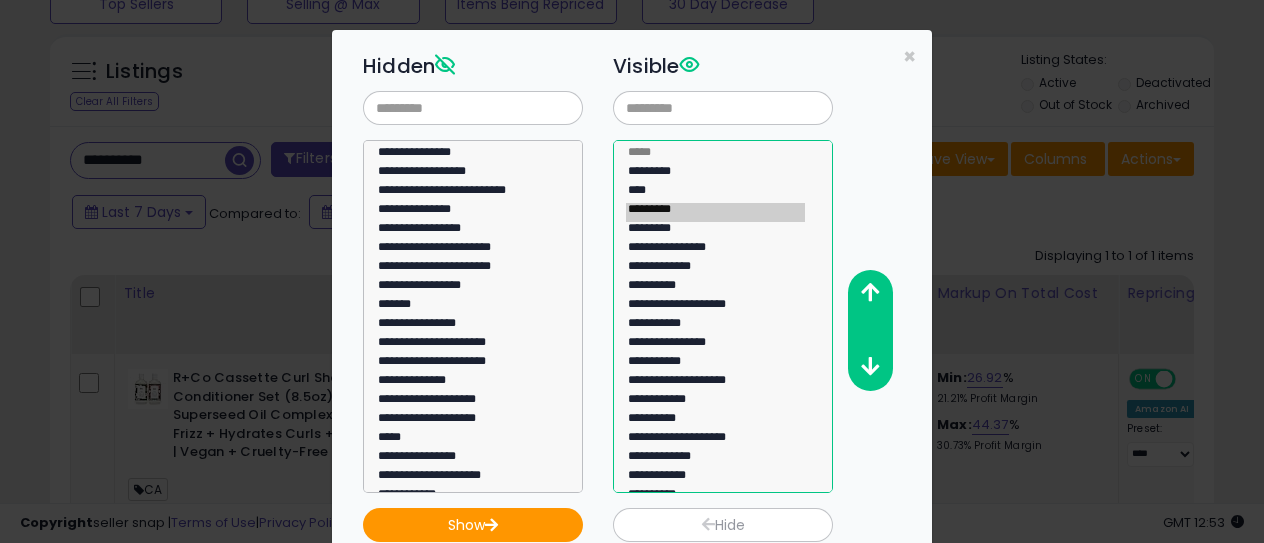 drag, startPoint x: 710, startPoint y: 387, endPoint x: 744, endPoint y: 366, distance: 39.962482 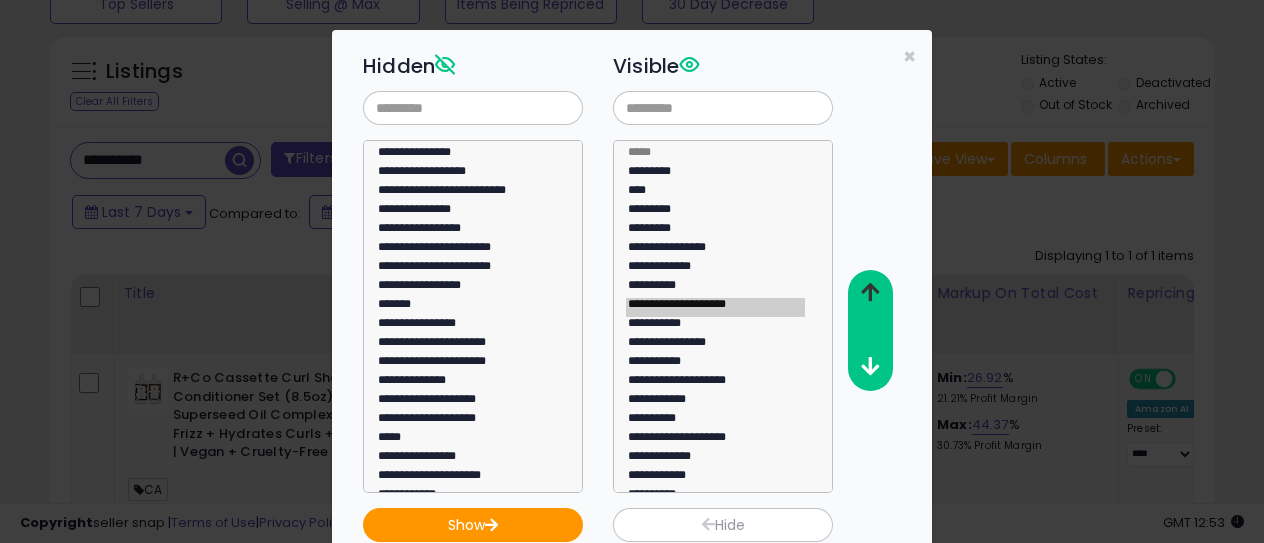 click at bounding box center [870, 292] 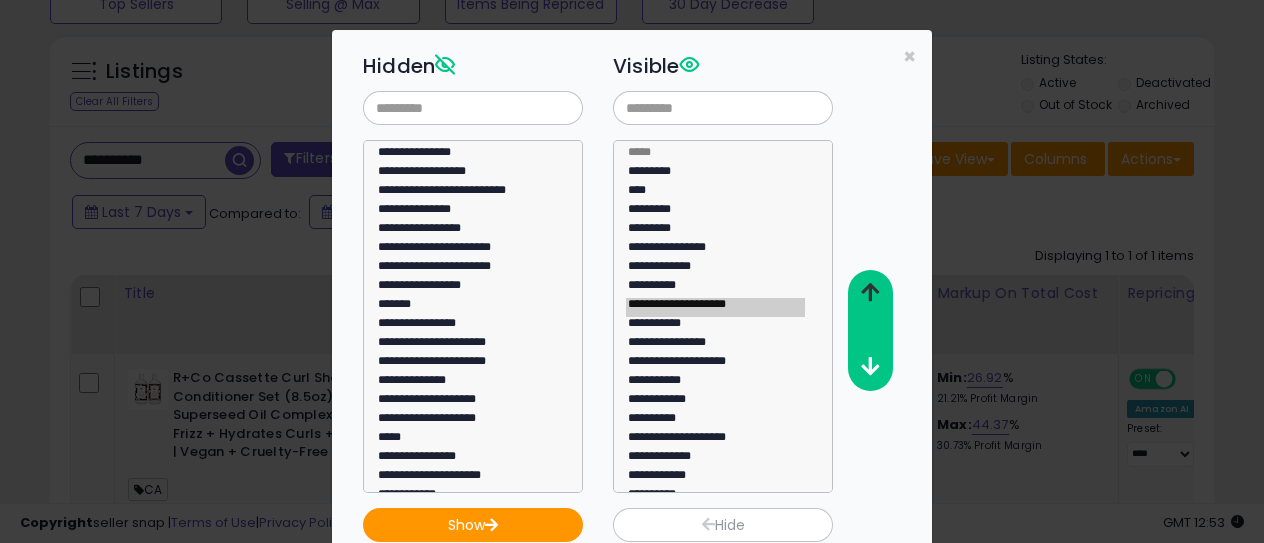 click at bounding box center [870, 292] 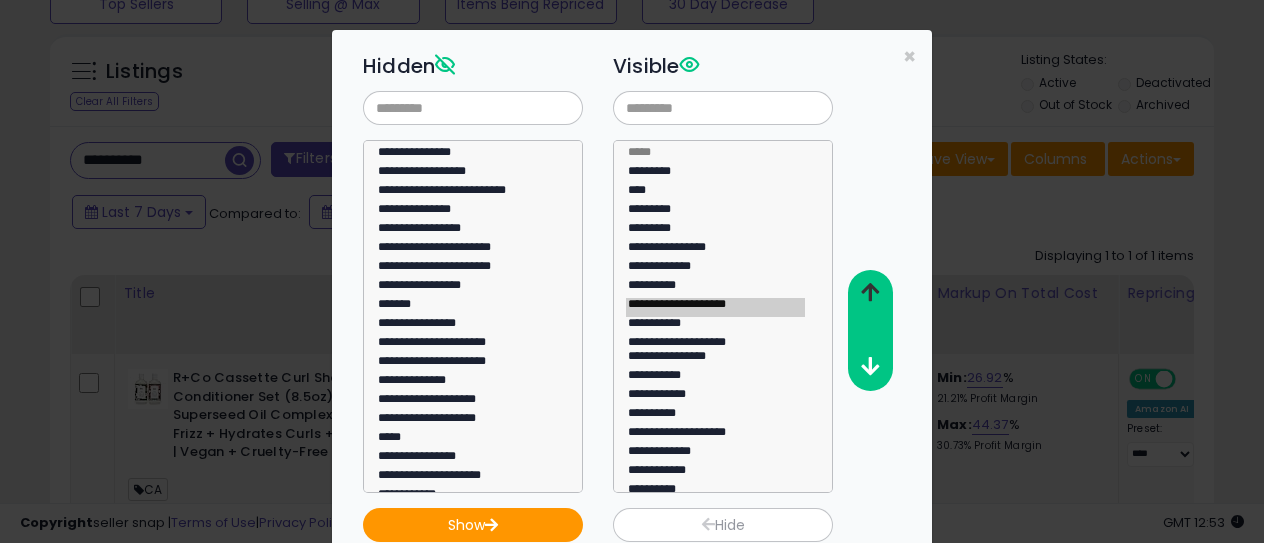 click at bounding box center (870, 292) 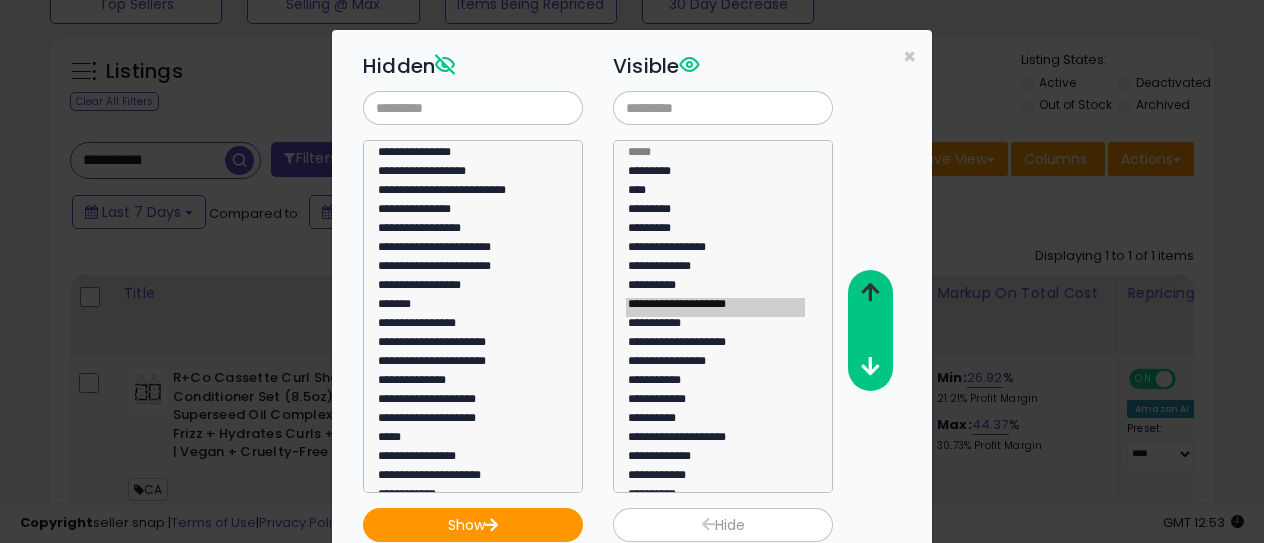 click at bounding box center [870, 292] 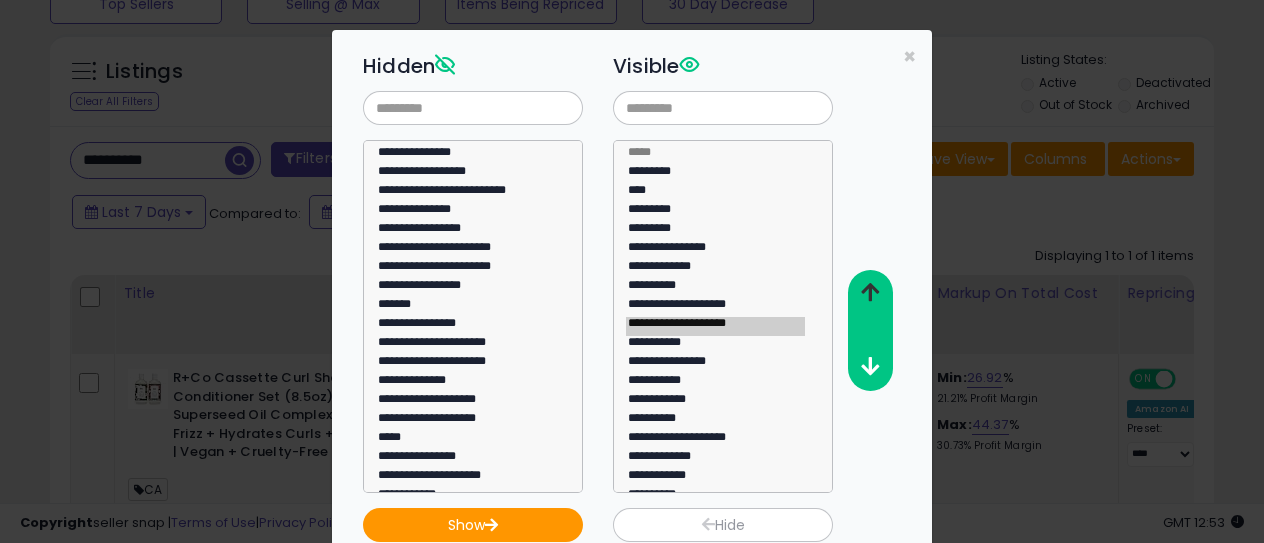 click at bounding box center [870, 292] 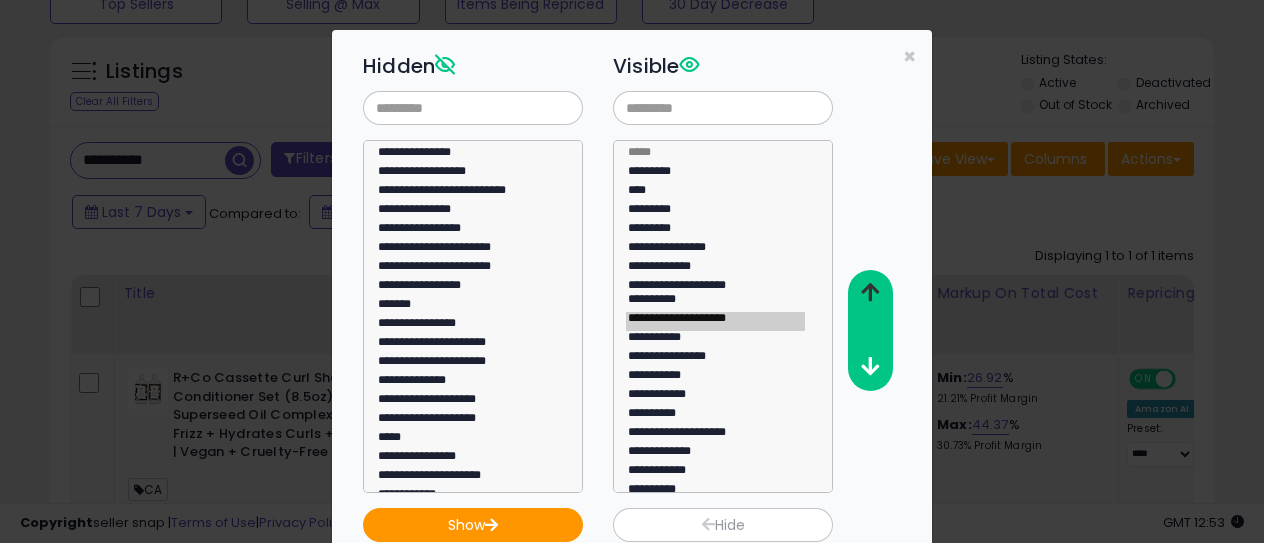 click at bounding box center [870, 292] 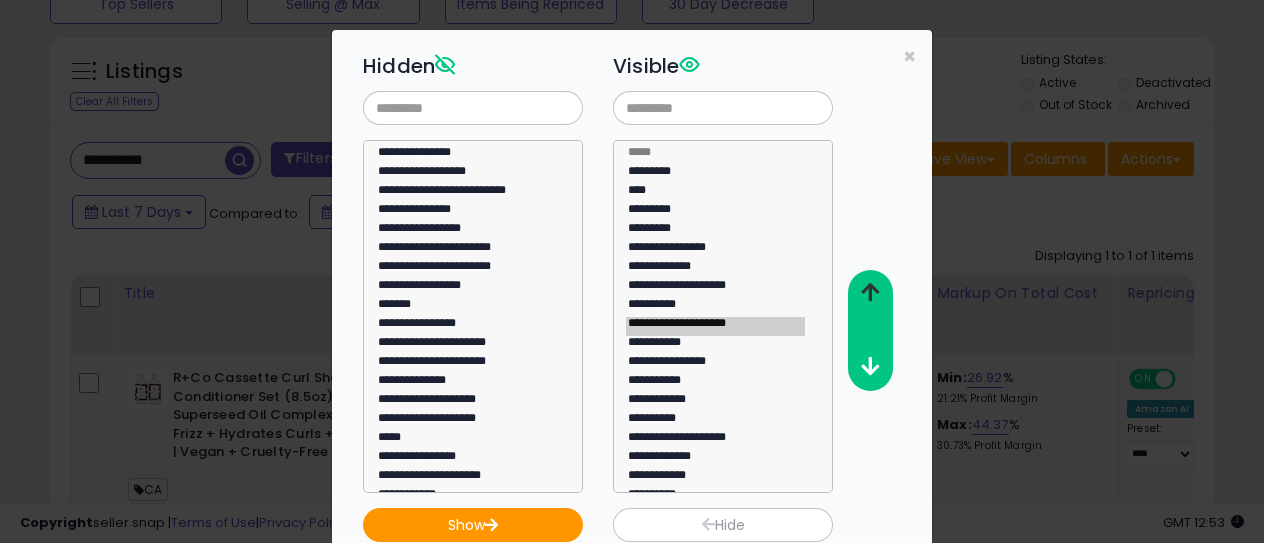 click at bounding box center (870, 292) 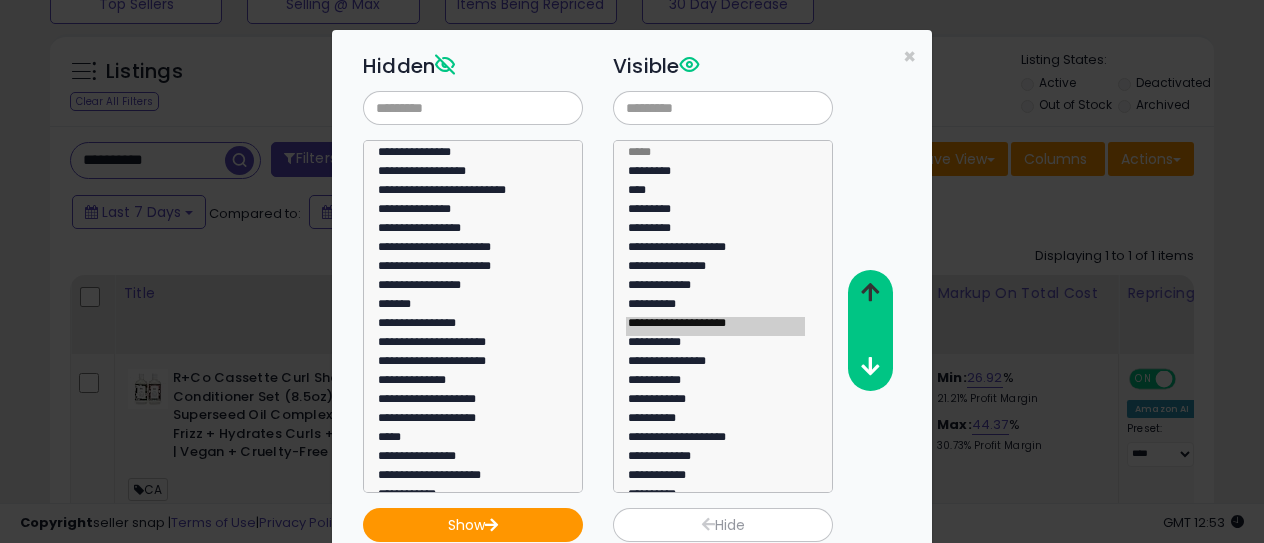 click at bounding box center [870, 292] 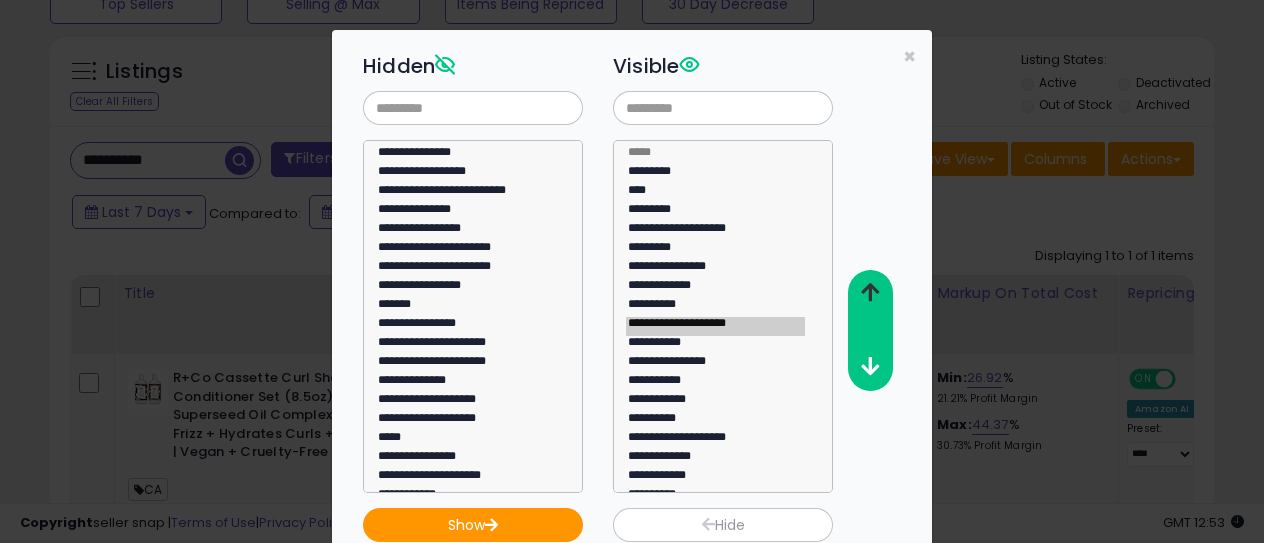 click at bounding box center (870, 292) 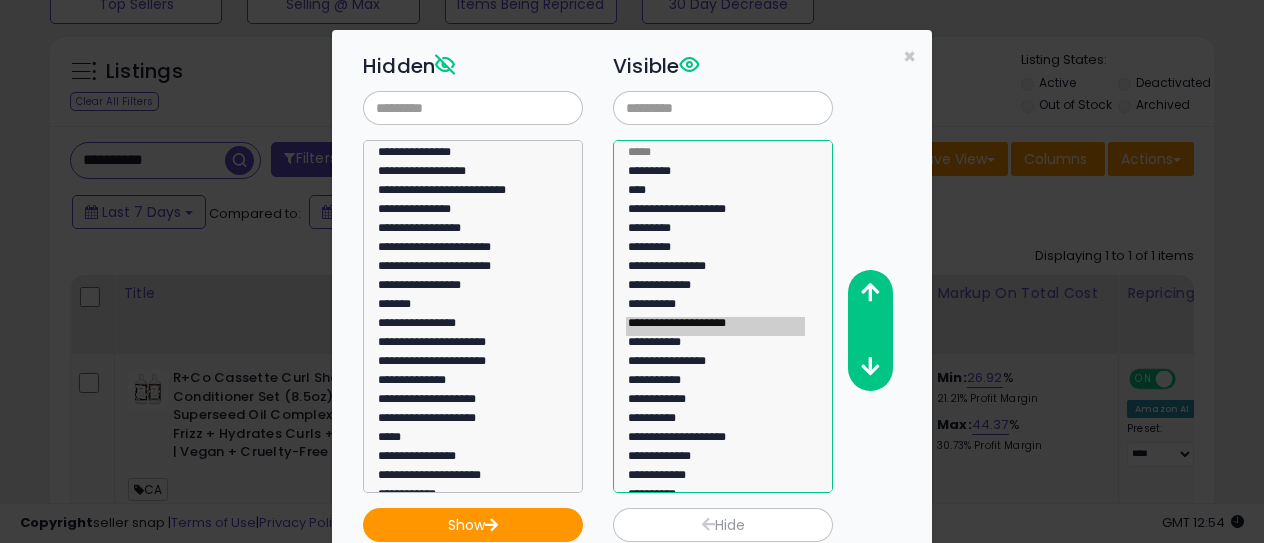 select on "**********" 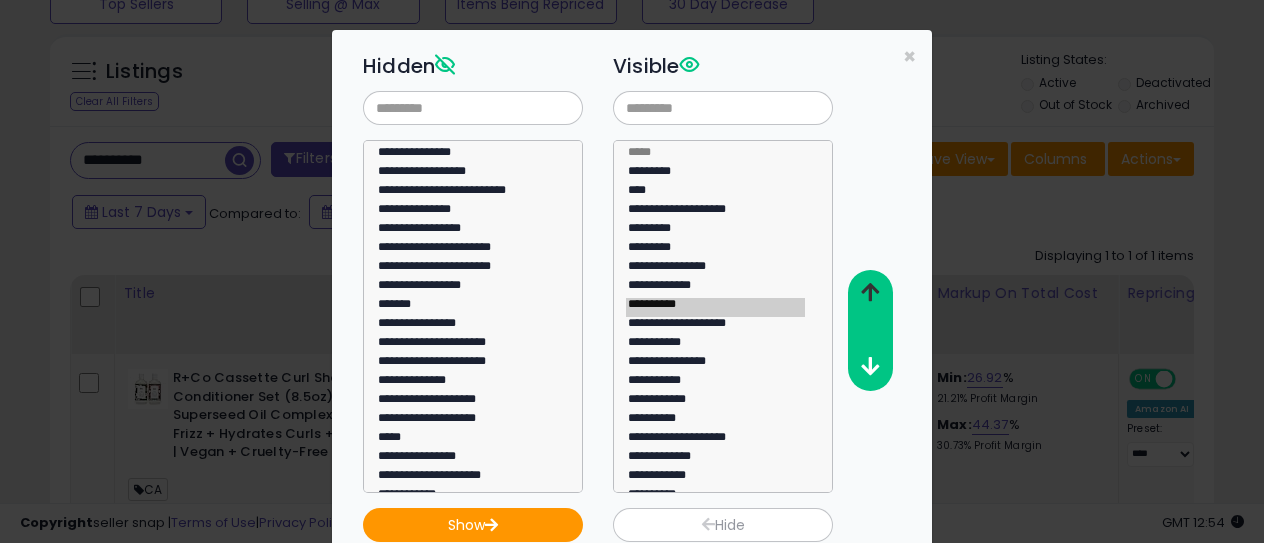 click at bounding box center [869, 293] 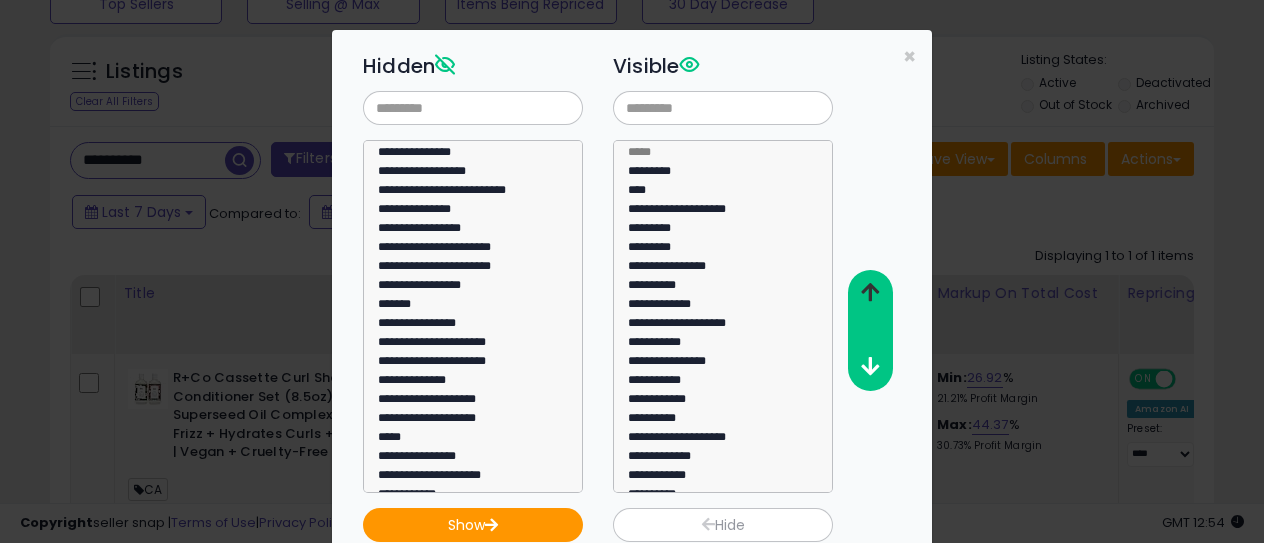 click at bounding box center (869, 293) 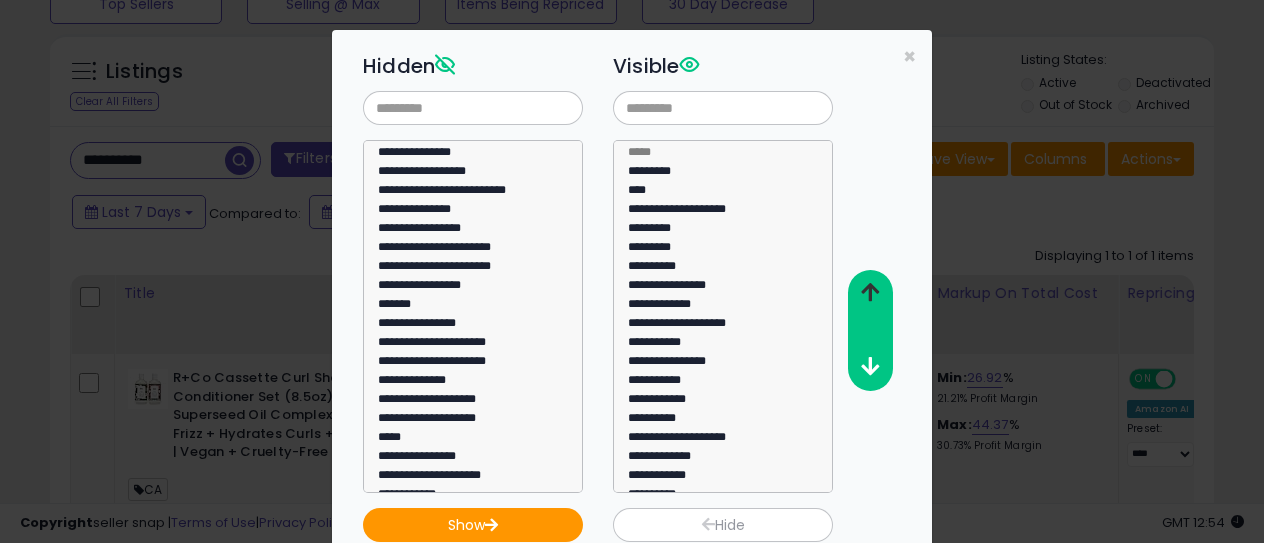 click at bounding box center (869, 293) 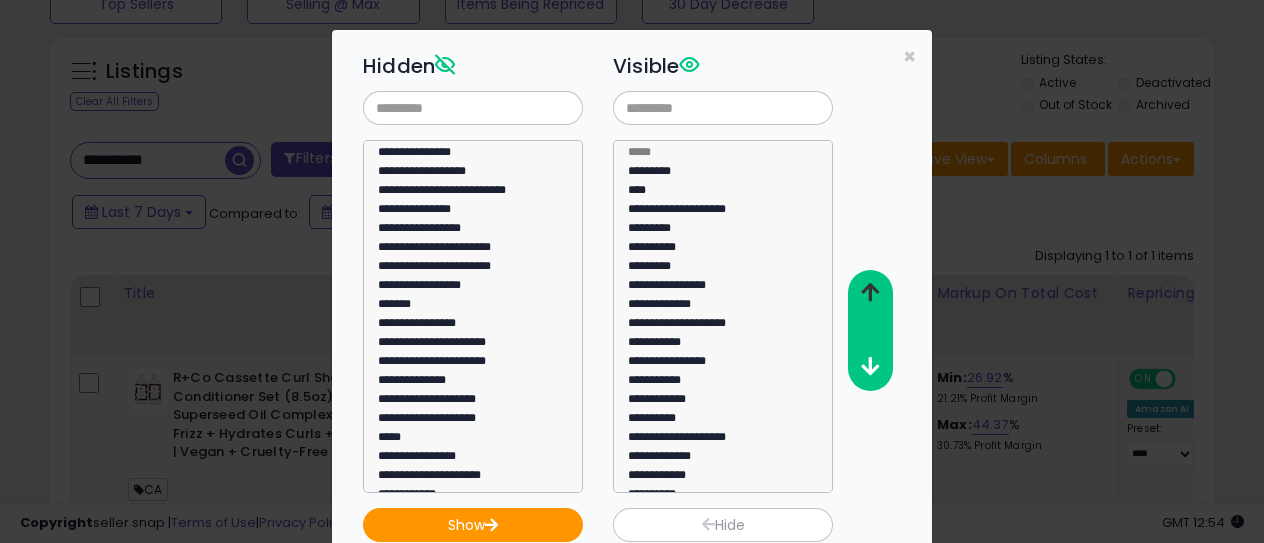 click at bounding box center (869, 293) 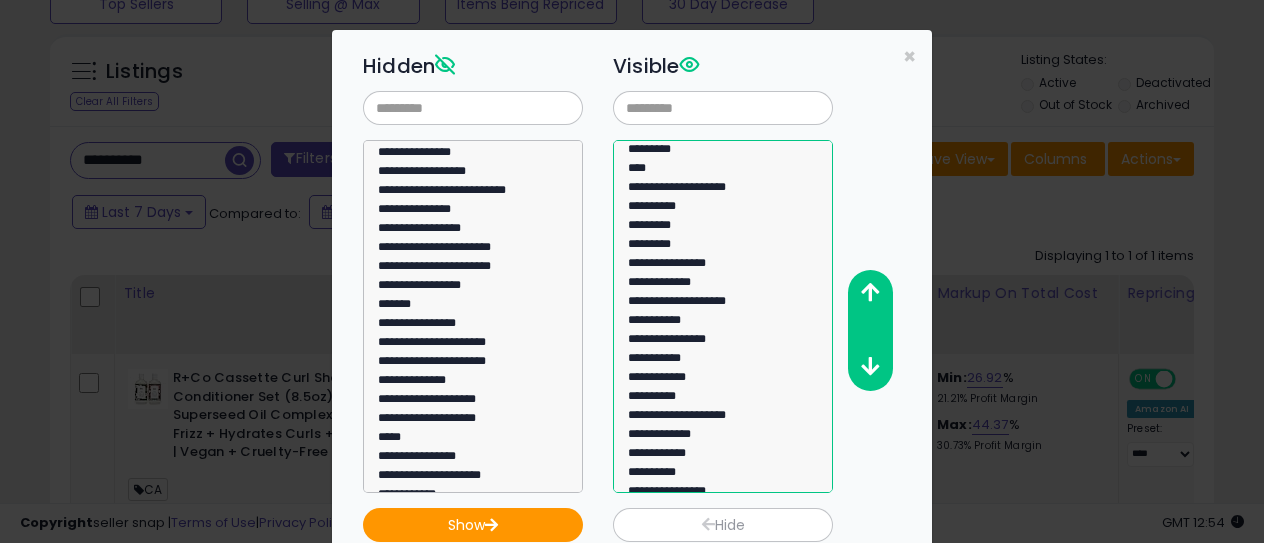scroll, scrollTop: 0, scrollLeft: 0, axis: both 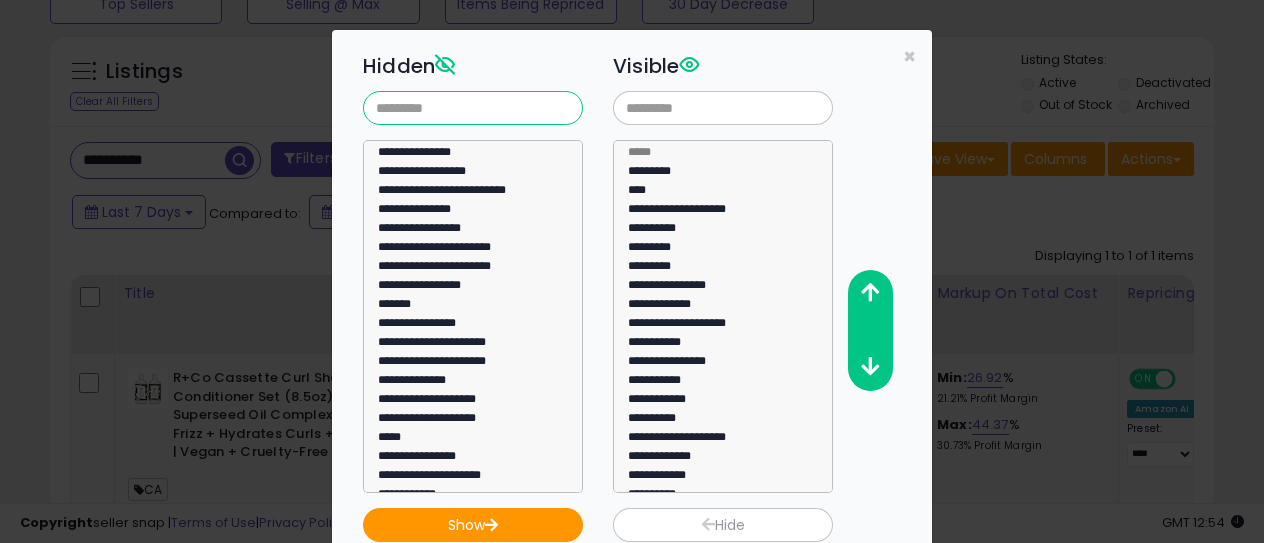 click at bounding box center (473, 108) 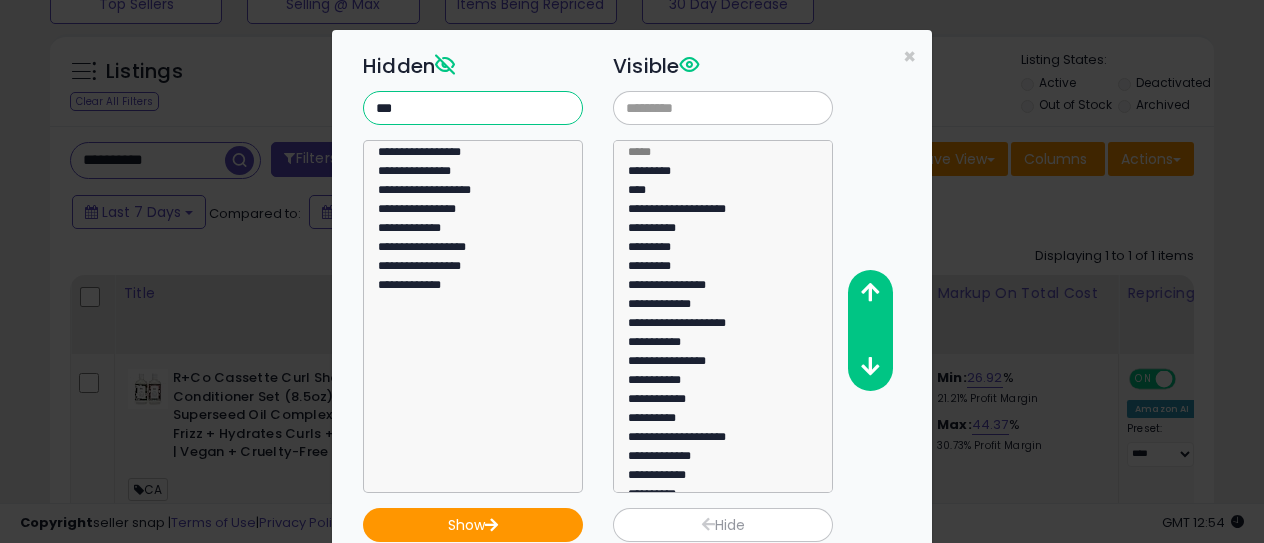type on "***" 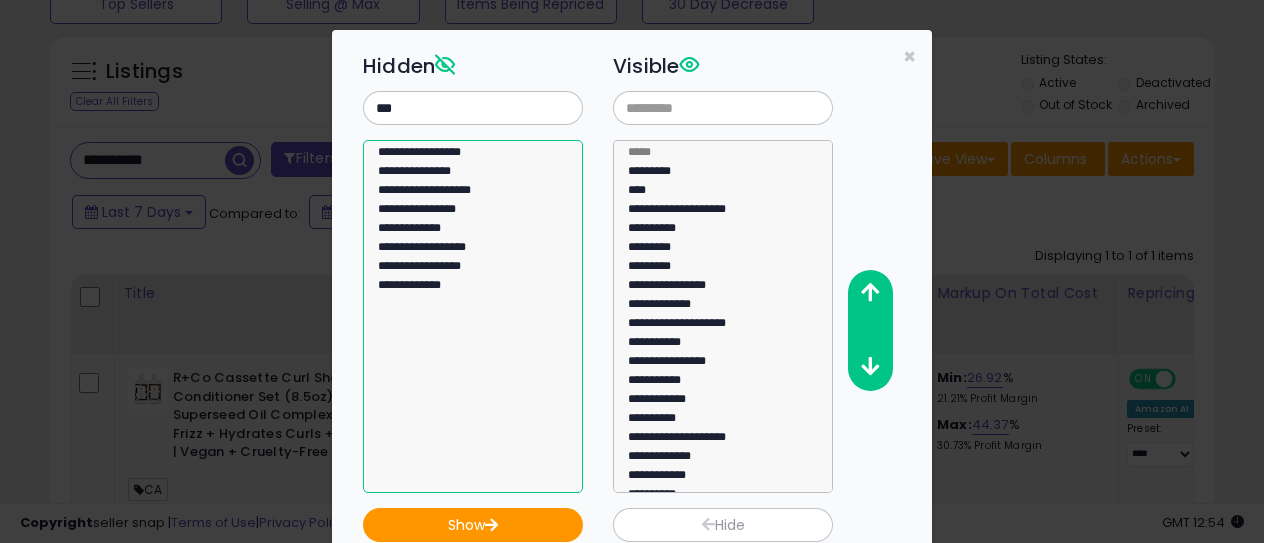 select on "**********" 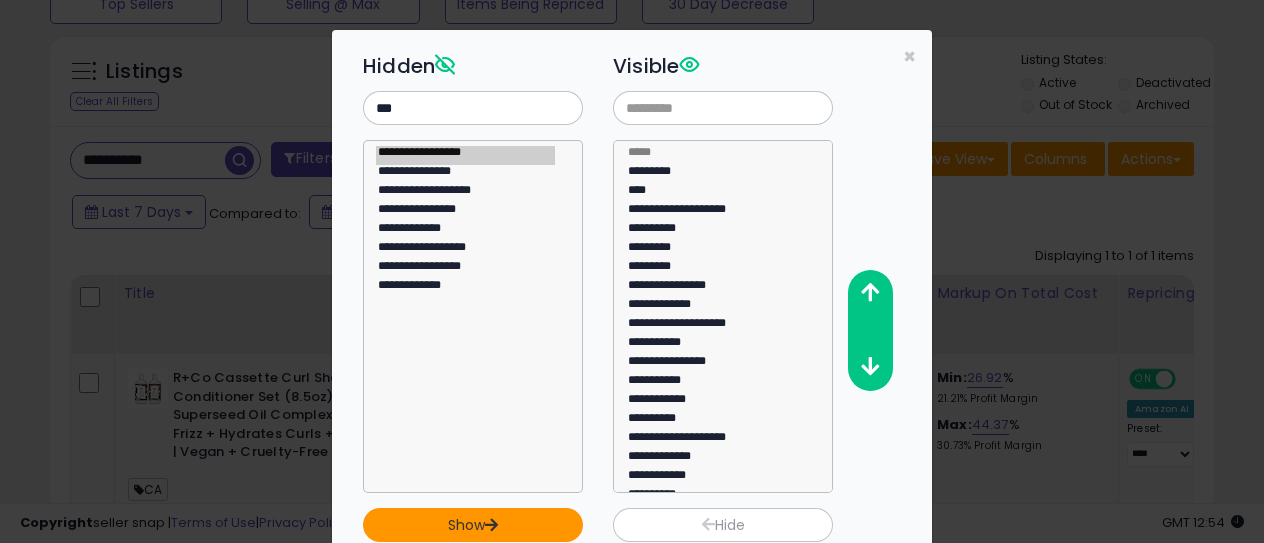 click on "Show" at bounding box center [473, 525] 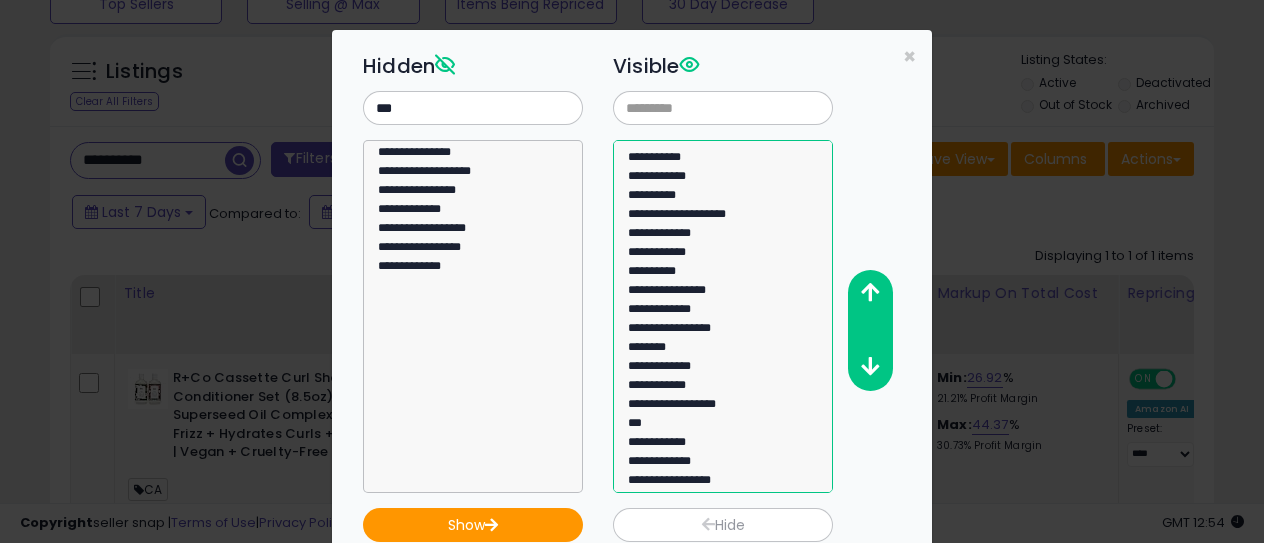 scroll, scrollTop: 228, scrollLeft: 0, axis: vertical 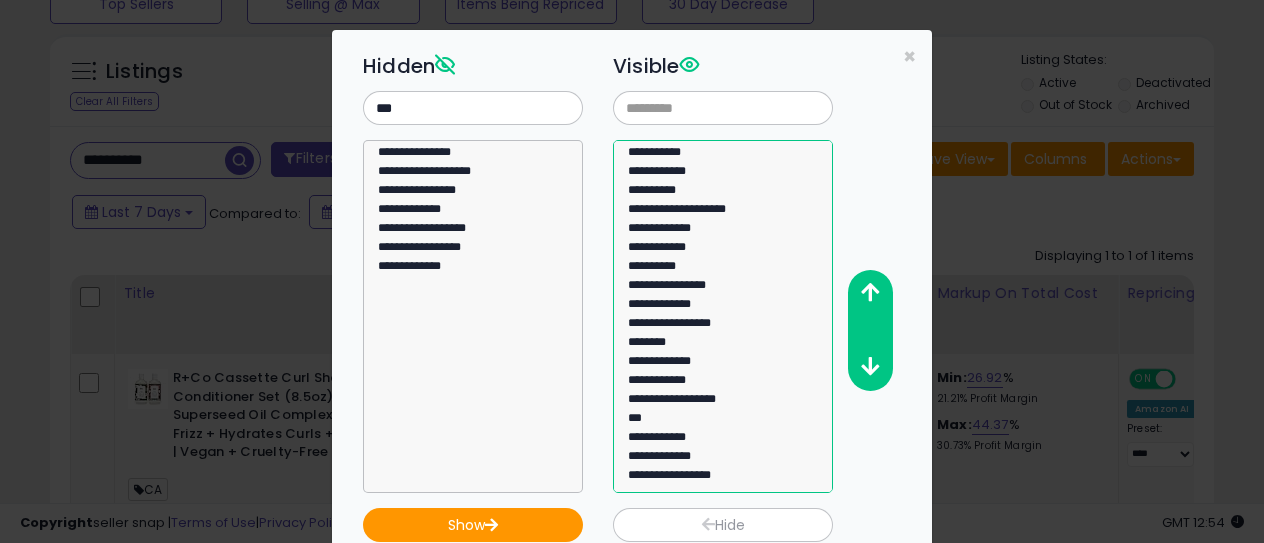 click on "**********" 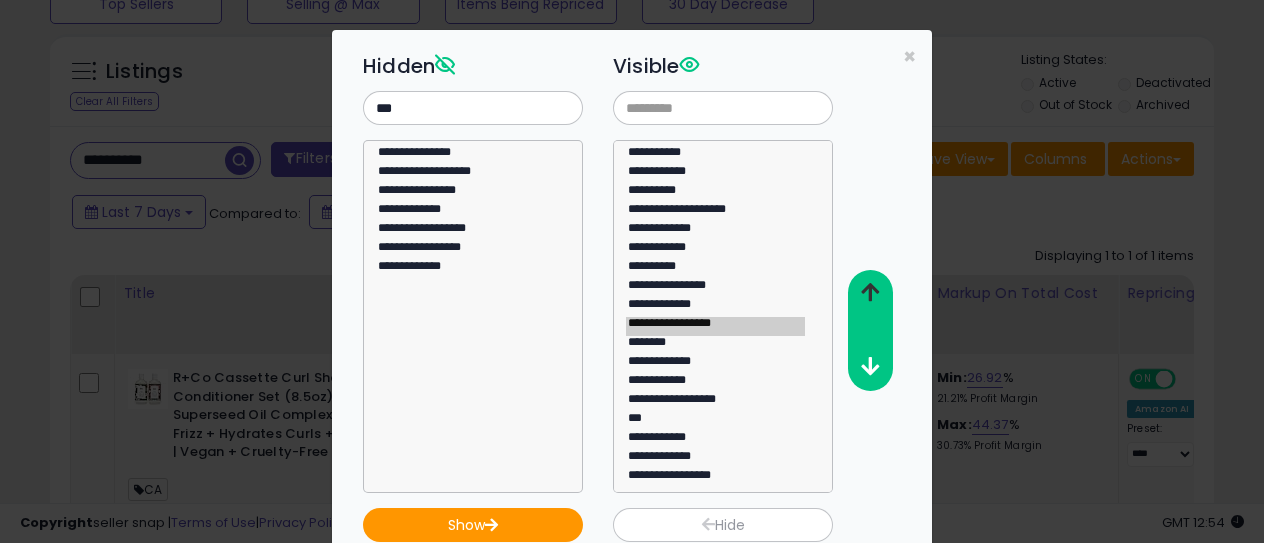 click at bounding box center (869, 293) 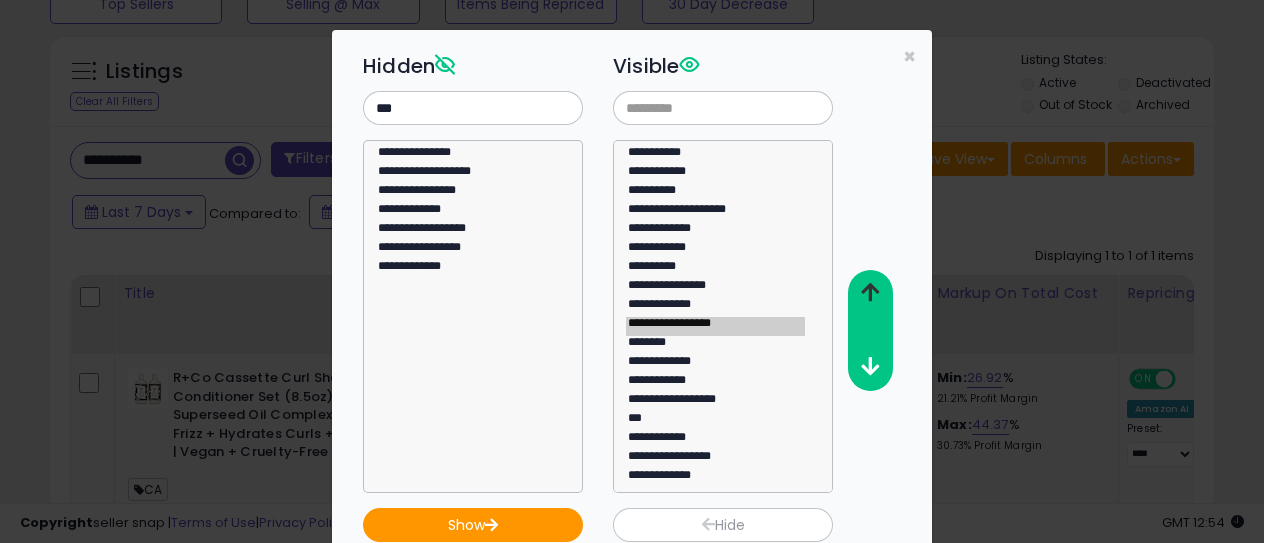 click at bounding box center [869, 293] 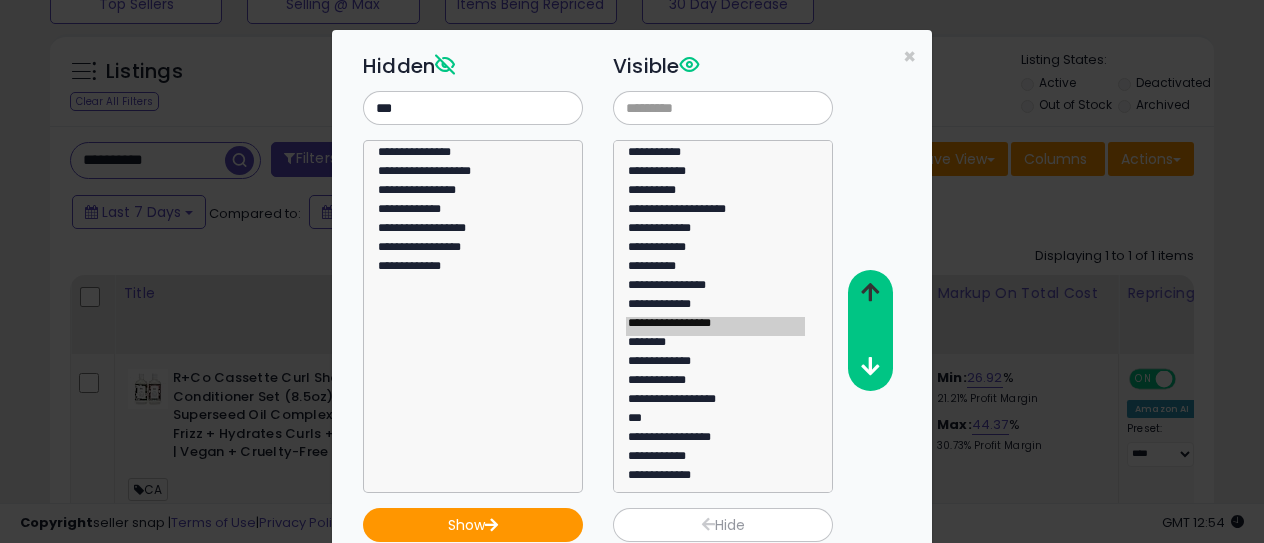 click at bounding box center (869, 293) 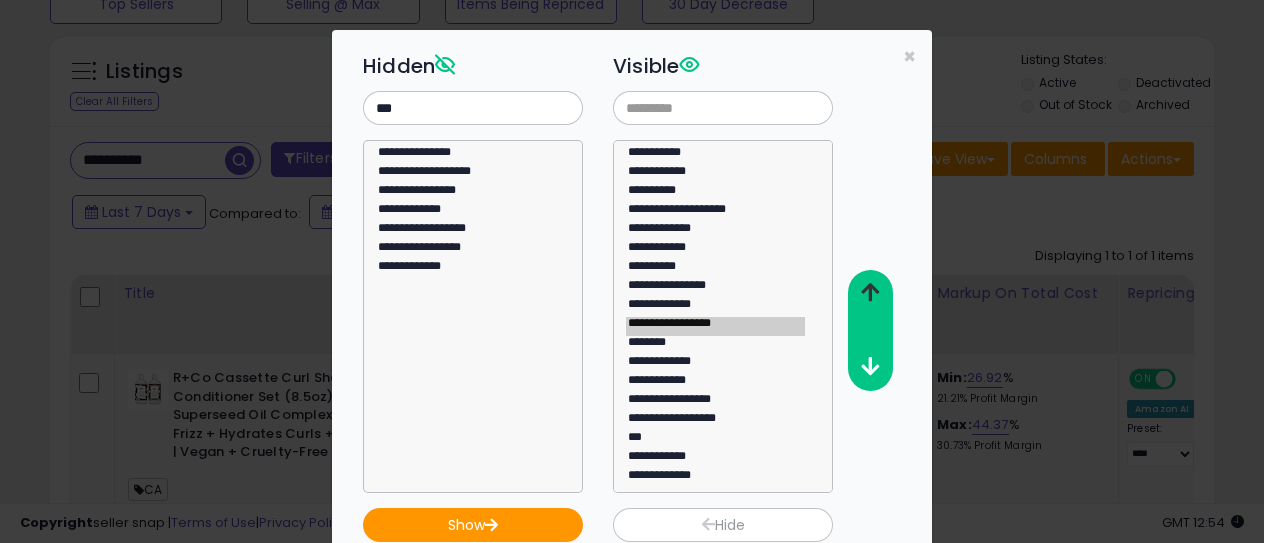 click at bounding box center [869, 293] 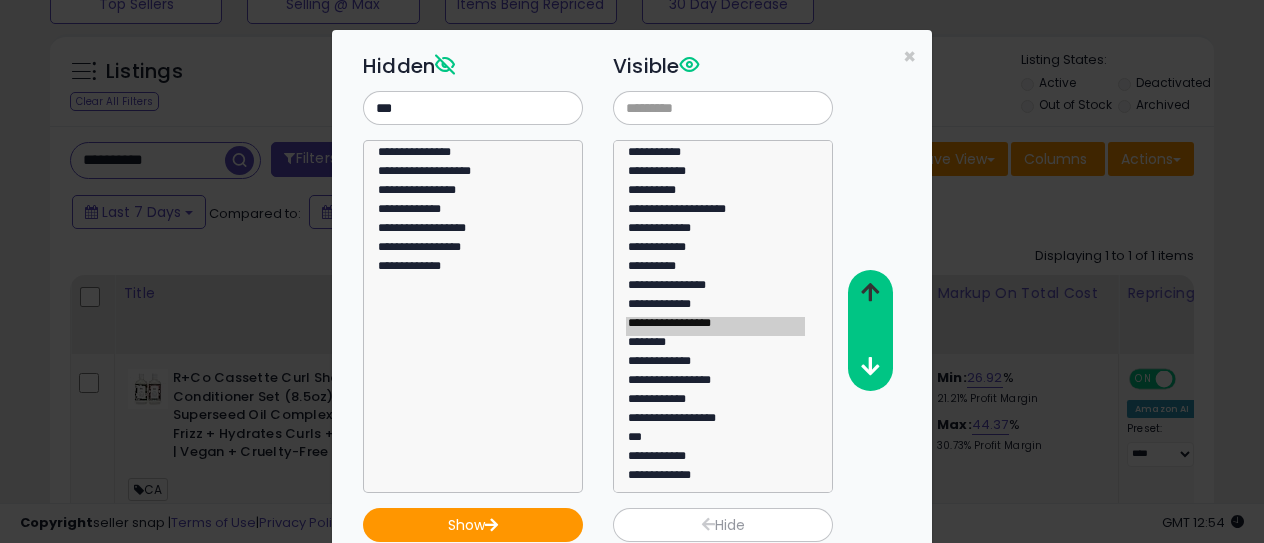 click at bounding box center [869, 293] 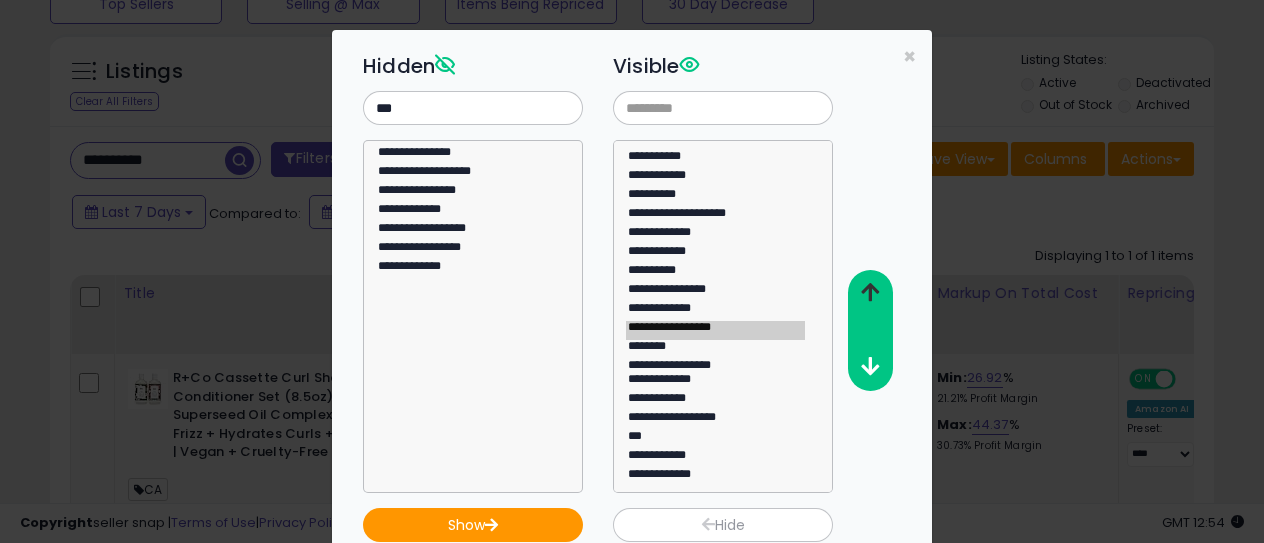 click at bounding box center (869, 293) 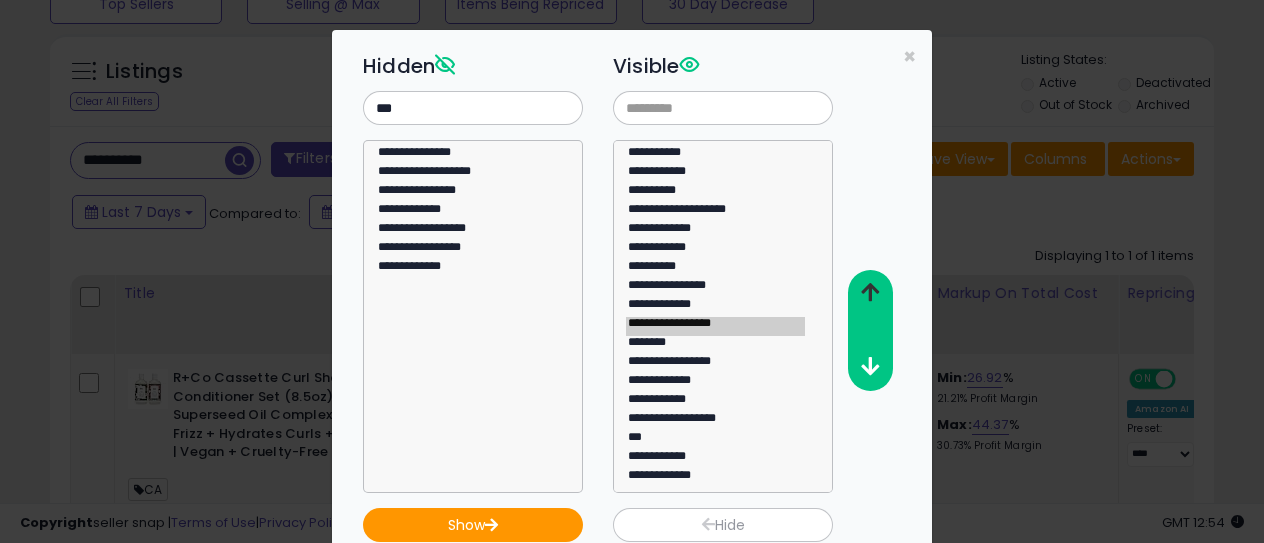 click at bounding box center (869, 293) 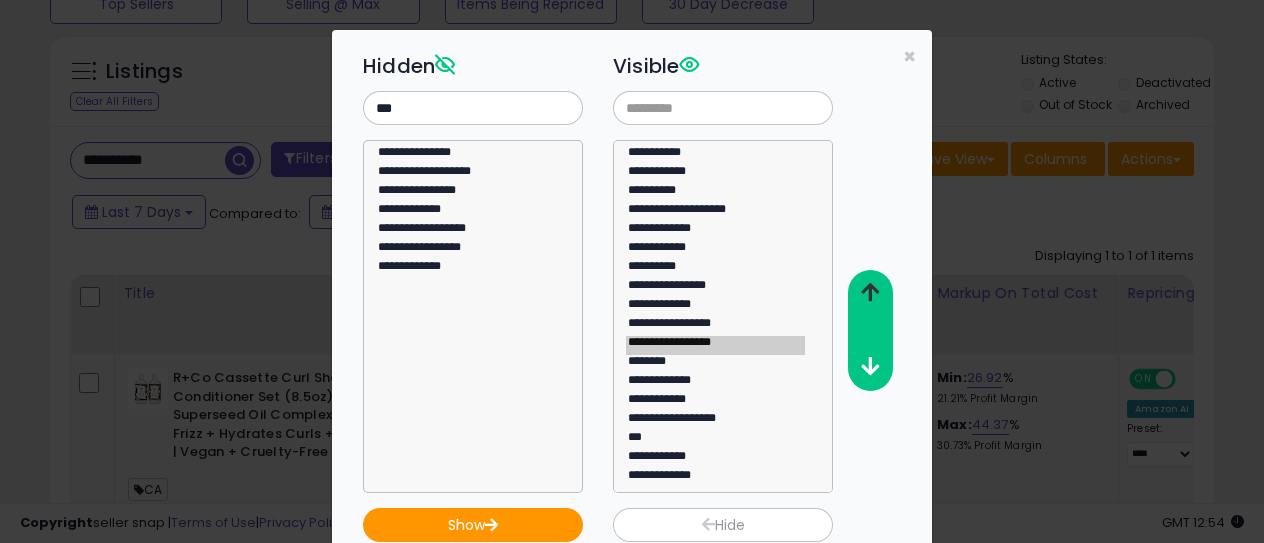 click at bounding box center (869, 293) 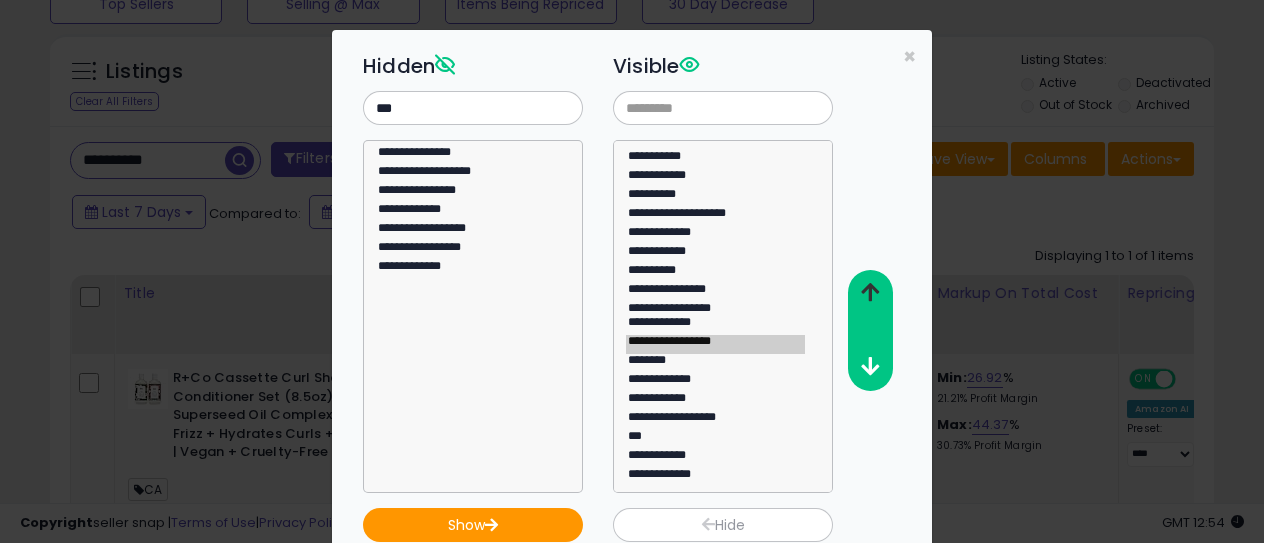 click at bounding box center [869, 293] 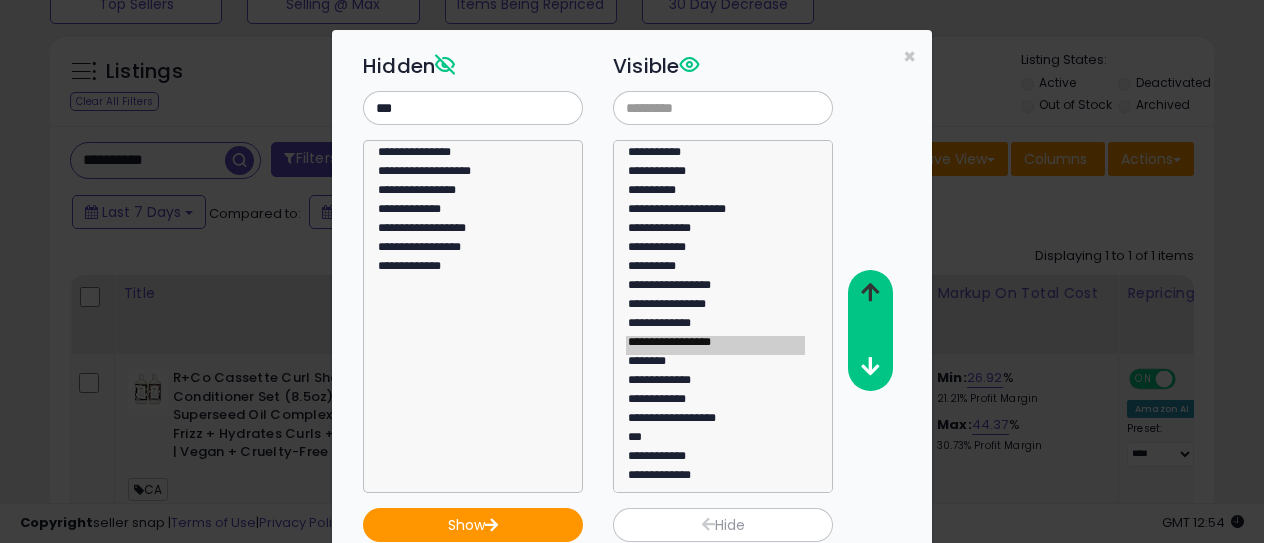 click at bounding box center (869, 293) 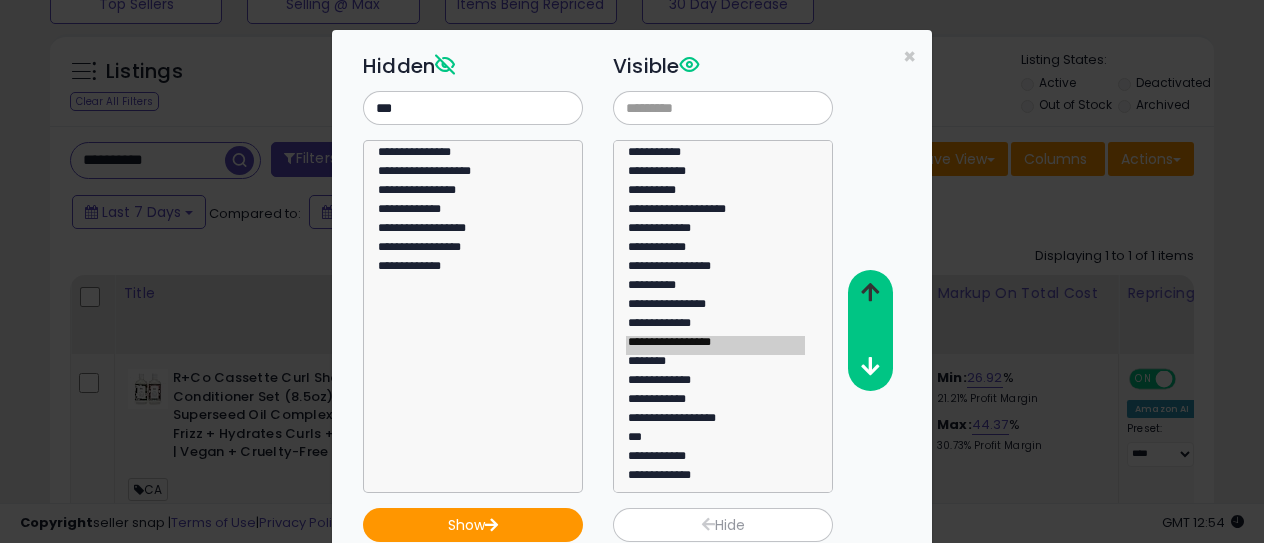 click at bounding box center (869, 293) 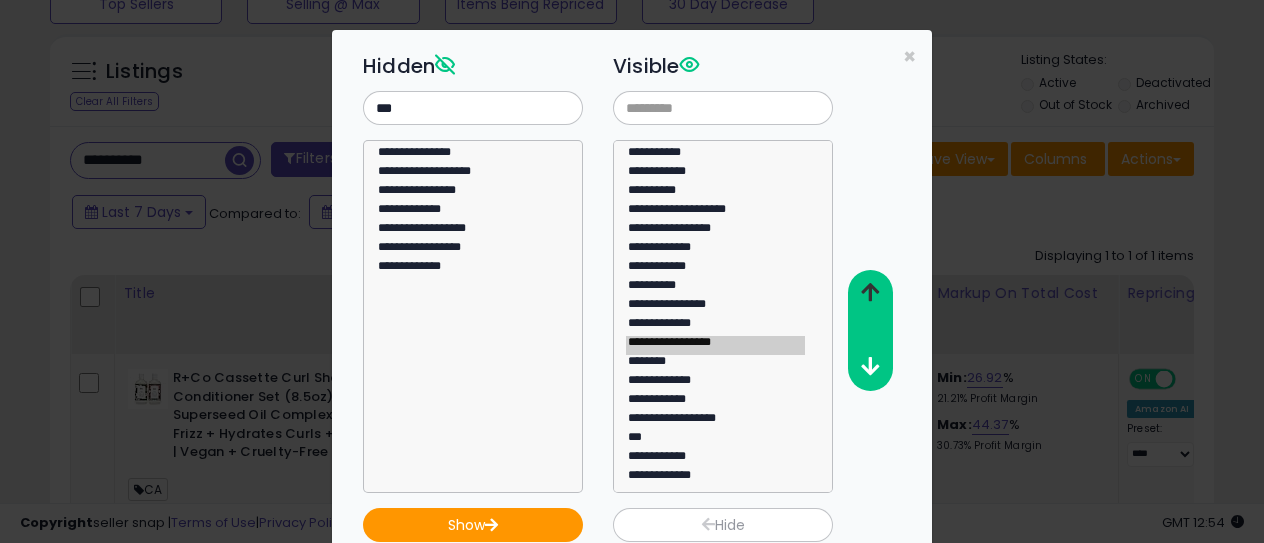 click at bounding box center [869, 293] 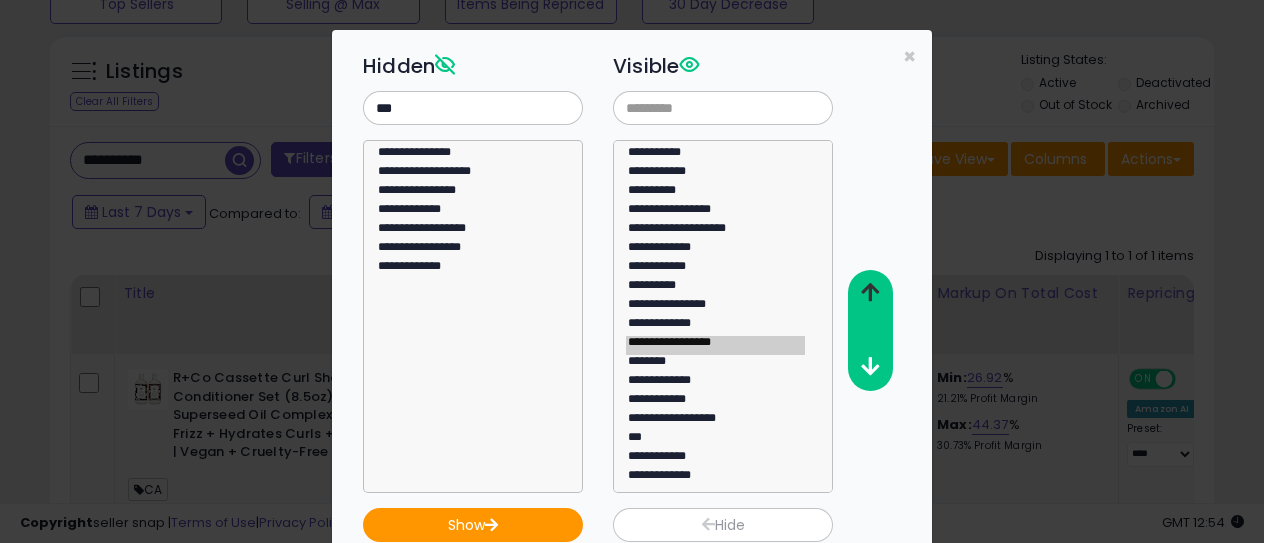 click at bounding box center (869, 293) 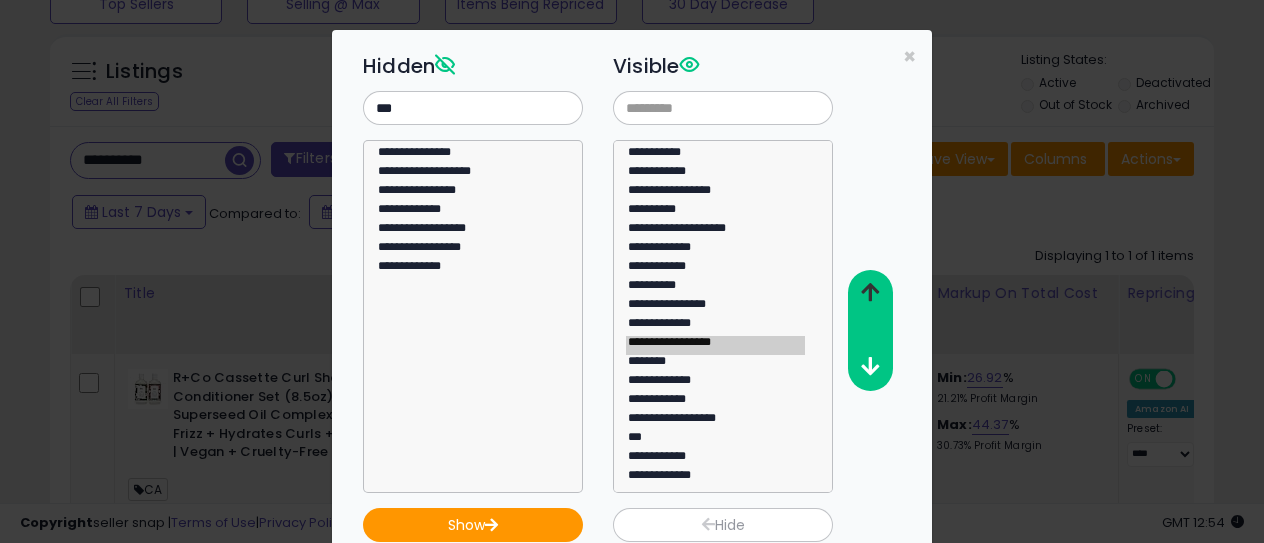 click at bounding box center (869, 293) 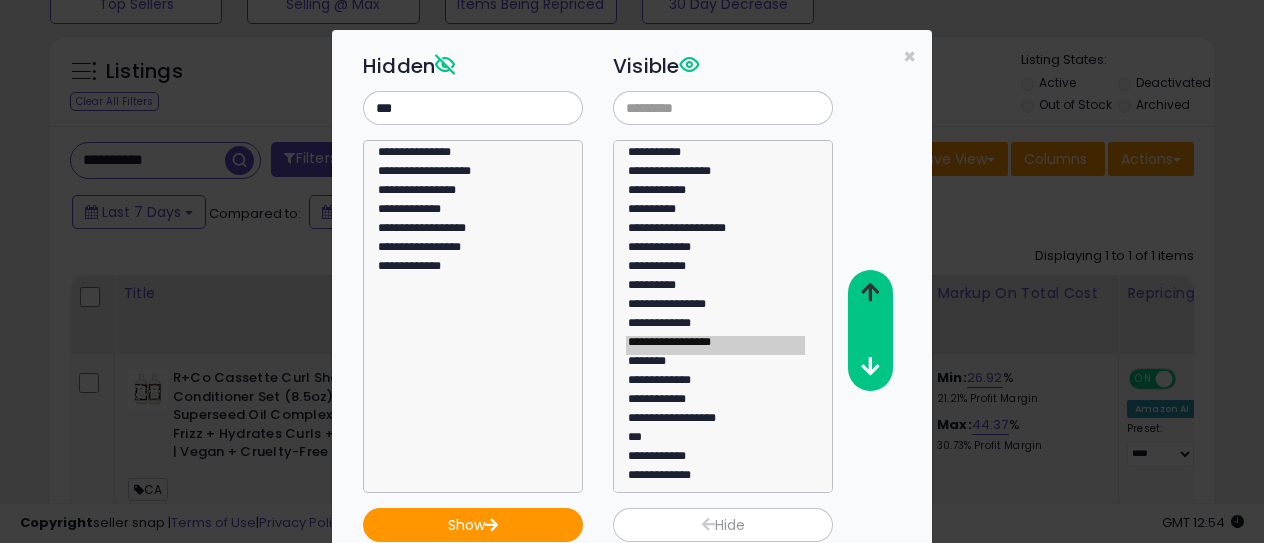 click at bounding box center [869, 293] 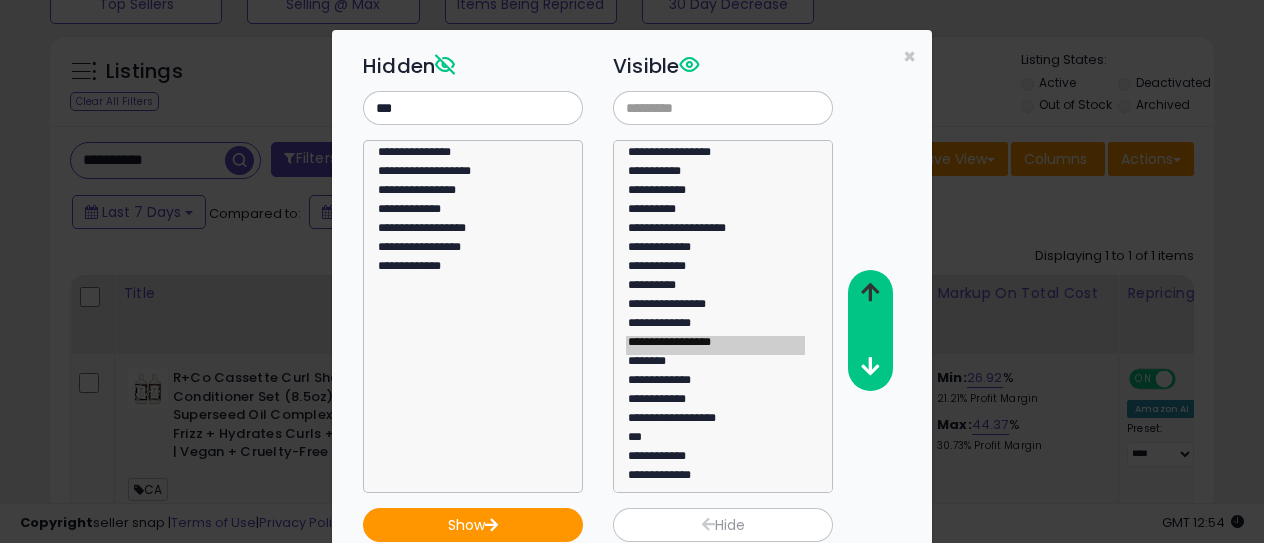 click at bounding box center [869, 293] 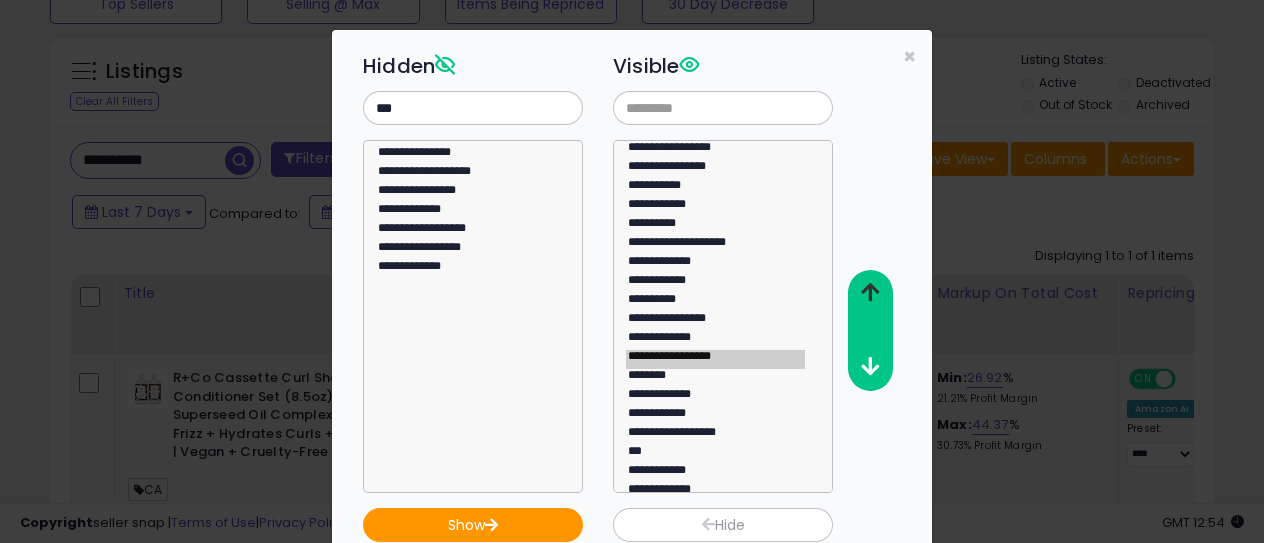 click at bounding box center [869, 293] 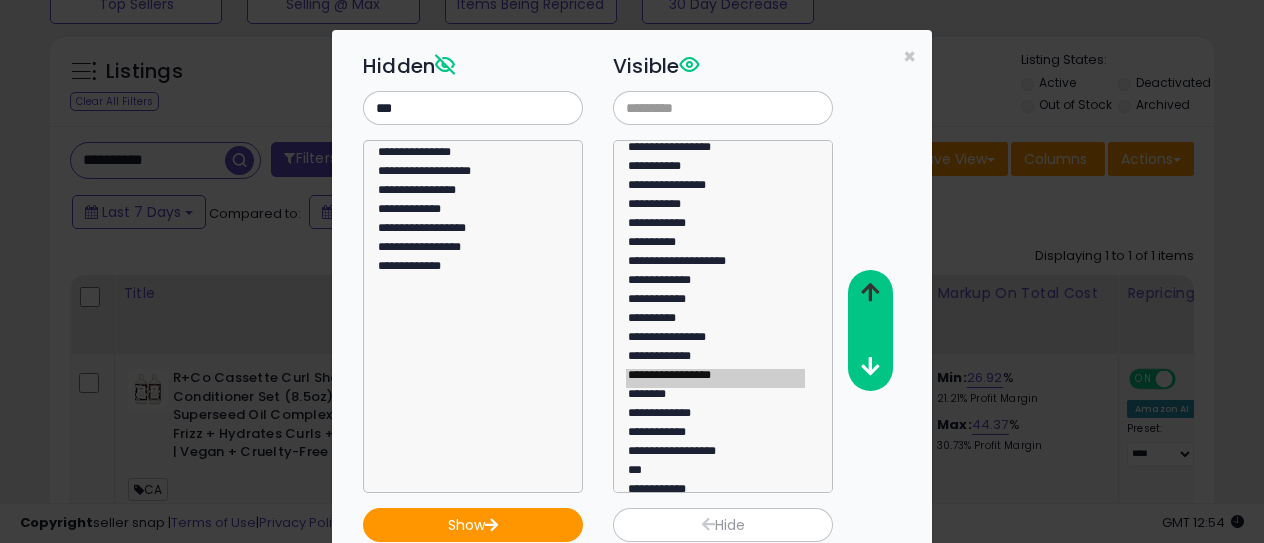 click at bounding box center (869, 293) 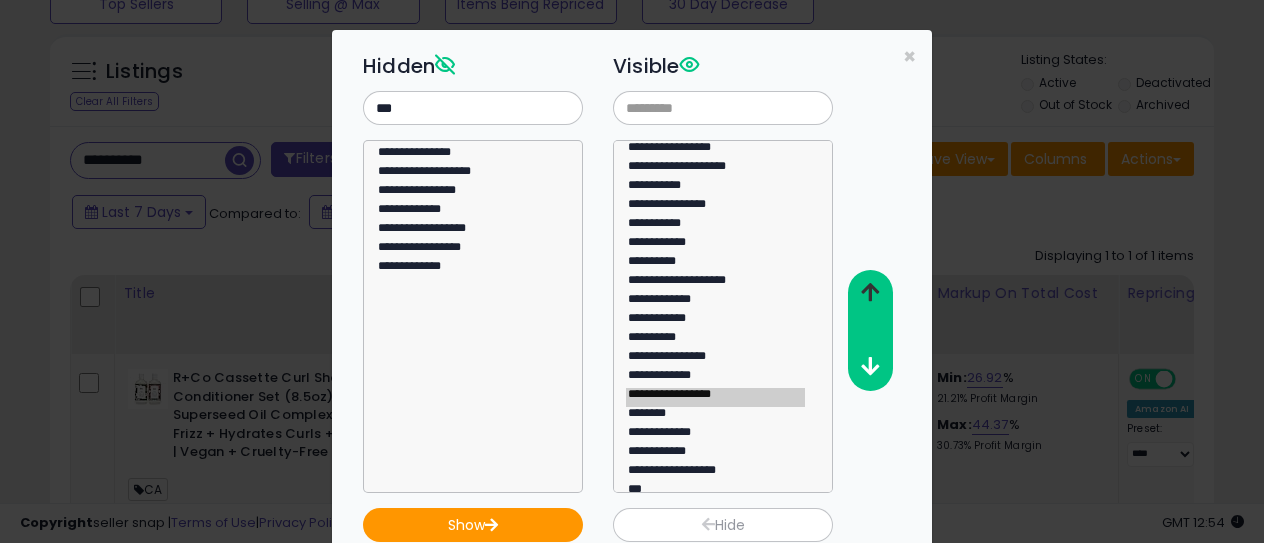 click at bounding box center [869, 293] 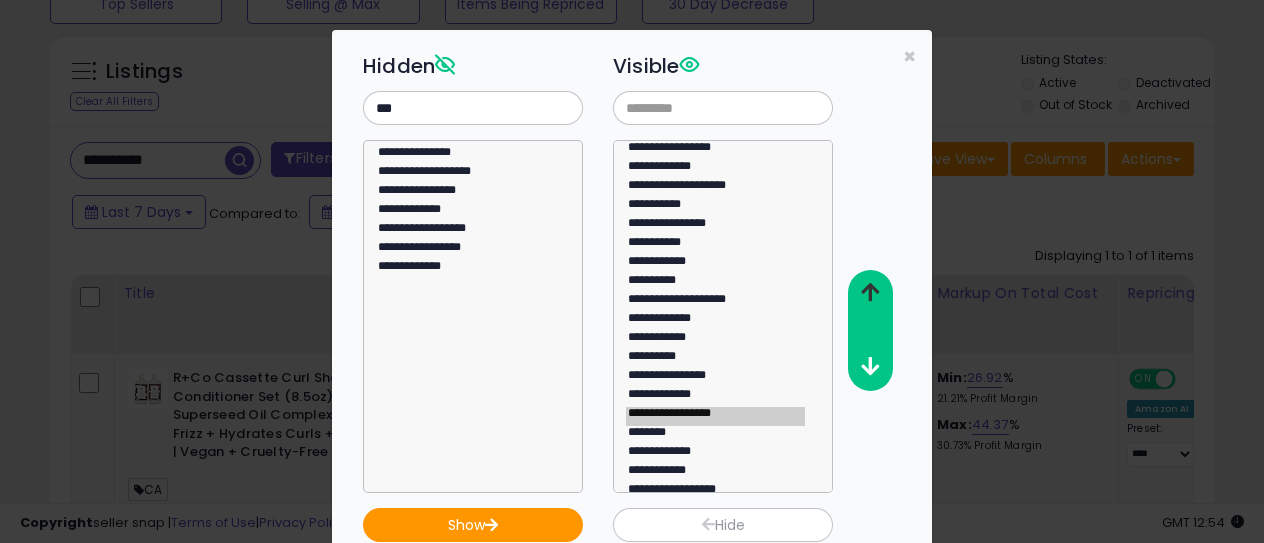 click at bounding box center [869, 293] 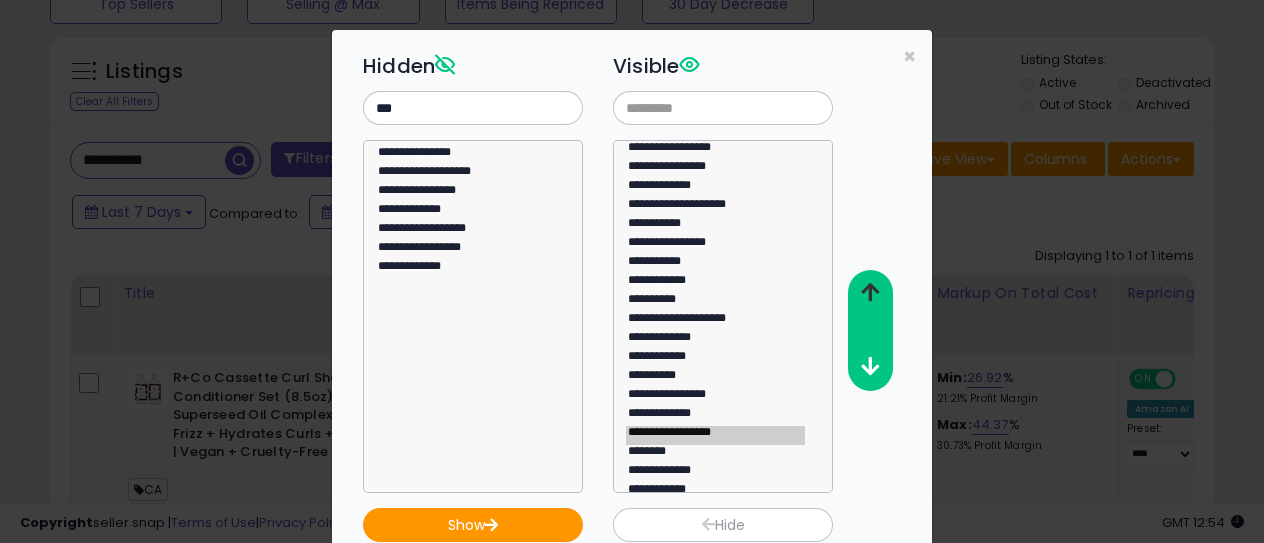 click at bounding box center [869, 293] 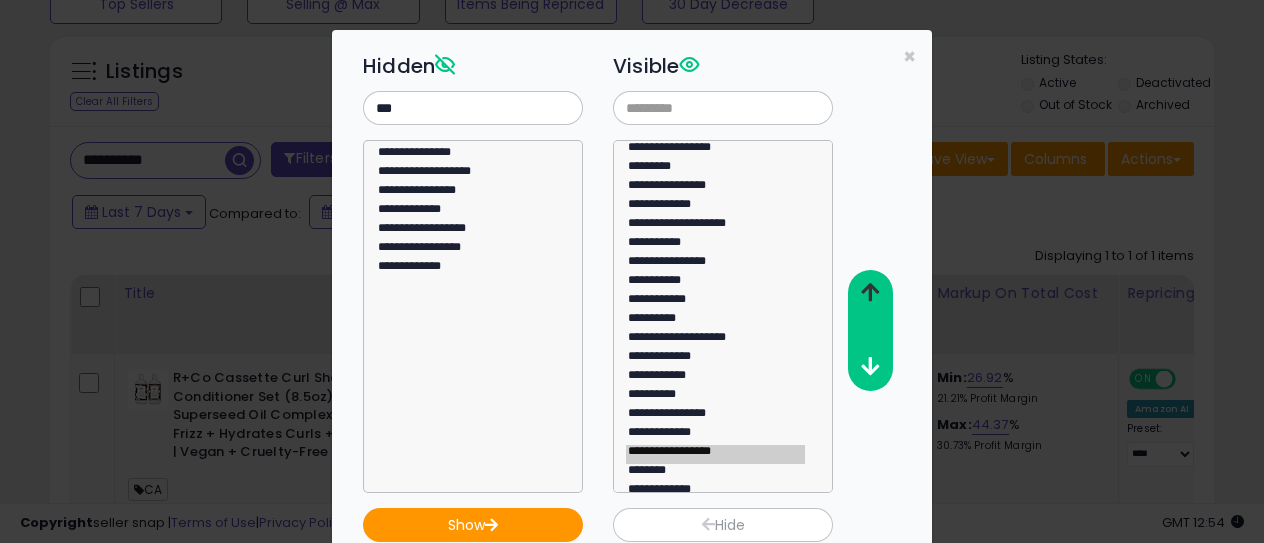 click at bounding box center [869, 293] 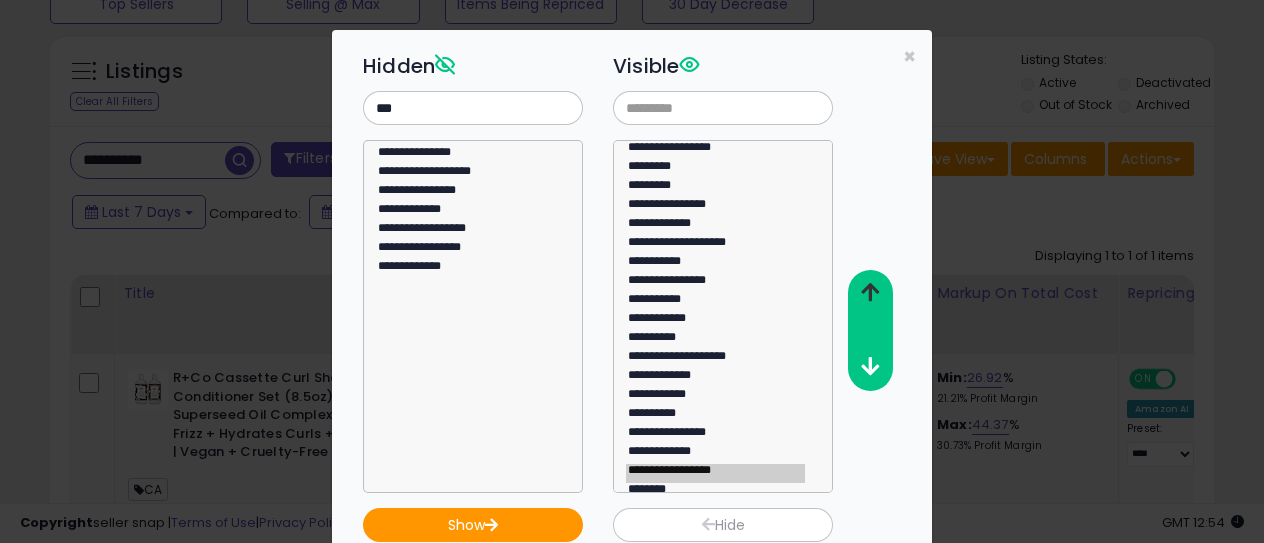 click at bounding box center (869, 293) 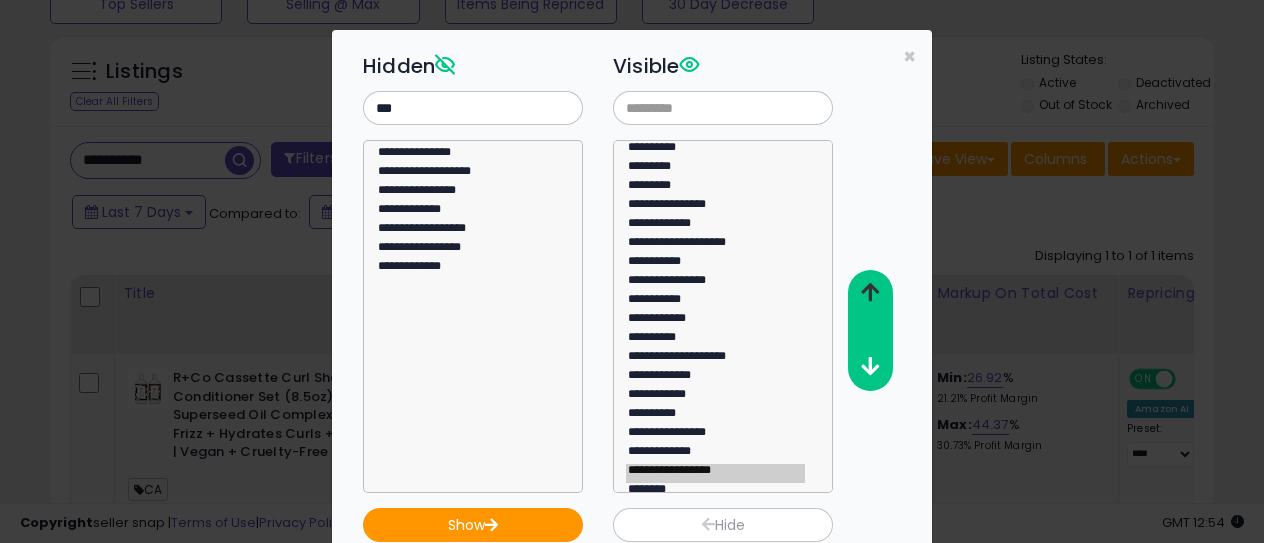 scroll, scrollTop: 81, scrollLeft: 0, axis: vertical 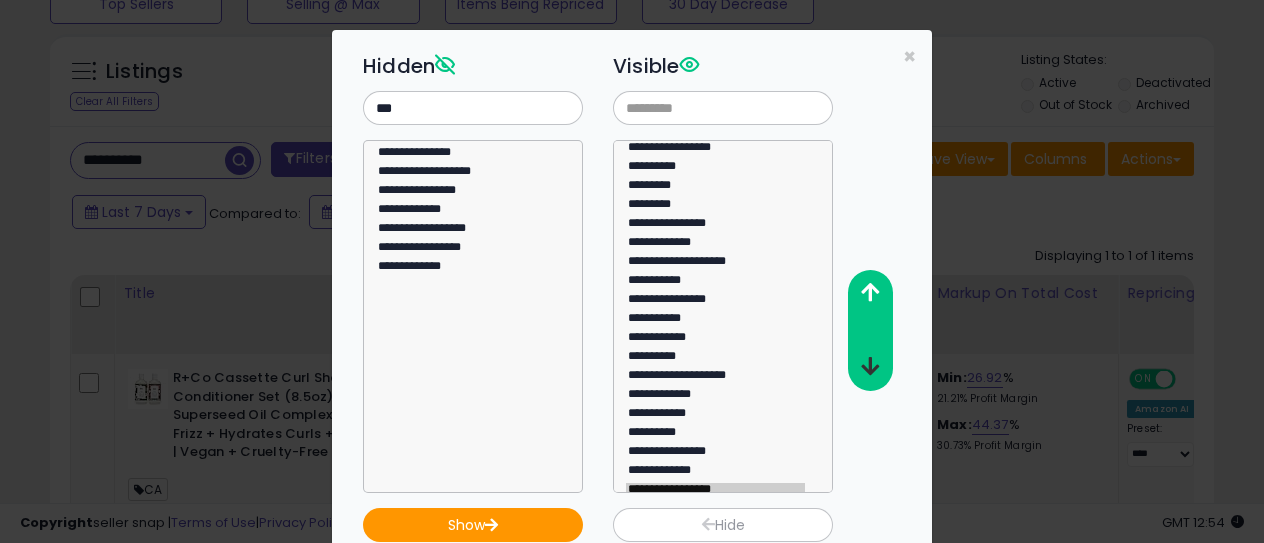 click at bounding box center [870, 366] 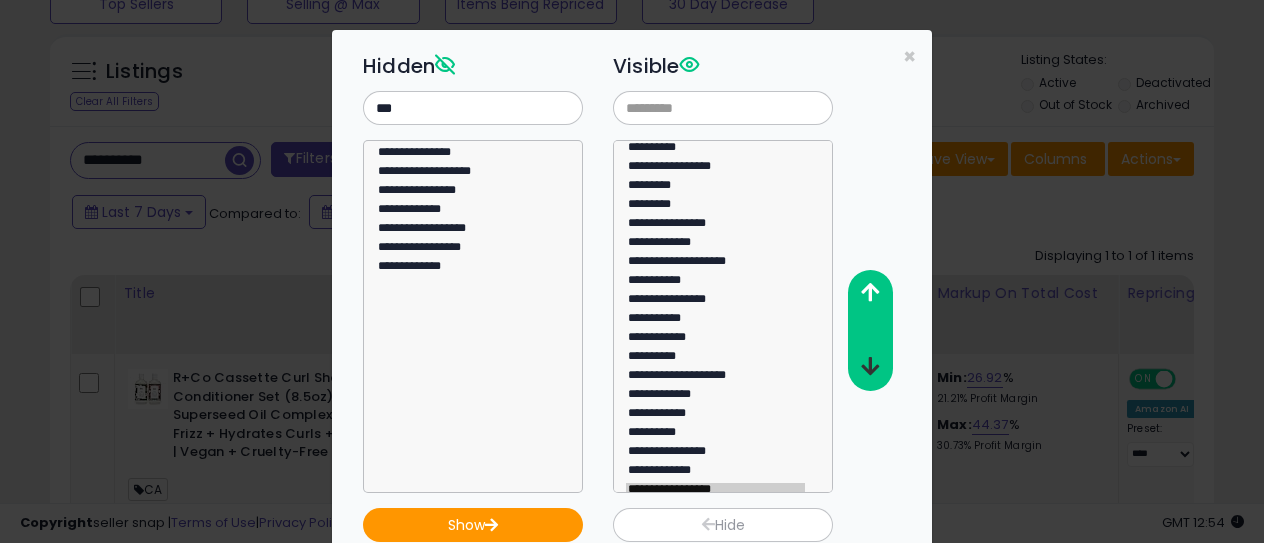 scroll, scrollTop: 62, scrollLeft: 0, axis: vertical 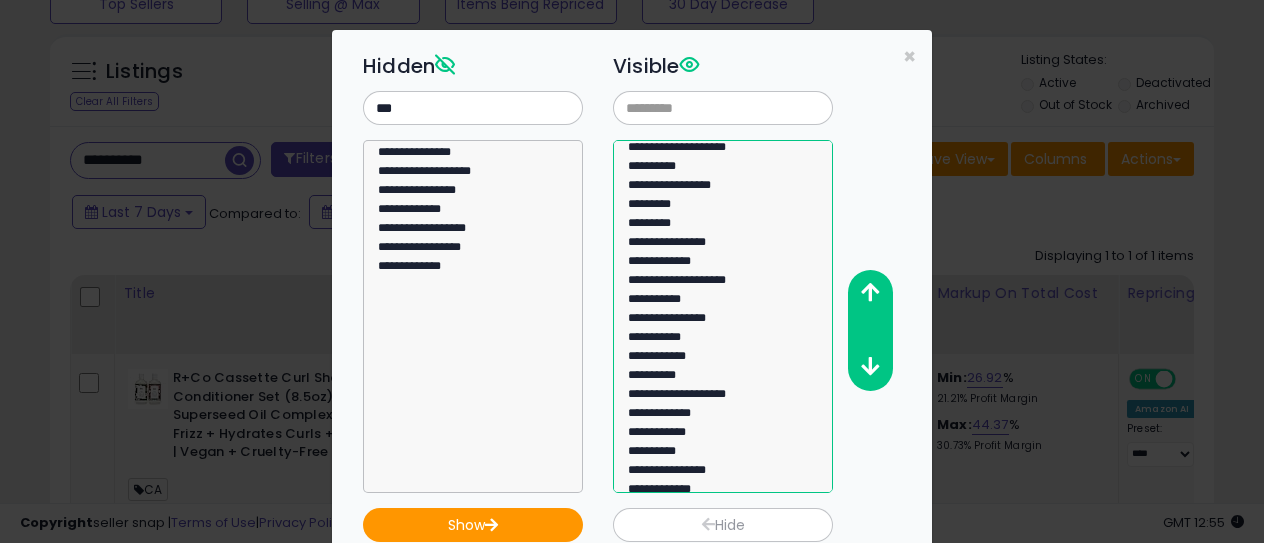 select on "**********" 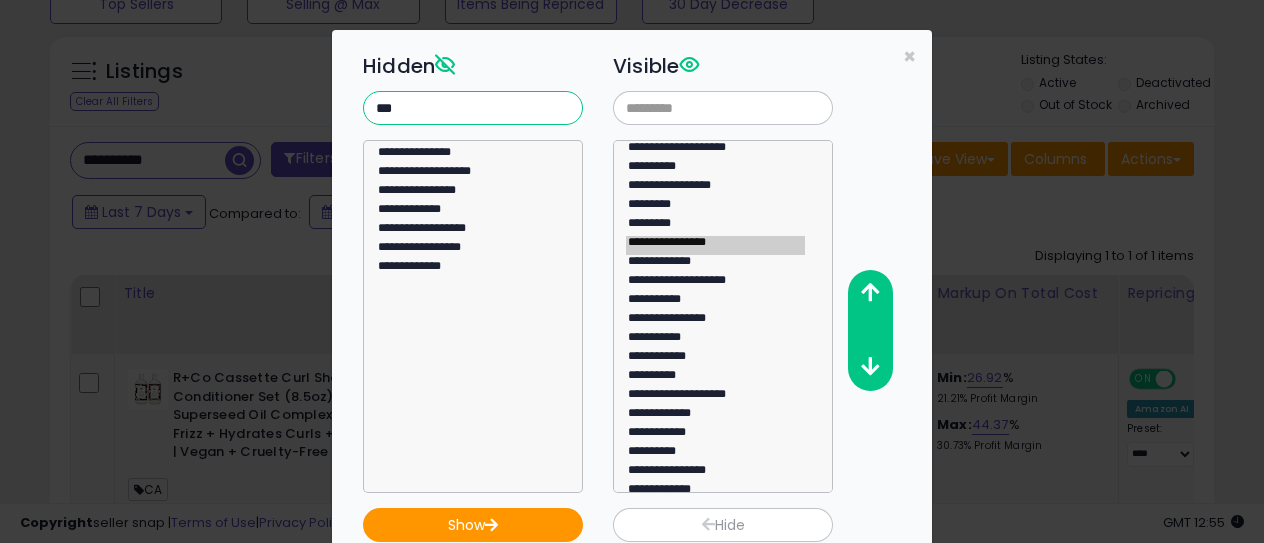 click on "***" at bounding box center (473, 108) 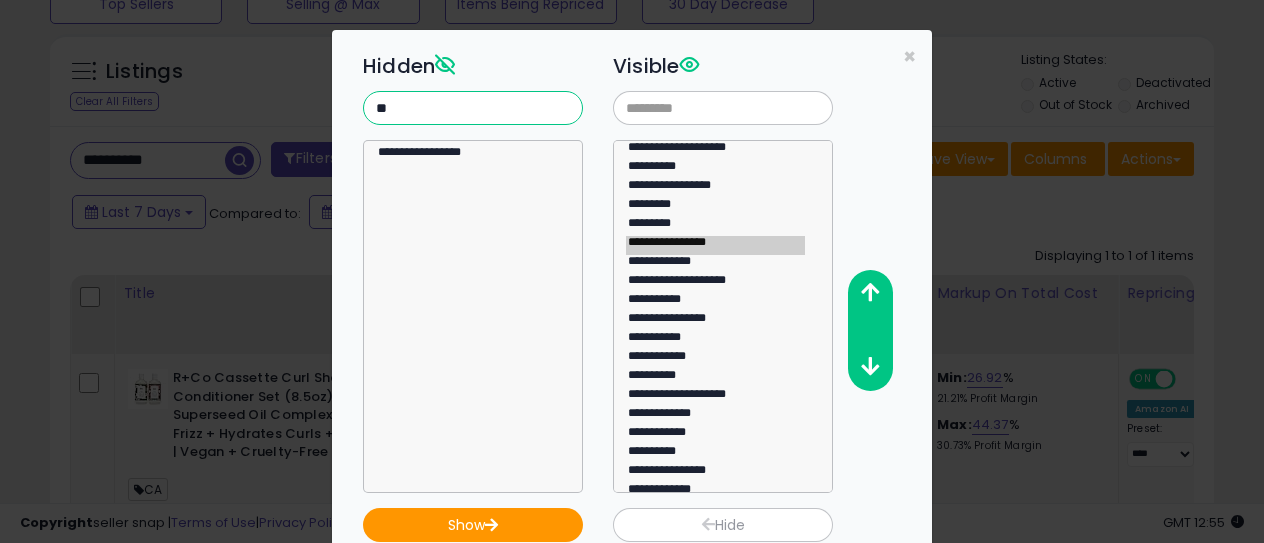 type on "*" 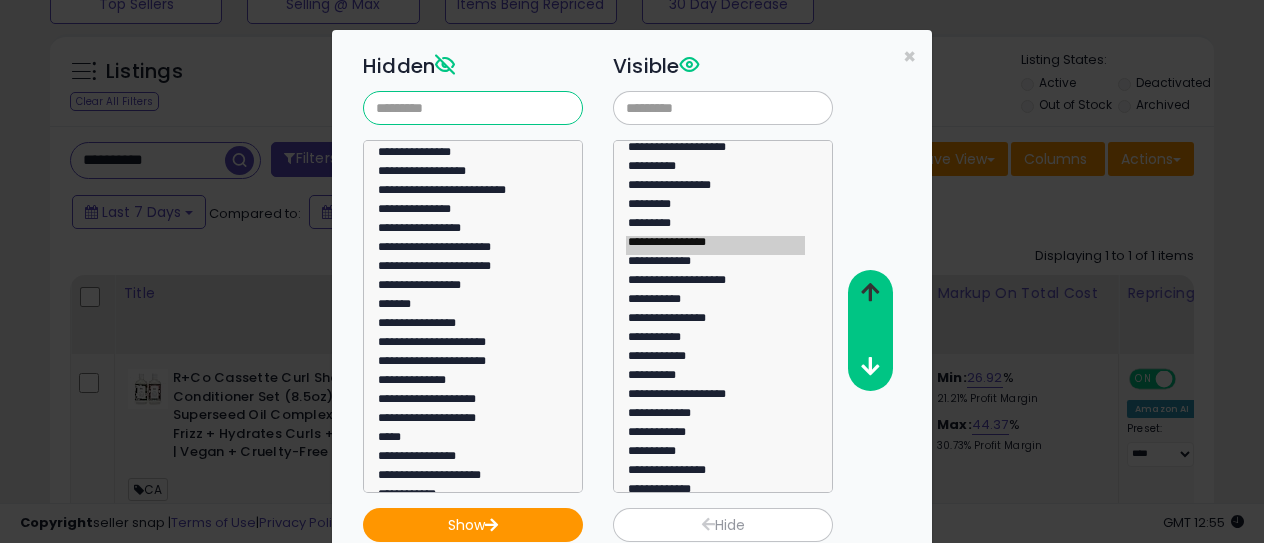 type 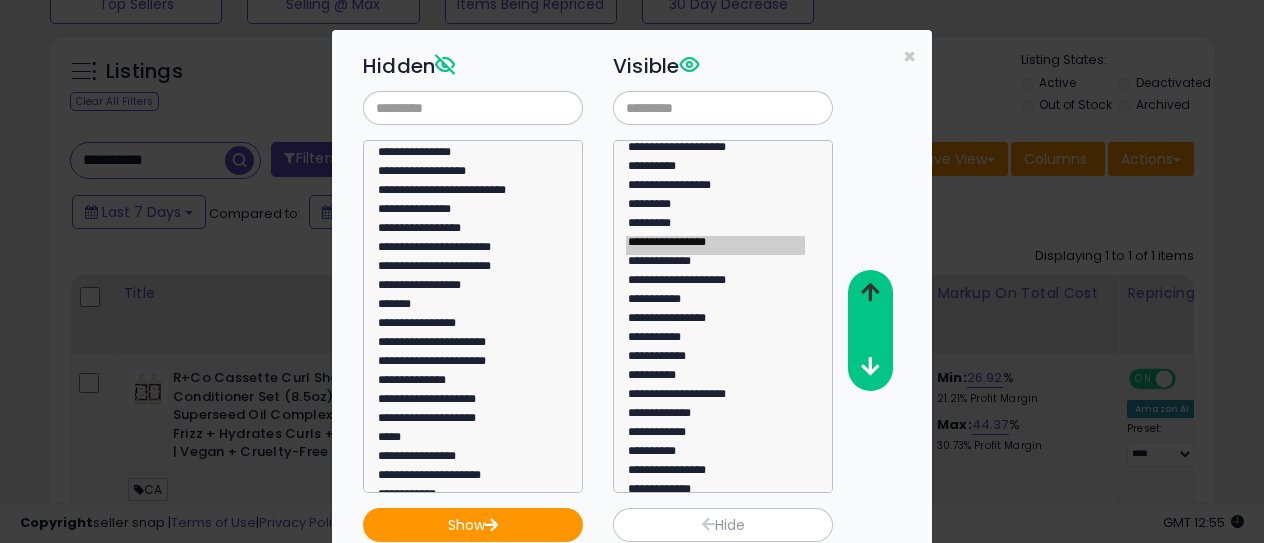 click at bounding box center [870, 292] 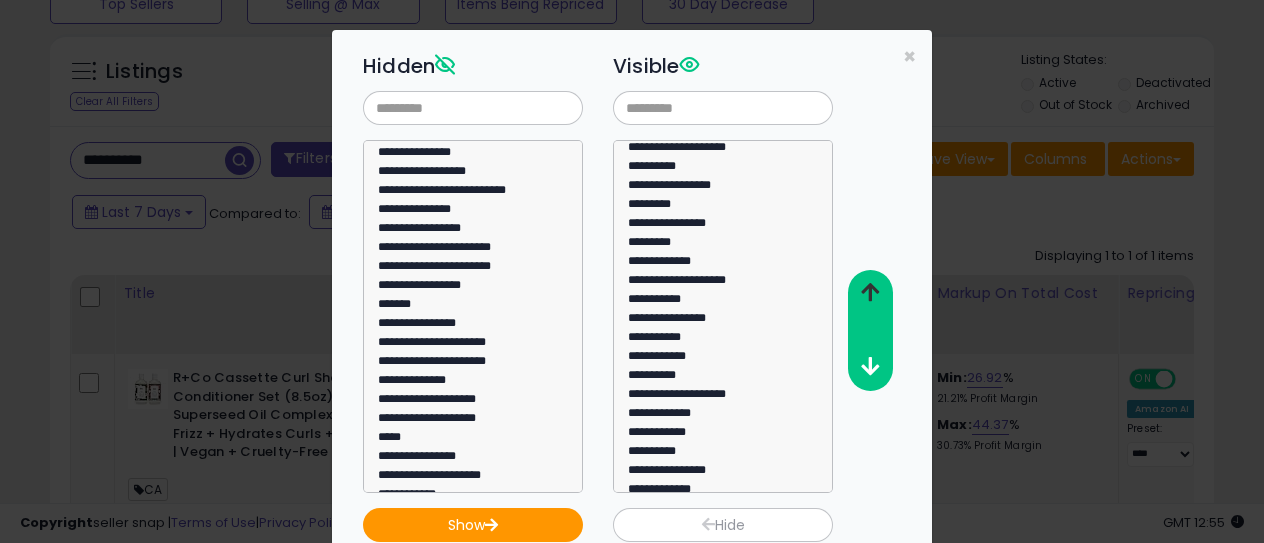 click at bounding box center [870, 292] 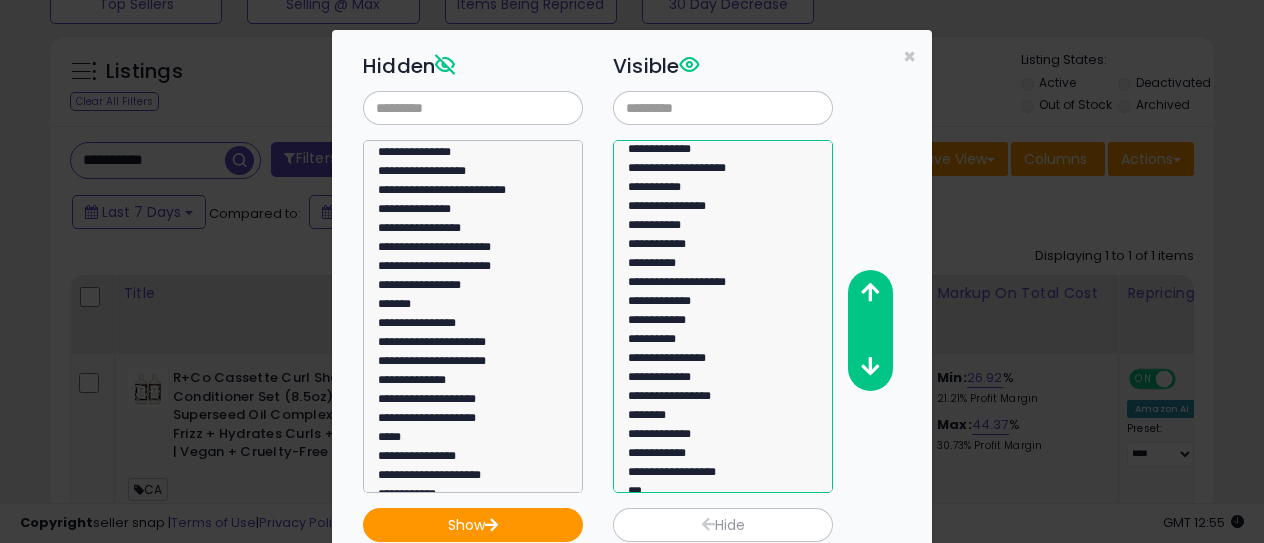 scroll, scrollTop: 188, scrollLeft: 0, axis: vertical 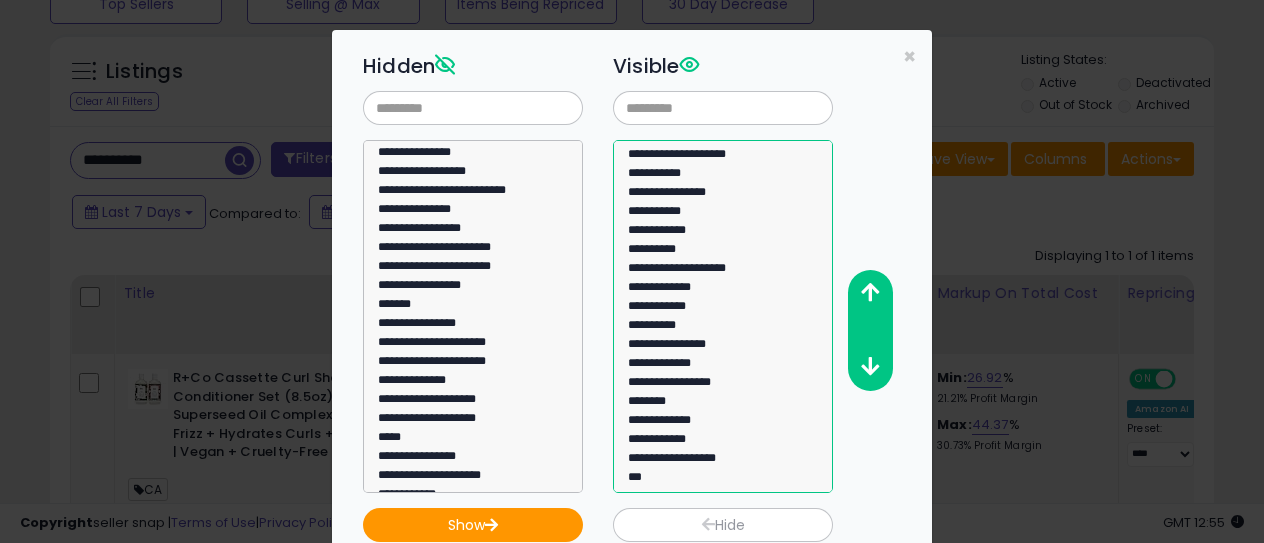 click on "********" 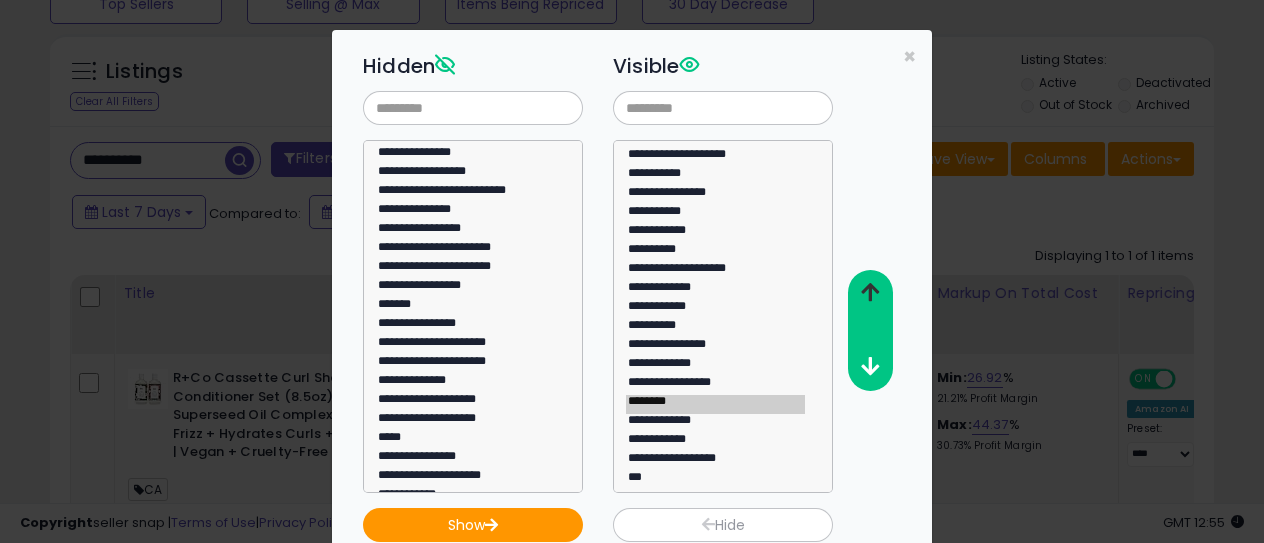 click at bounding box center (869, 293) 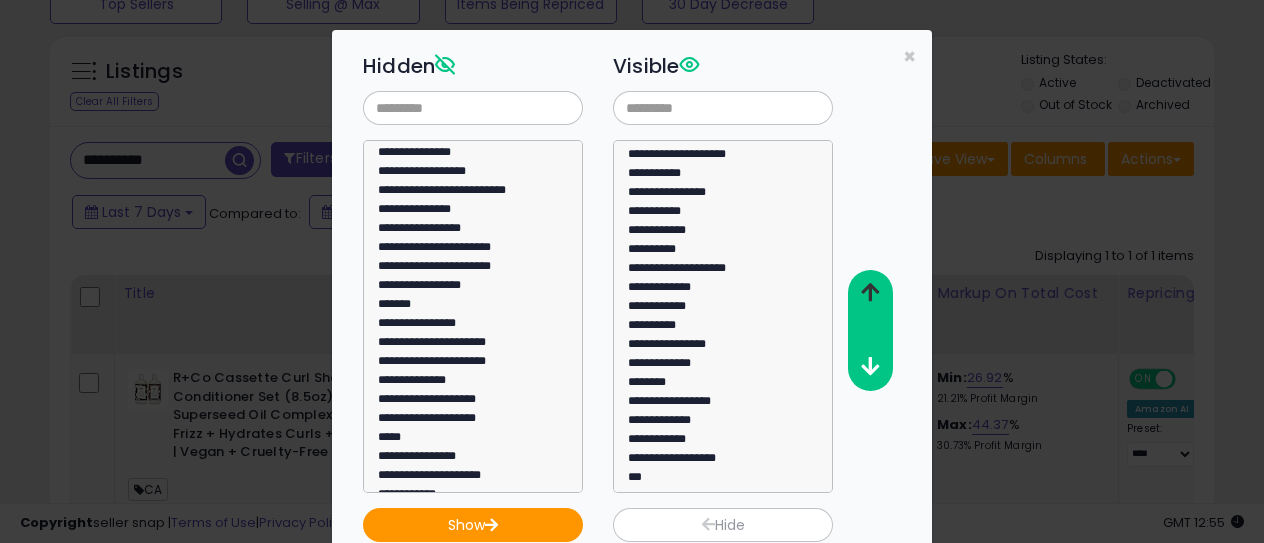 click at bounding box center (869, 293) 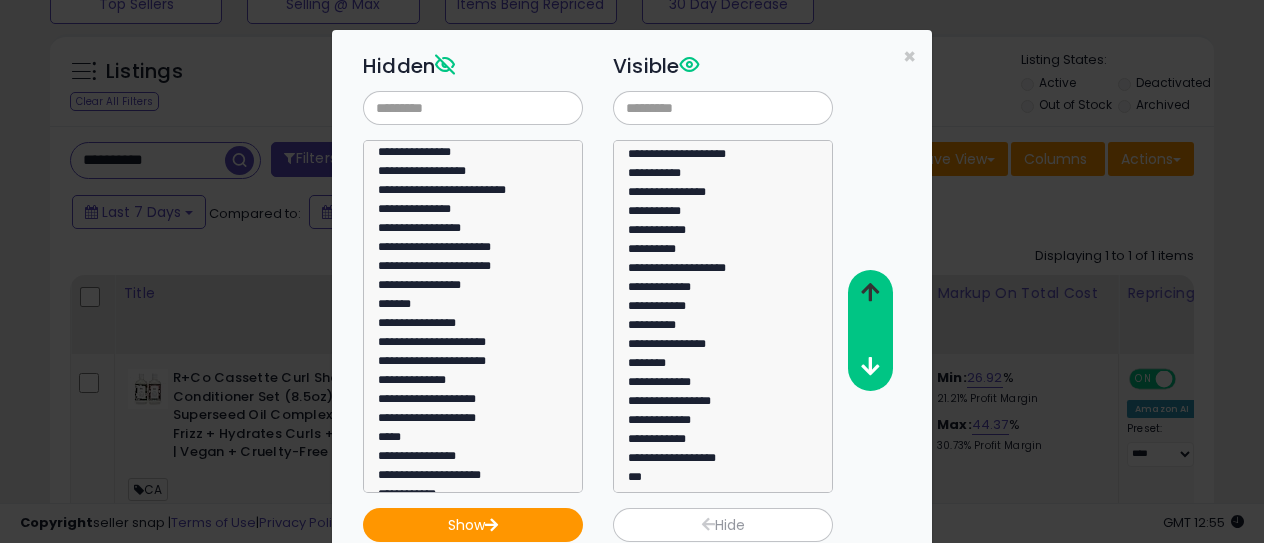 click at bounding box center (869, 293) 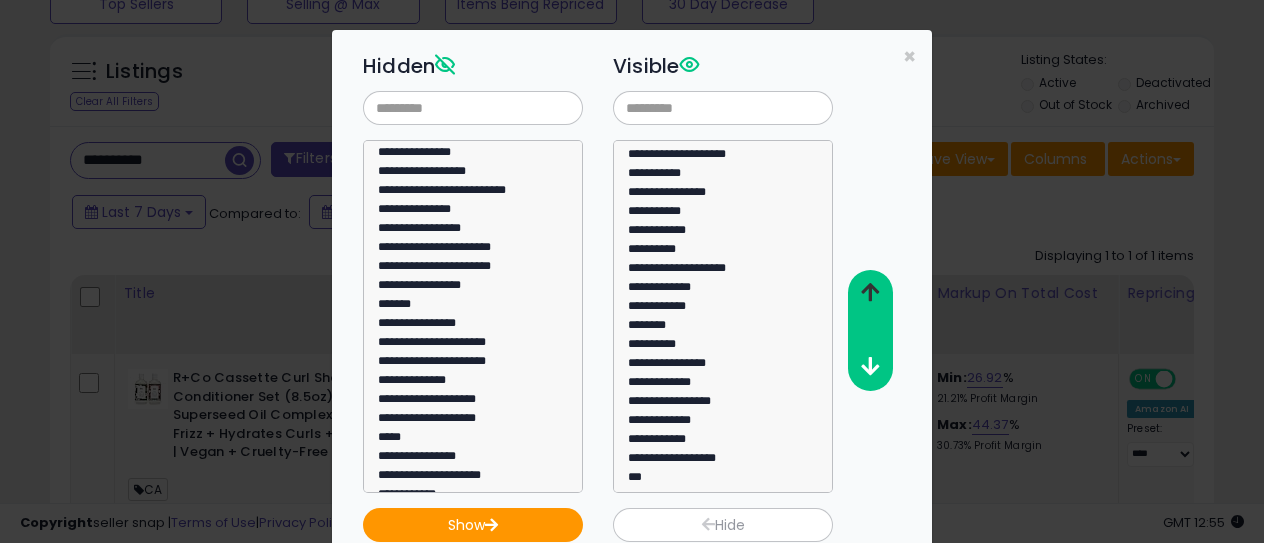 click at bounding box center [869, 293] 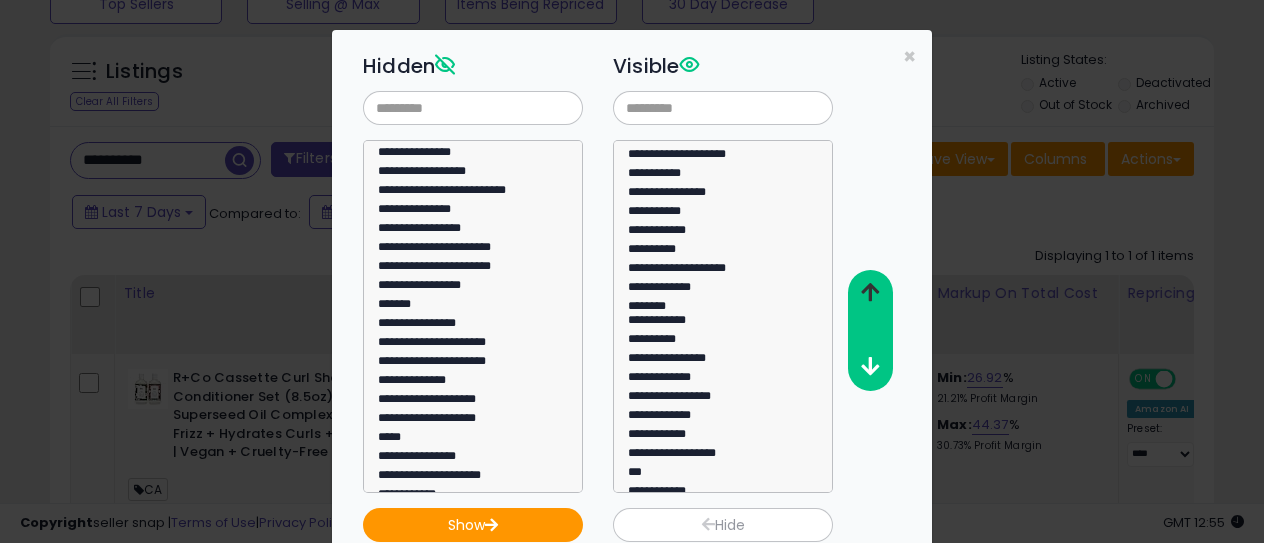 click at bounding box center (869, 293) 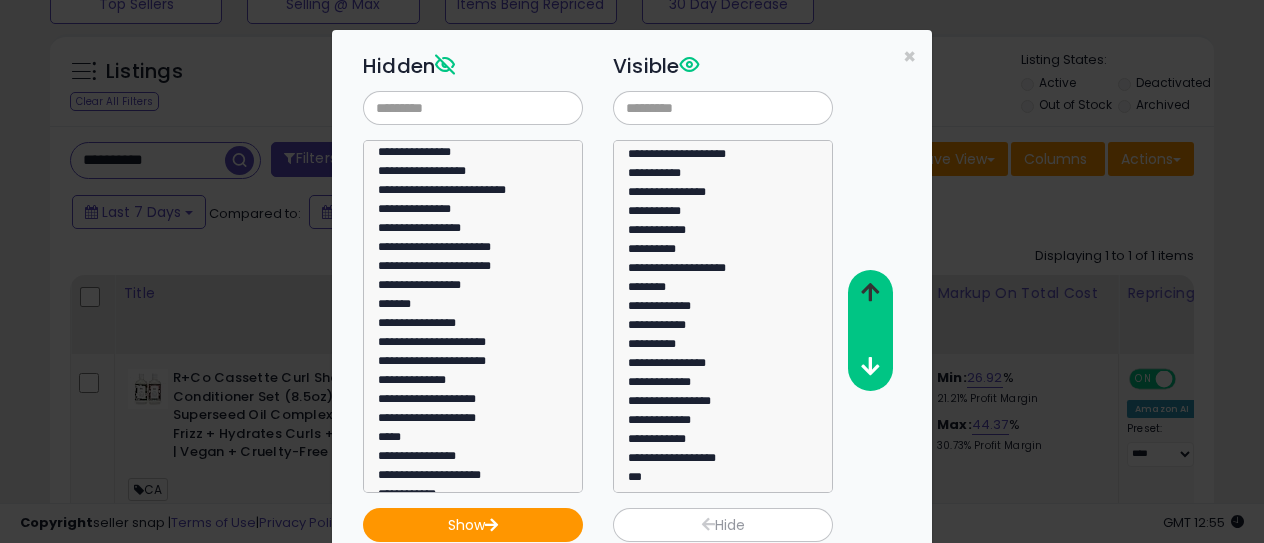 click at bounding box center (869, 293) 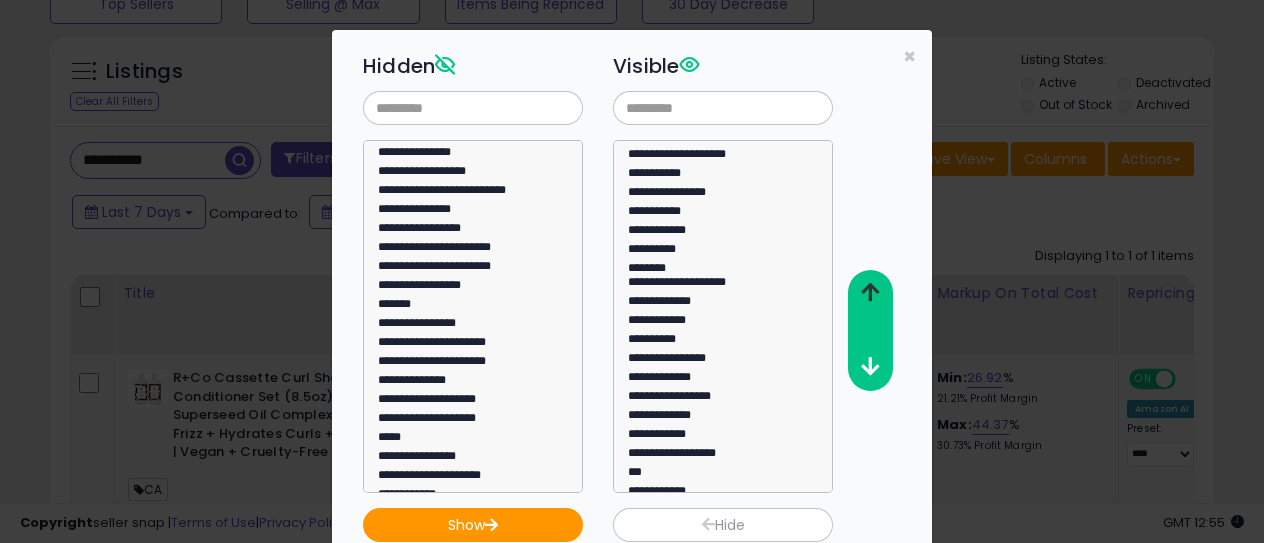 click at bounding box center (869, 293) 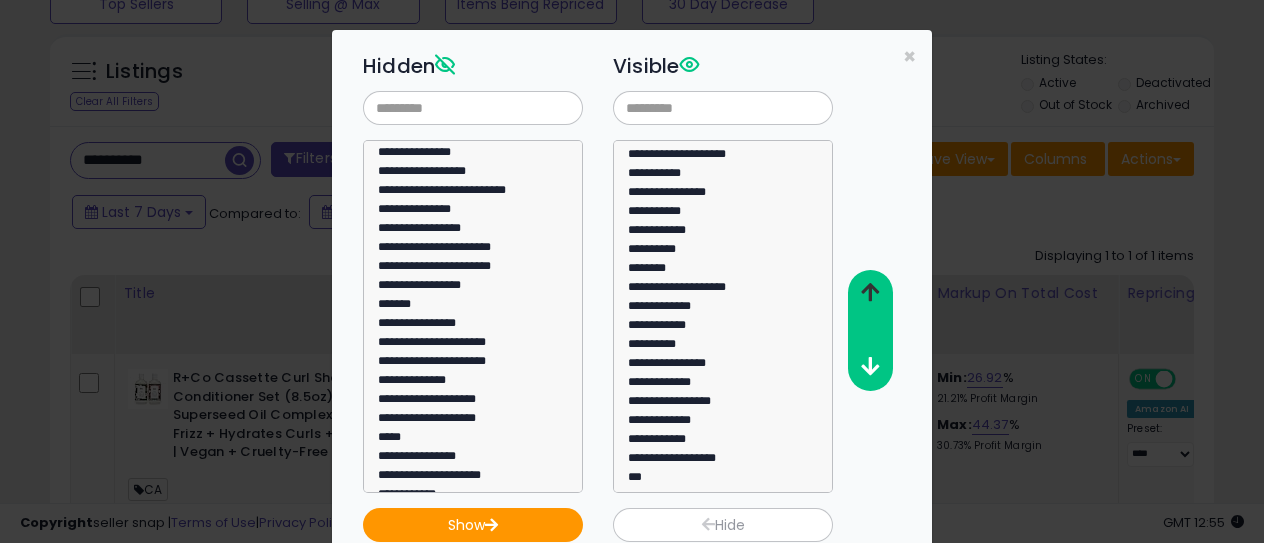 click at bounding box center [869, 293] 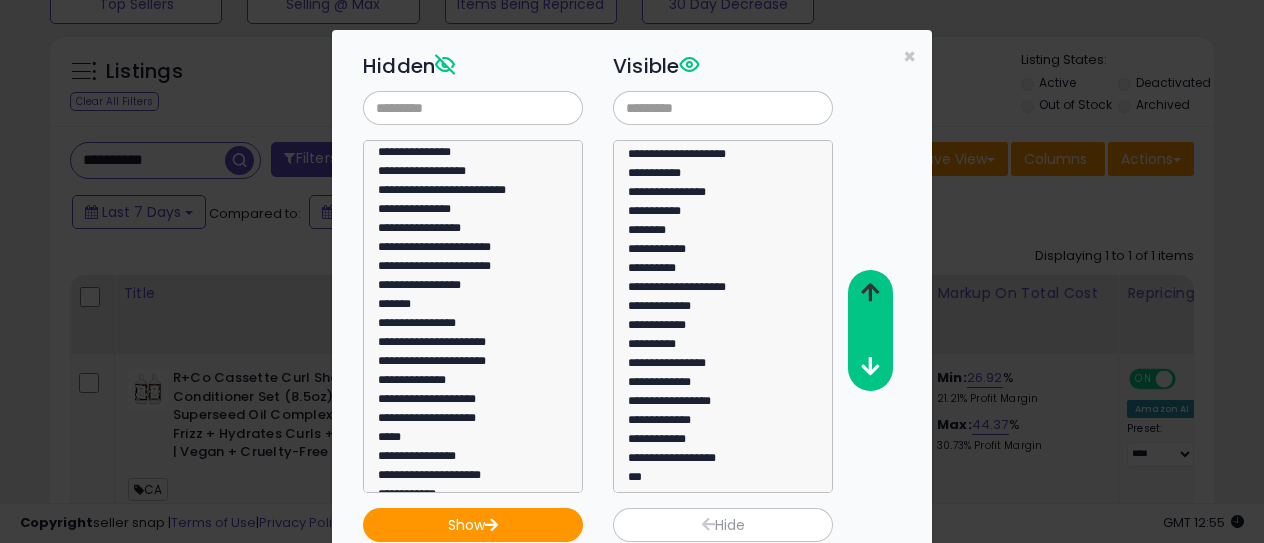 click at bounding box center [869, 293] 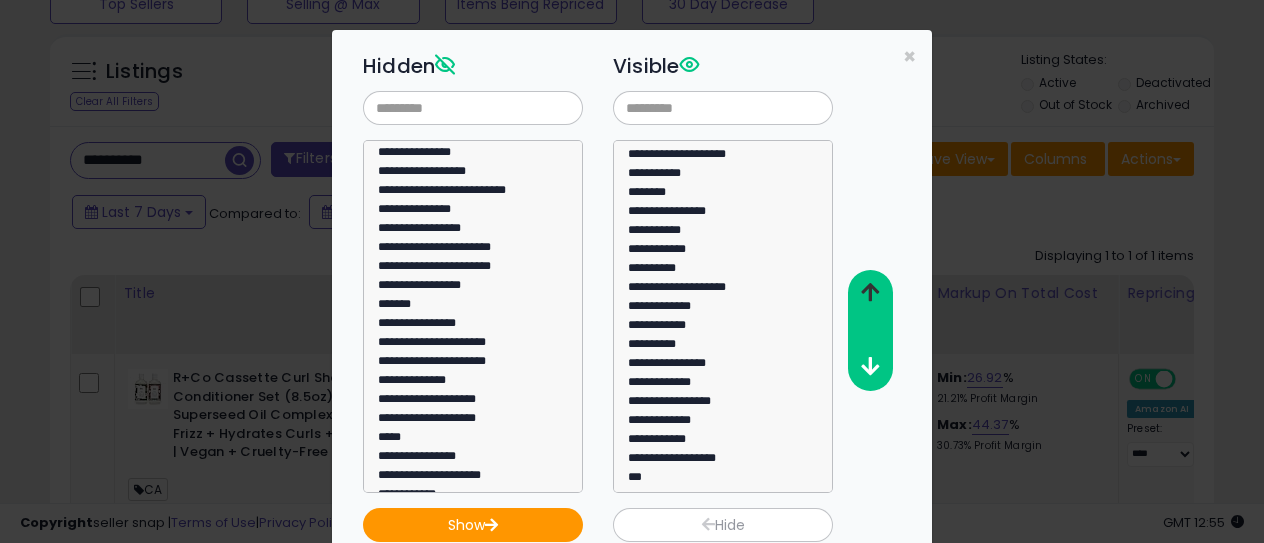 click at bounding box center (869, 293) 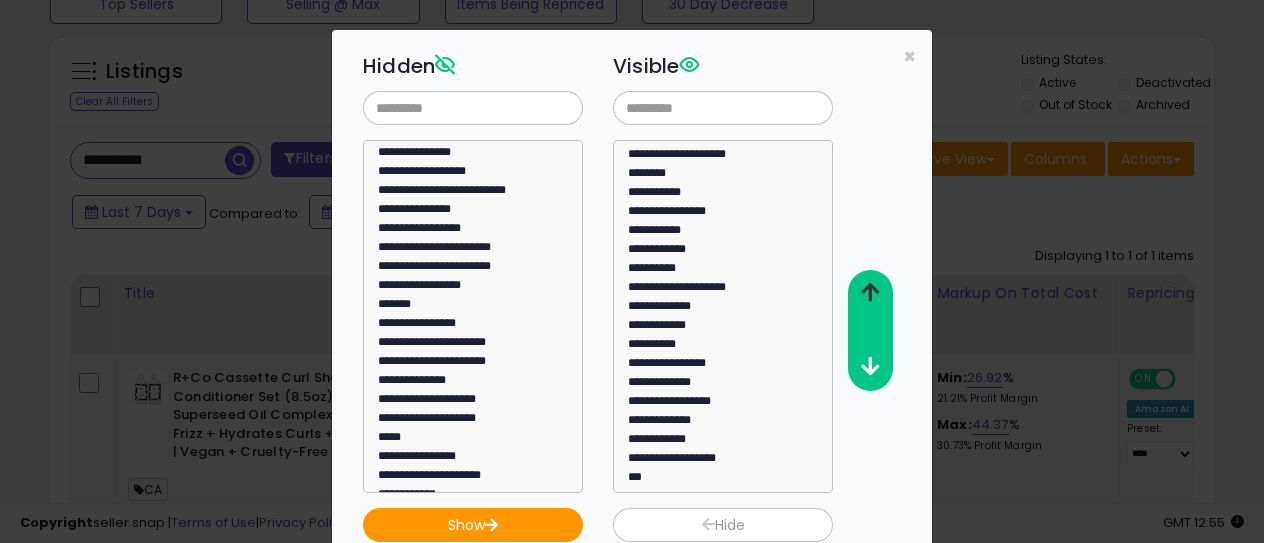 click at bounding box center [869, 293] 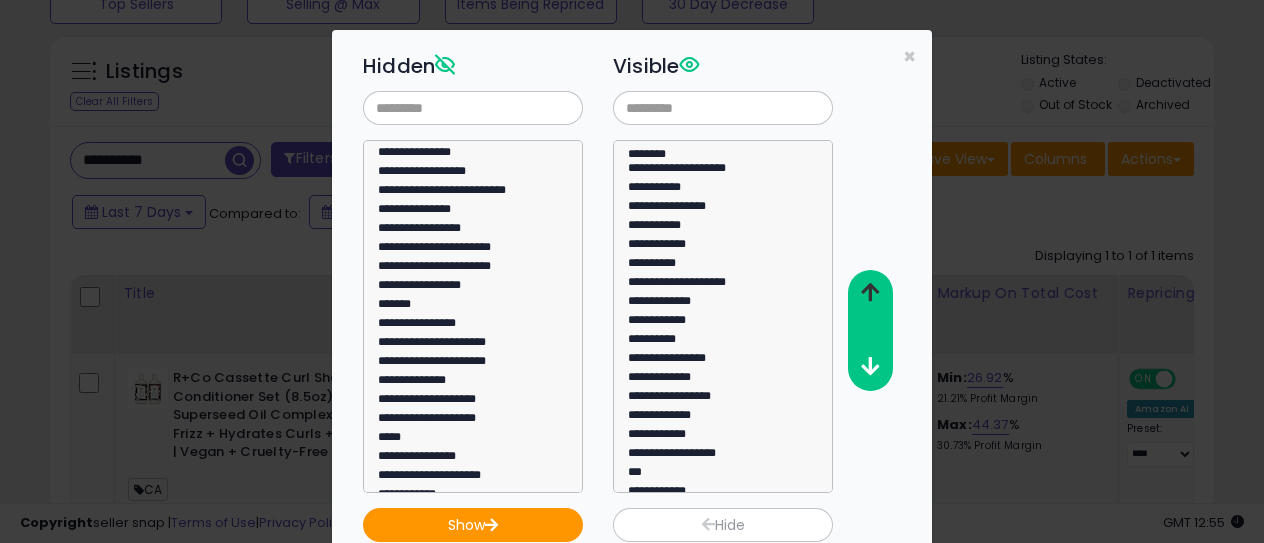 click at bounding box center [869, 293] 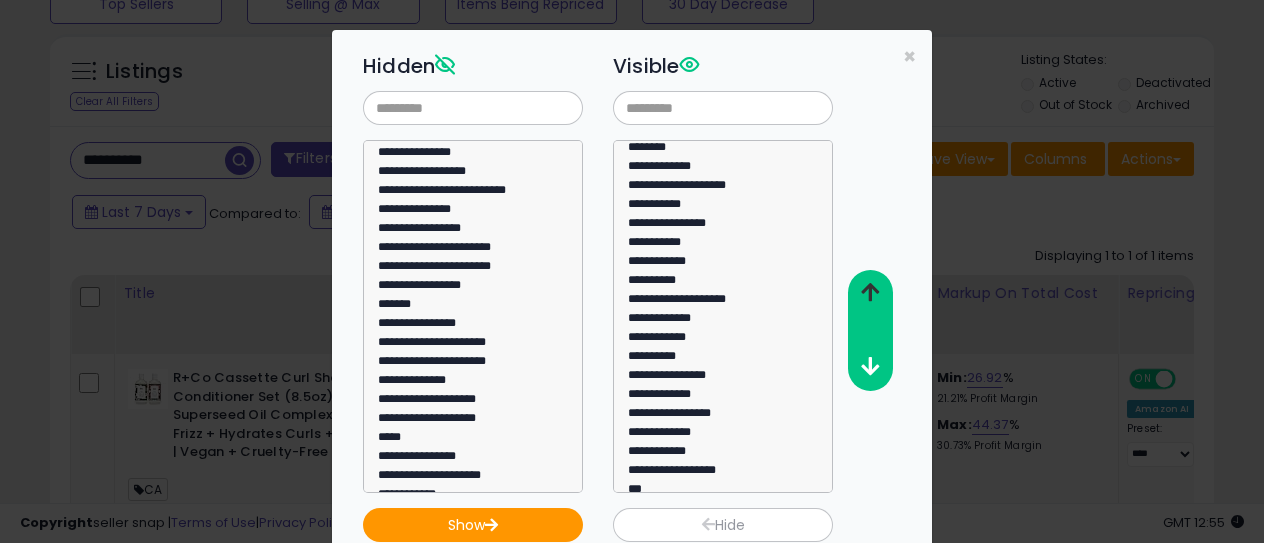 click at bounding box center [869, 293] 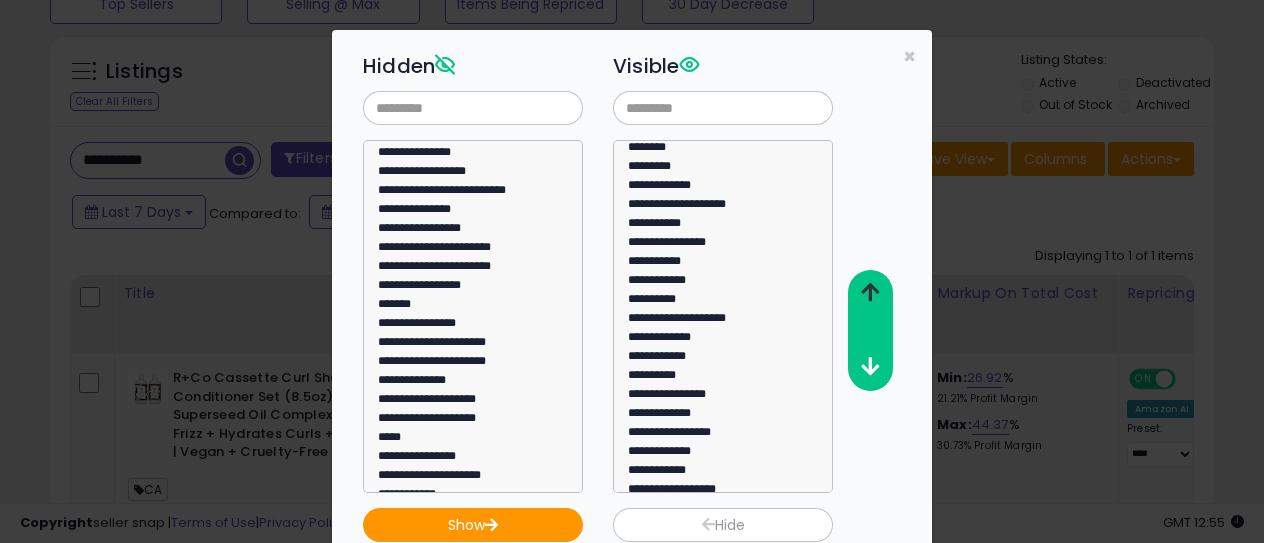 click at bounding box center [869, 293] 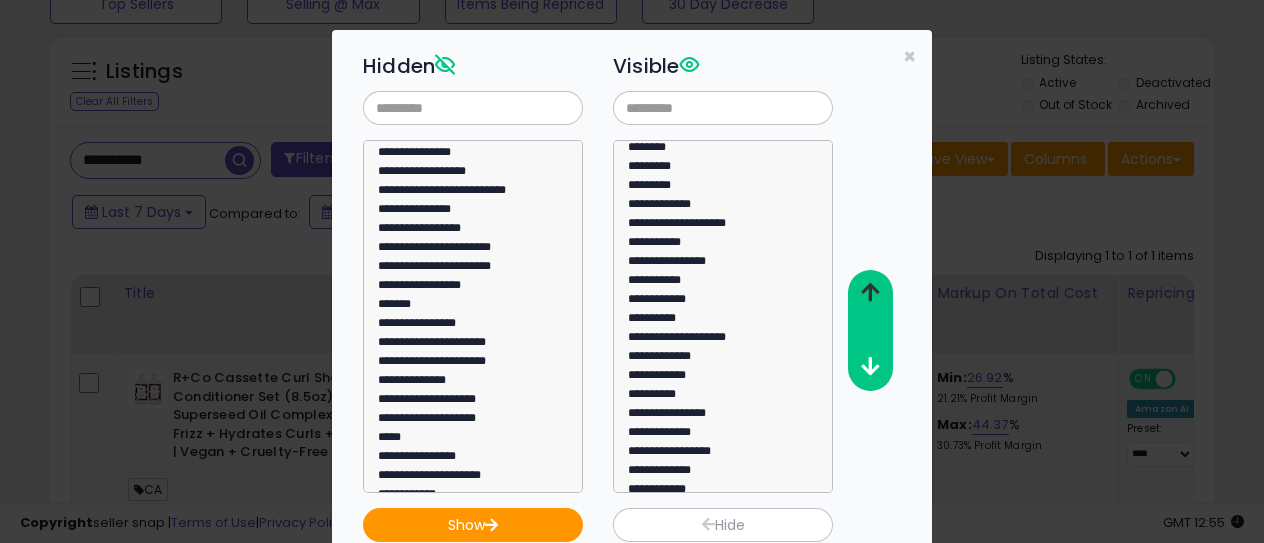 click at bounding box center (869, 293) 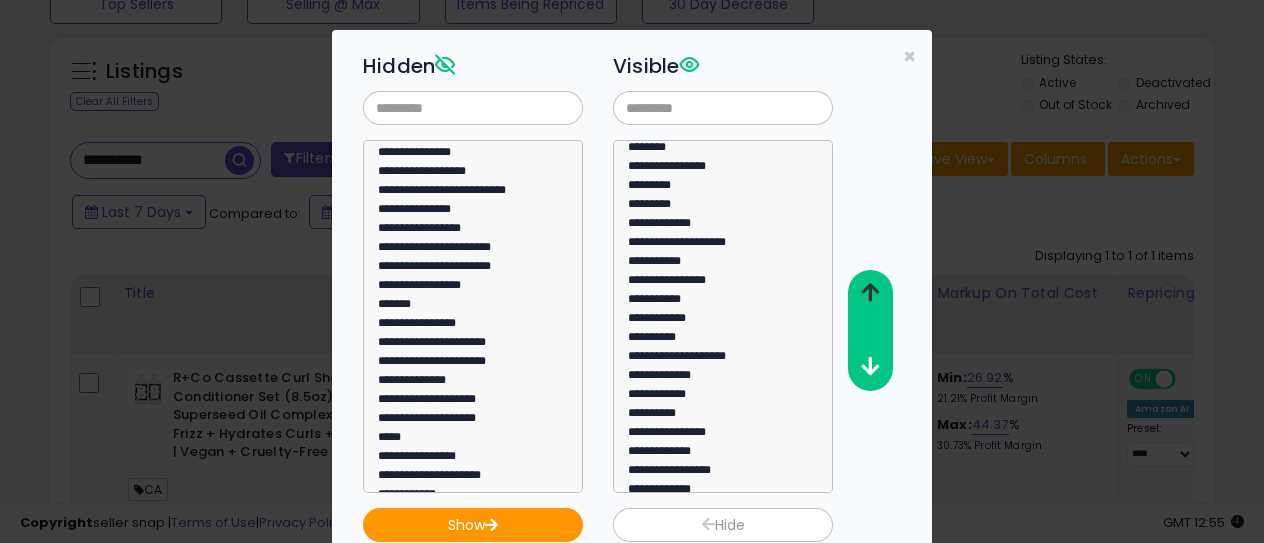click at bounding box center (869, 293) 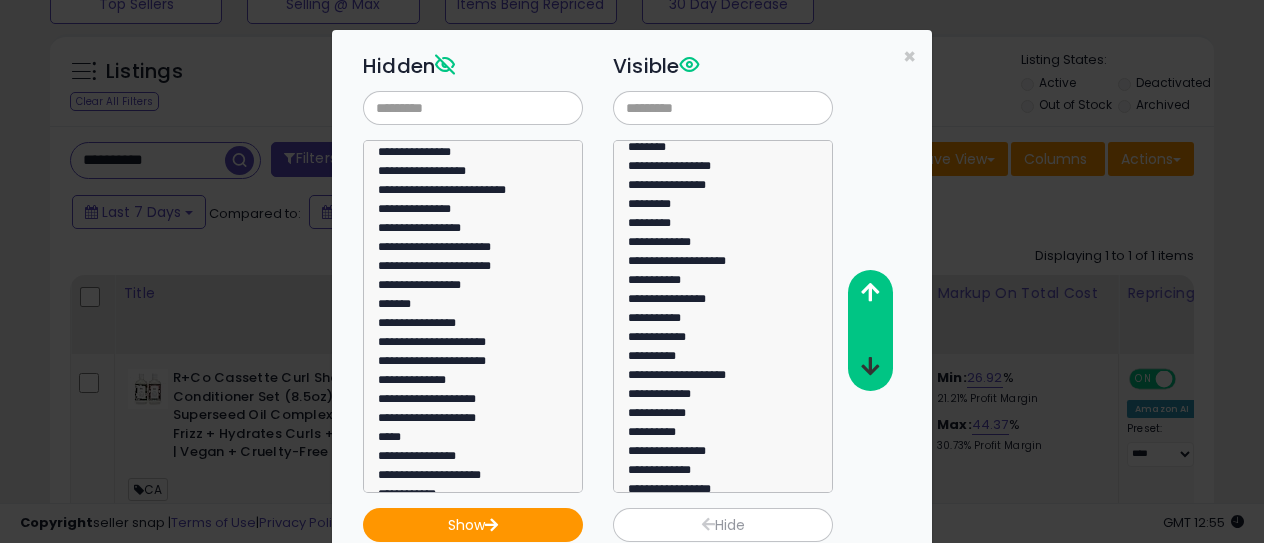 click at bounding box center [870, 366] 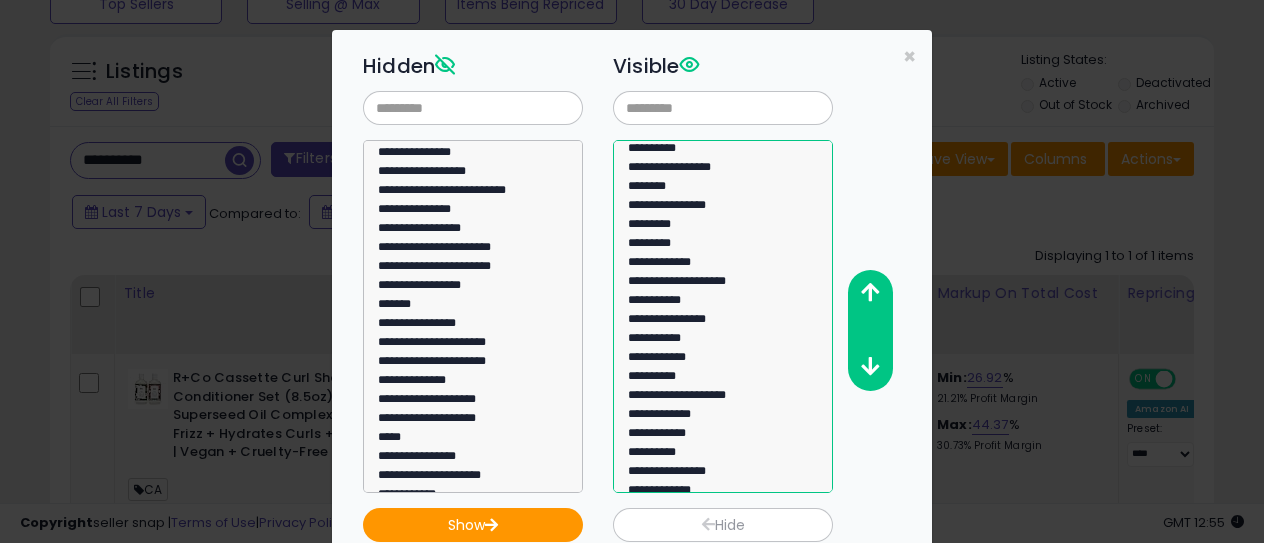 click on "**********" 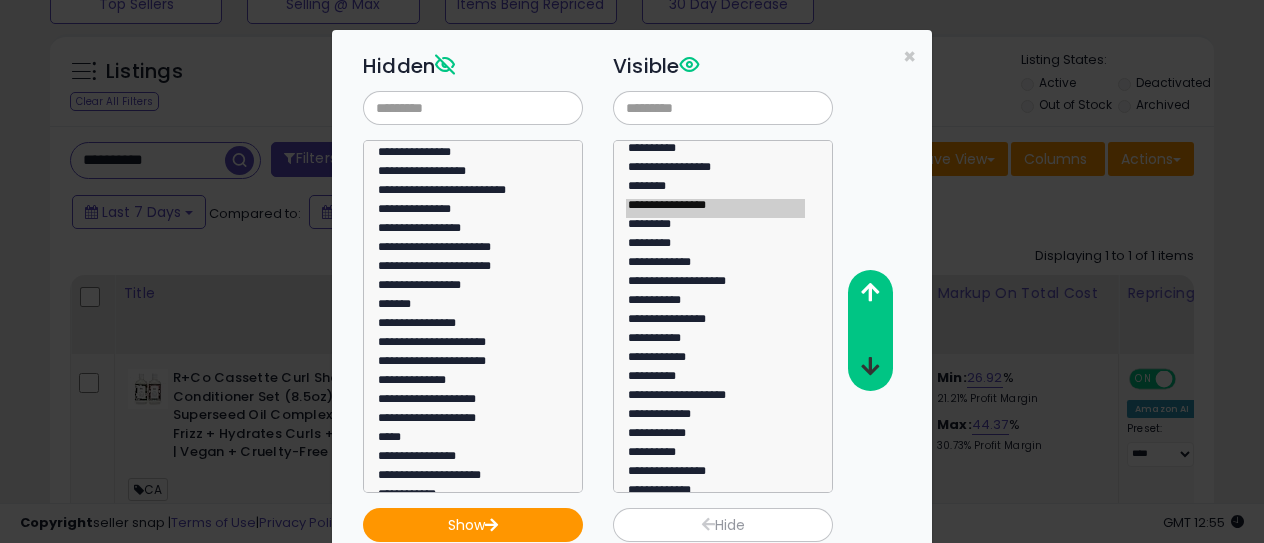 click at bounding box center (870, 366) 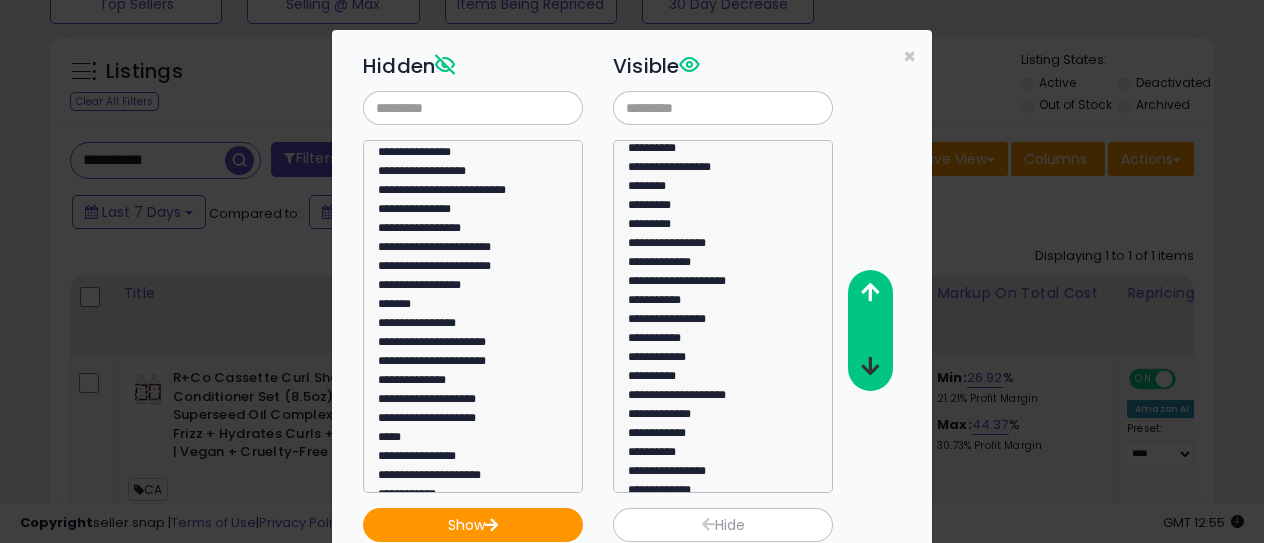 click at bounding box center (870, 366) 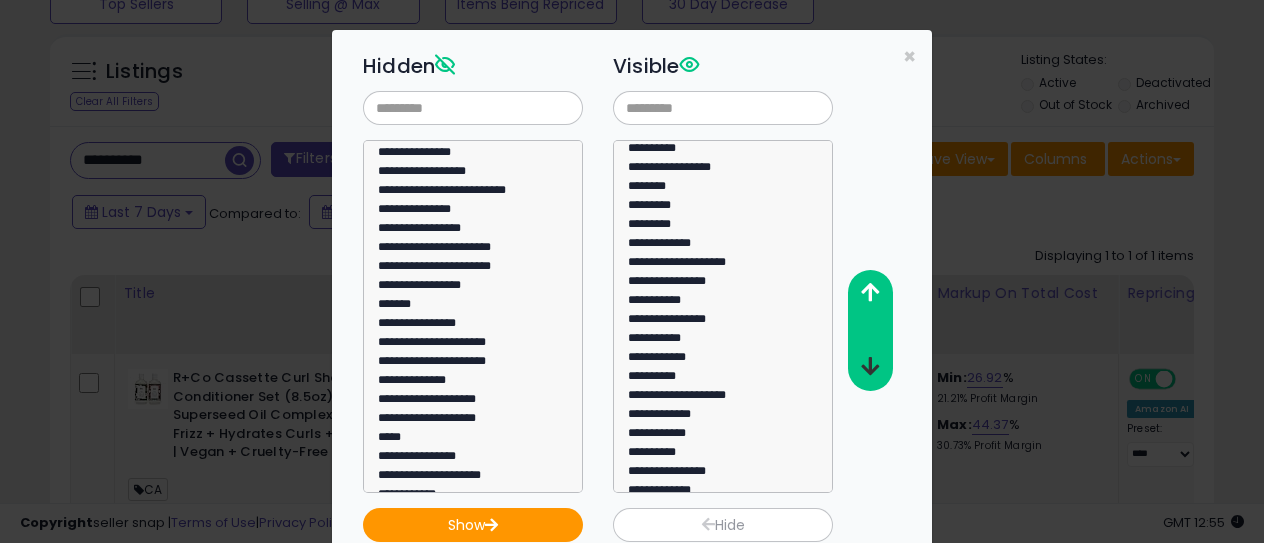 click at bounding box center (870, 366) 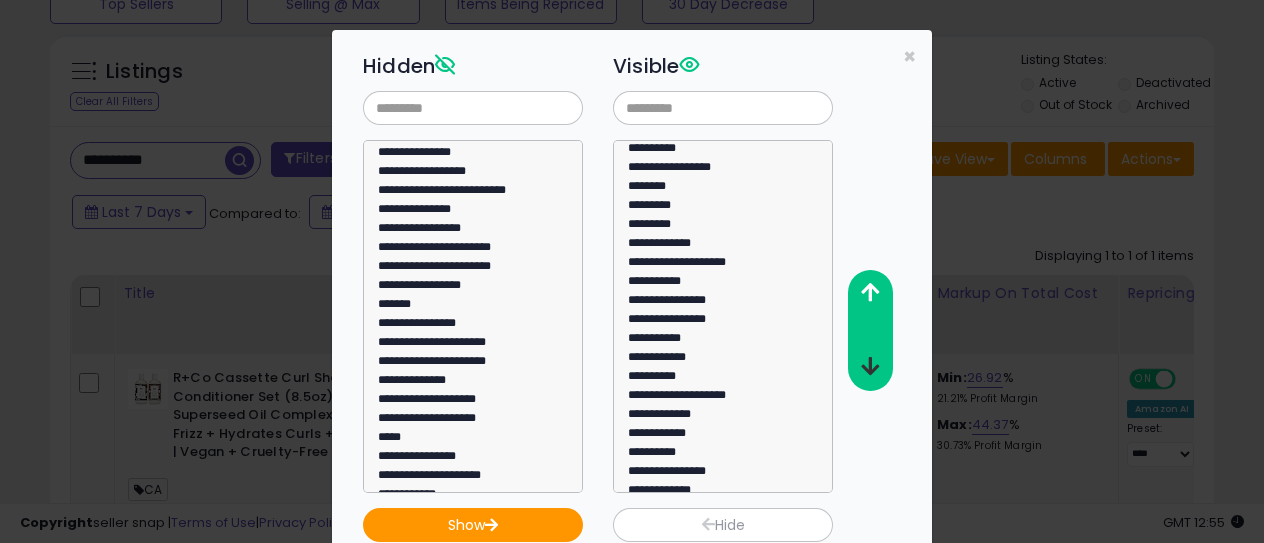 click at bounding box center [870, 366] 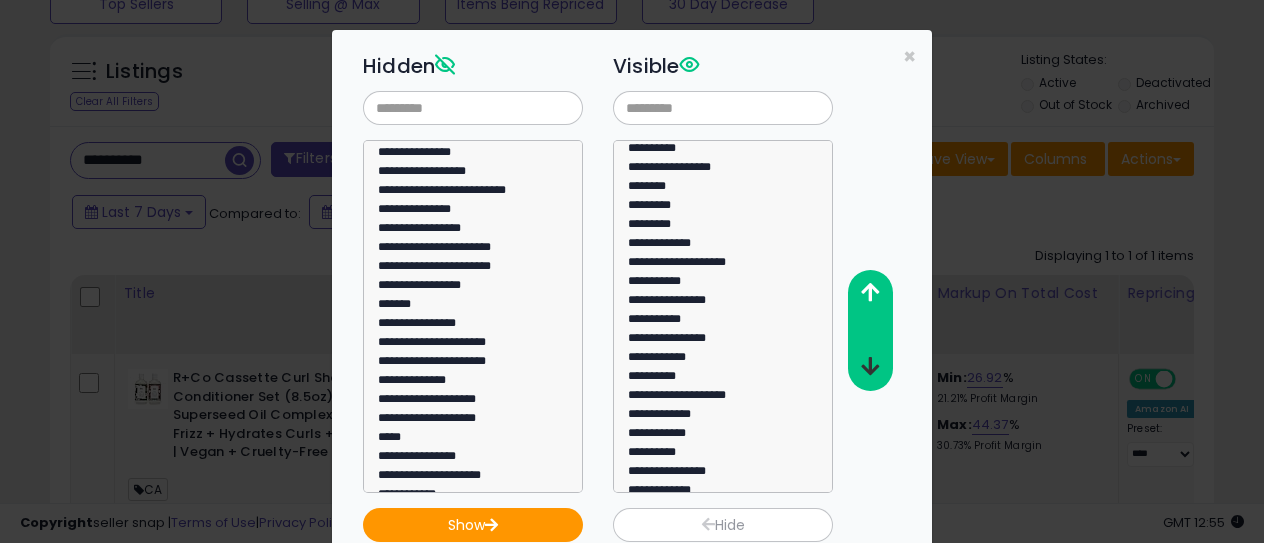 click at bounding box center (870, 366) 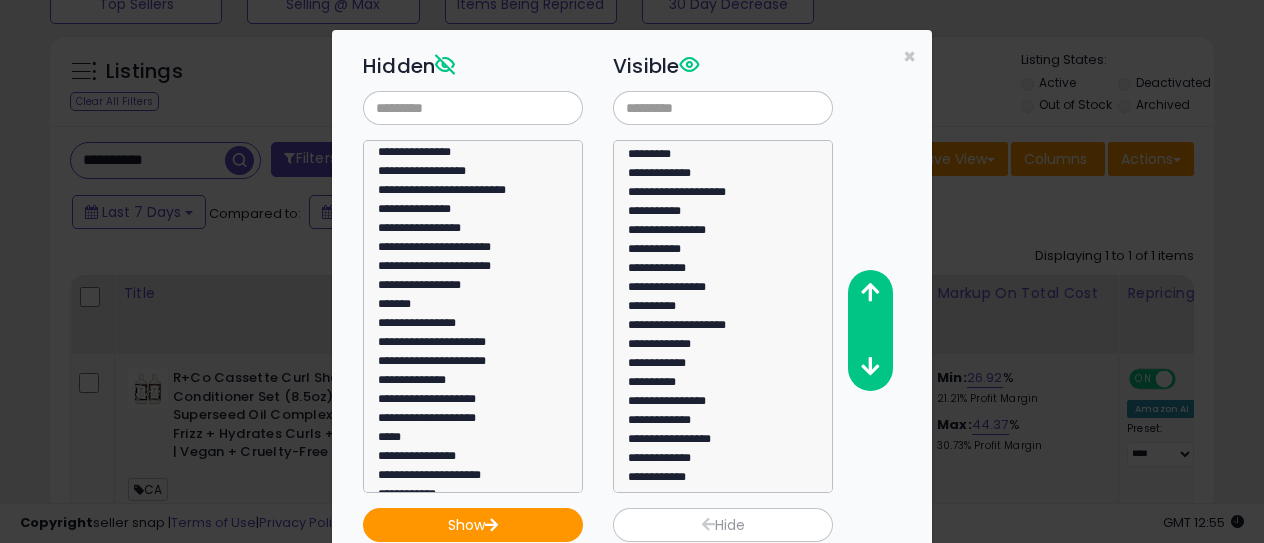 scroll, scrollTop: 180, scrollLeft: 0, axis: vertical 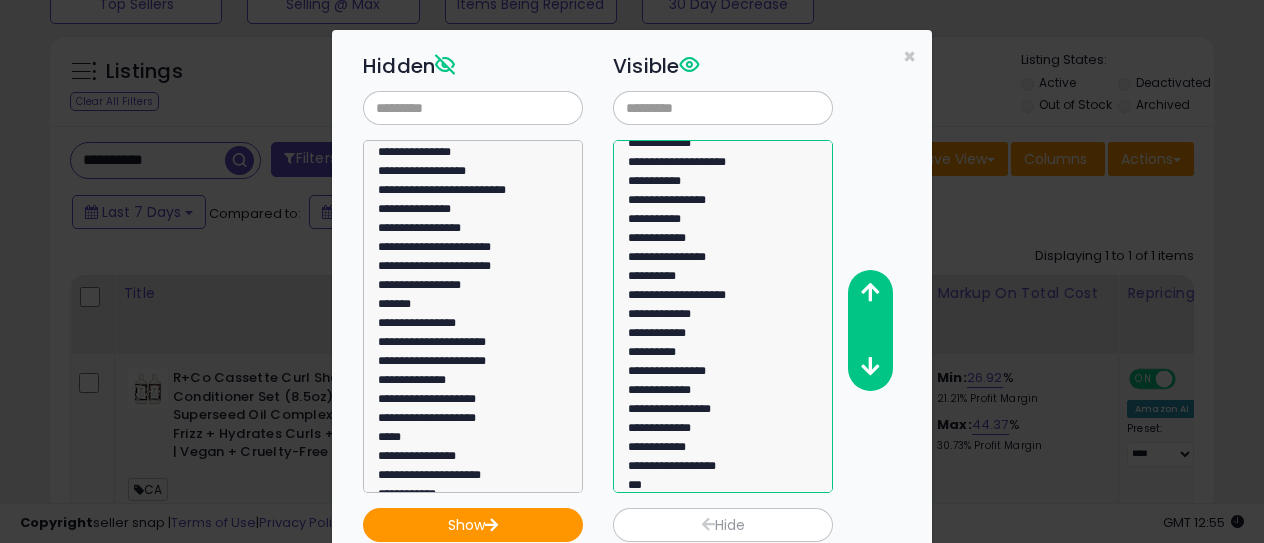 click on "**********" 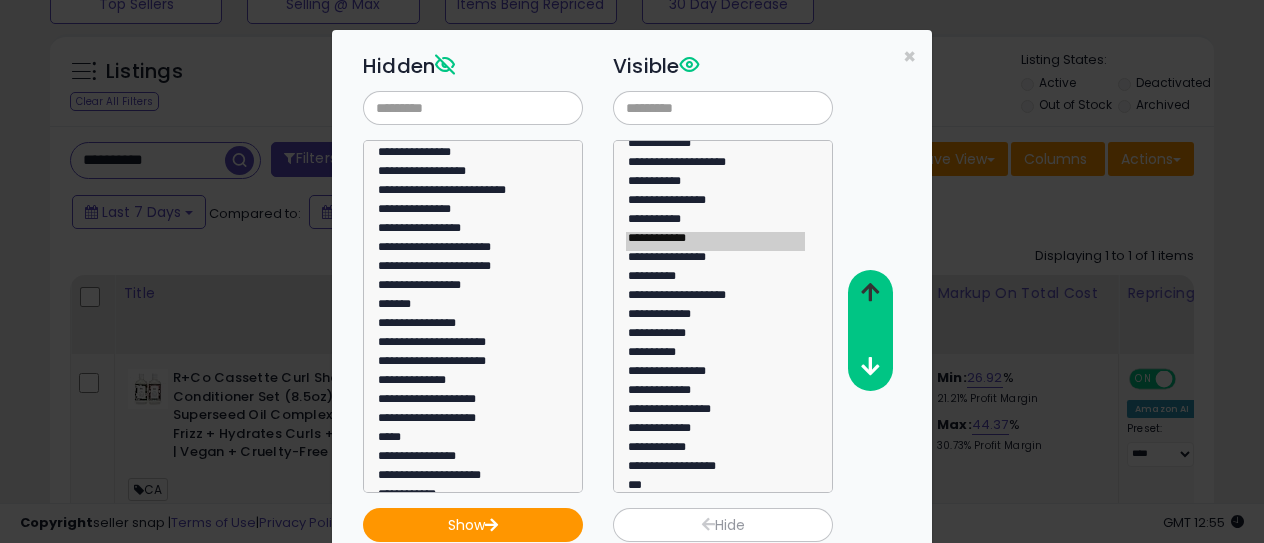 click at bounding box center [870, 292] 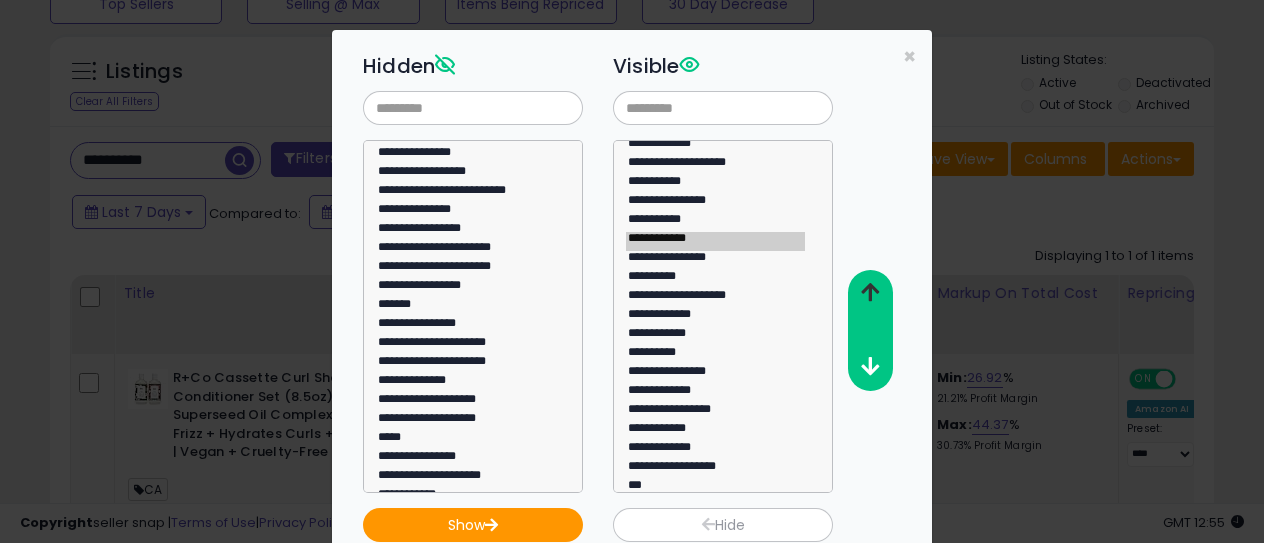 click at bounding box center [870, 292] 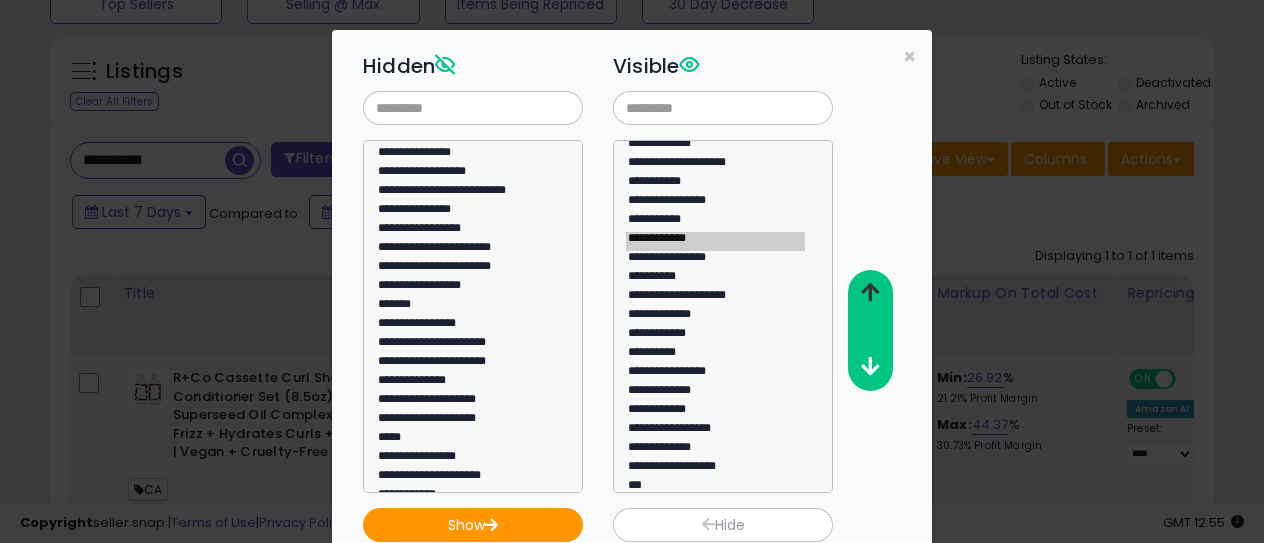 click at bounding box center [870, 292] 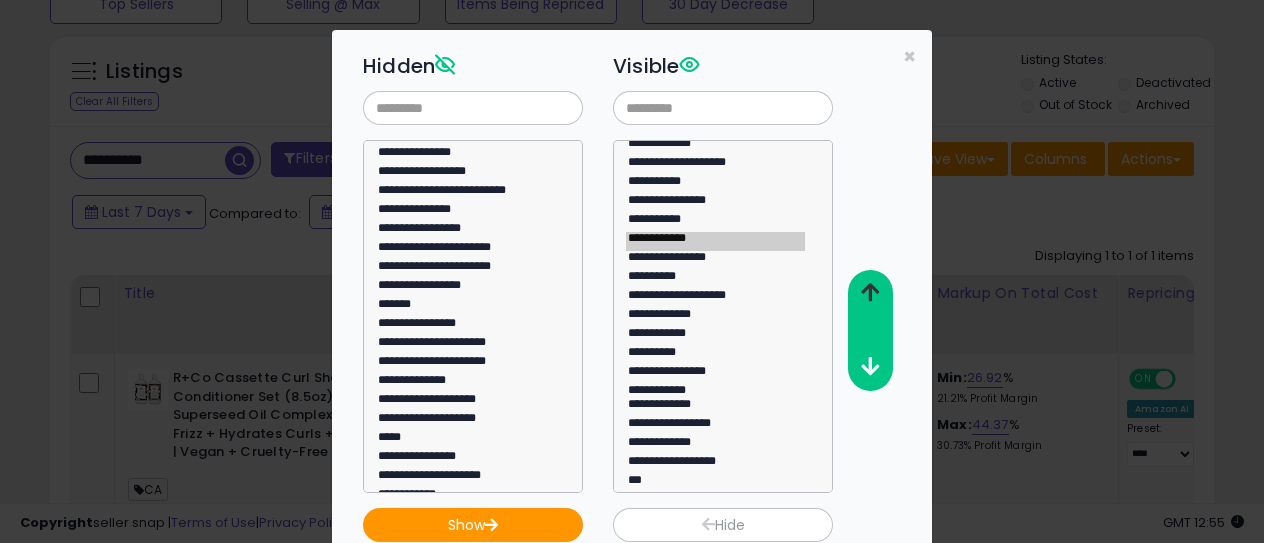 click at bounding box center (870, 292) 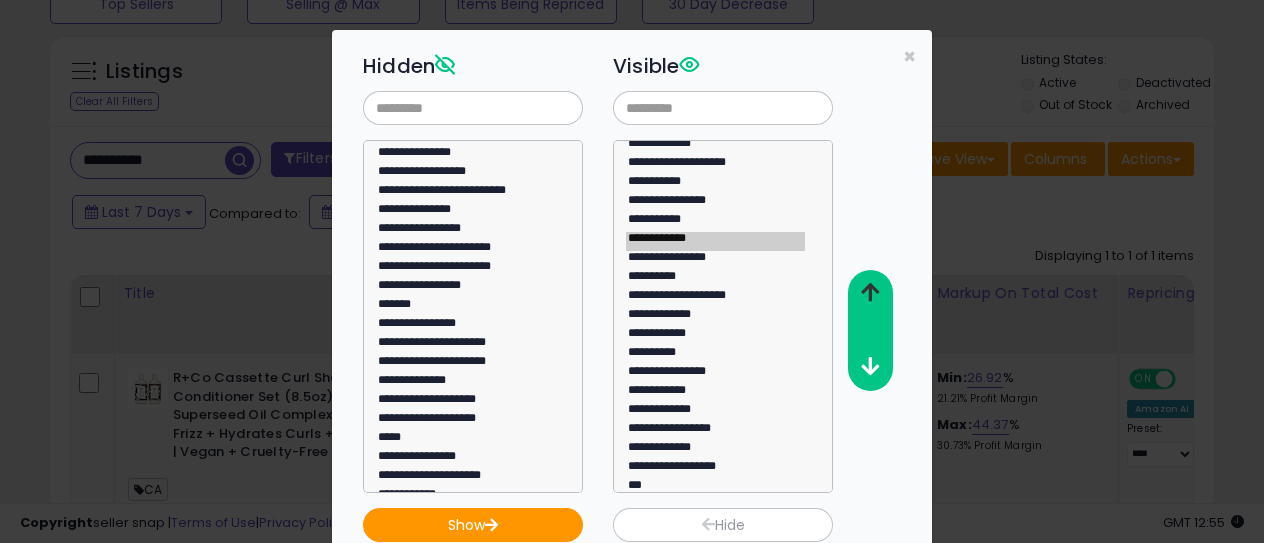 click at bounding box center (870, 292) 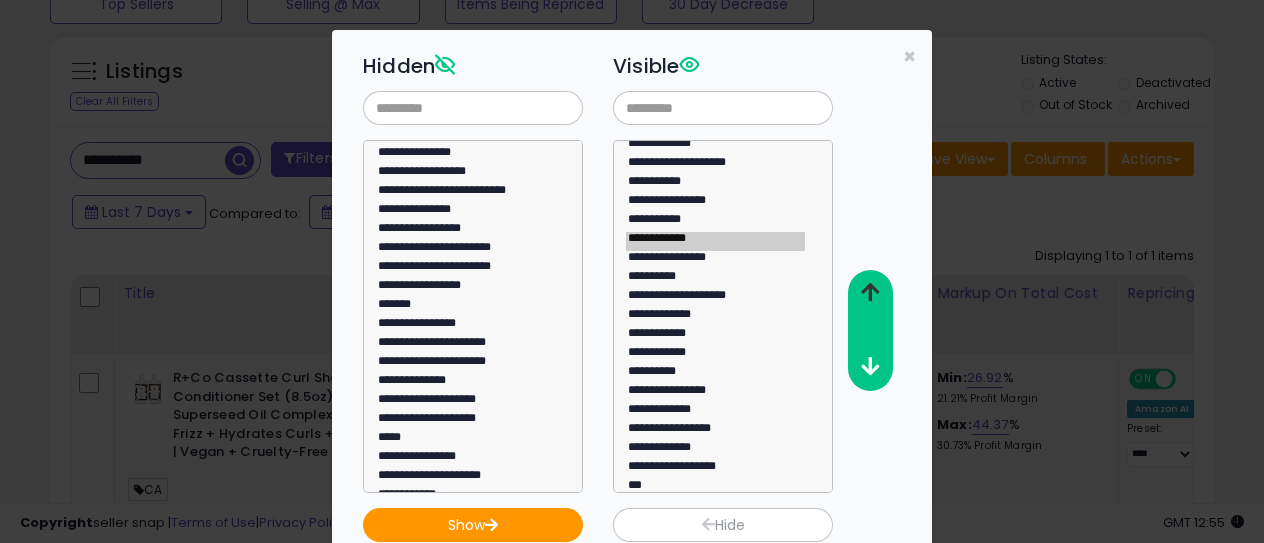 click at bounding box center [870, 292] 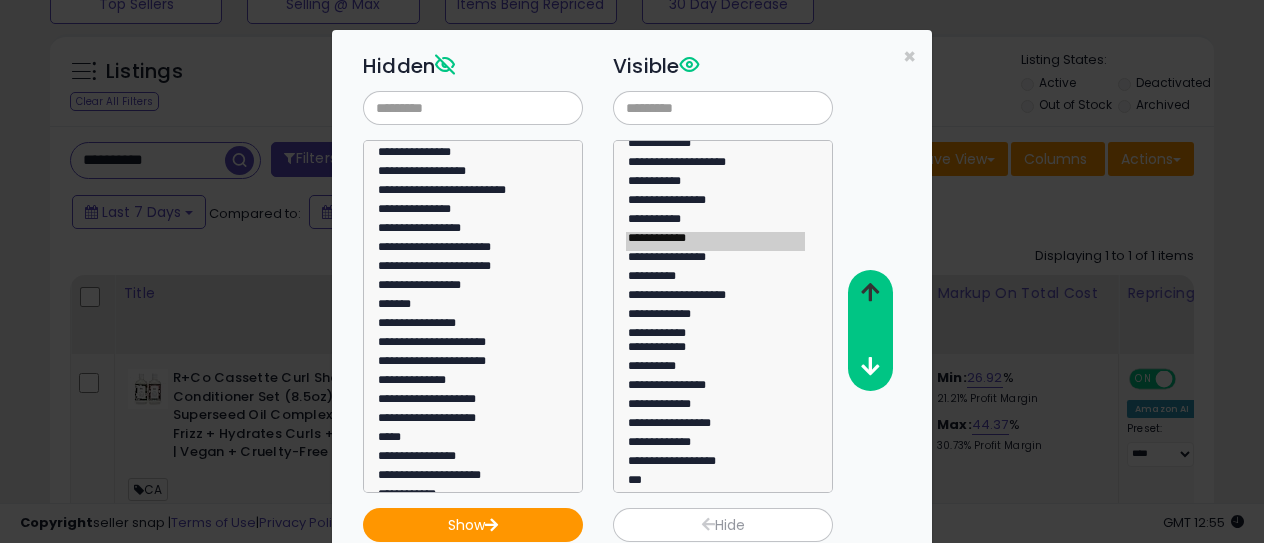 click at bounding box center [870, 292] 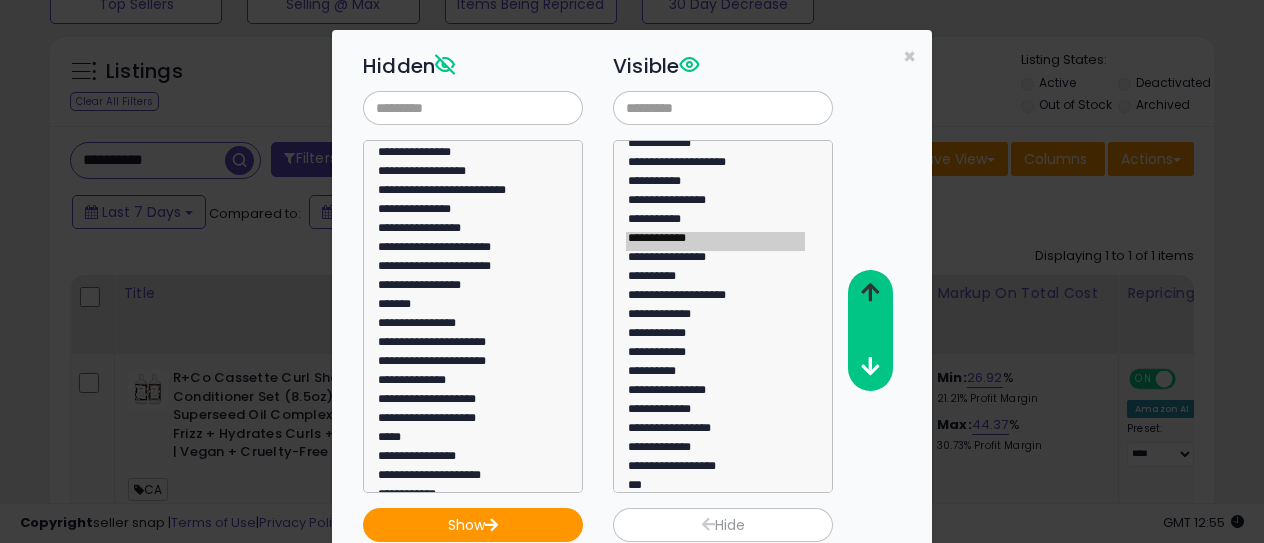 click at bounding box center (870, 292) 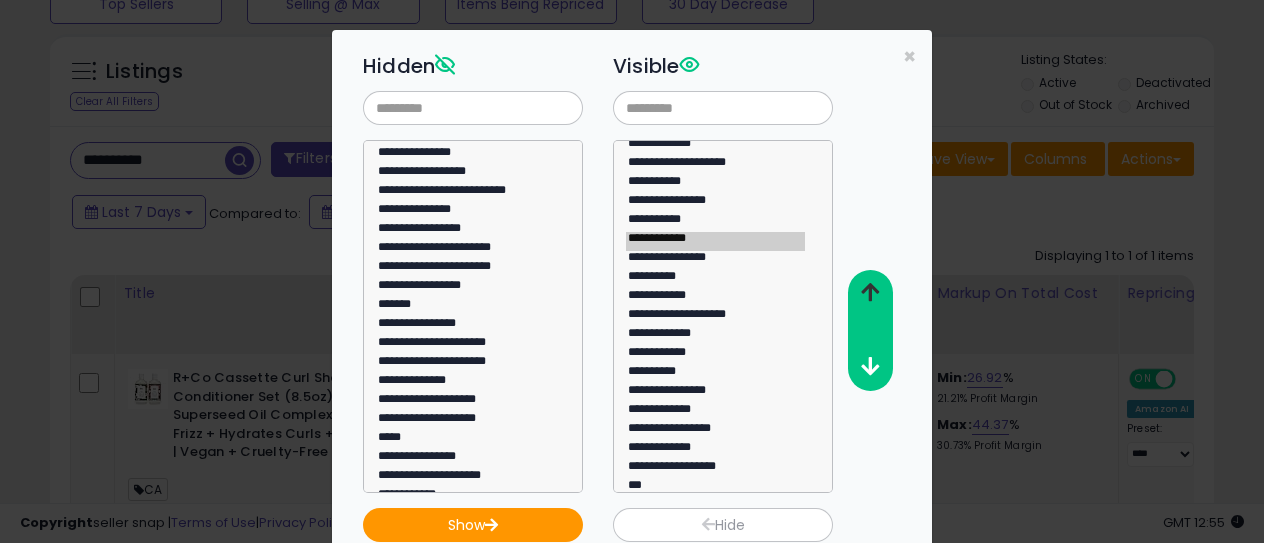 click at bounding box center [870, 292] 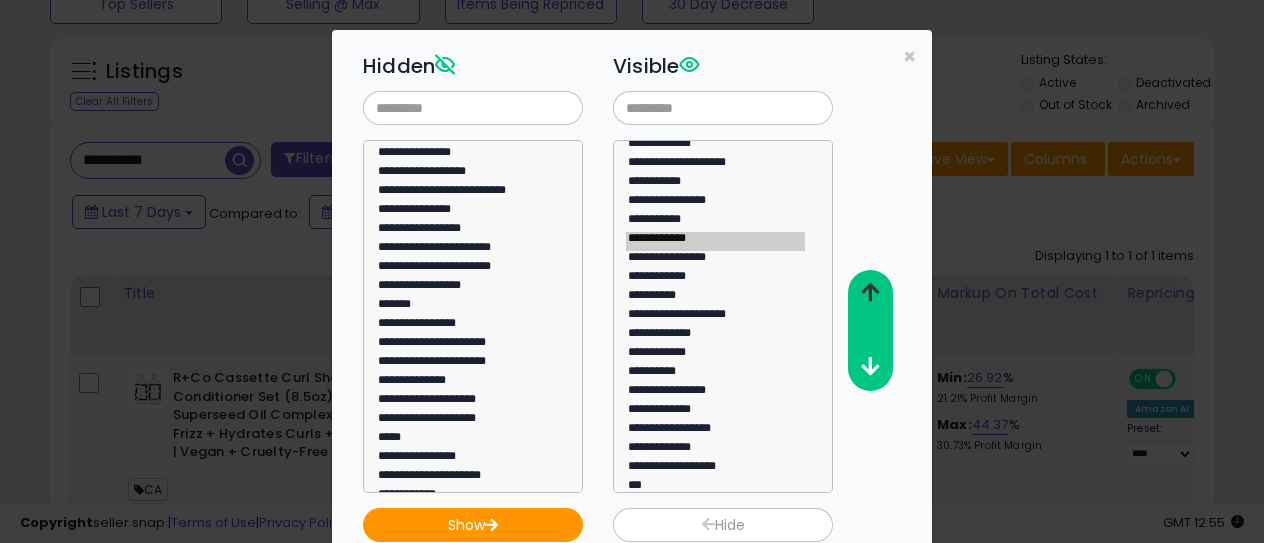 click at bounding box center (870, 292) 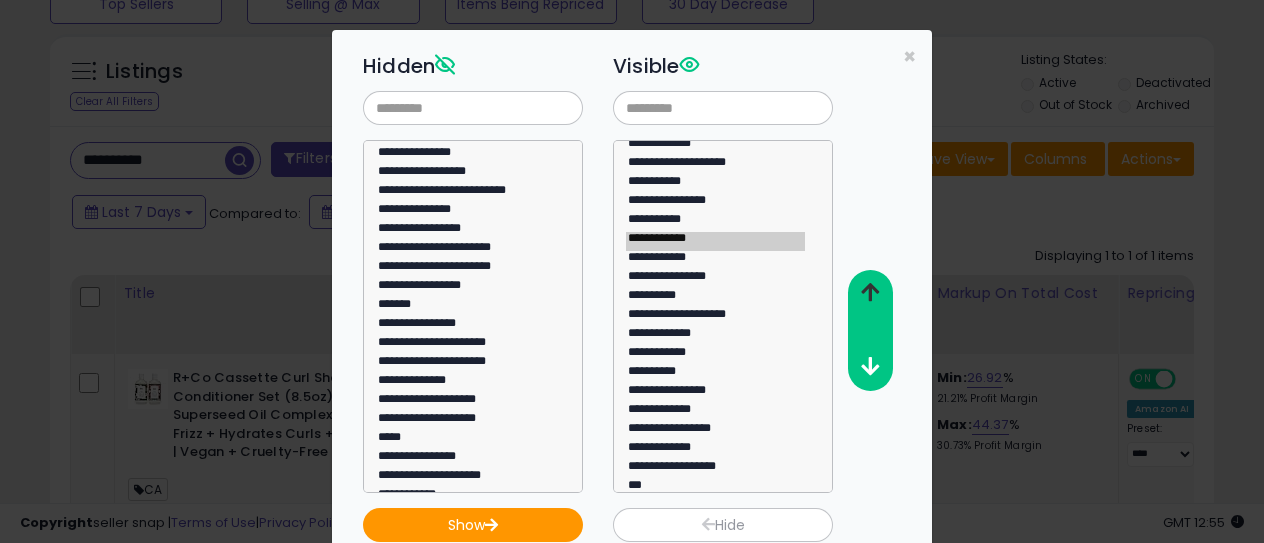 click at bounding box center [870, 292] 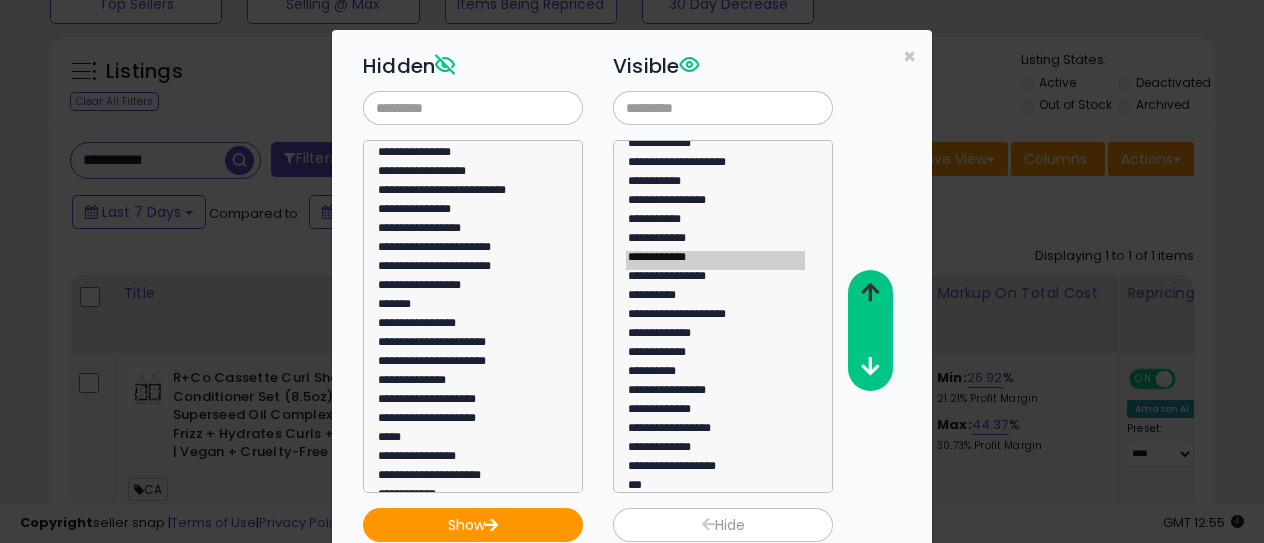 click at bounding box center (870, 292) 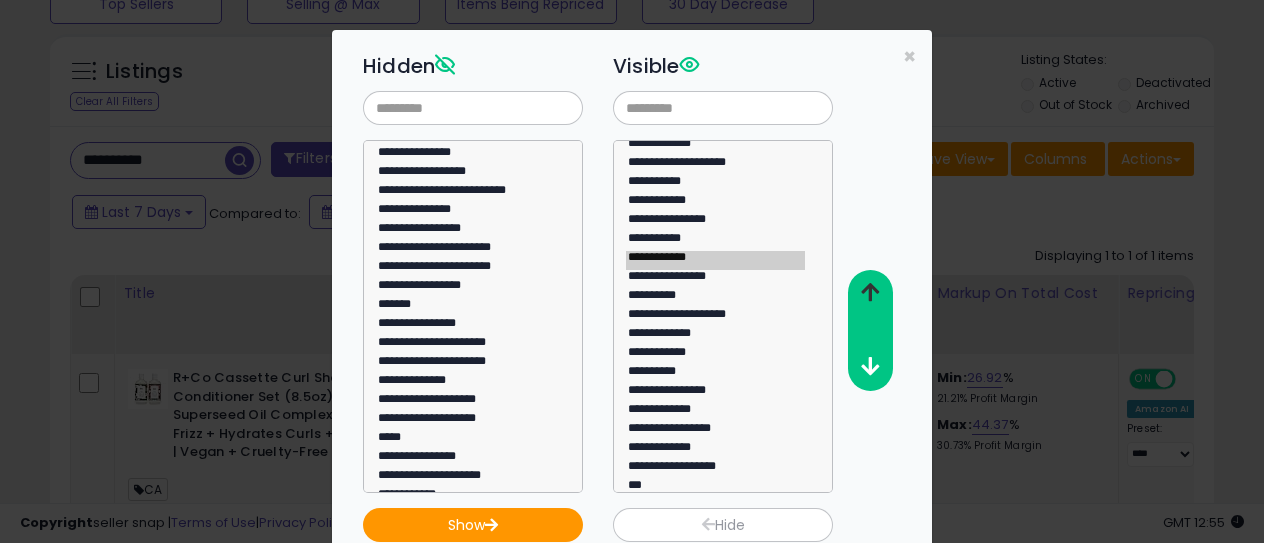 click at bounding box center (870, 292) 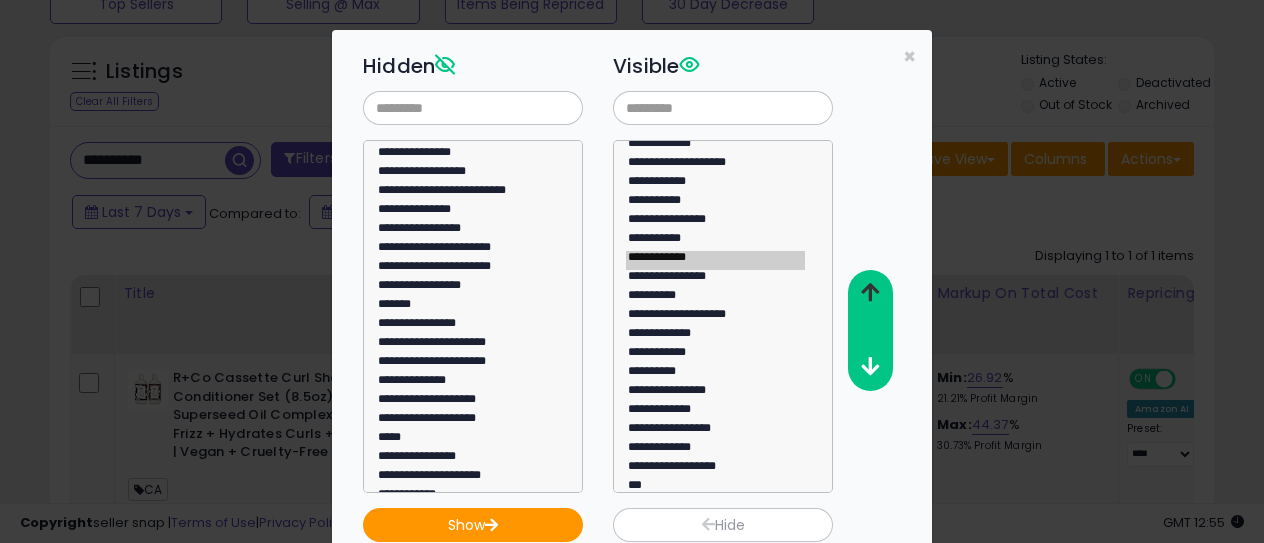 click at bounding box center (870, 292) 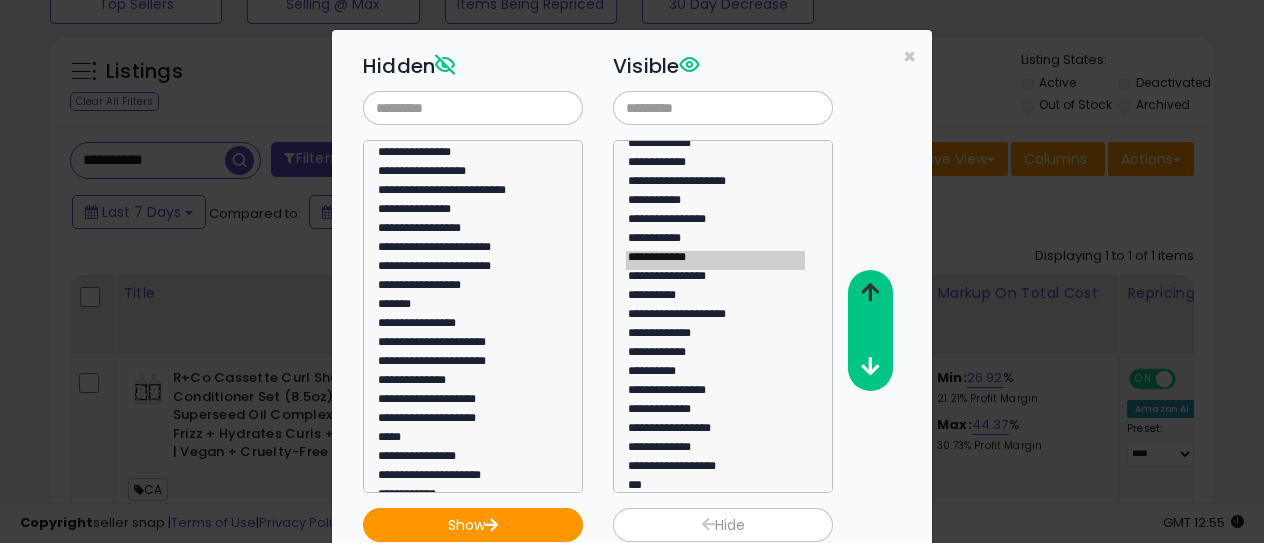 click at bounding box center (870, 292) 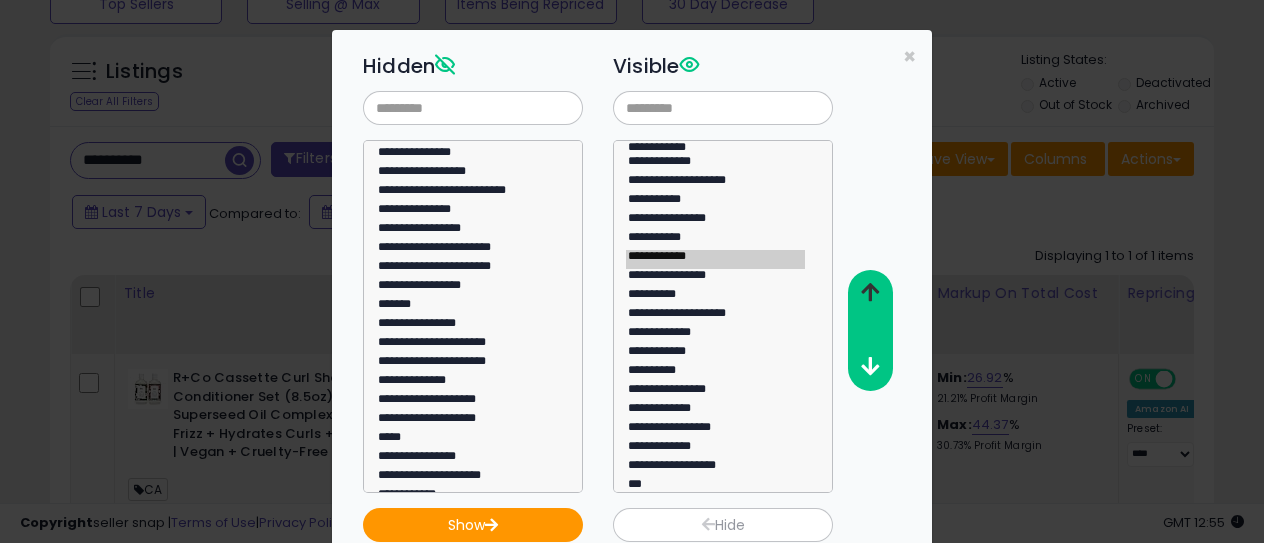 click at bounding box center [870, 292] 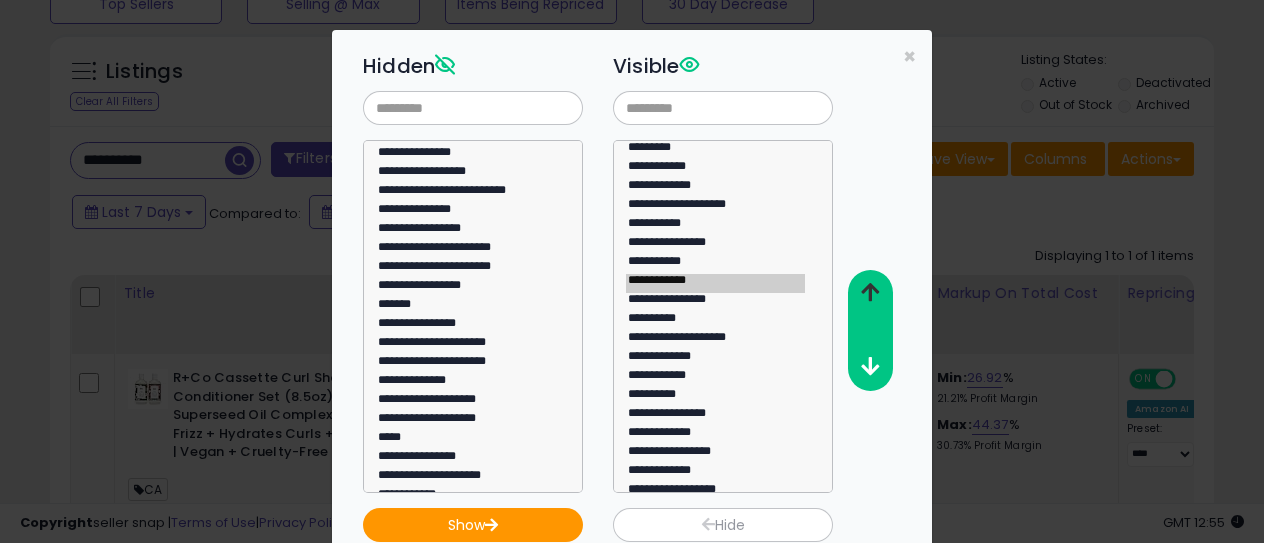 click at bounding box center (870, 292) 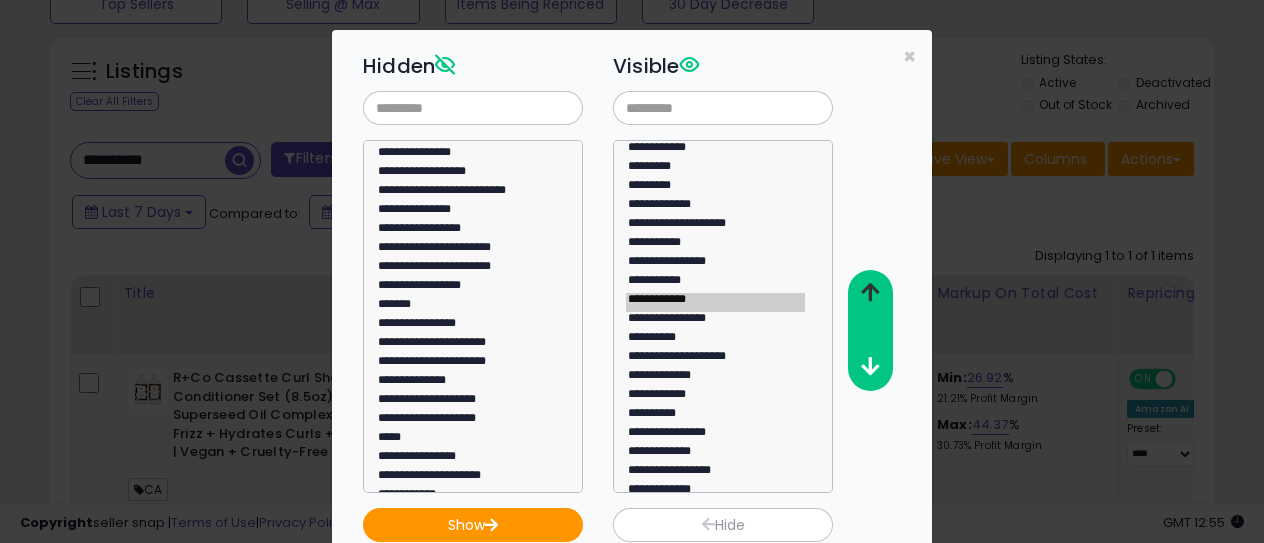 click at bounding box center [870, 292] 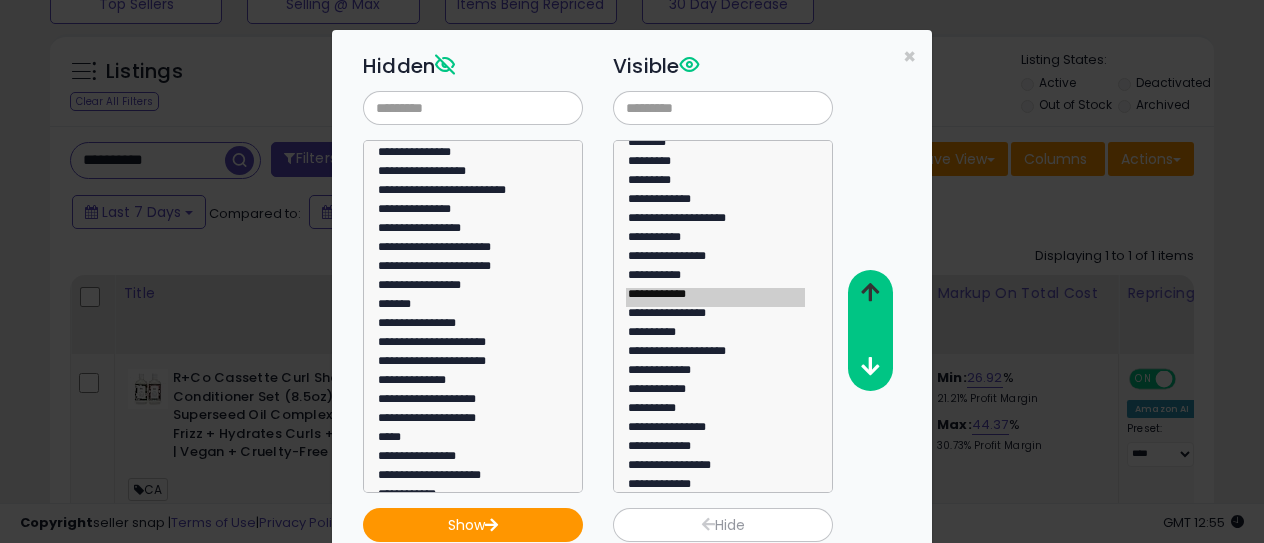 scroll, scrollTop: 119, scrollLeft: 0, axis: vertical 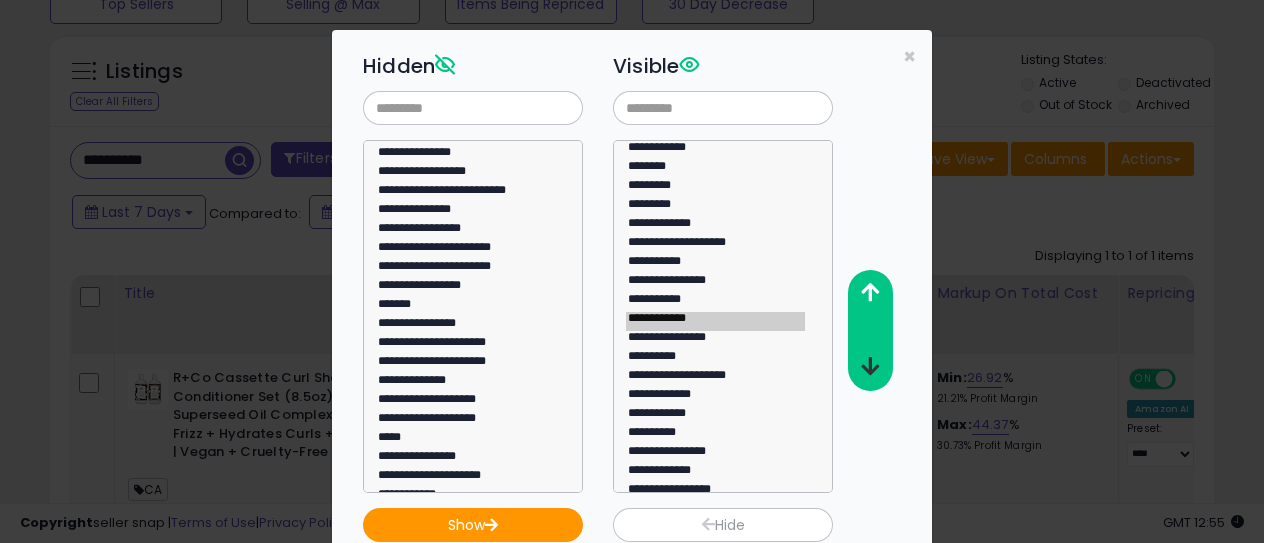click at bounding box center [869, 367] 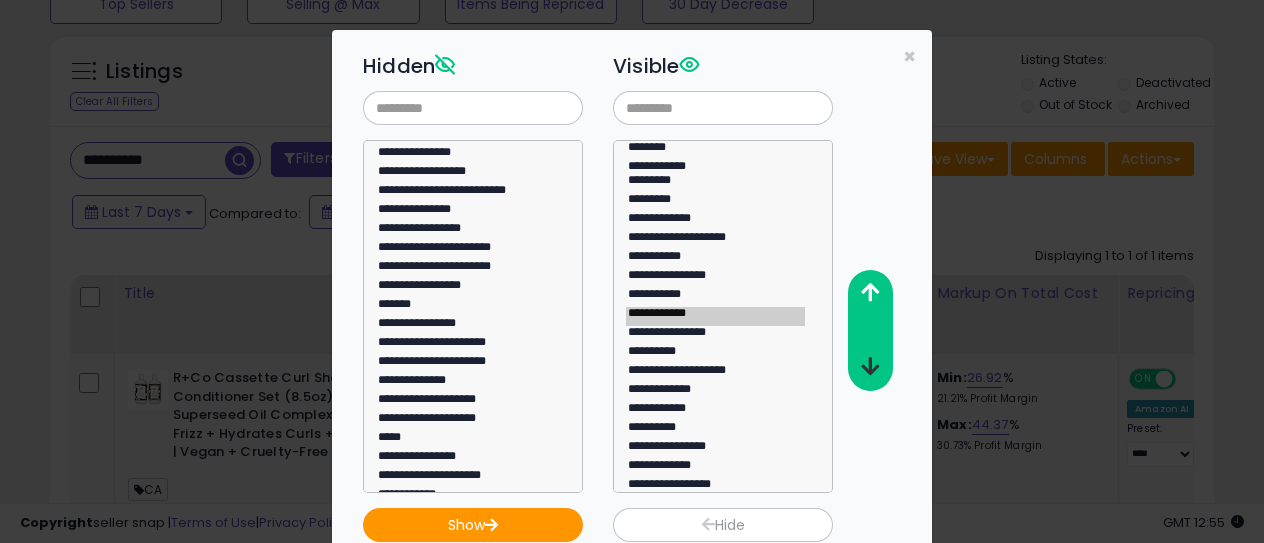 scroll, scrollTop: 100, scrollLeft: 0, axis: vertical 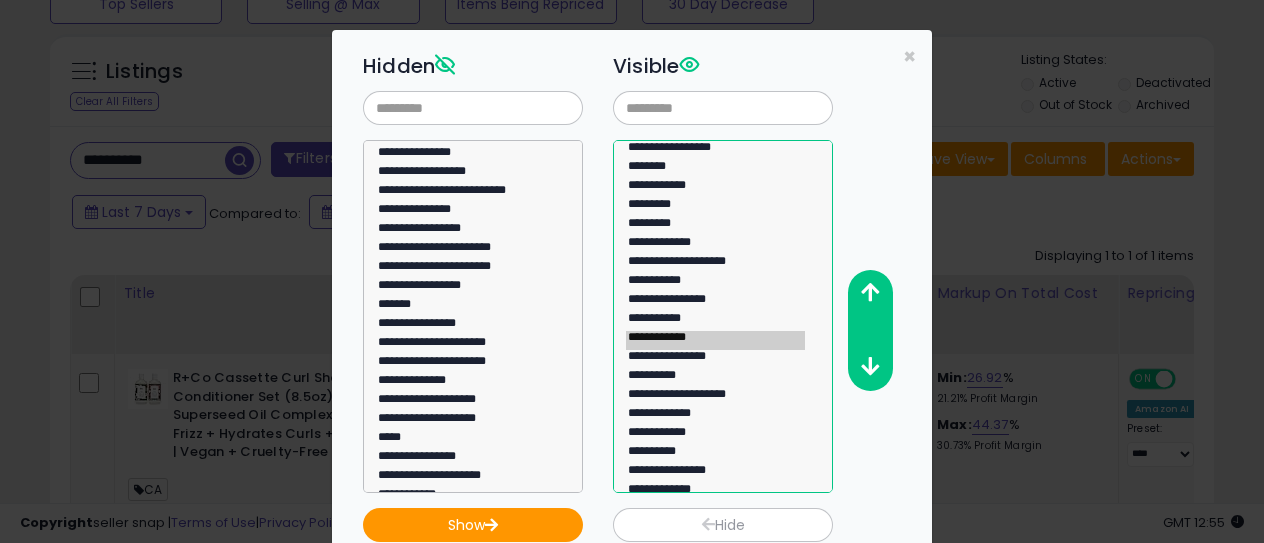 click on "*********" 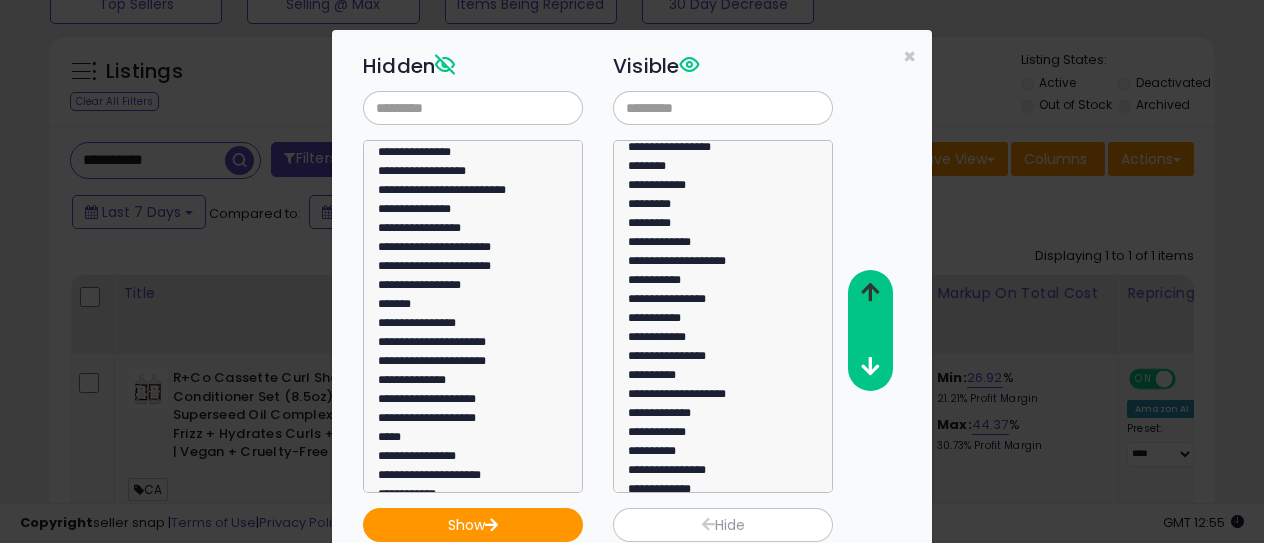 click at bounding box center (870, 292) 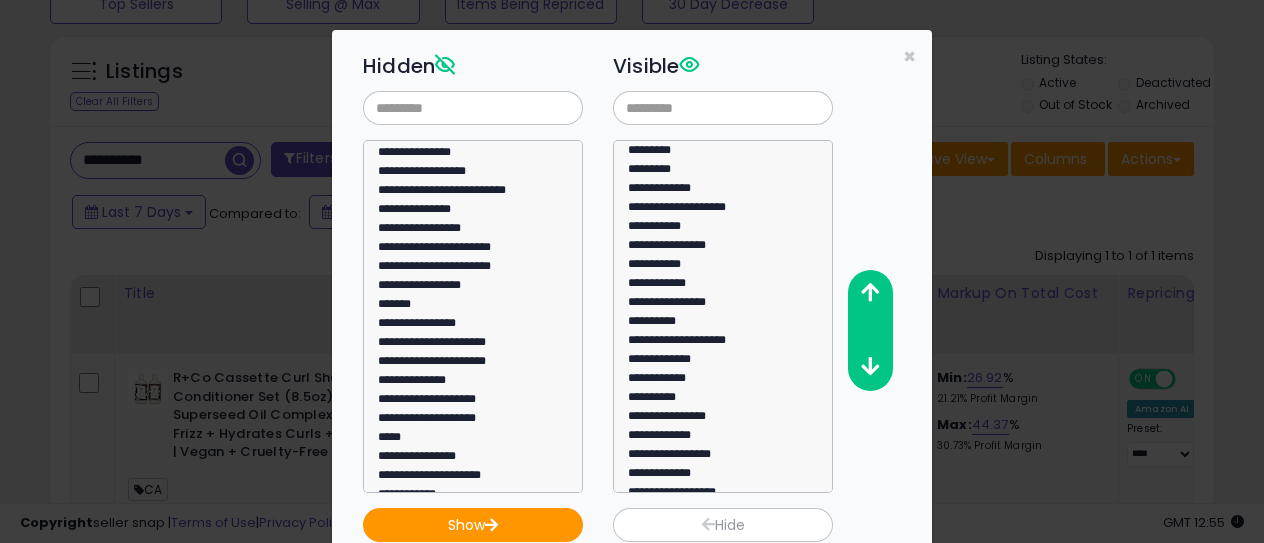 scroll, scrollTop: 228, scrollLeft: 0, axis: vertical 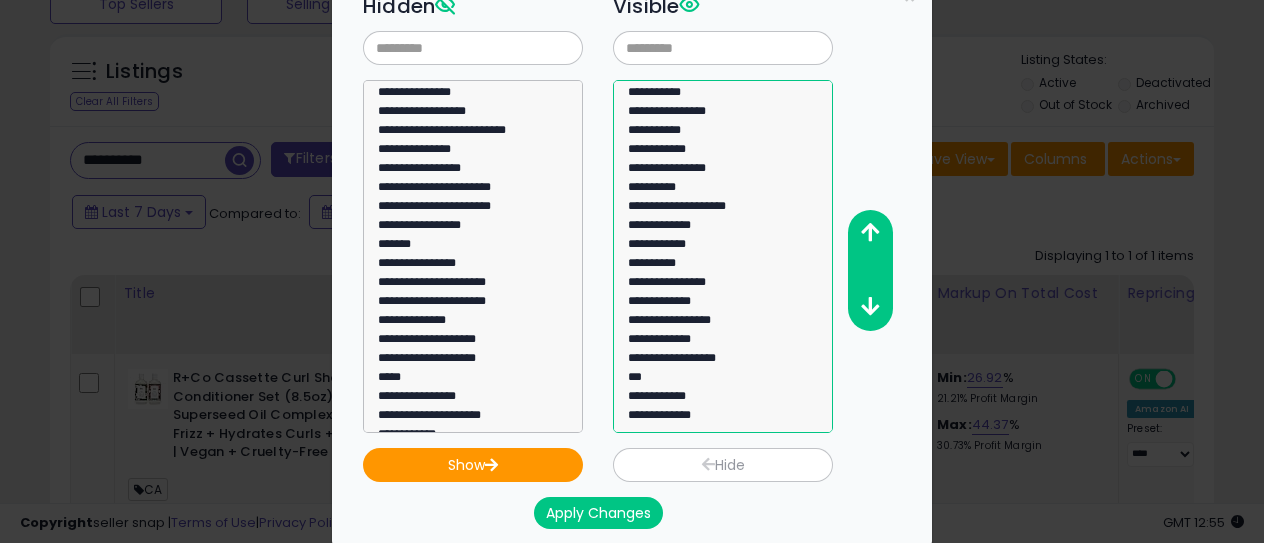 click on "**********" 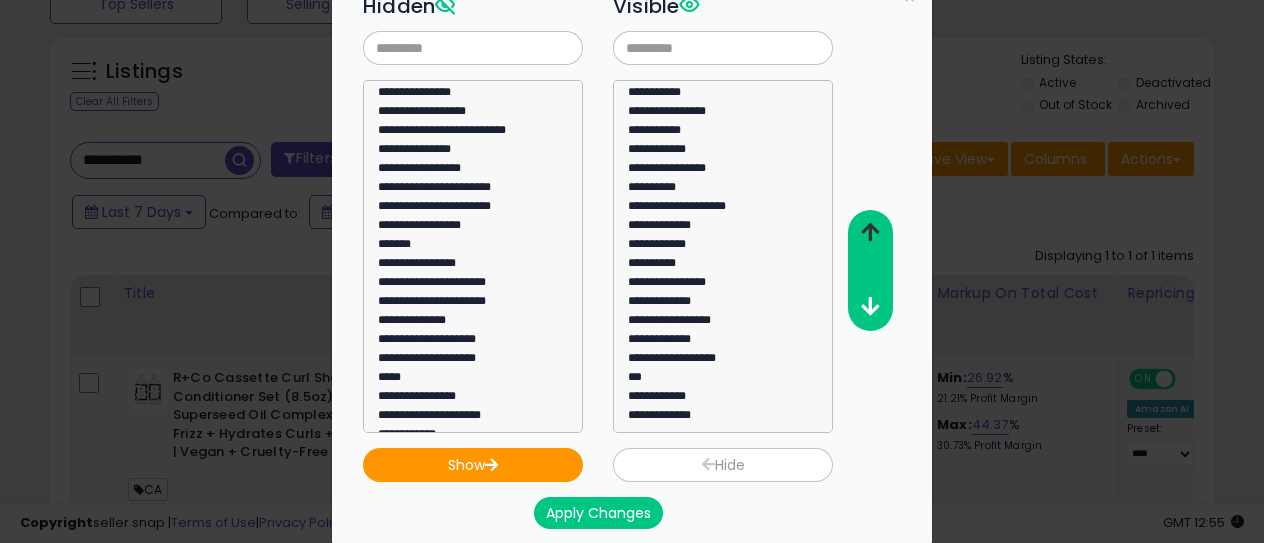 click at bounding box center [869, 233] 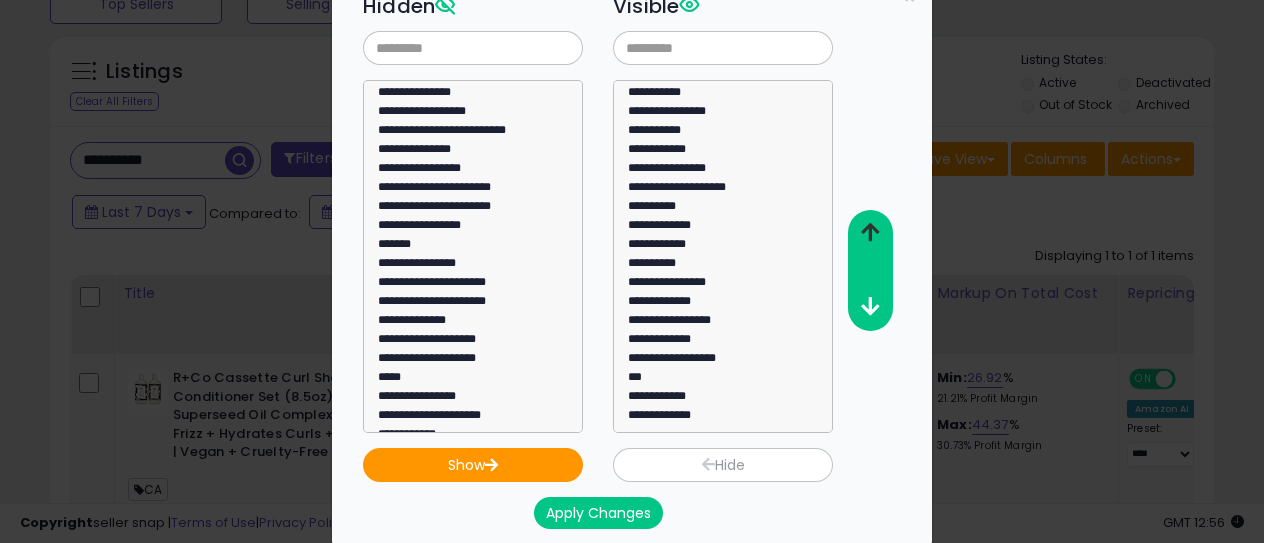 click at bounding box center (869, 233) 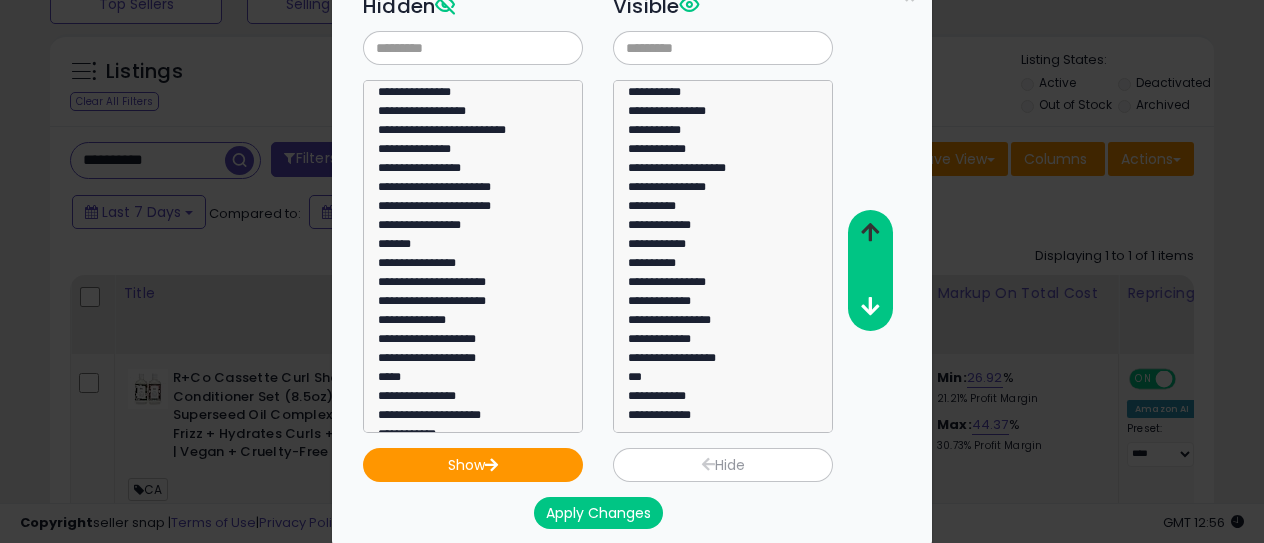 click at bounding box center [869, 233] 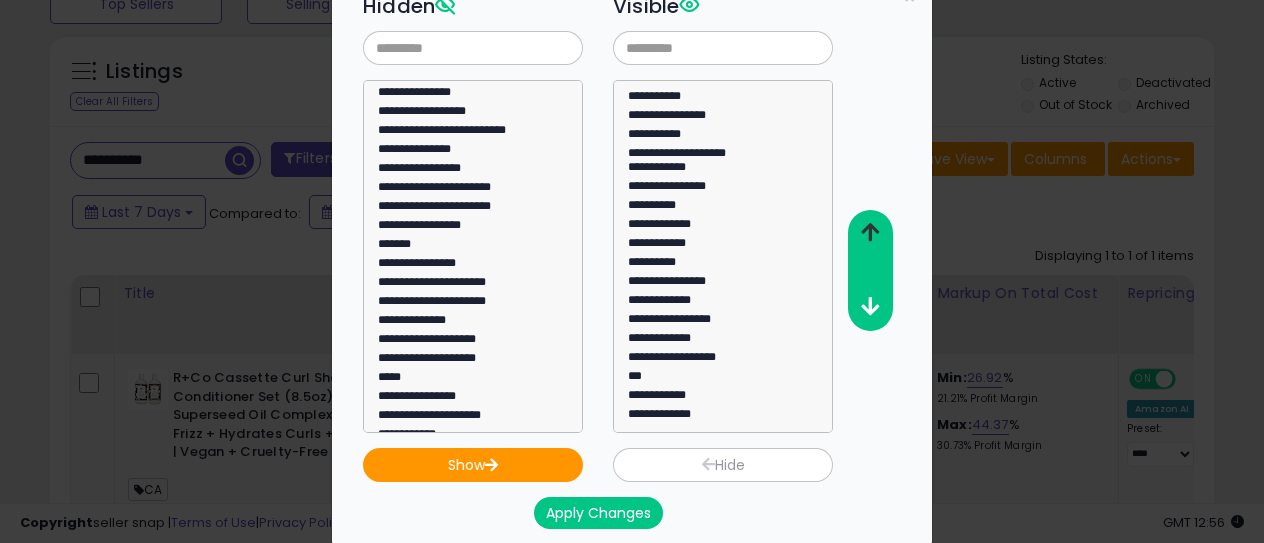 click at bounding box center [869, 233] 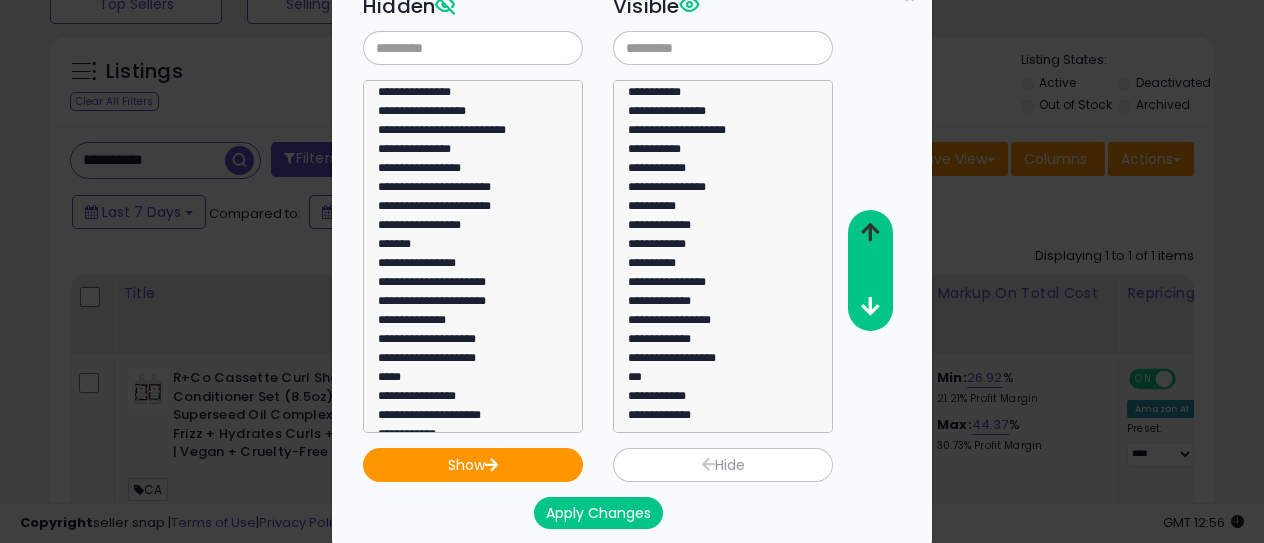 click at bounding box center (869, 233) 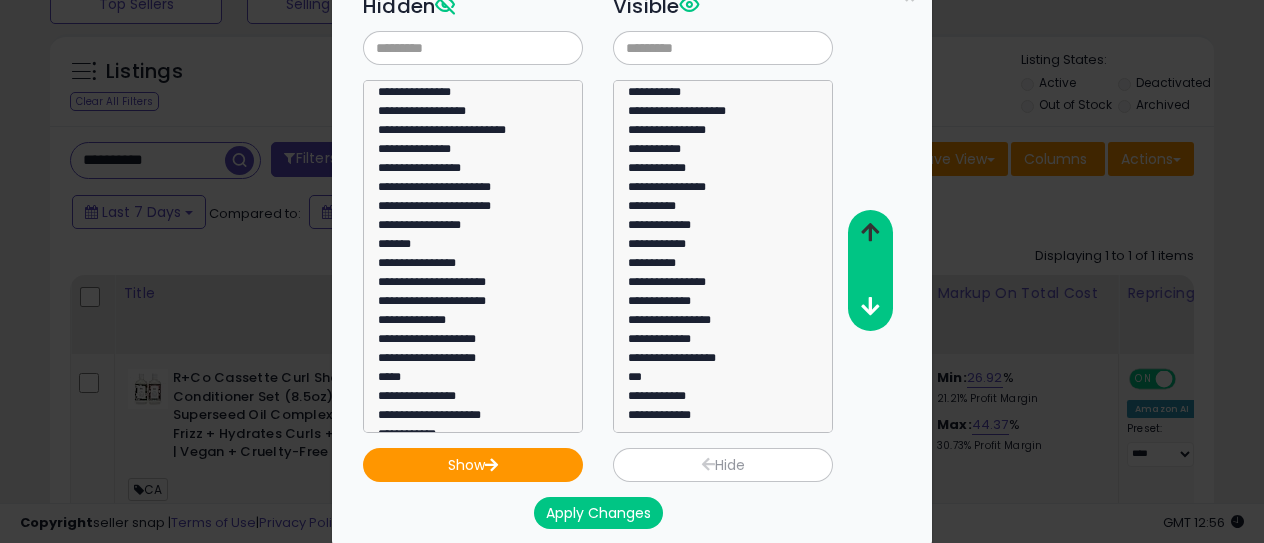 click at bounding box center [869, 233] 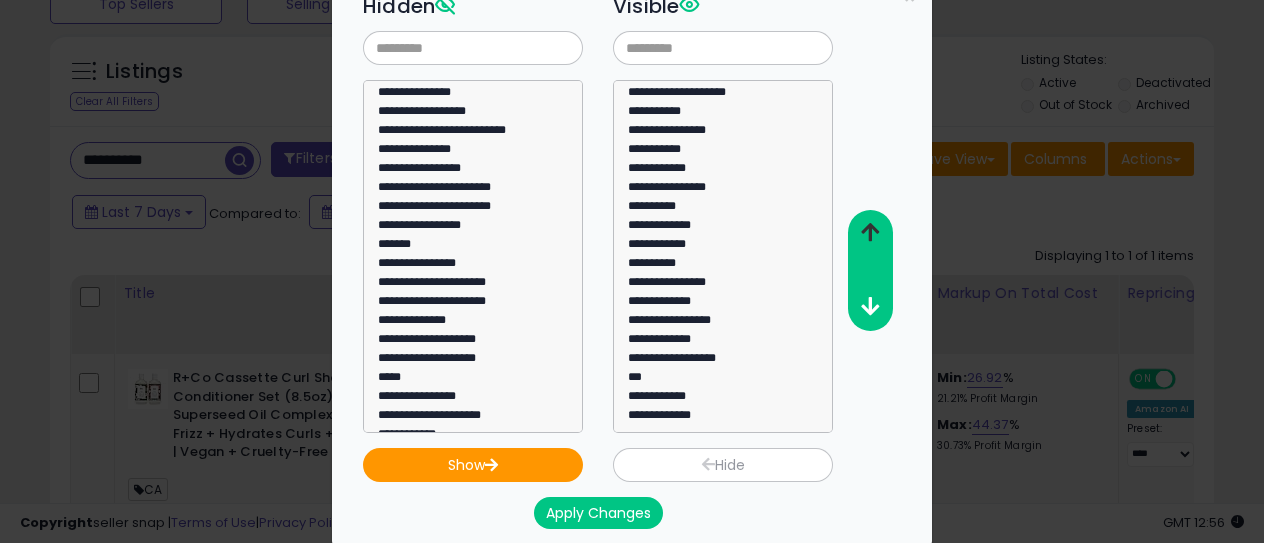 click at bounding box center (869, 233) 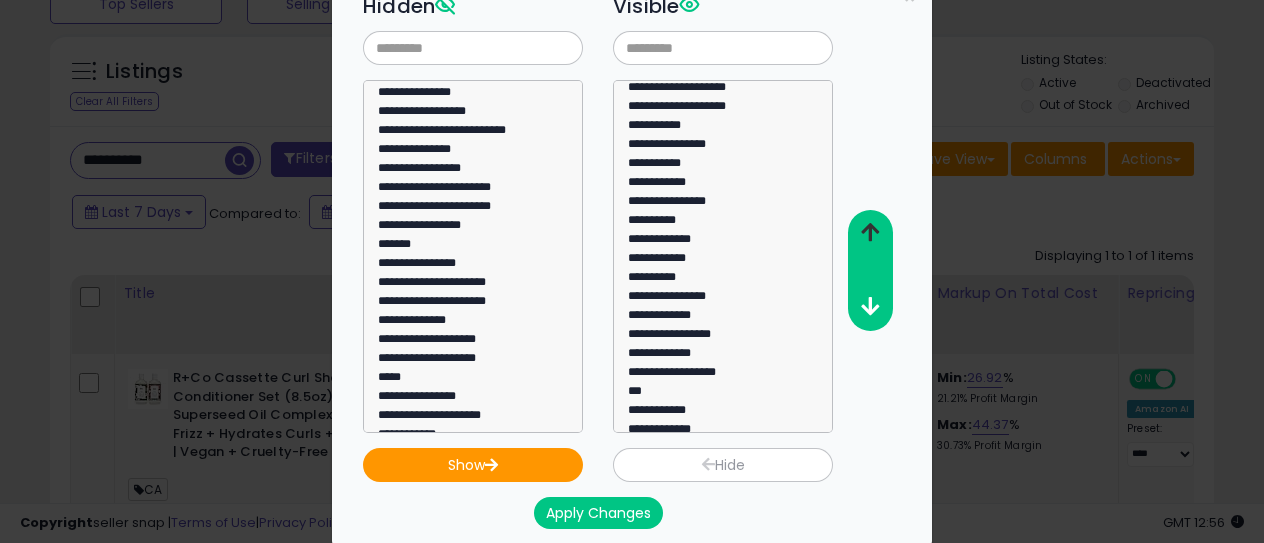 click at bounding box center [869, 233] 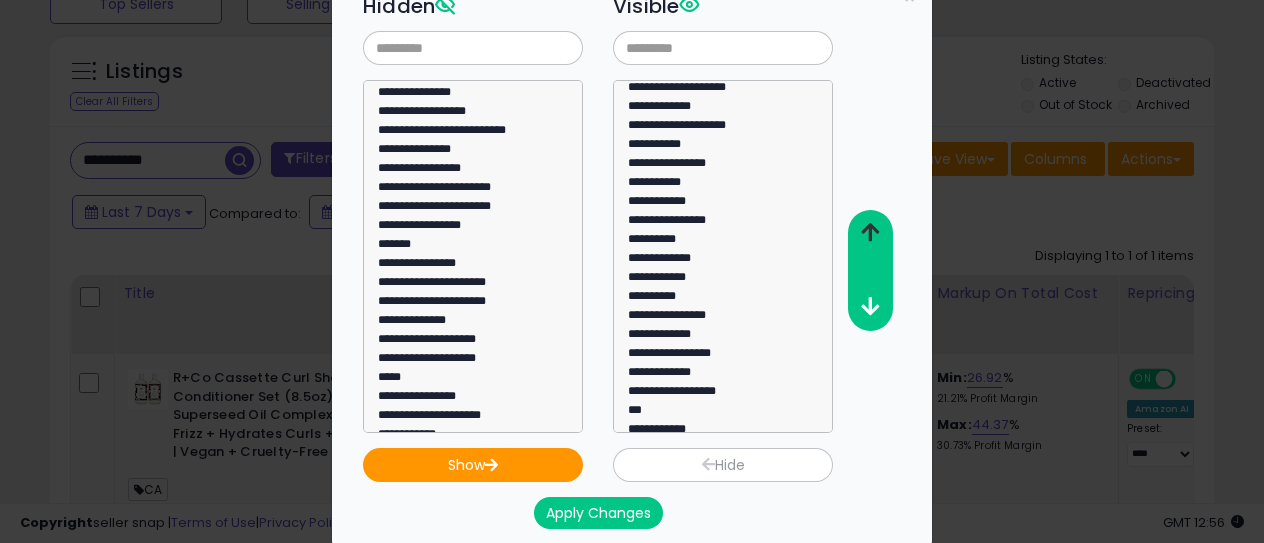 click at bounding box center (869, 233) 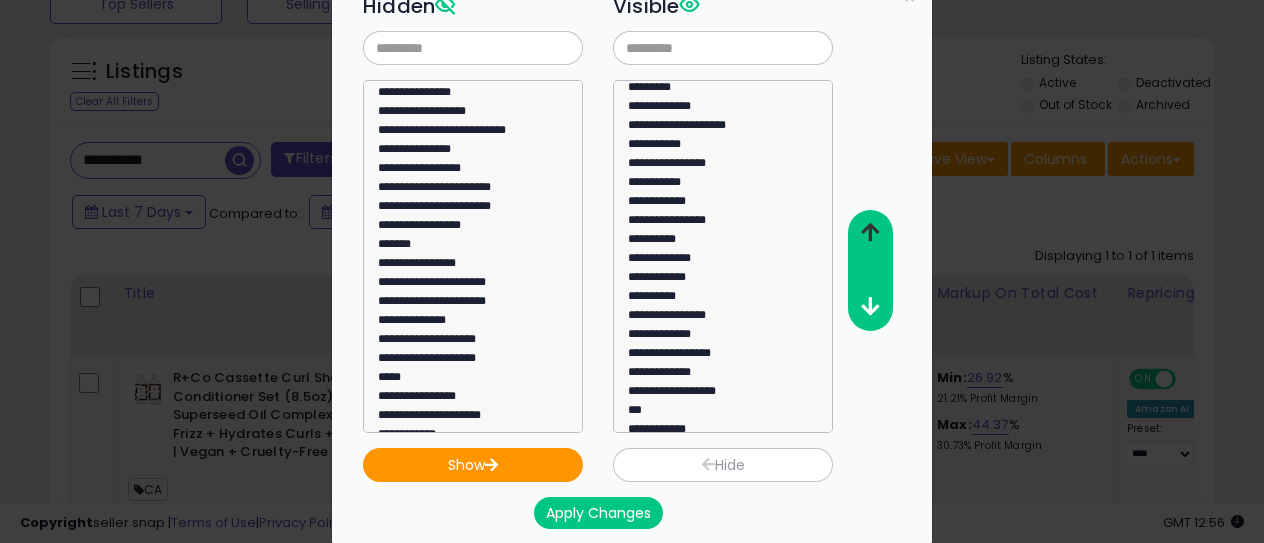 scroll, scrollTop: 176, scrollLeft: 0, axis: vertical 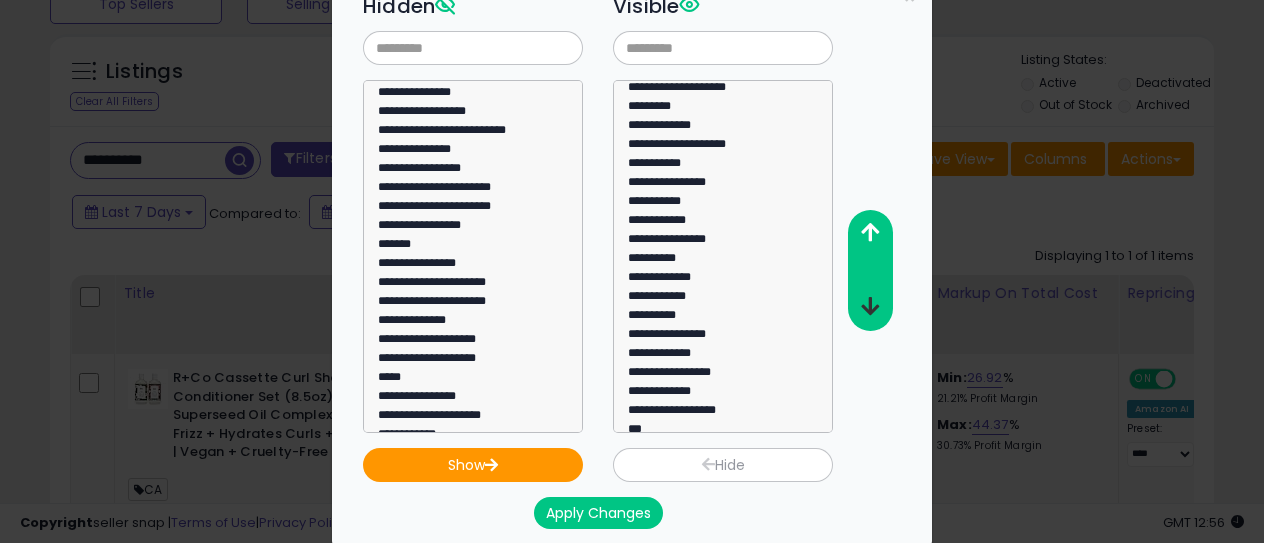 click at bounding box center [869, 307] 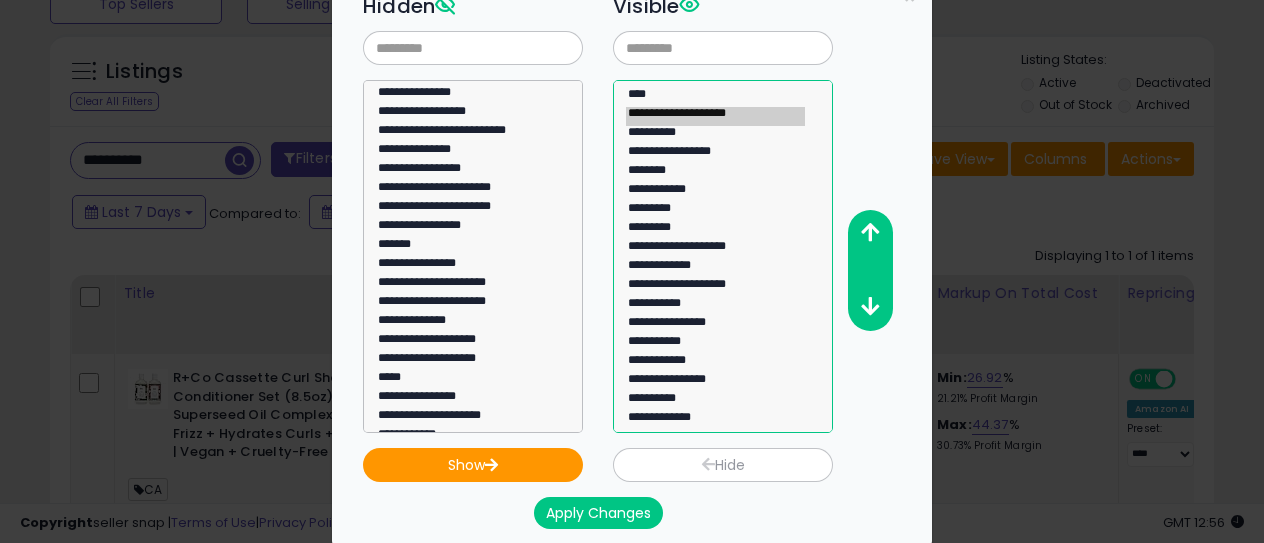 scroll, scrollTop: 14, scrollLeft: 0, axis: vertical 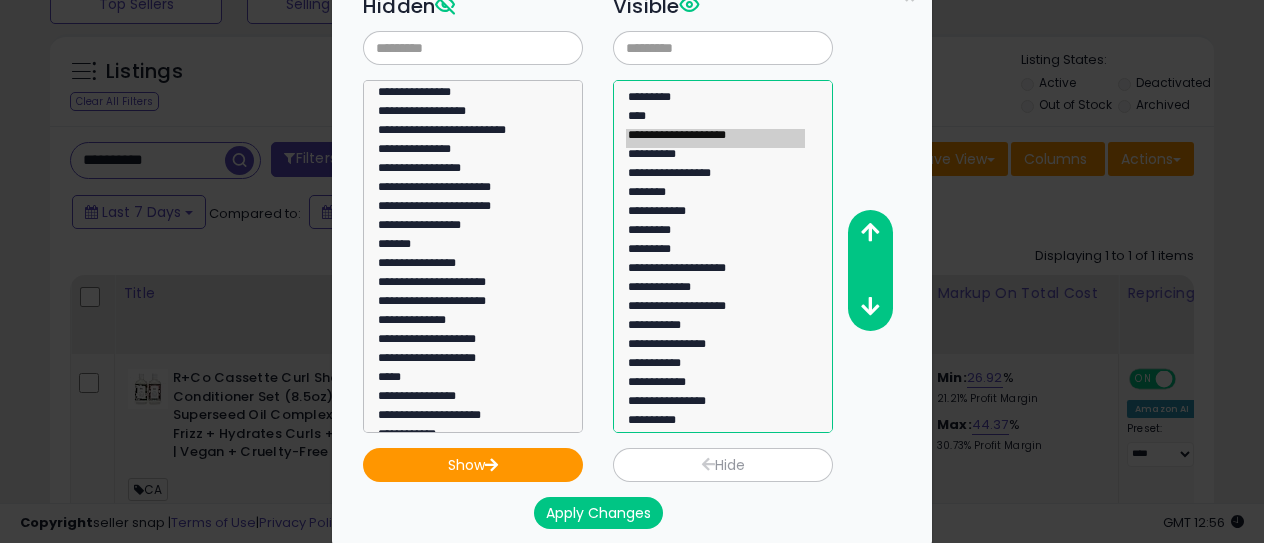 click on "**********" 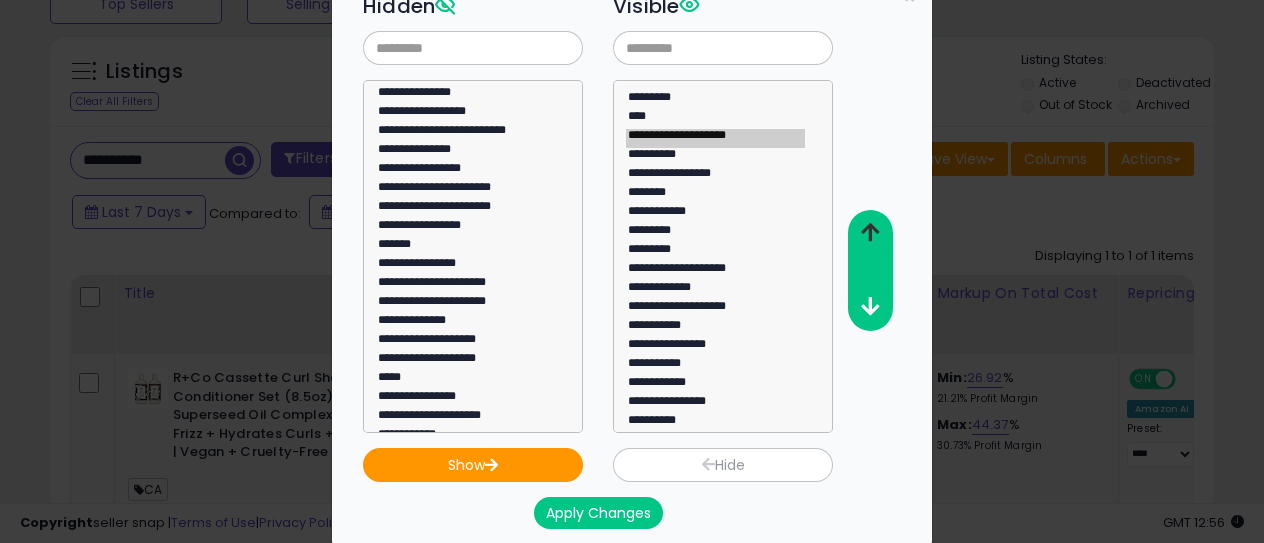 click at bounding box center (870, 232) 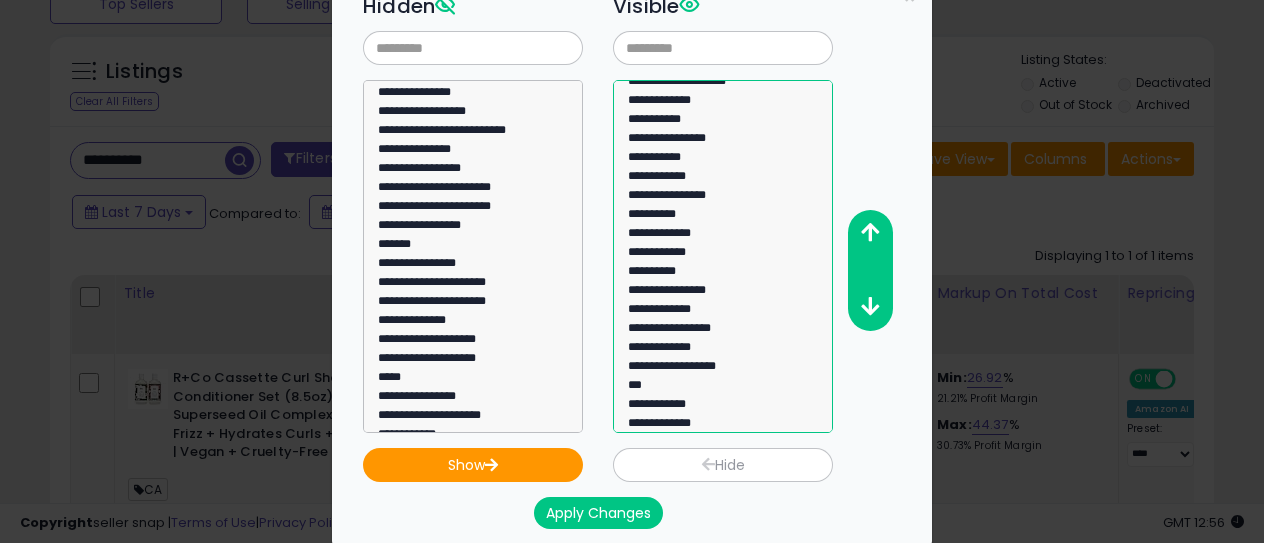 scroll, scrollTop: 228, scrollLeft: 0, axis: vertical 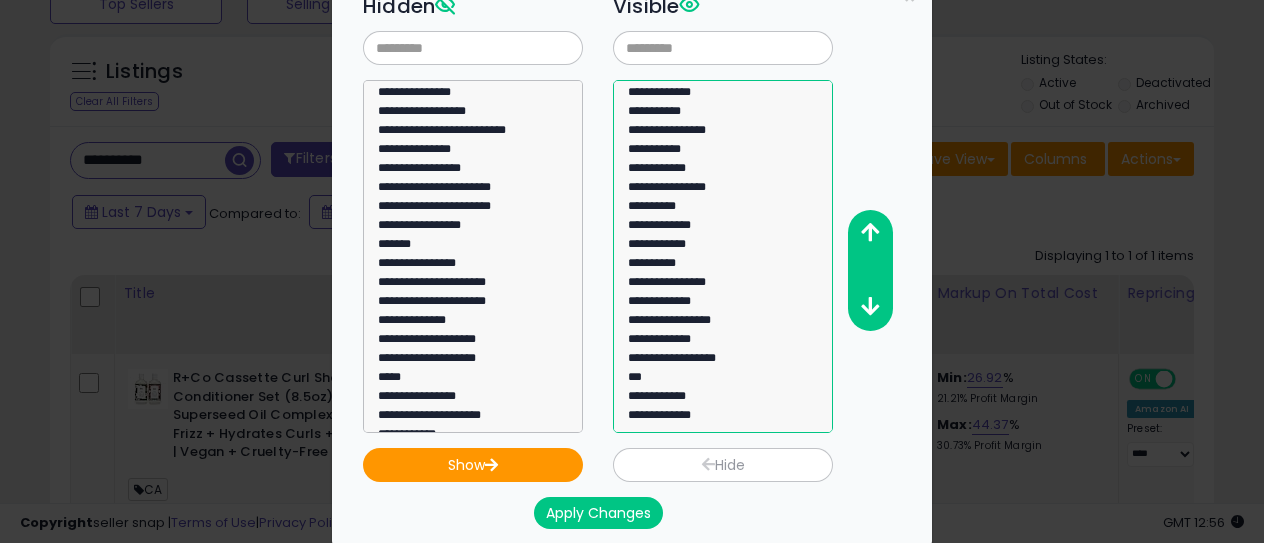 select on "***" 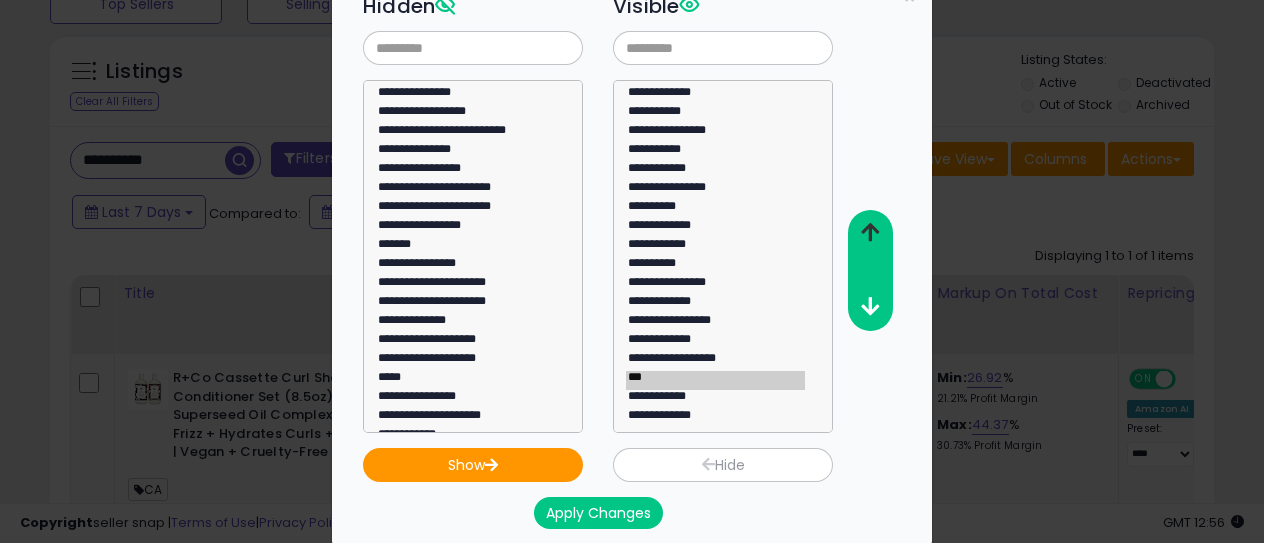 click at bounding box center (870, 232) 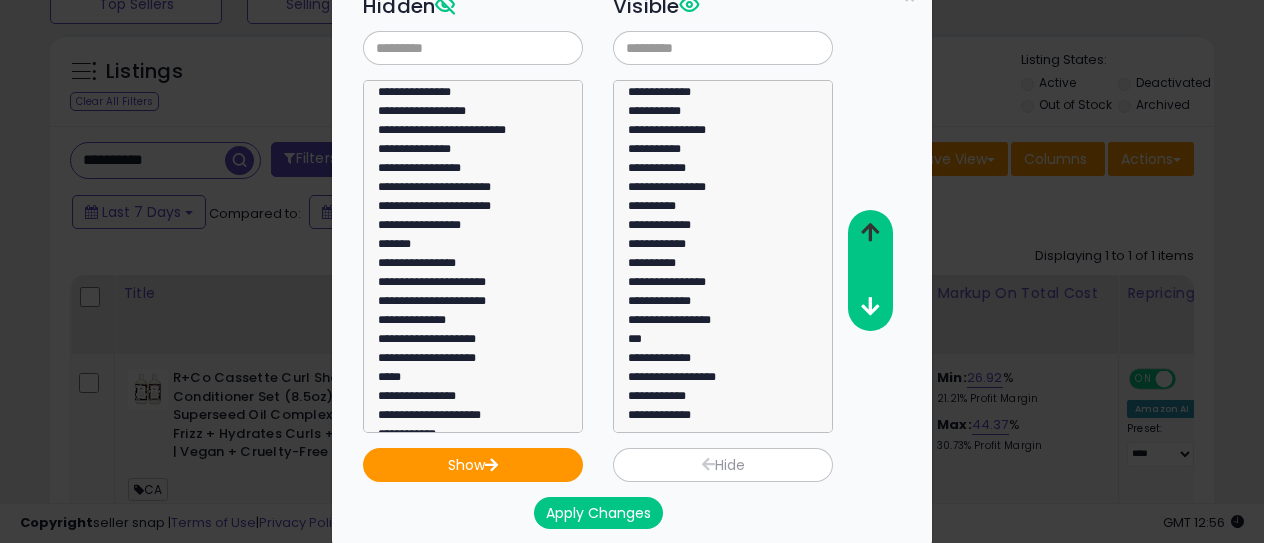 click at bounding box center (870, 232) 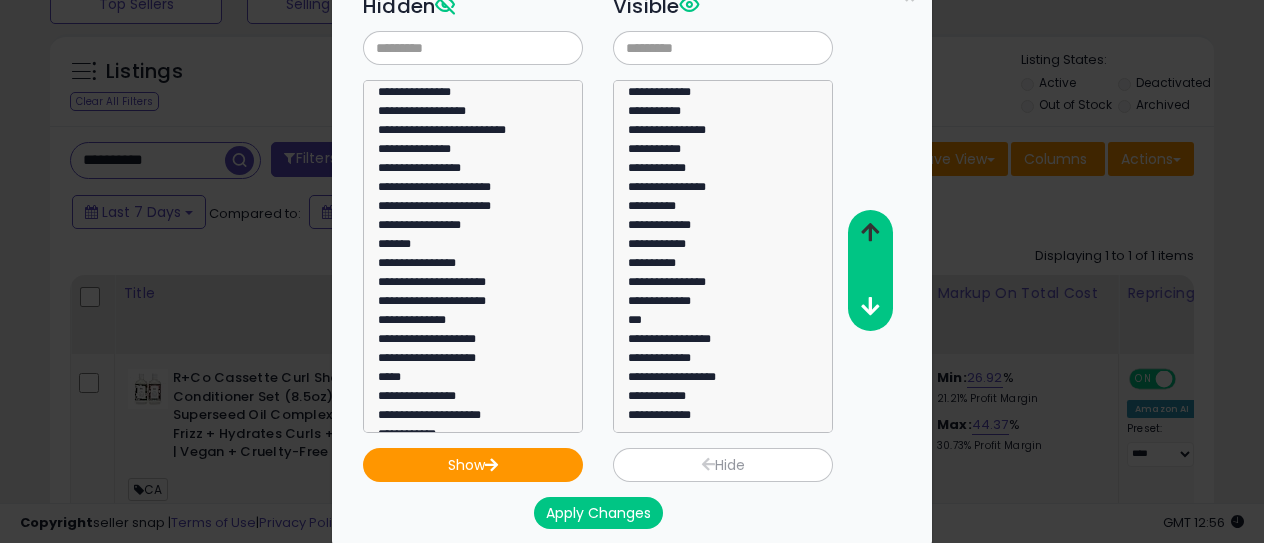 click at bounding box center [870, 232] 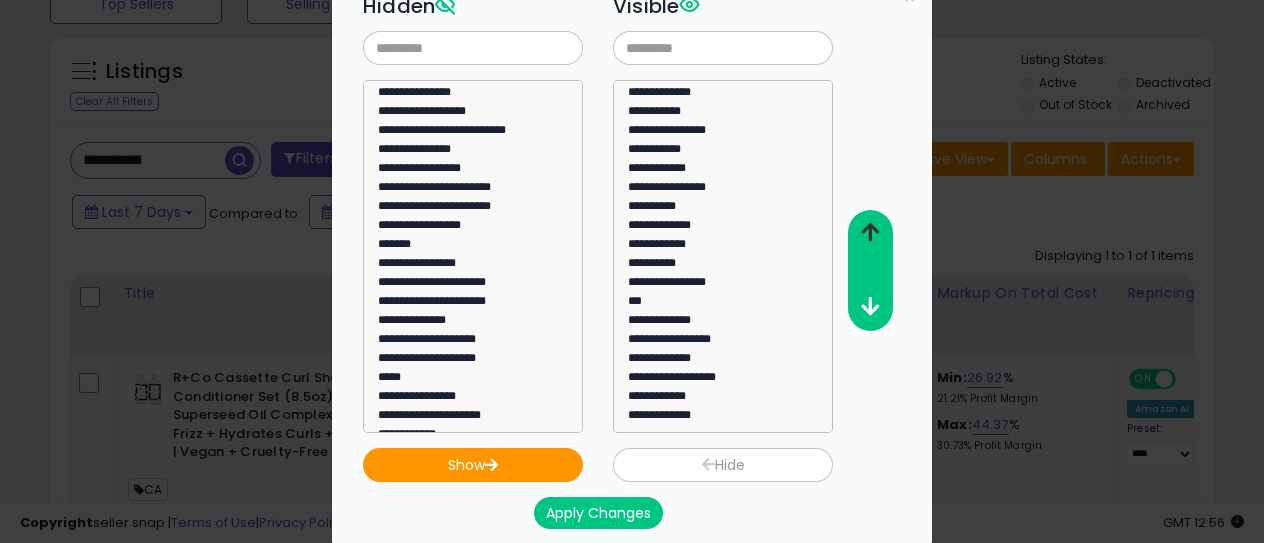 click at bounding box center (870, 232) 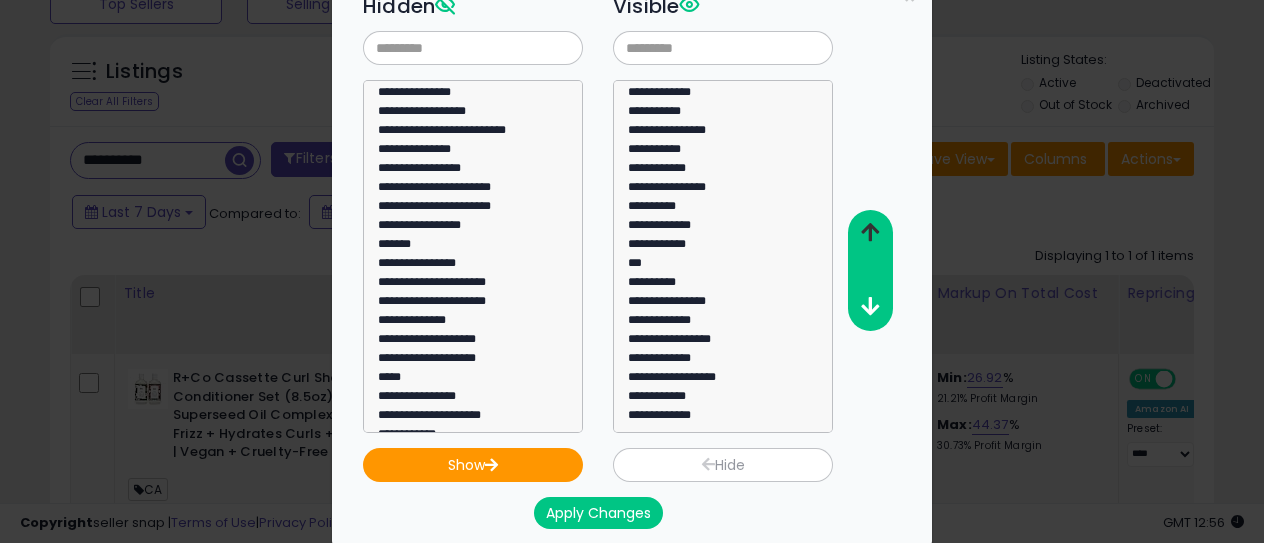 click at bounding box center (870, 232) 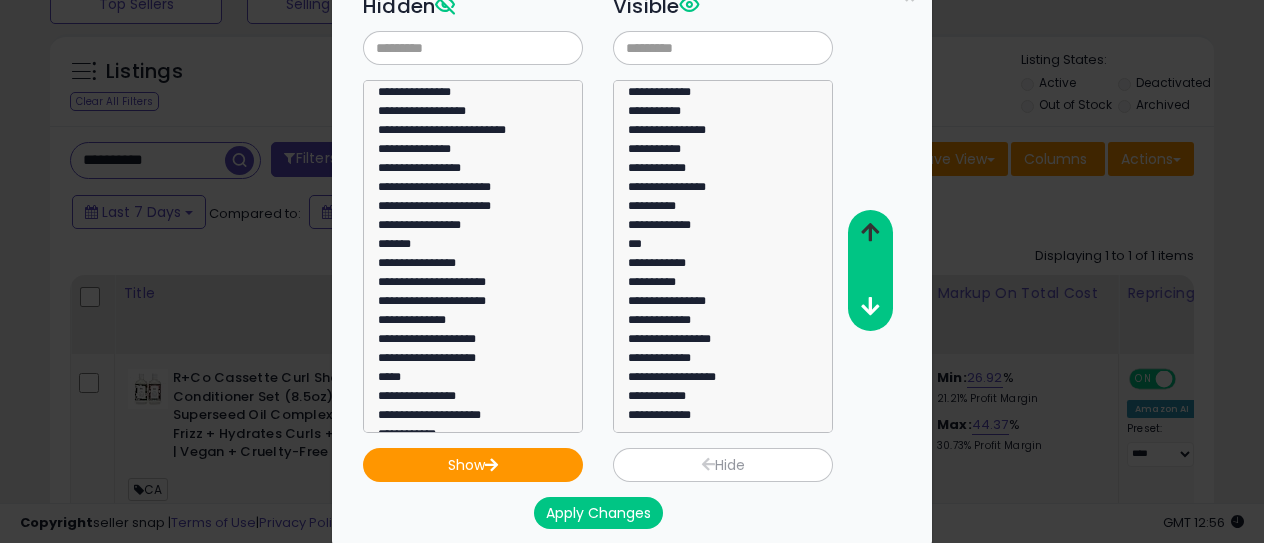 click at bounding box center [870, 232] 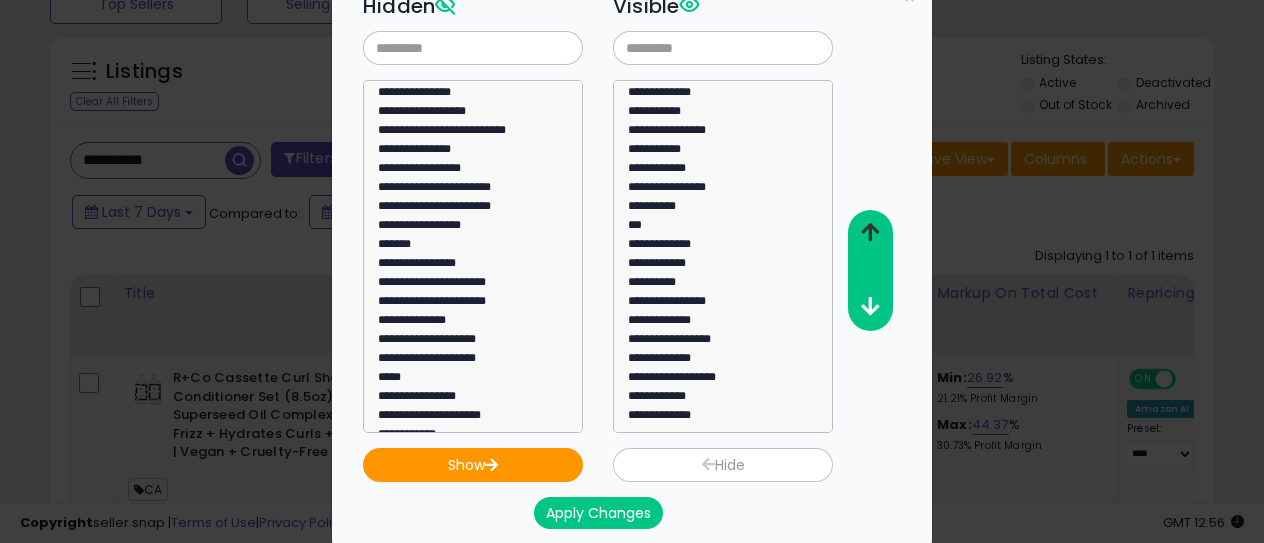 click at bounding box center (870, 232) 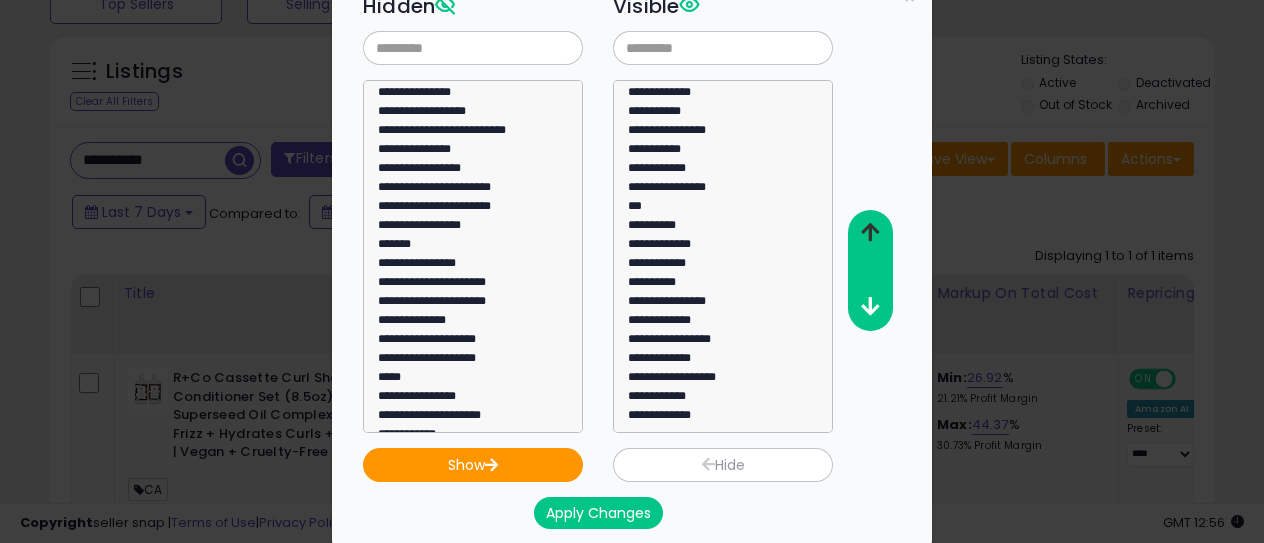 click at bounding box center (870, 232) 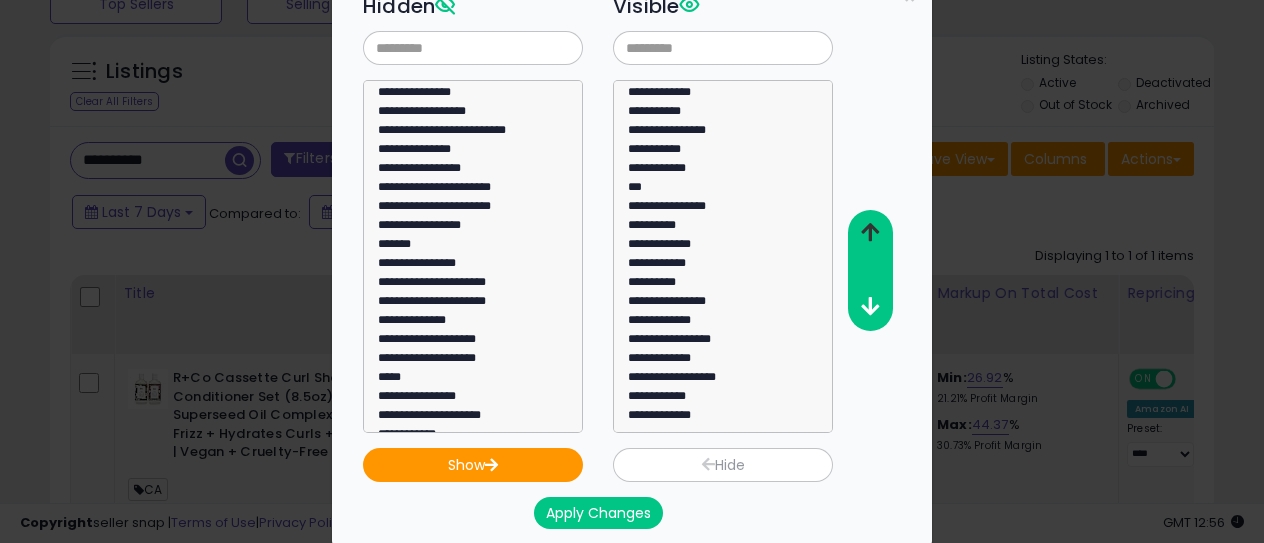 click at bounding box center [870, 232] 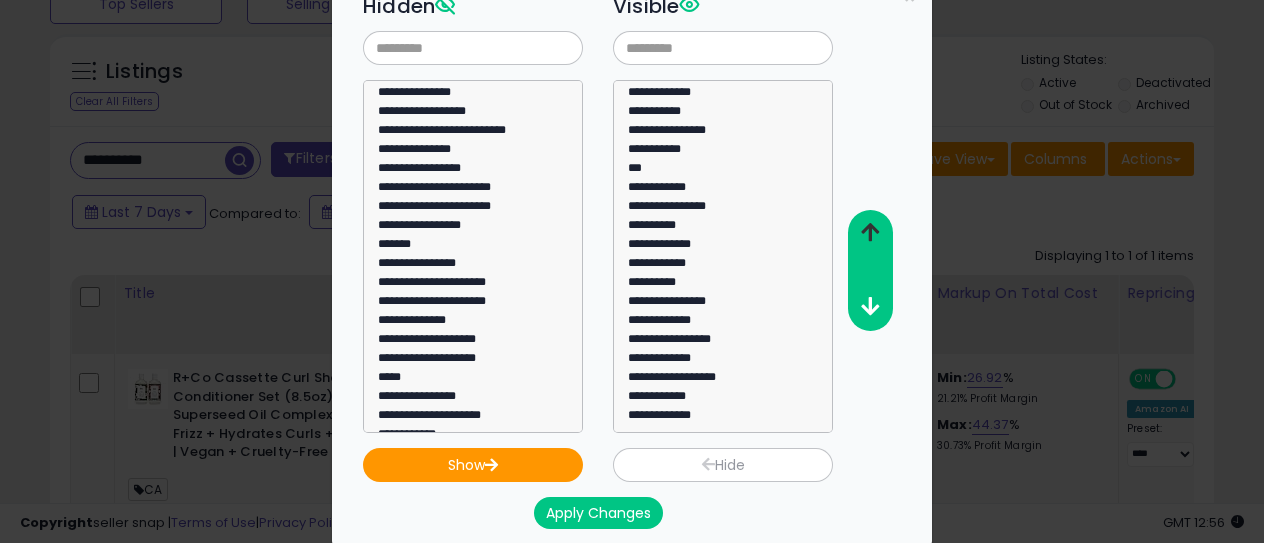 click at bounding box center [870, 232] 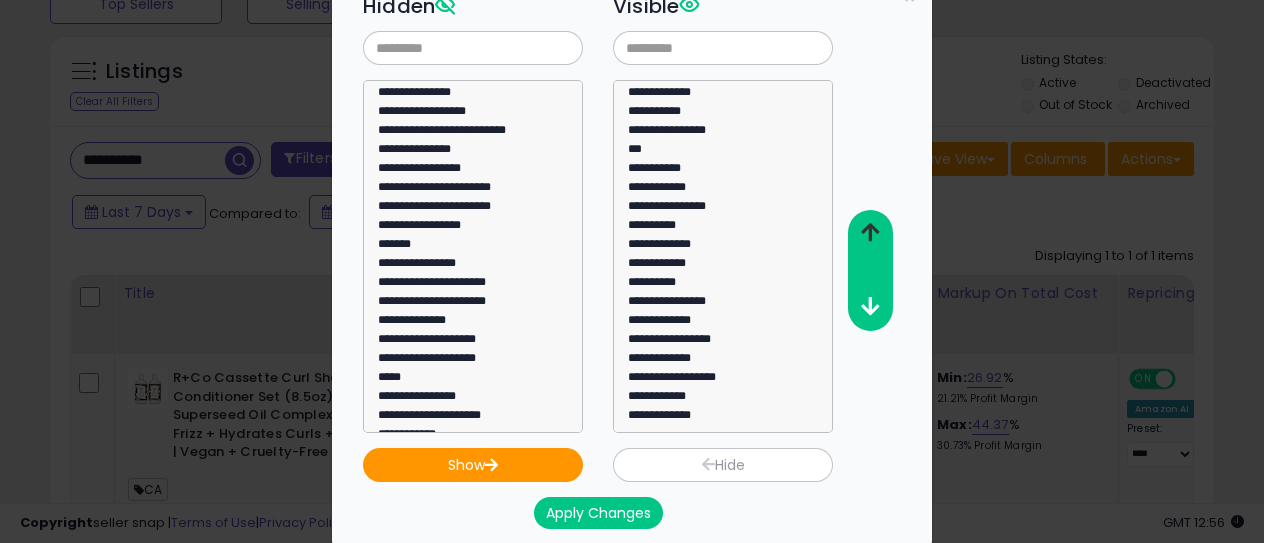 click at bounding box center (870, 232) 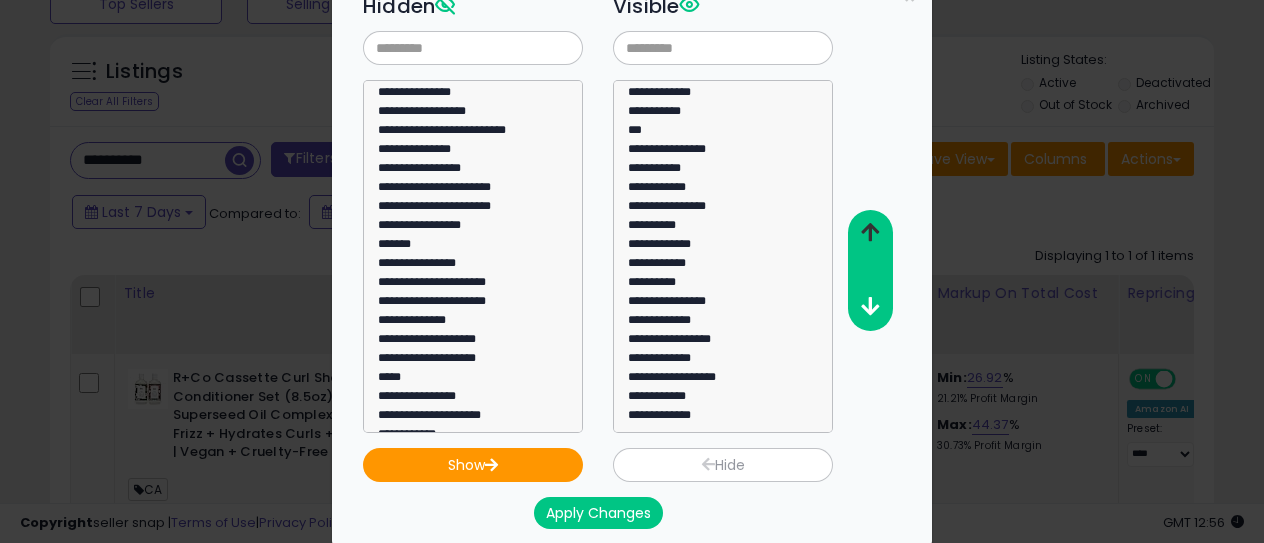 click at bounding box center [870, 232] 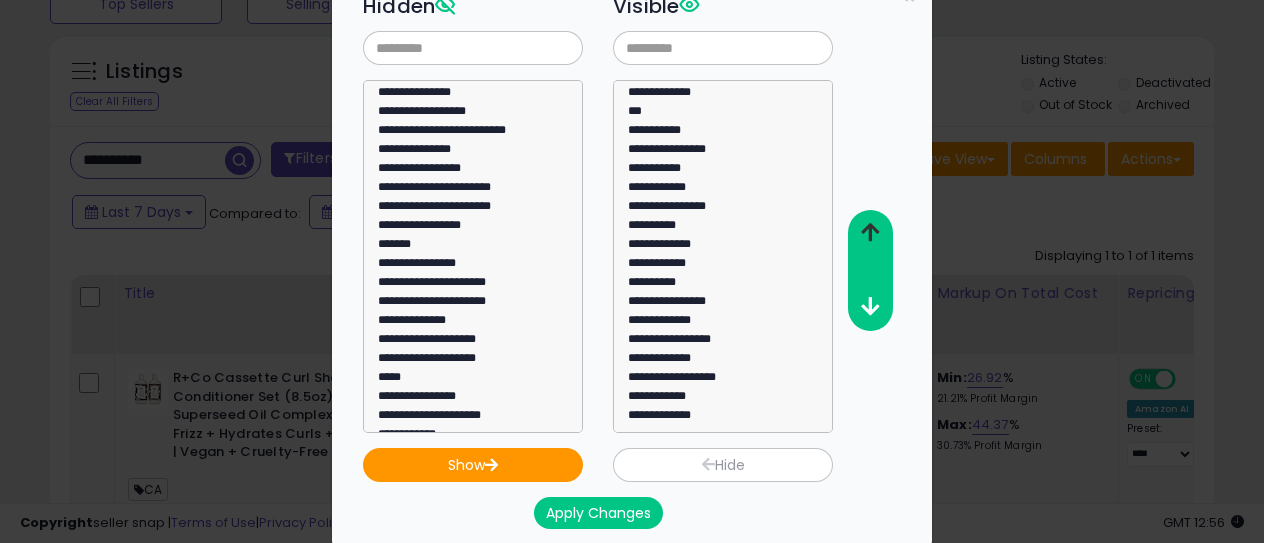 click at bounding box center [870, 232] 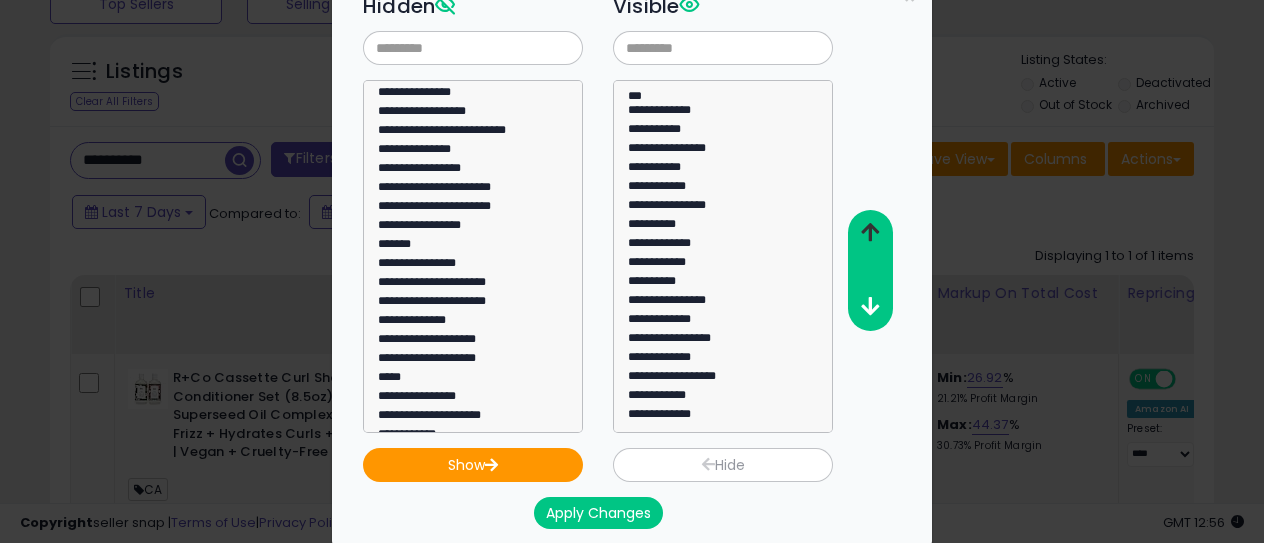 click at bounding box center [870, 232] 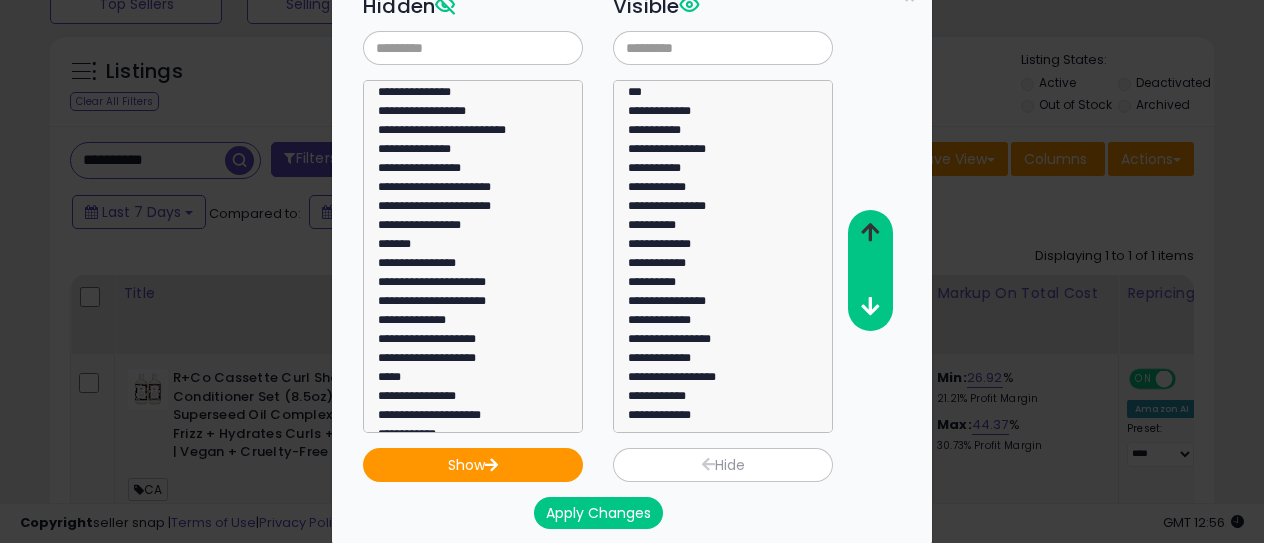 scroll, scrollTop: 214, scrollLeft: 0, axis: vertical 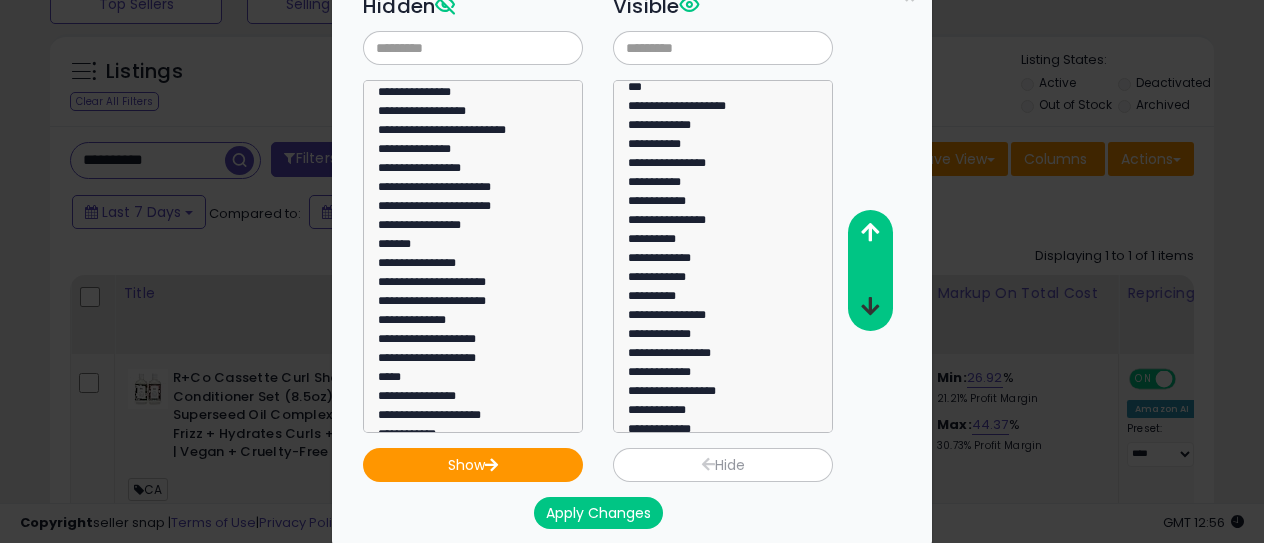 click at bounding box center (870, 306) 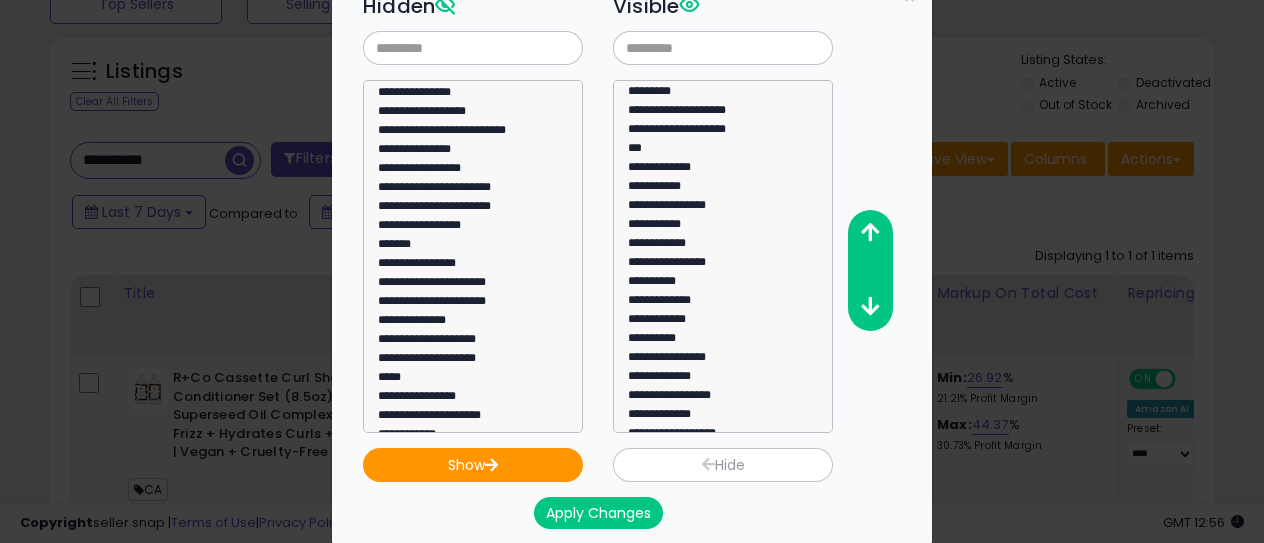 scroll, scrollTop: 128, scrollLeft: 0, axis: vertical 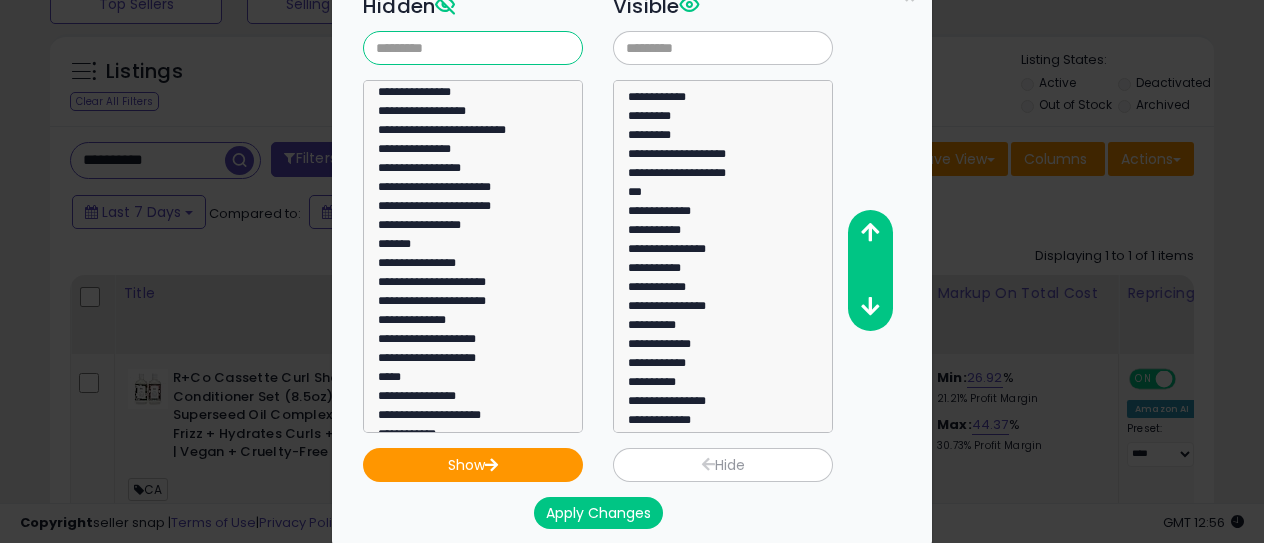 click at bounding box center [473, 48] 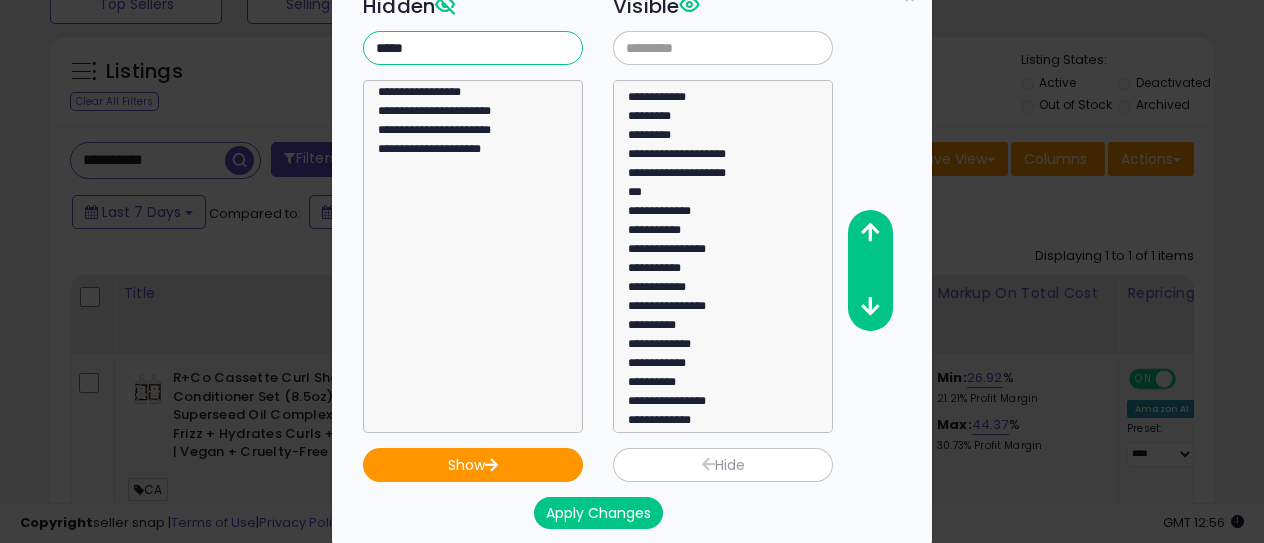 type on "*****" 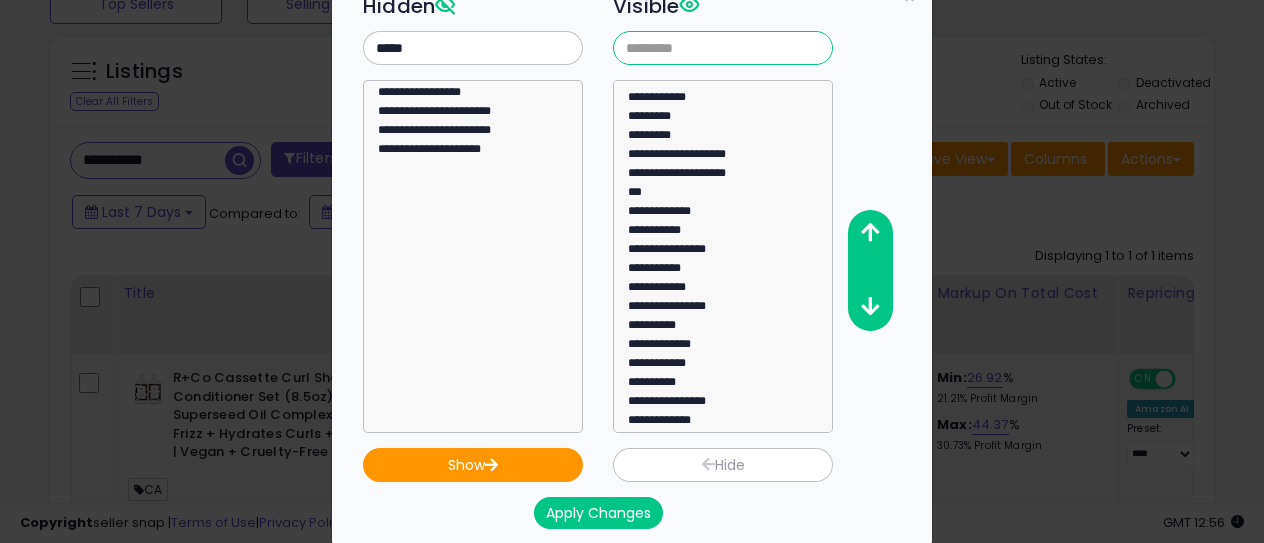 click at bounding box center [723, 48] 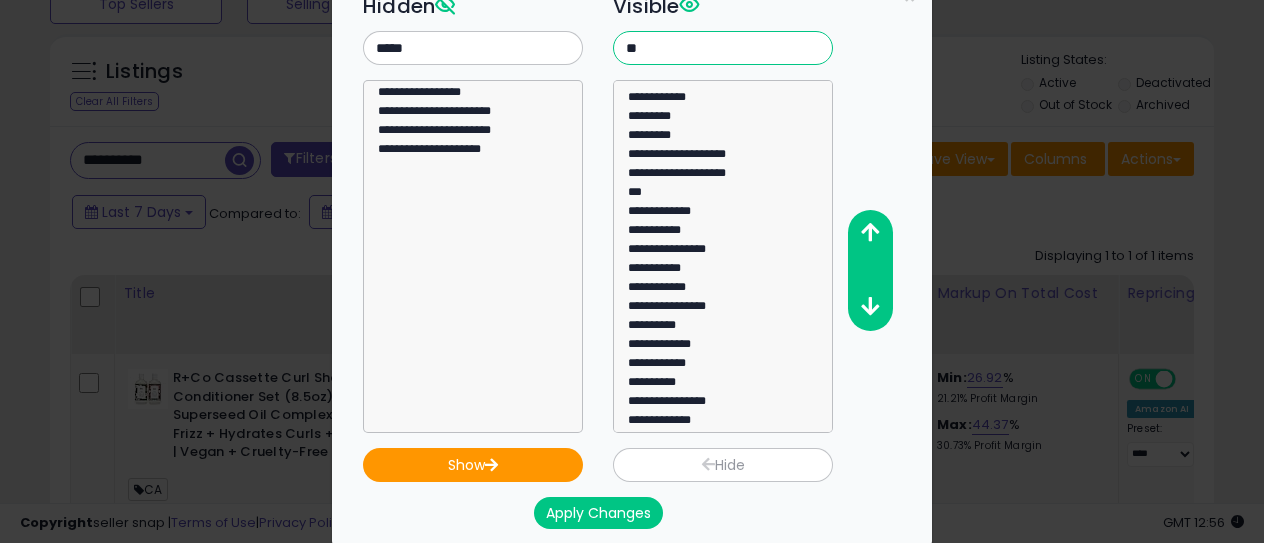 scroll, scrollTop: 0, scrollLeft: 0, axis: both 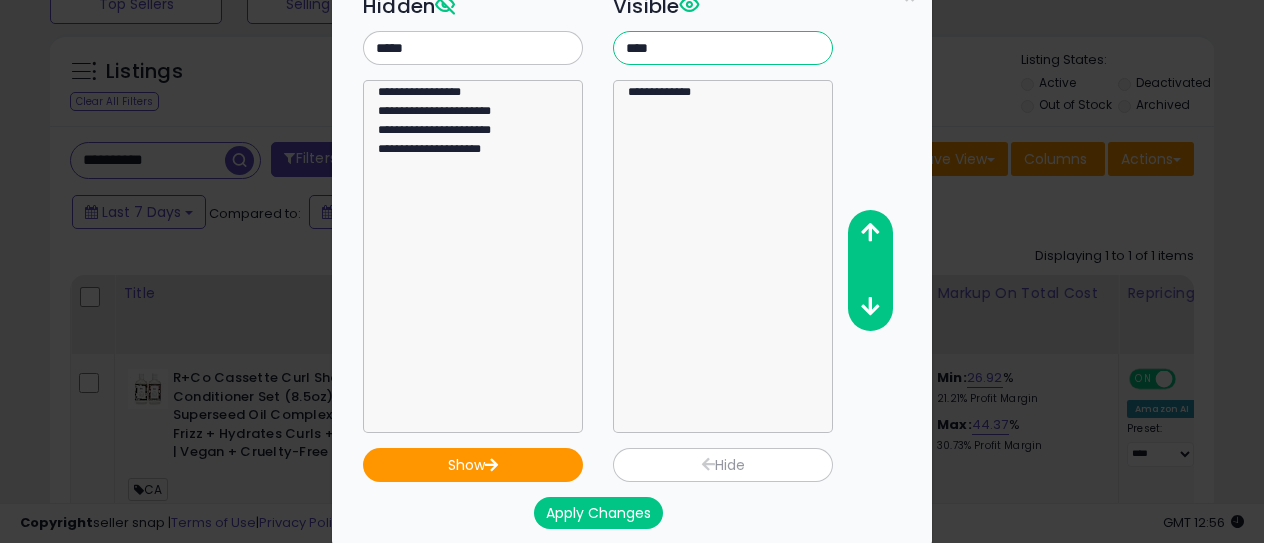 type on "****" 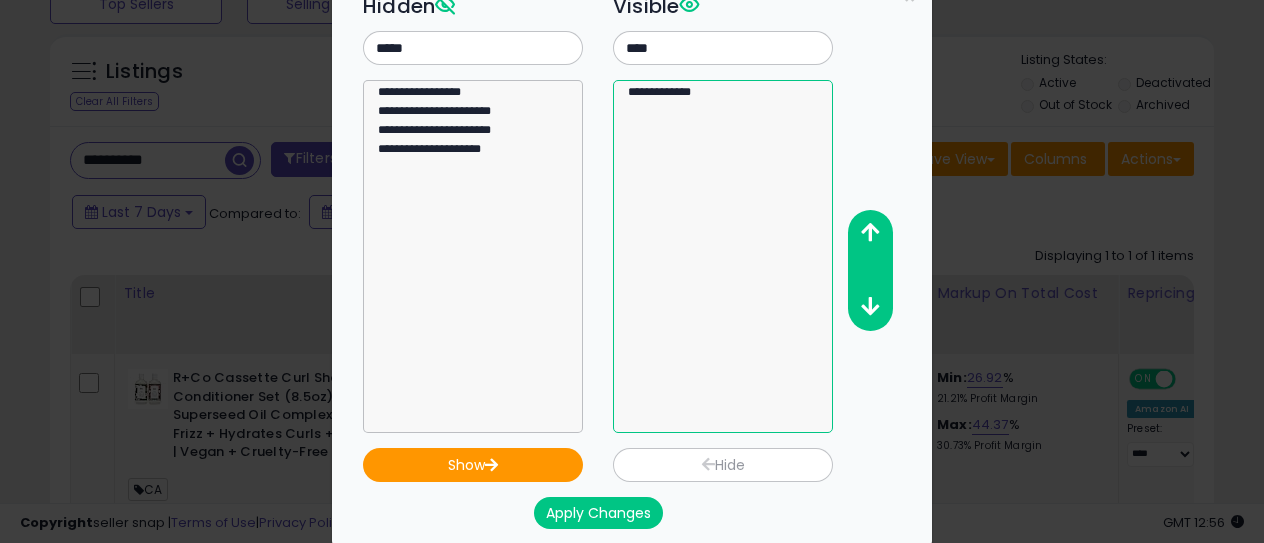 select on "**********" 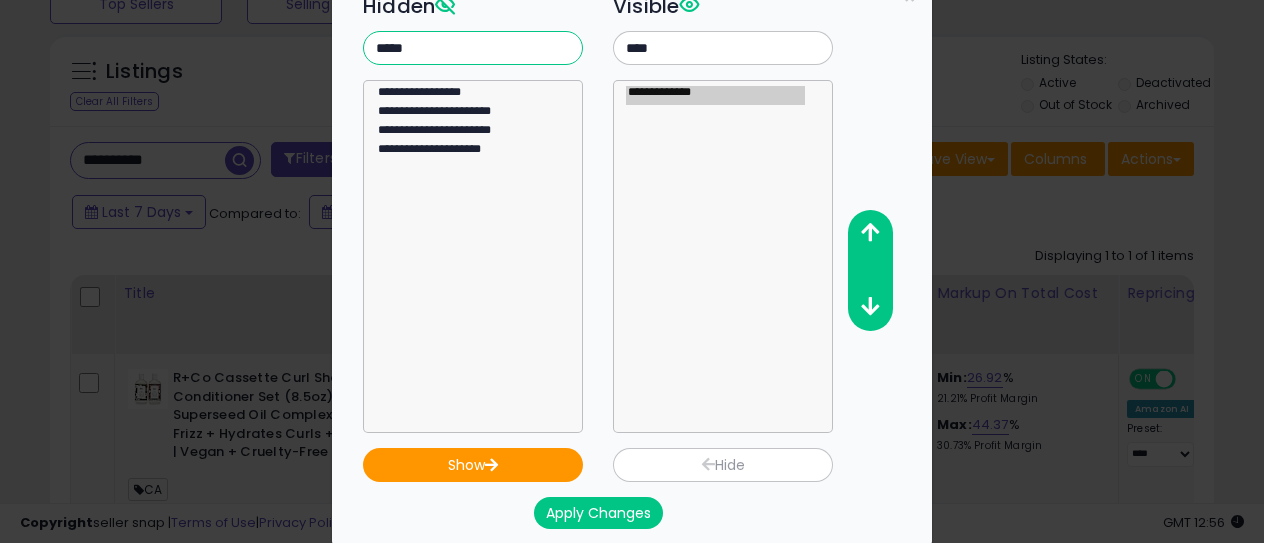 click on "*****" at bounding box center [473, 48] 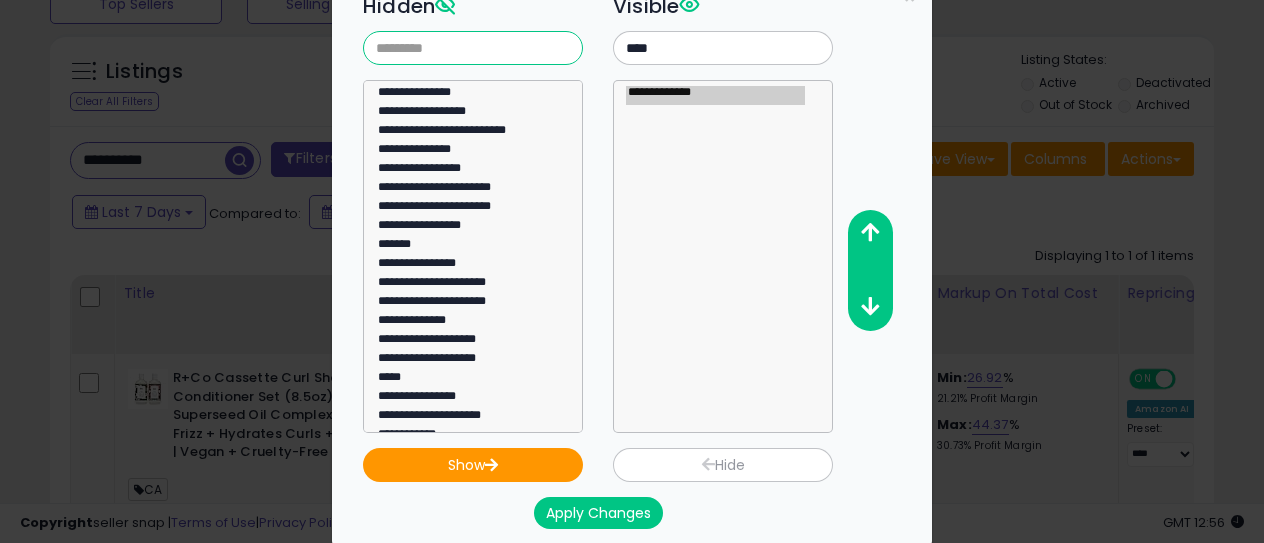 type 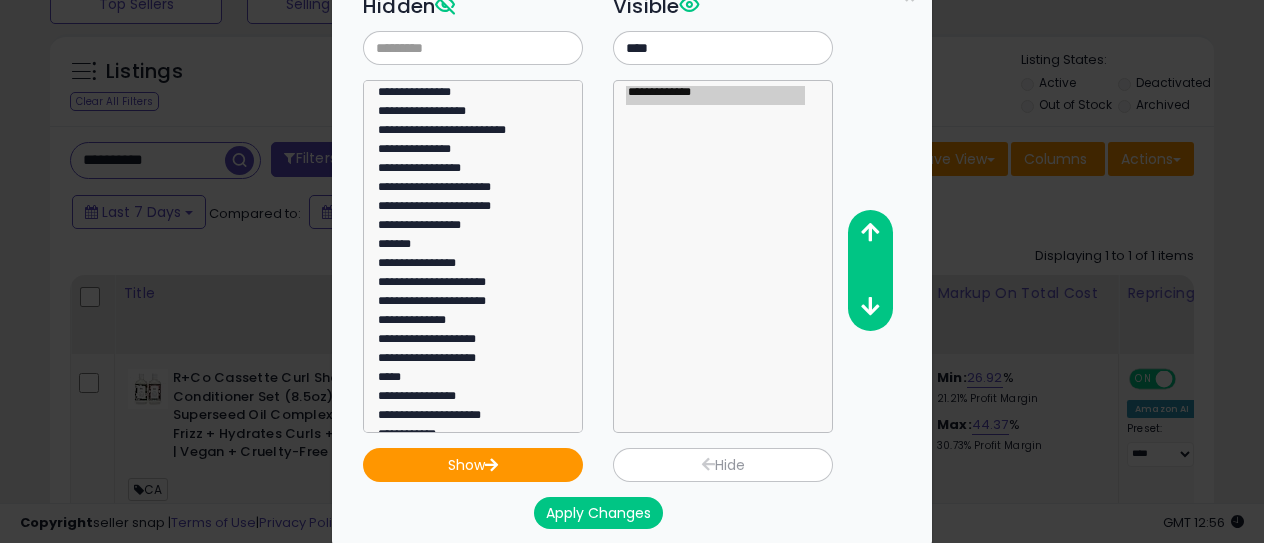 click on "**********" at bounding box center (723, 209) 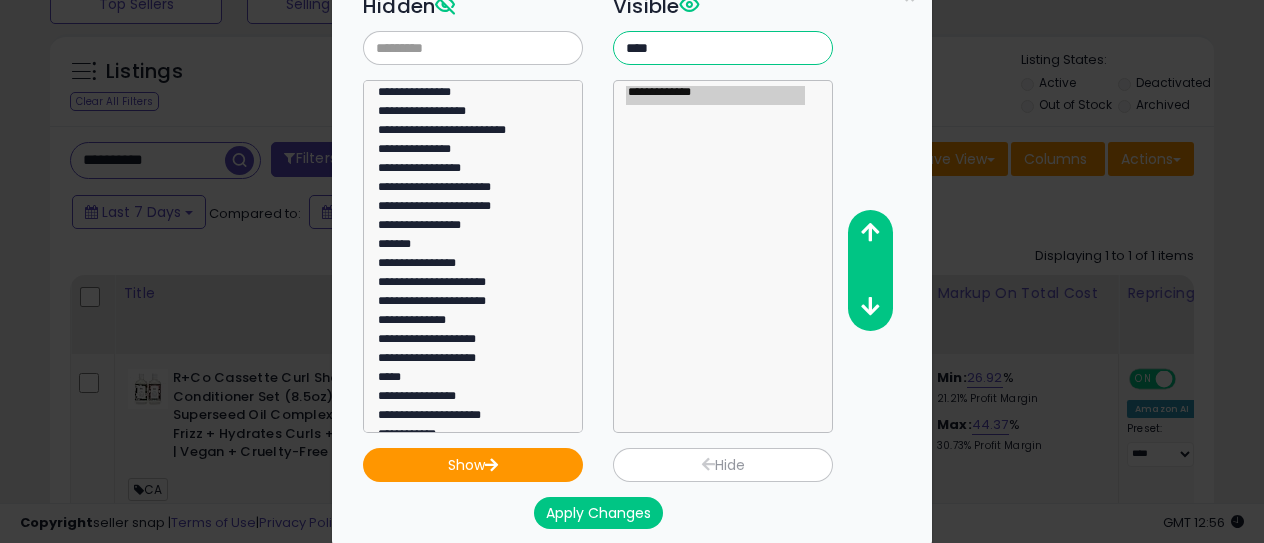 click on "****" at bounding box center (723, 48) 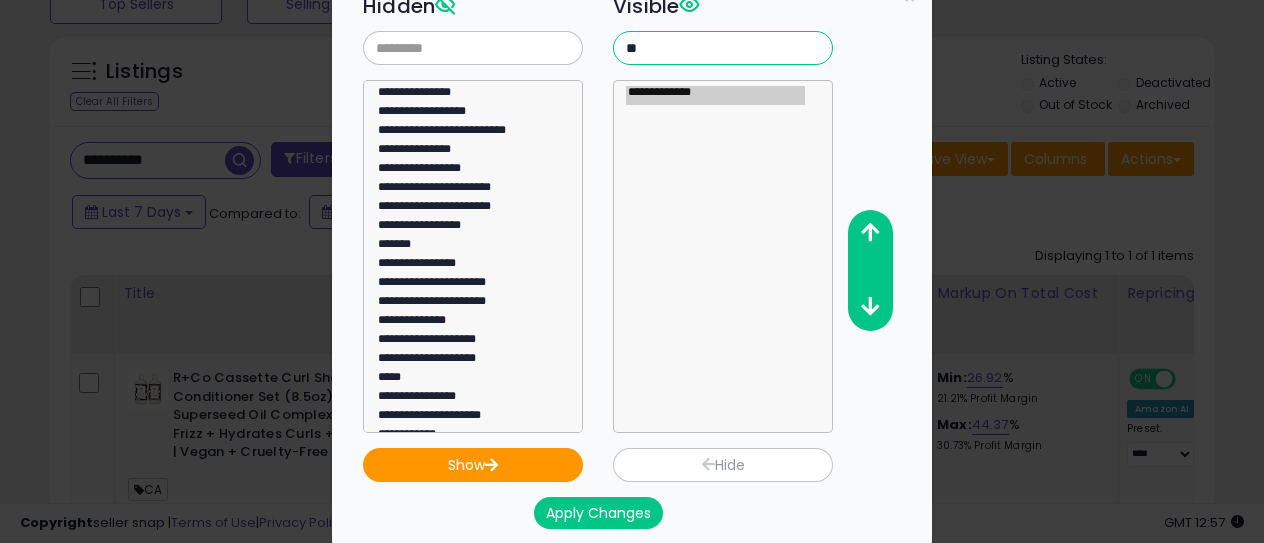 type on "*" 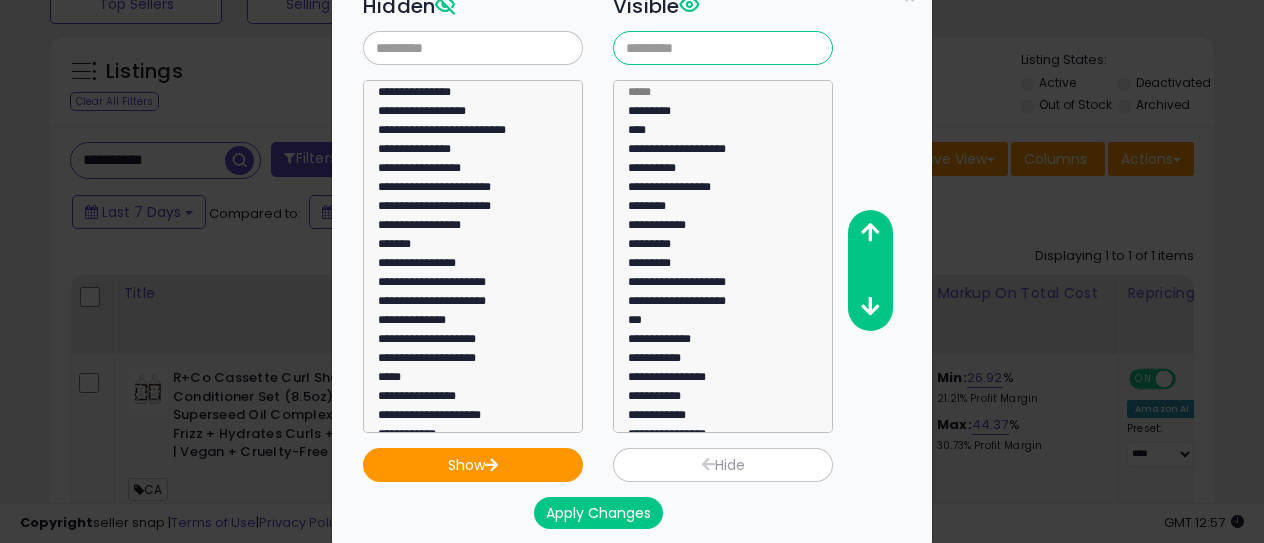 type 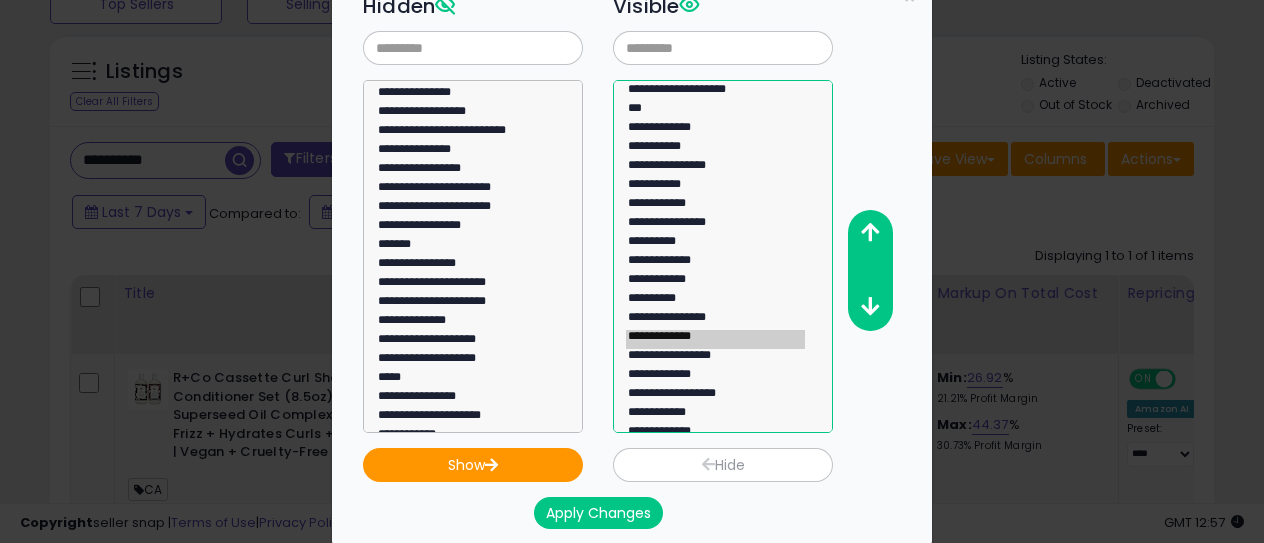 scroll, scrollTop: 228, scrollLeft: 0, axis: vertical 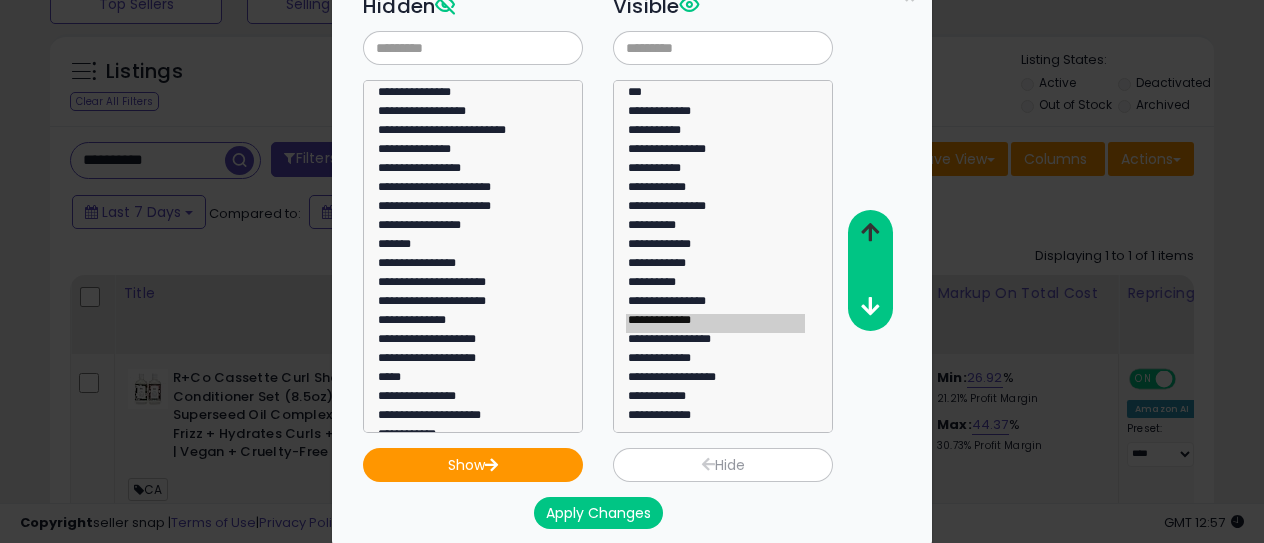 click at bounding box center [870, 232] 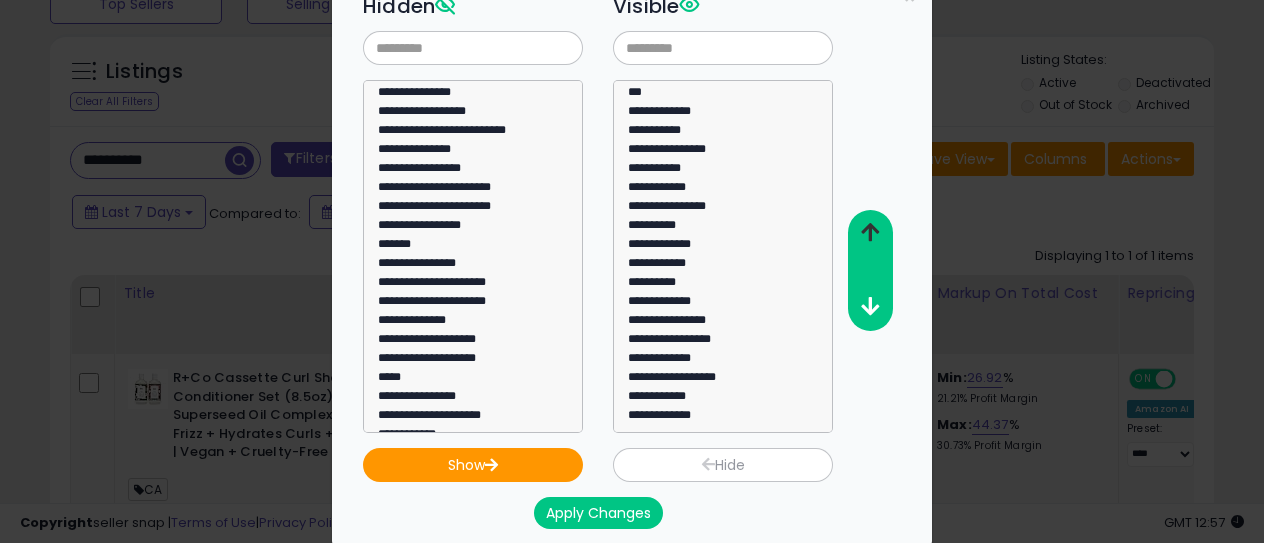 click at bounding box center (870, 232) 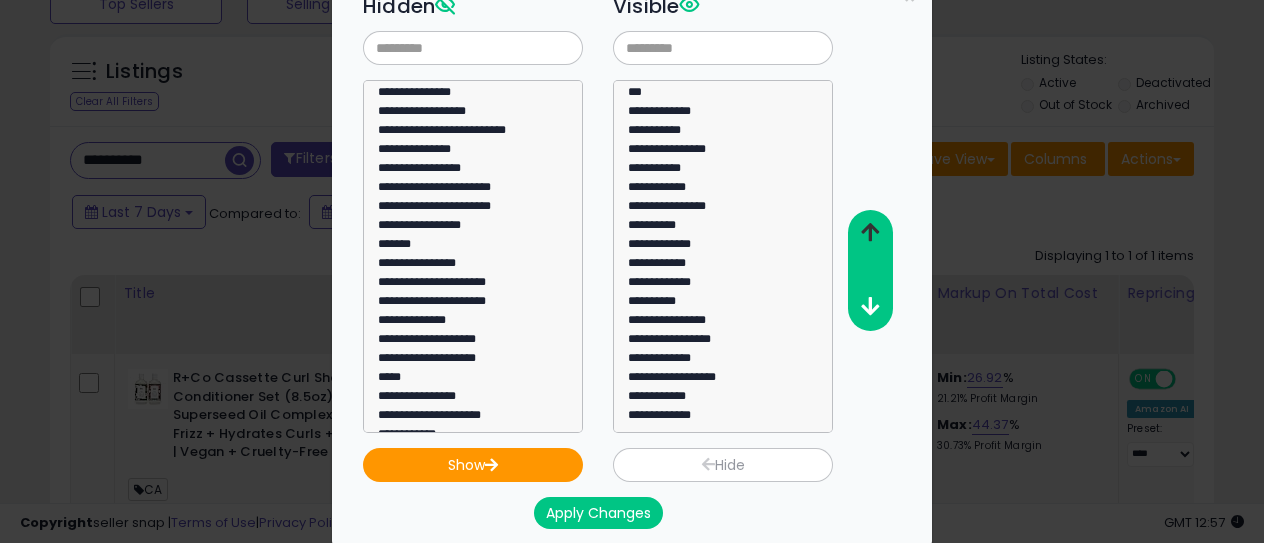 click at bounding box center (870, 232) 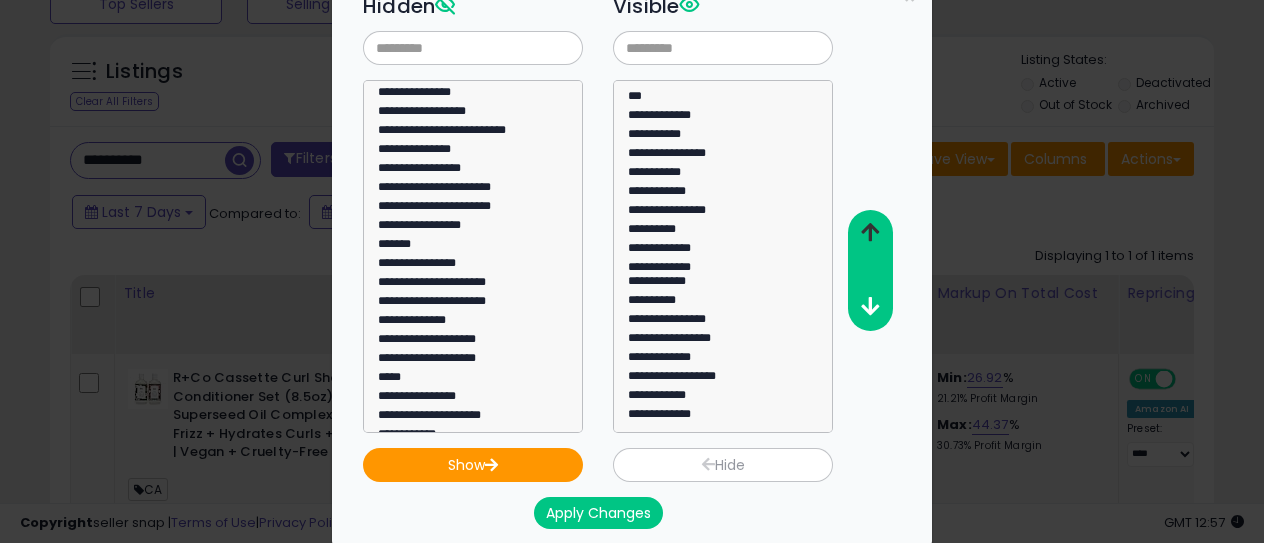 click at bounding box center (870, 232) 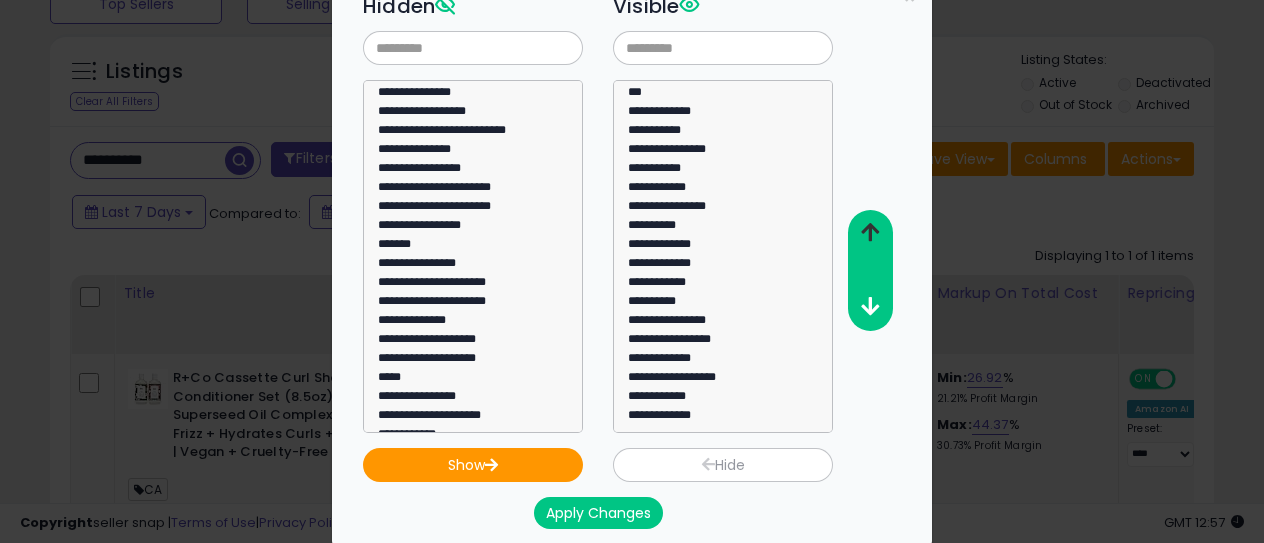 click at bounding box center [870, 232] 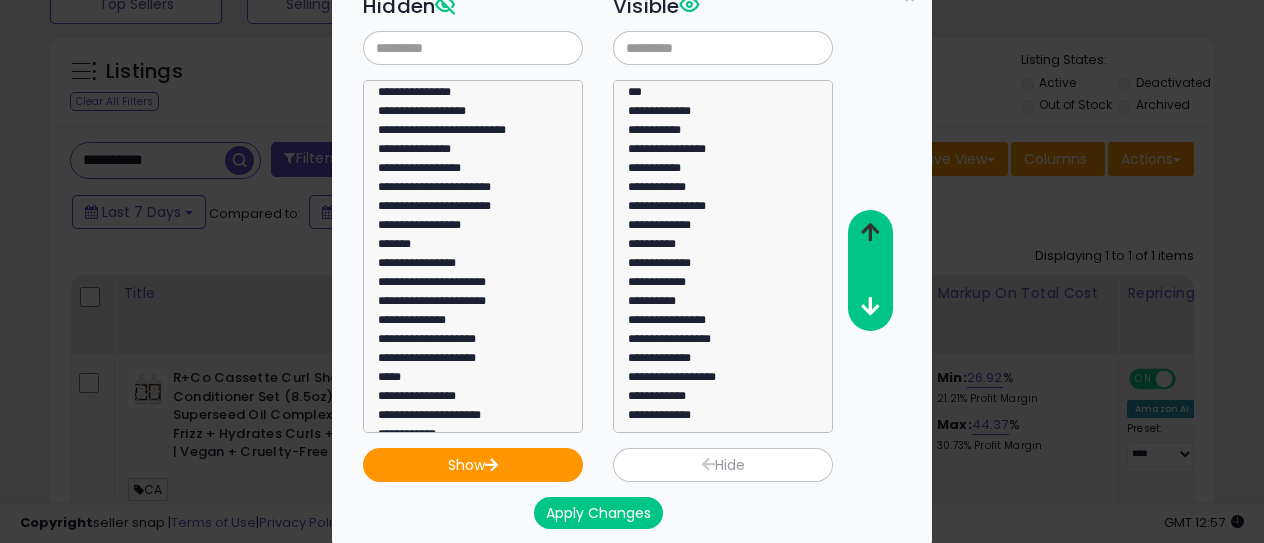 click at bounding box center (870, 232) 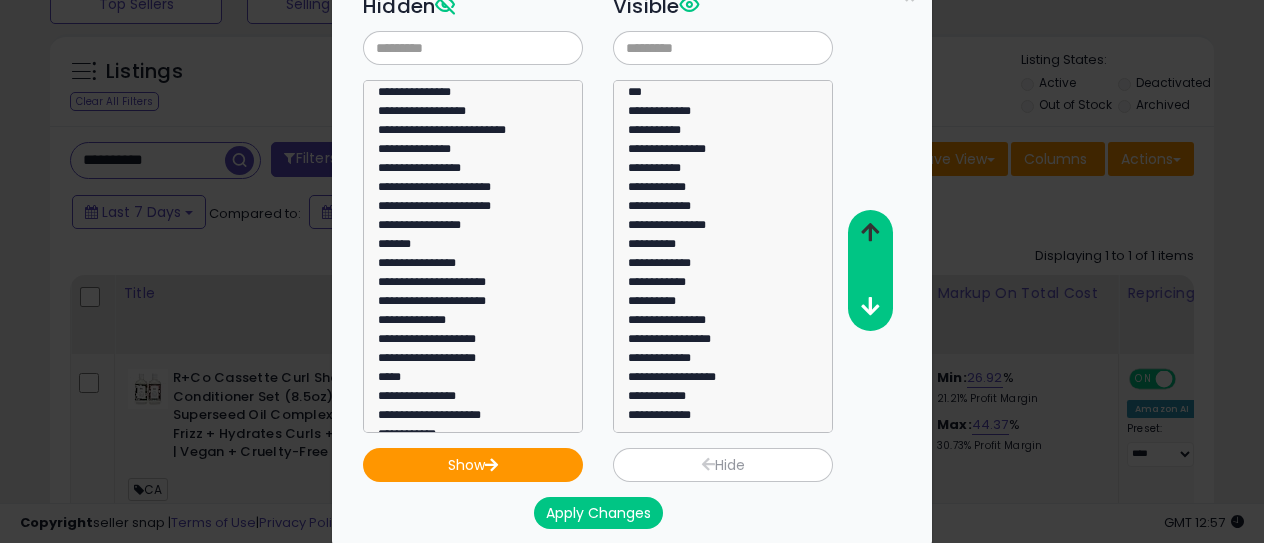 click at bounding box center [870, 232] 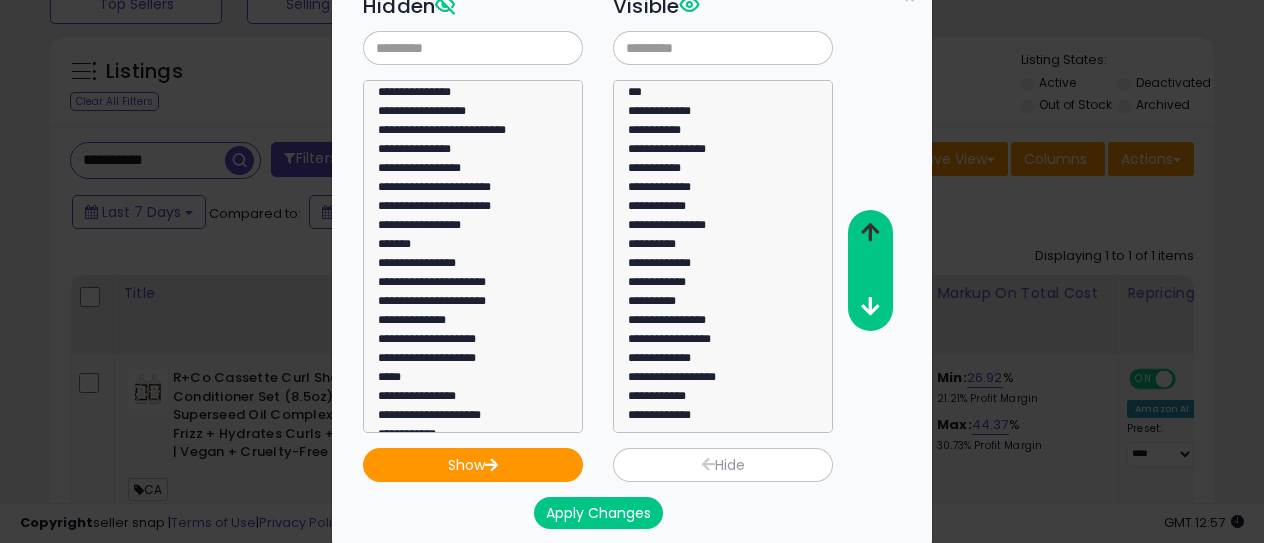click at bounding box center [870, 232] 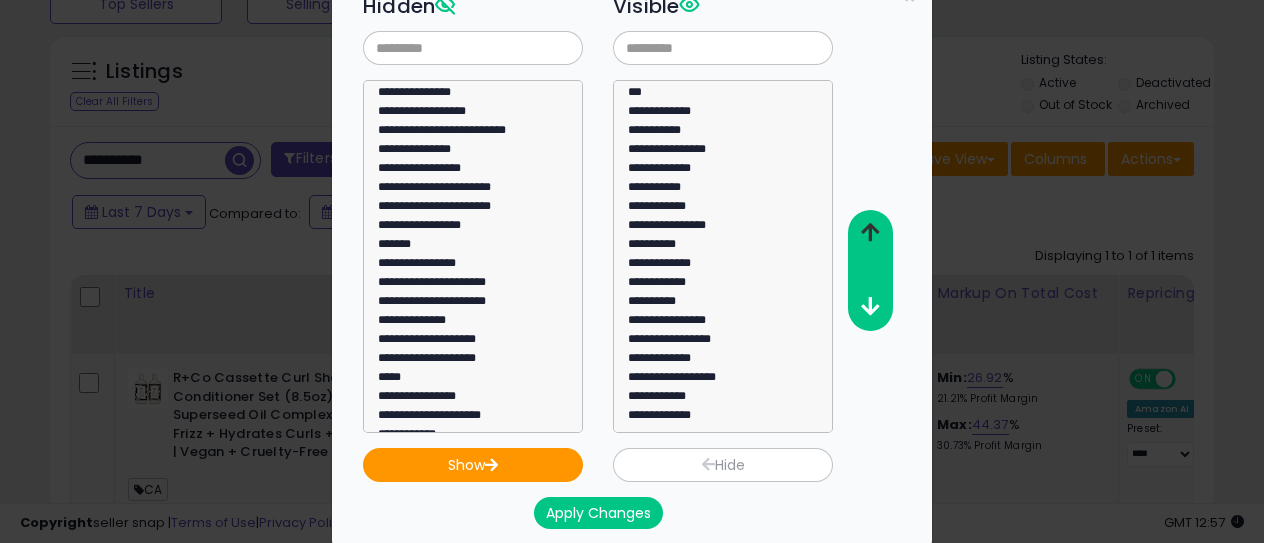 click at bounding box center (870, 232) 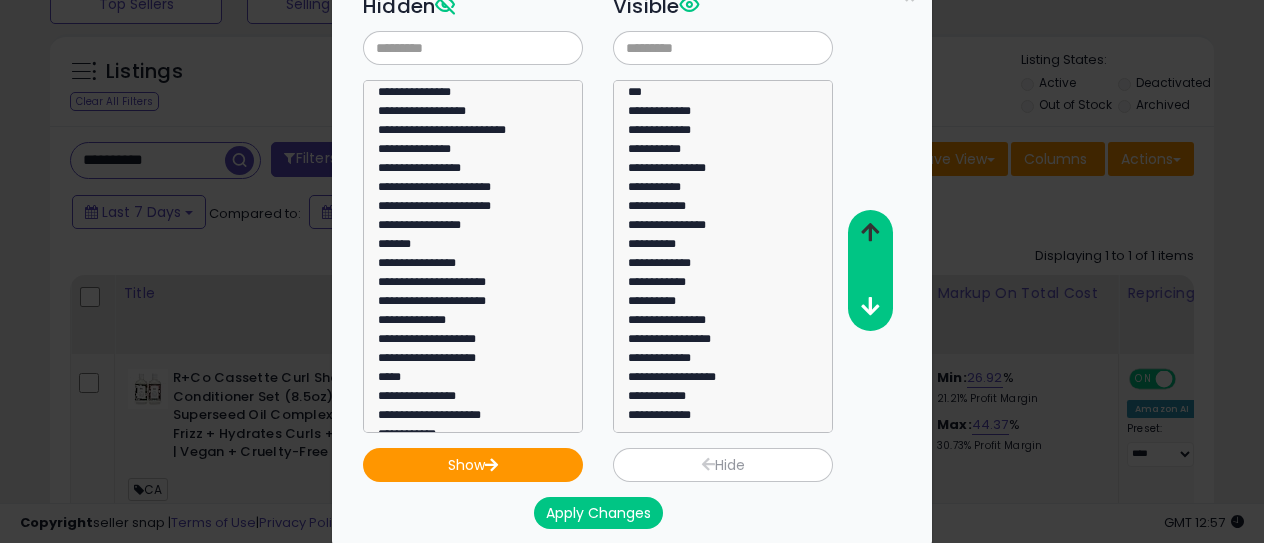 click at bounding box center [870, 232] 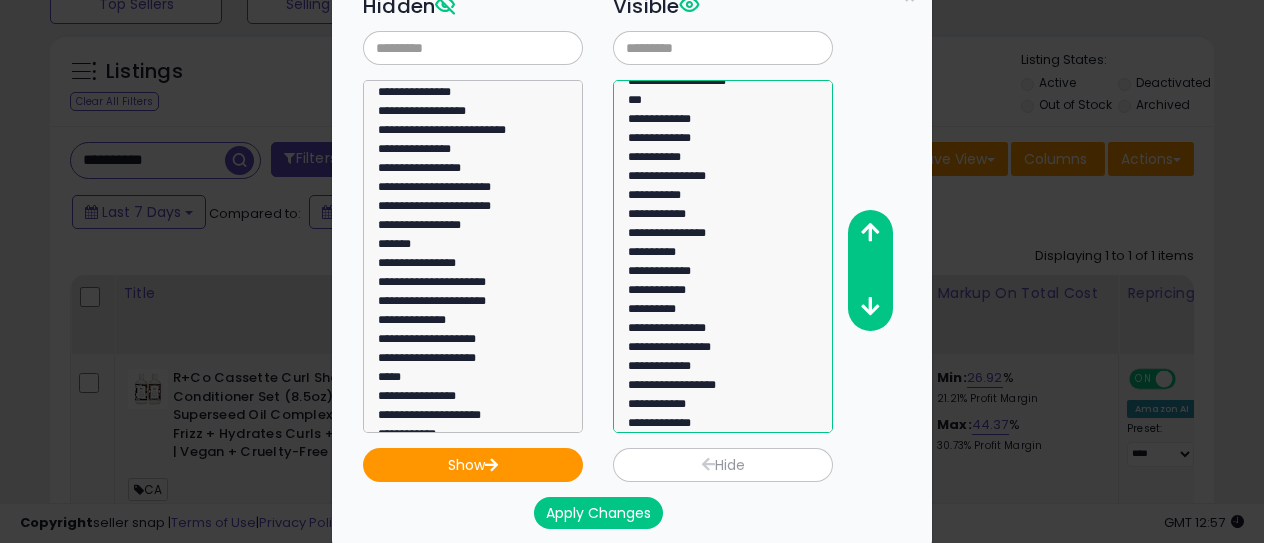 scroll, scrollTop: 228, scrollLeft: 0, axis: vertical 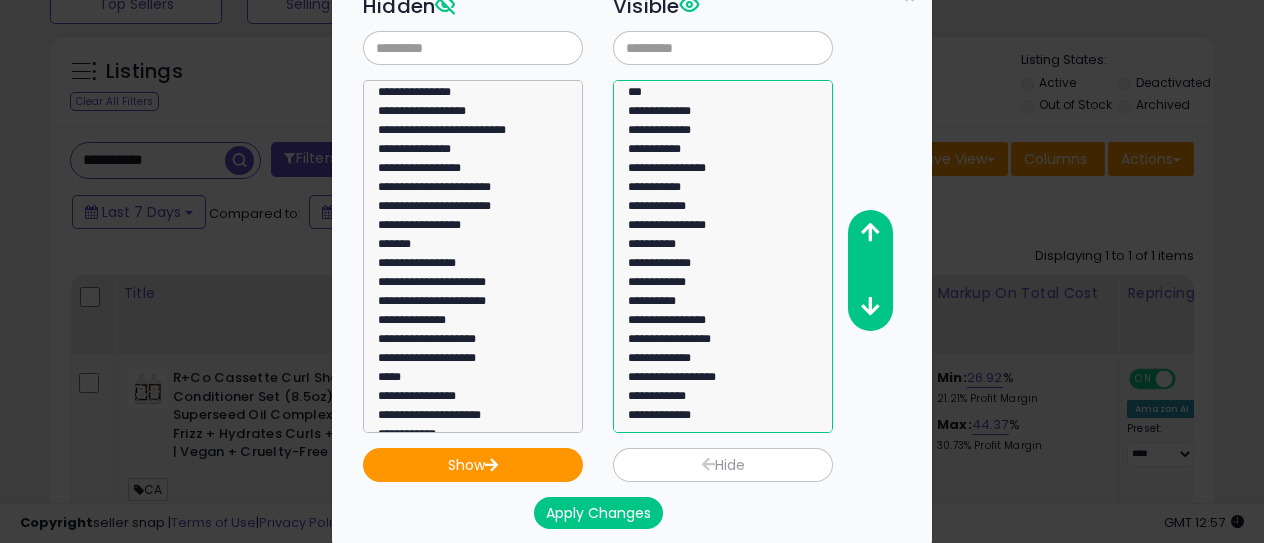 select on "**********" 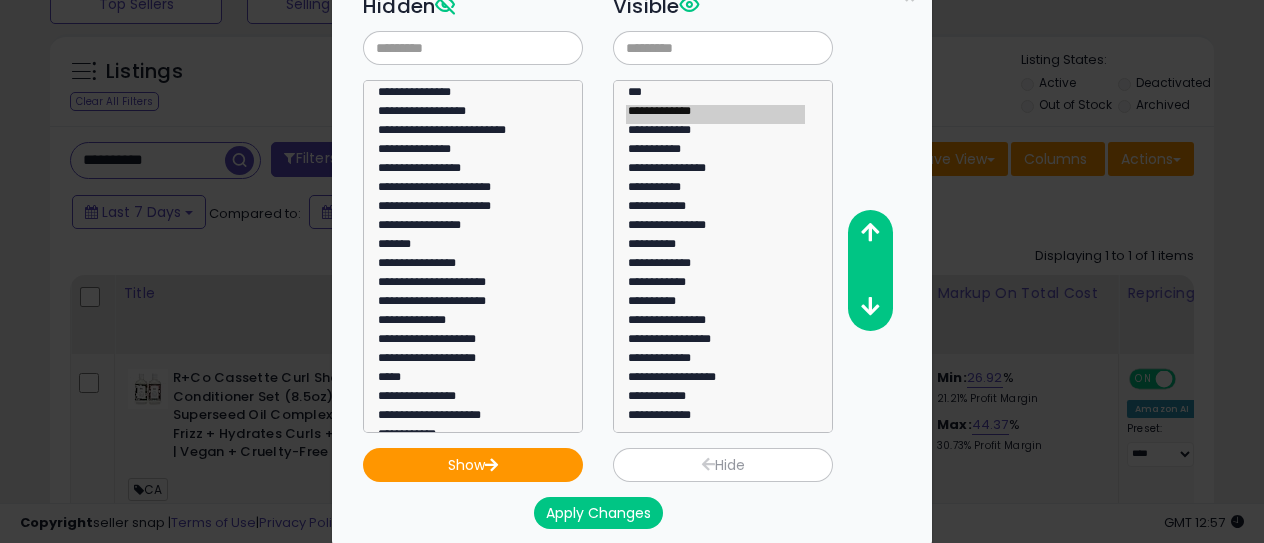 click on "Hide" at bounding box center (723, 465) 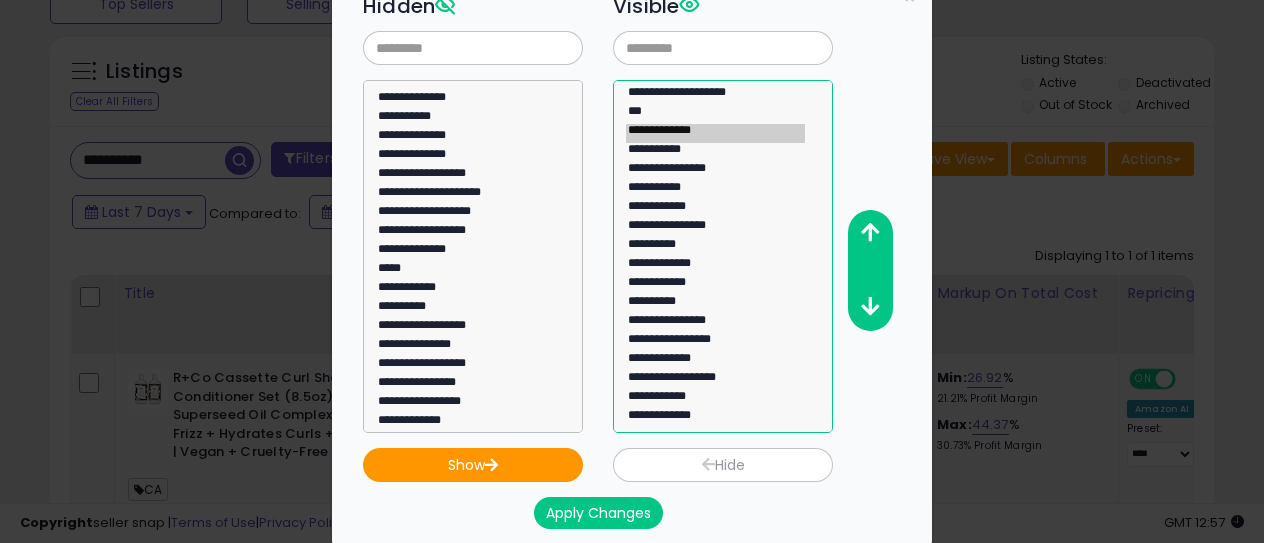 select on "**********" 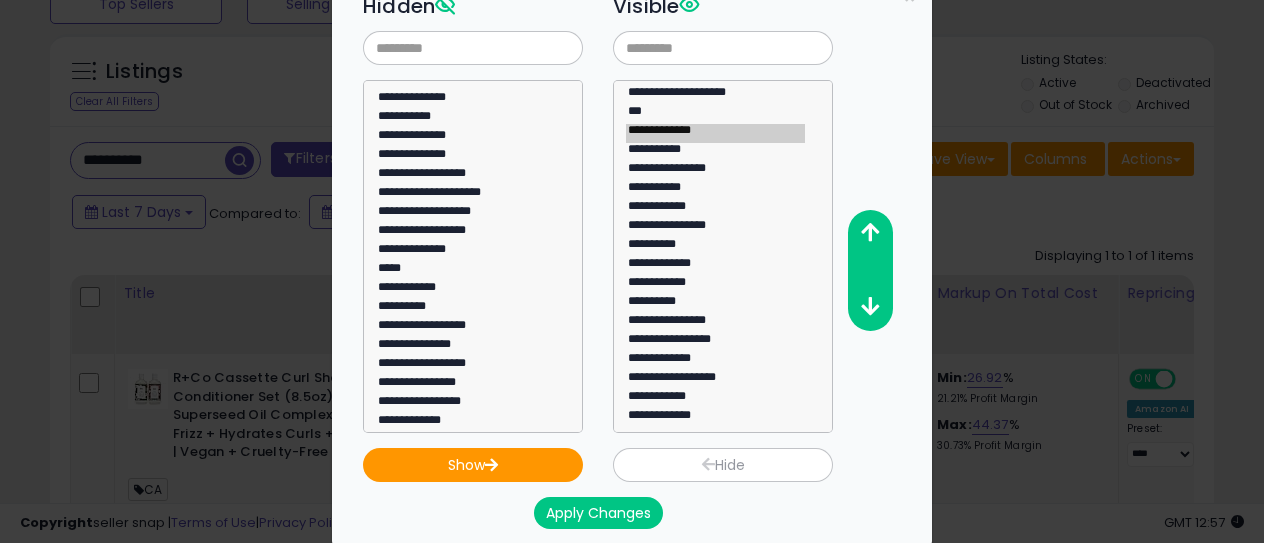 click at bounding box center (708, 464) 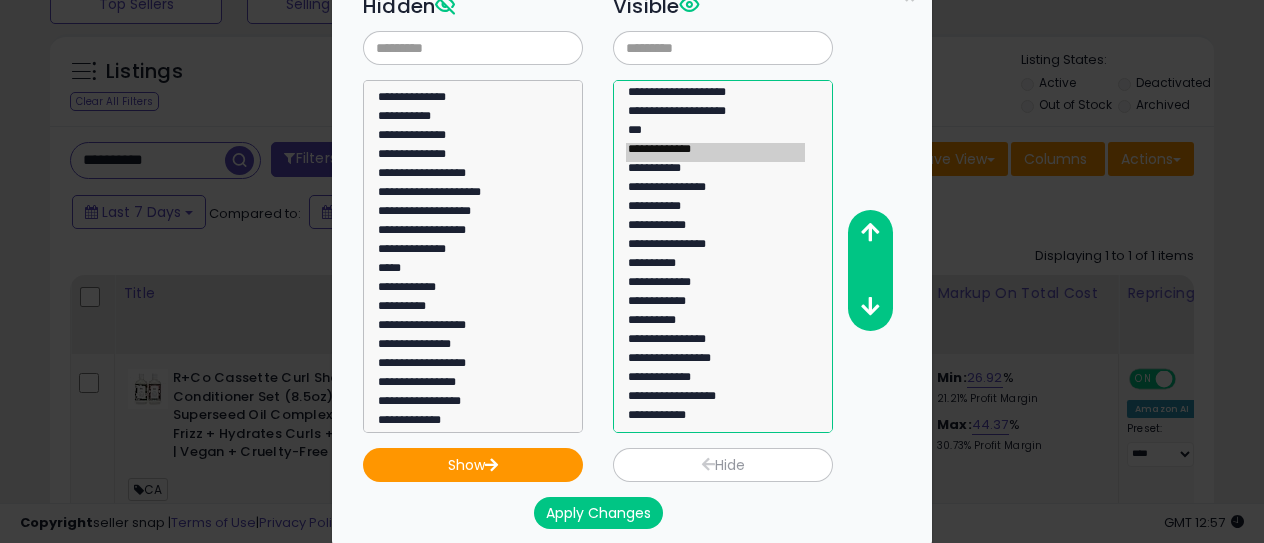 select on "**********" 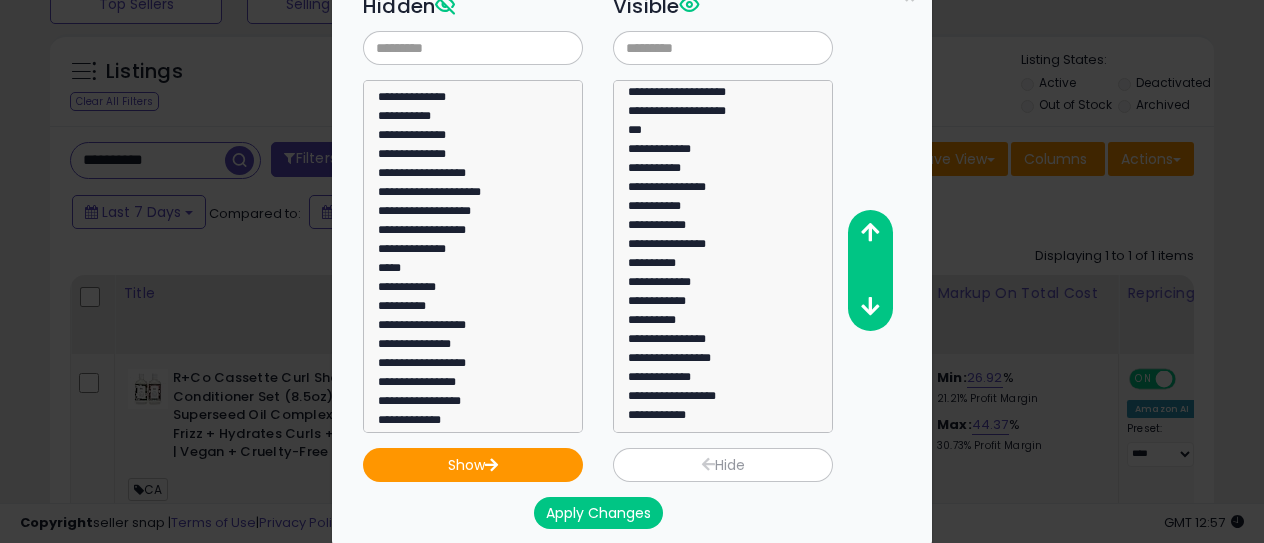 click at bounding box center (708, 464) 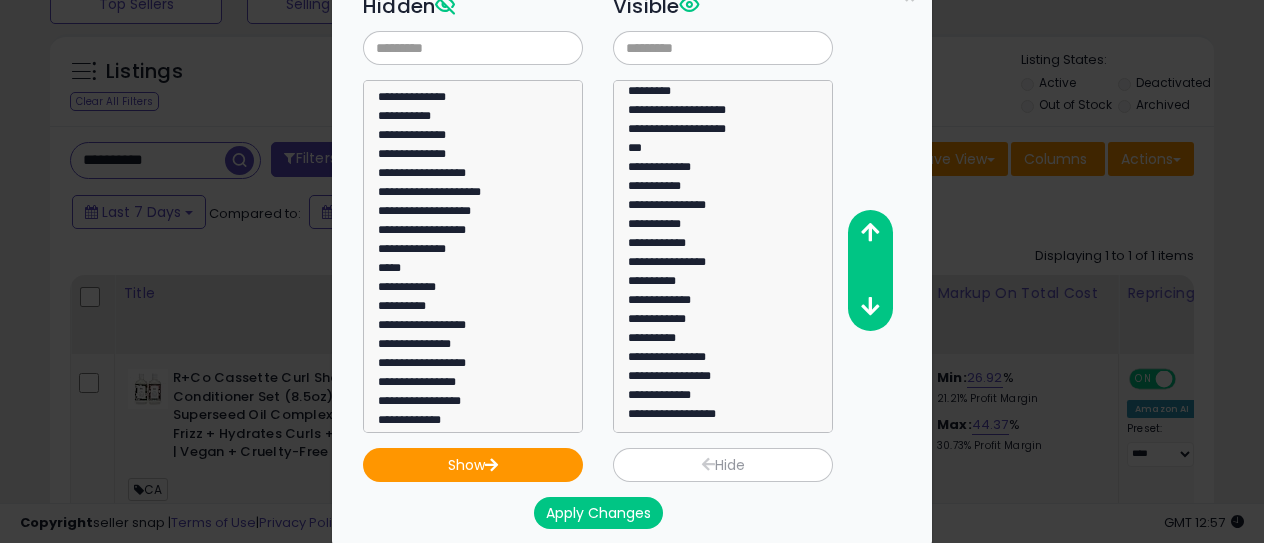 scroll, scrollTop: 171, scrollLeft: 0, axis: vertical 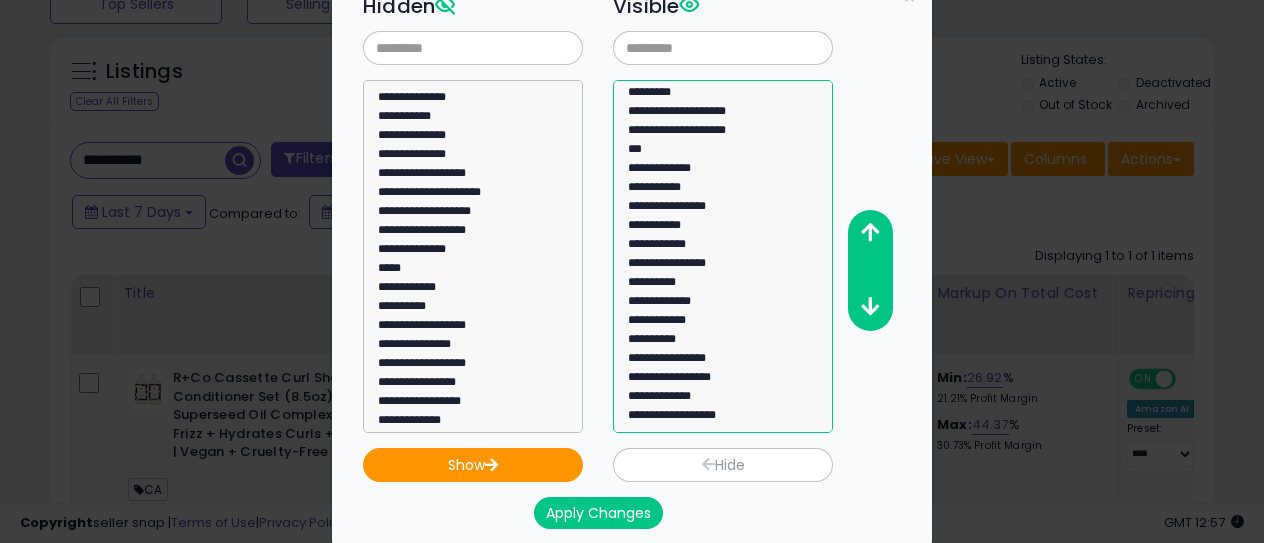 select on "**********" 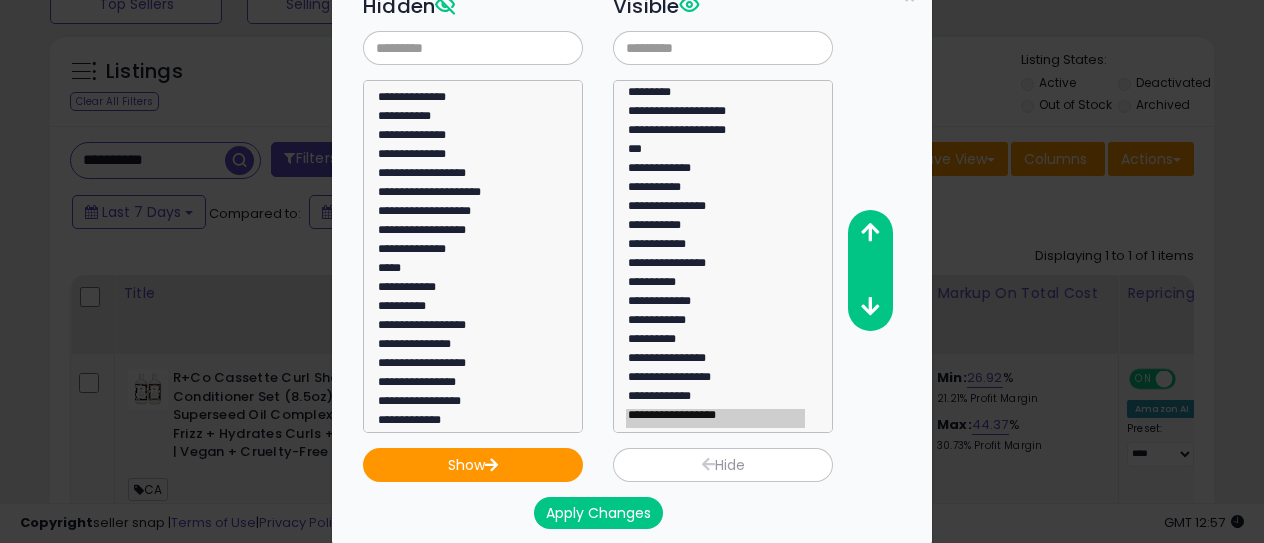 click at bounding box center (708, 464) 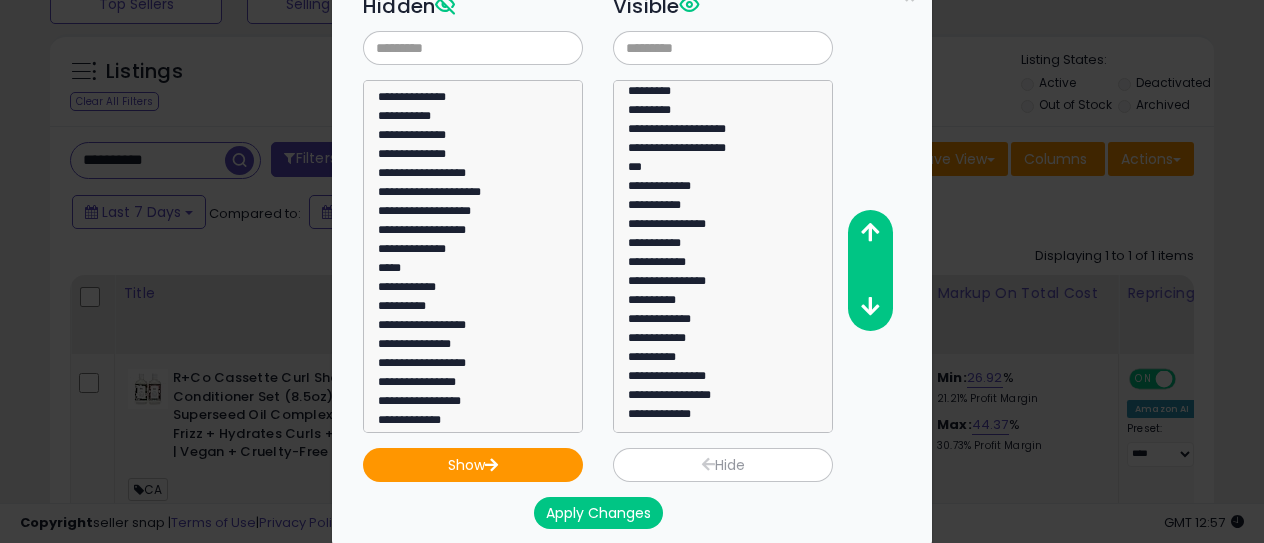 scroll, scrollTop: 152, scrollLeft: 0, axis: vertical 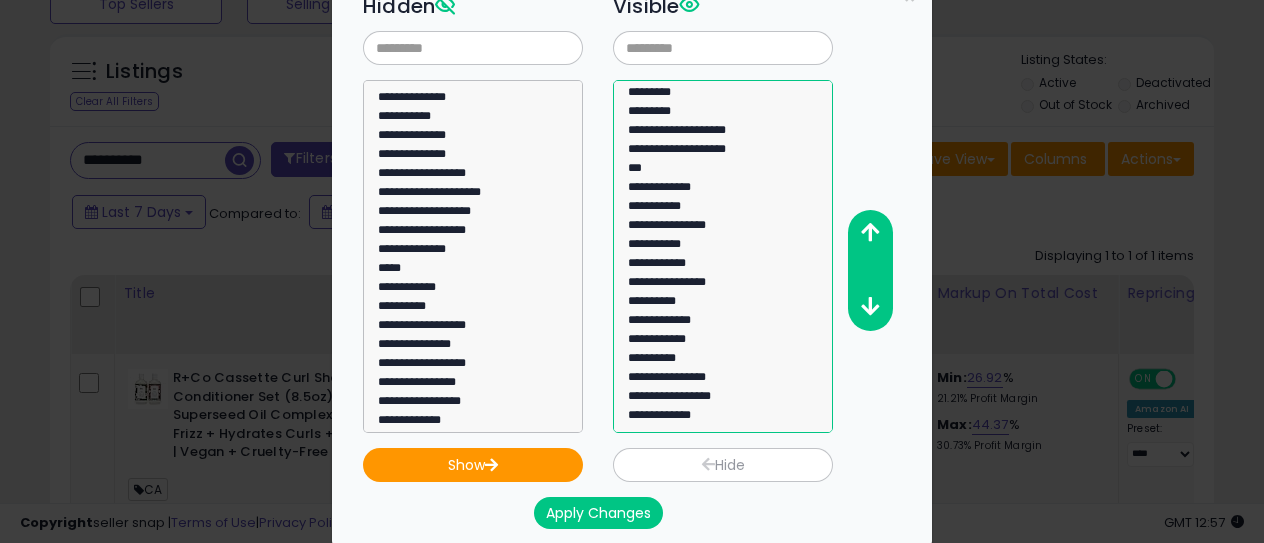 select on "**********" 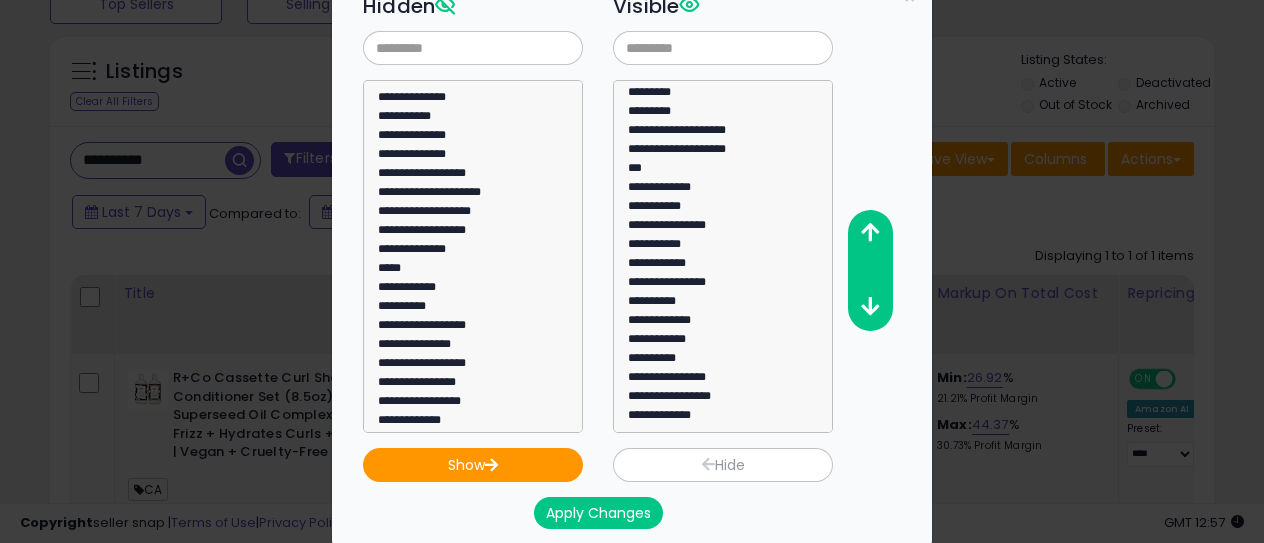 click at bounding box center (708, 464) 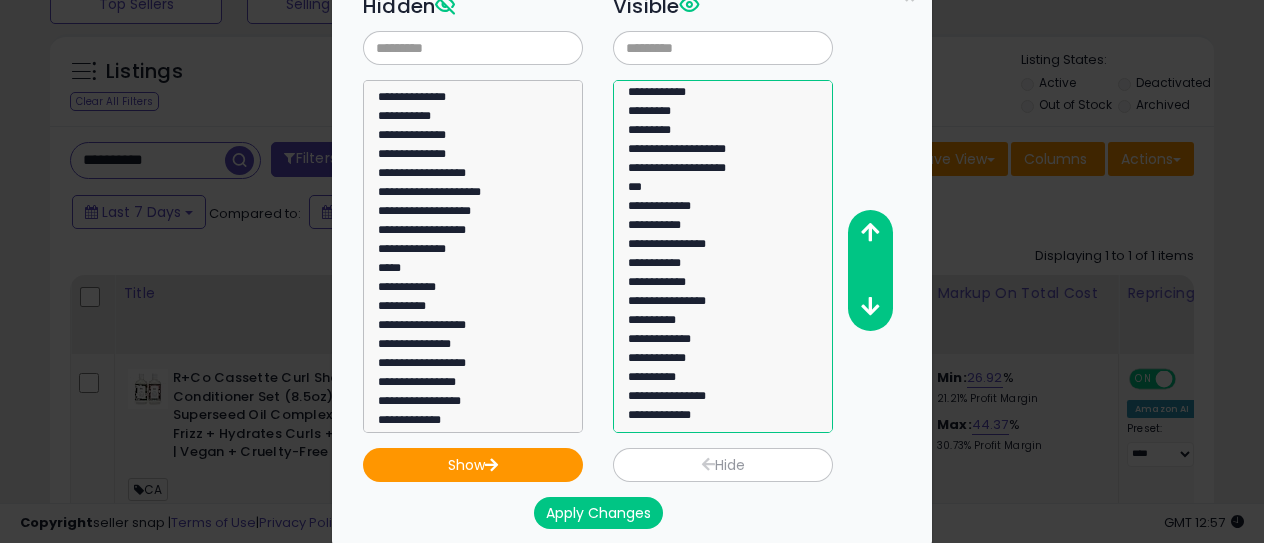 select on "**********" 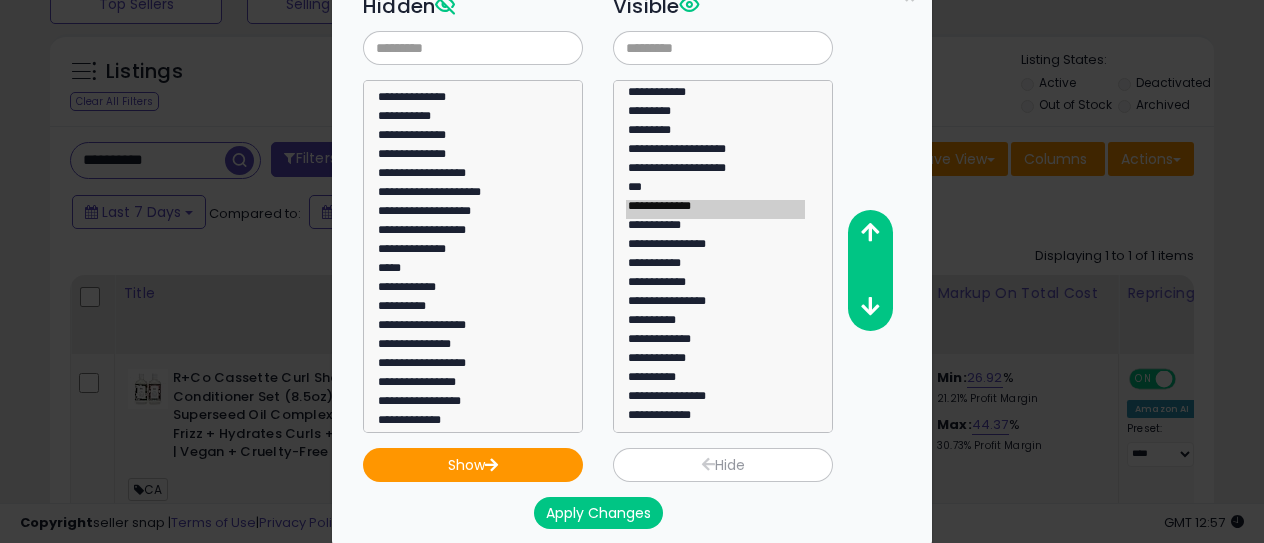 click at bounding box center [708, 464] 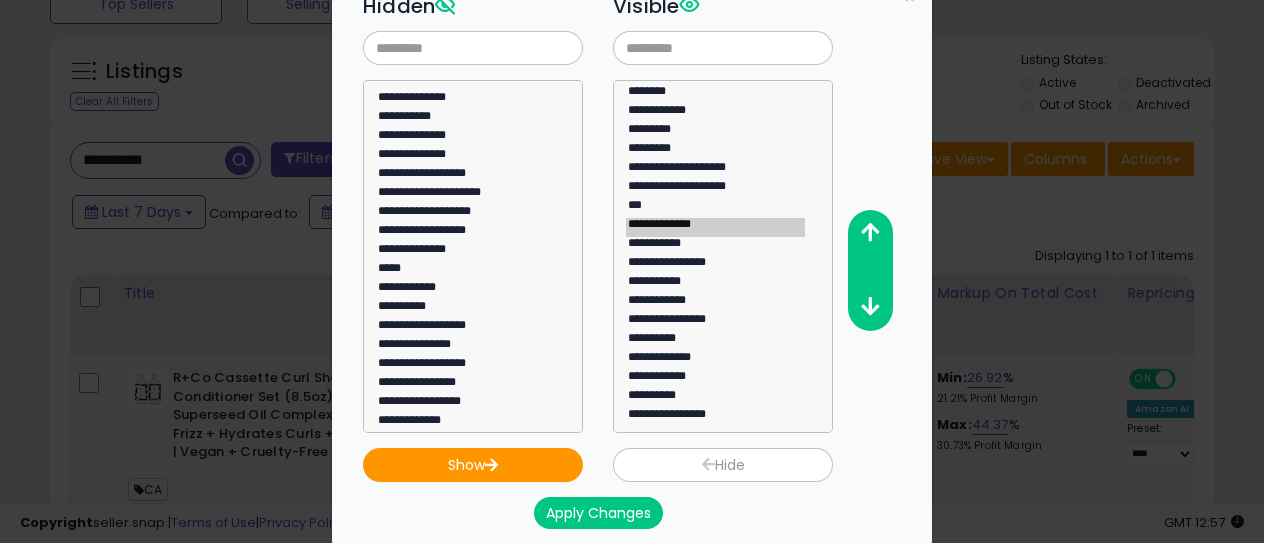 scroll, scrollTop: 114, scrollLeft: 0, axis: vertical 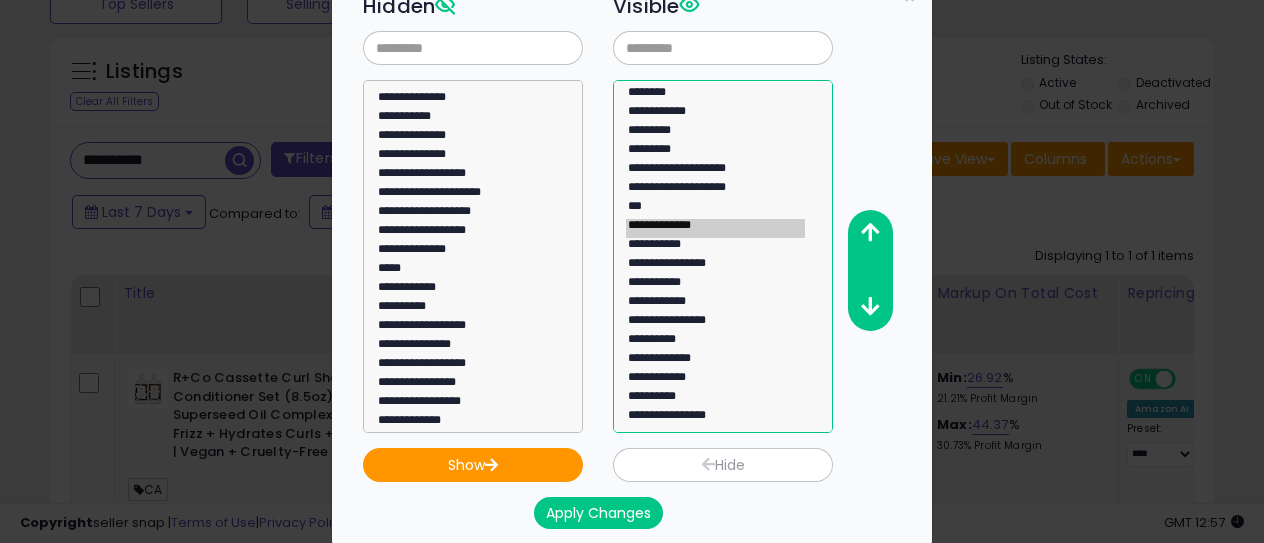 select on "**********" 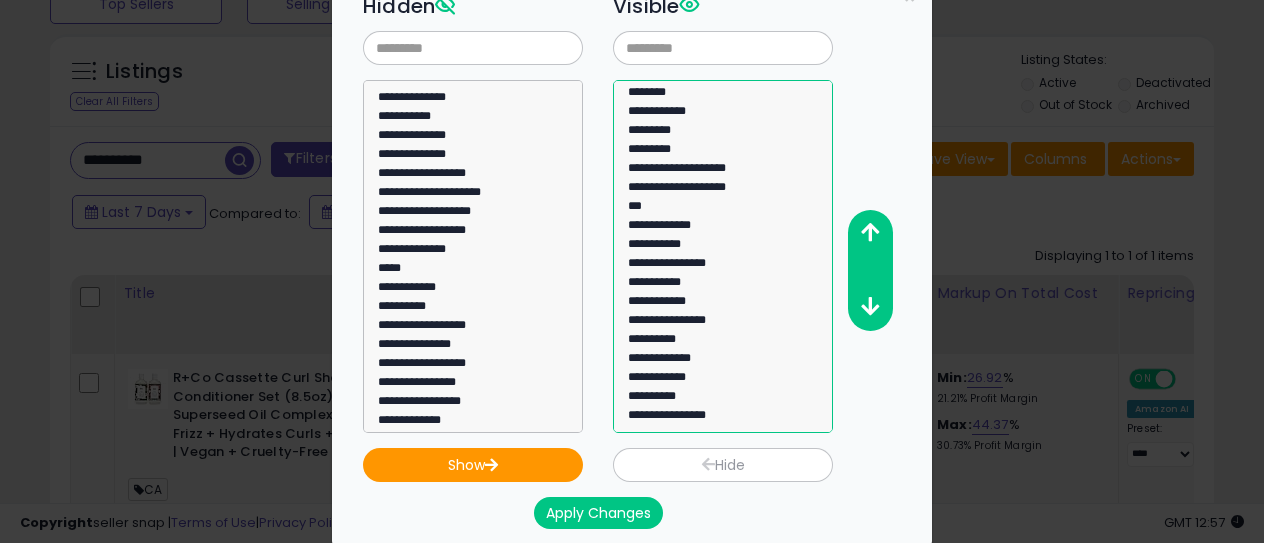 click on "**********" 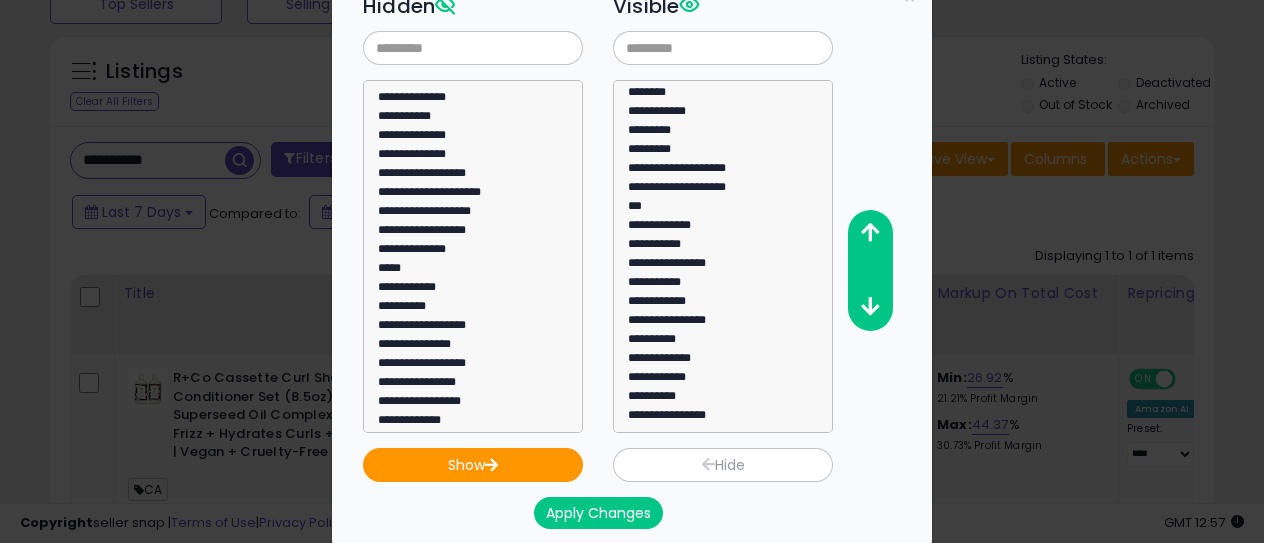 click at bounding box center [708, 464] 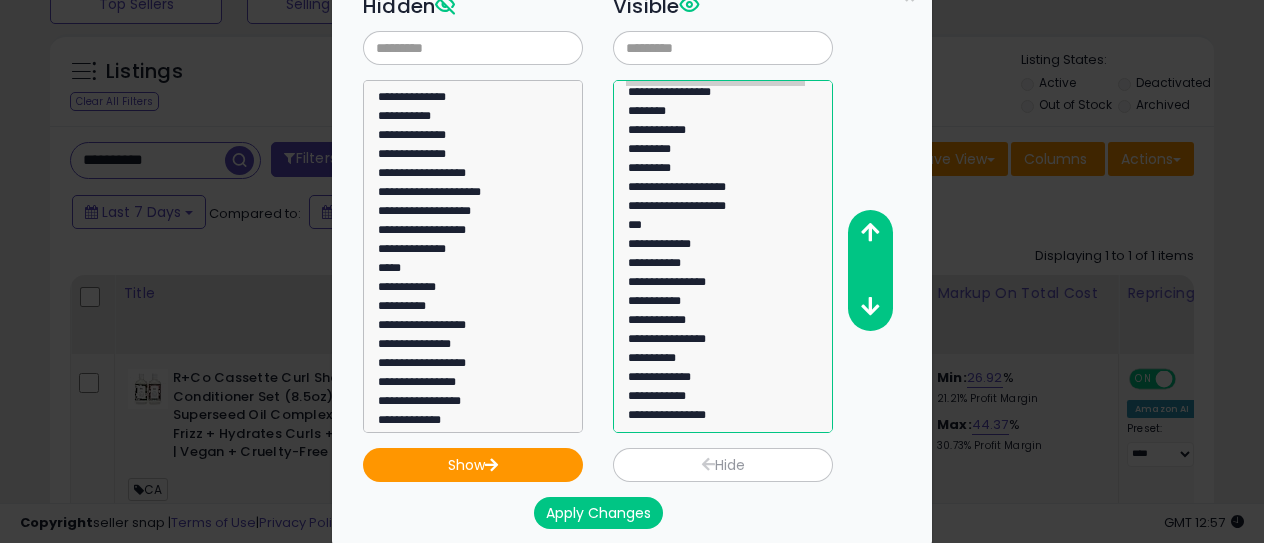 select on "**********" 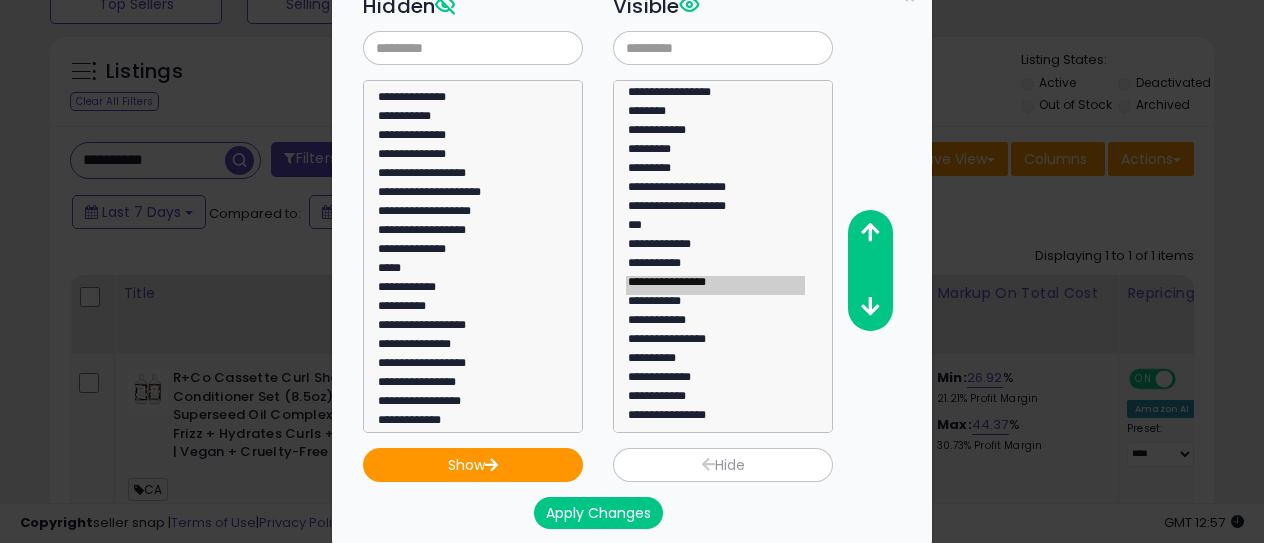 click on "Hide" at bounding box center [723, 465] 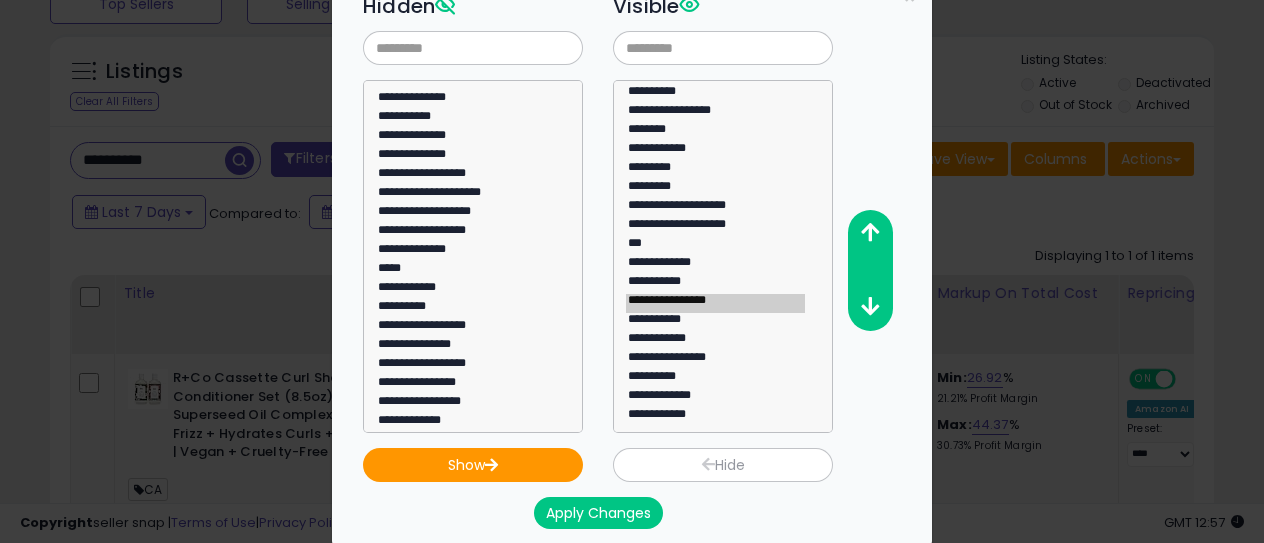 scroll, scrollTop: 76, scrollLeft: 0, axis: vertical 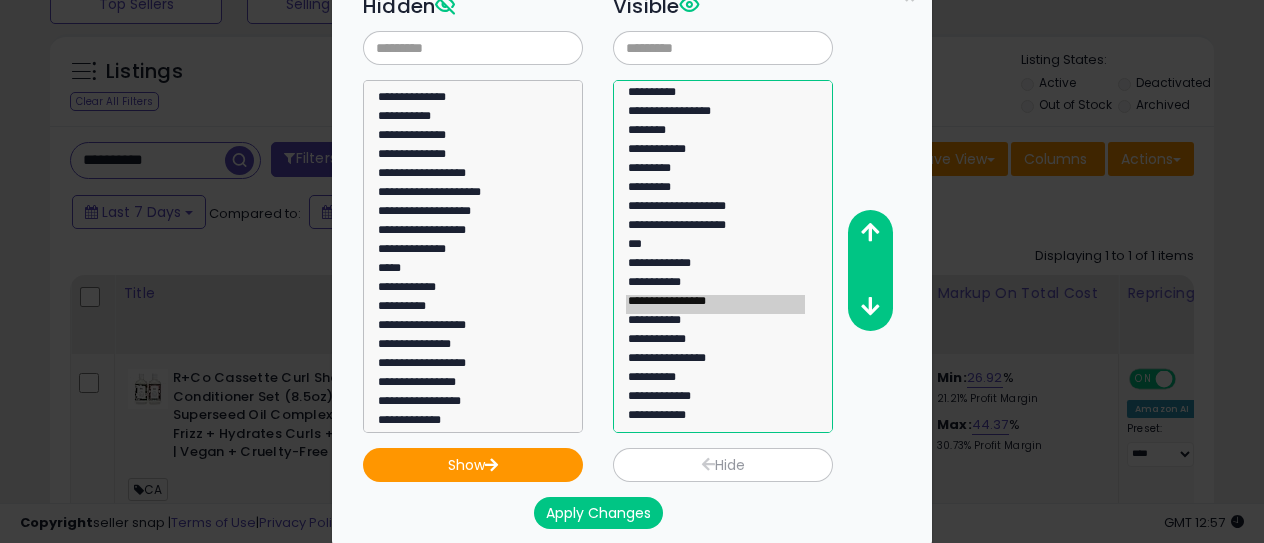 select on "**********" 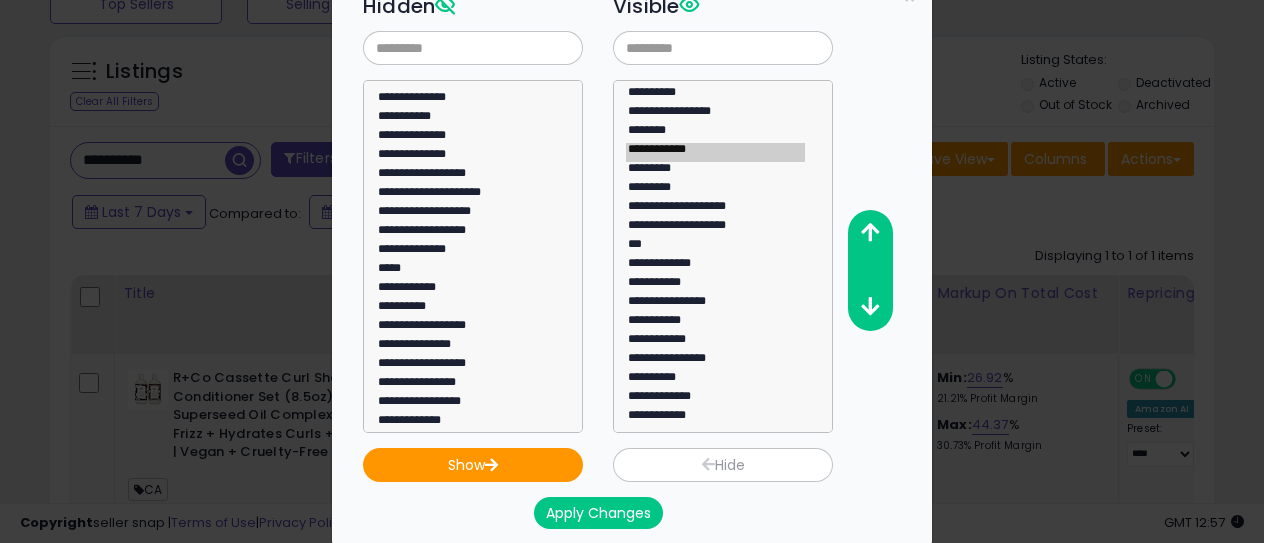 click on "Hide" at bounding box center [723, 465] 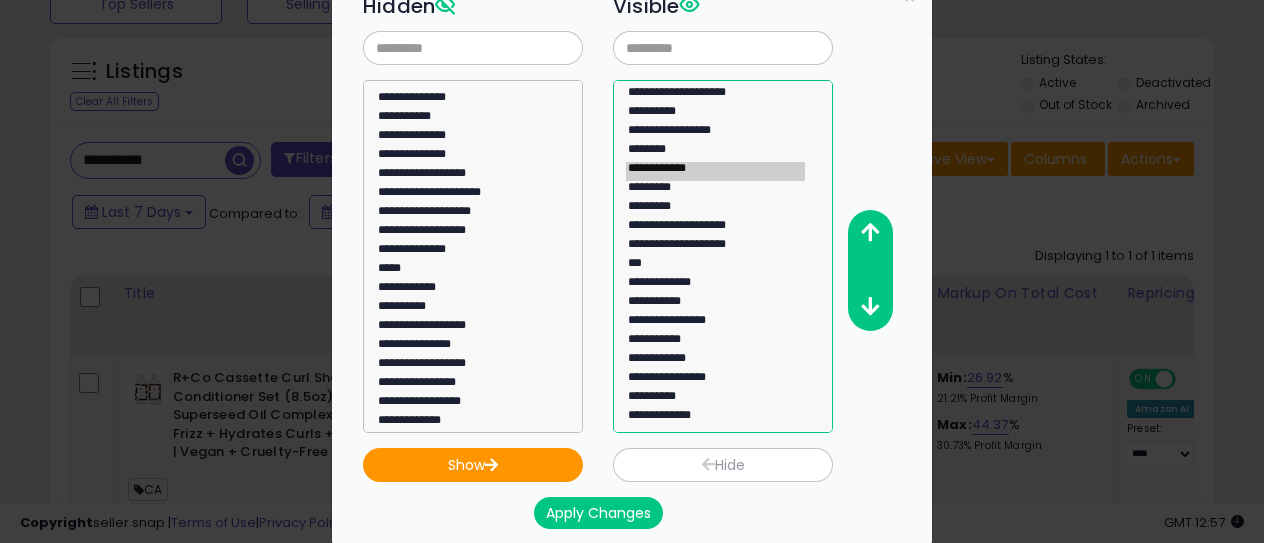 select on "**********" 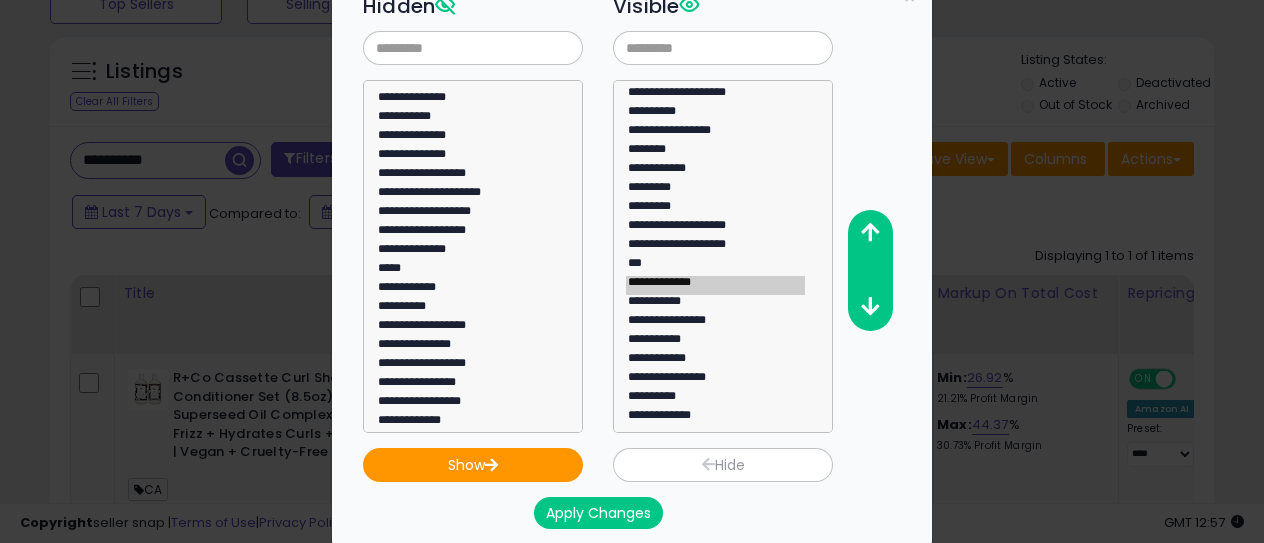 click on "Hide" at bounding box center (723, 465) 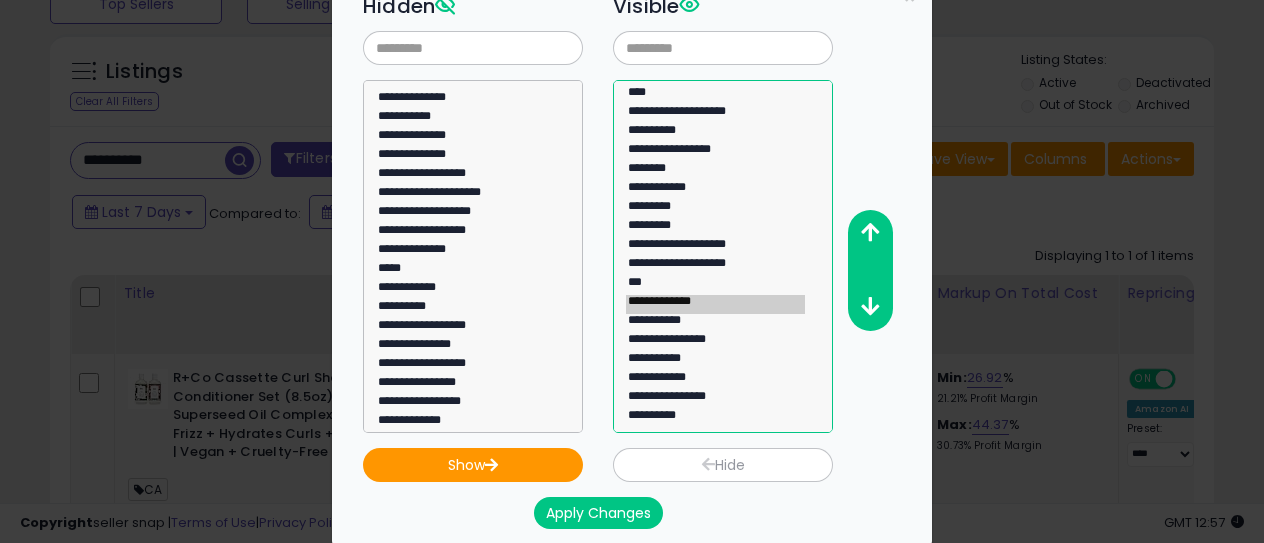 select on "**********" 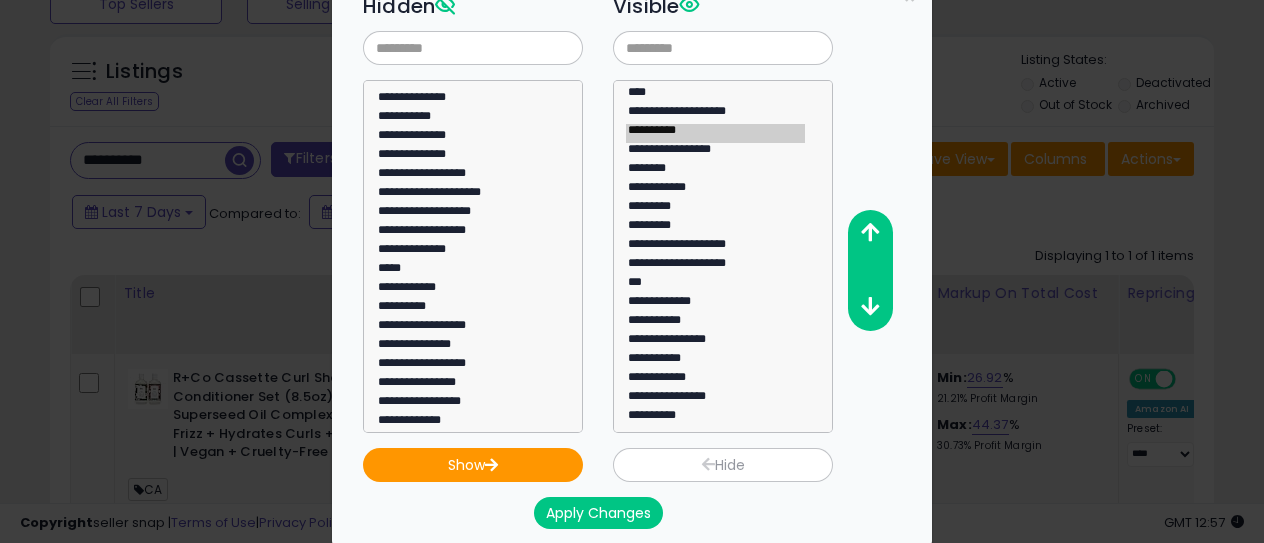 click on "Hide" at bounding box center (723, 465) 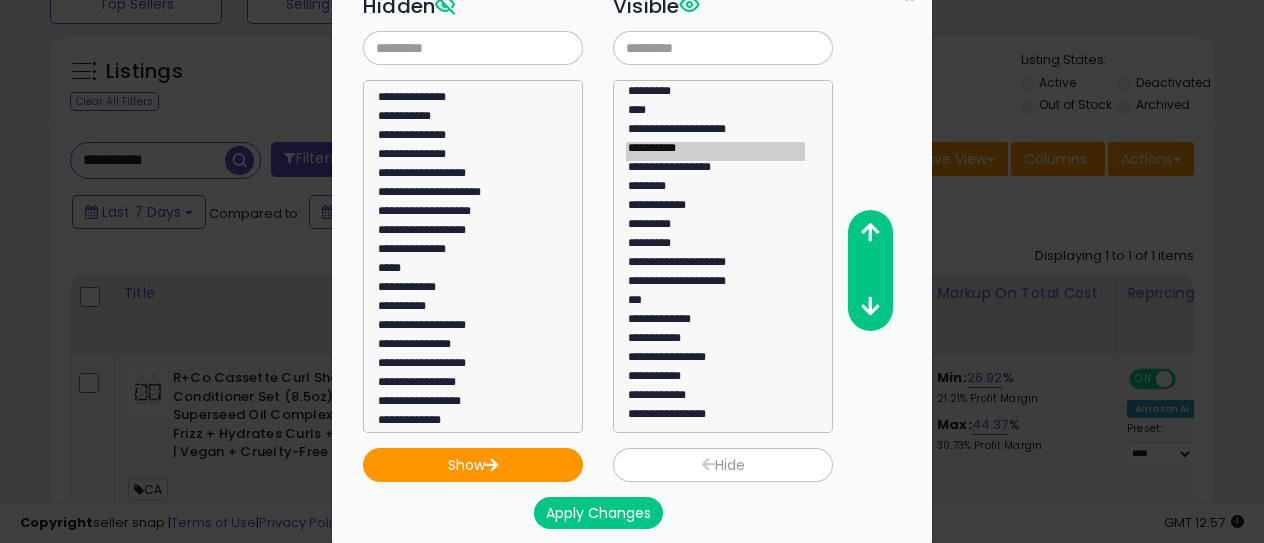 scroll, scrollTop: 19, scrollLeft: 0, axis: vertical 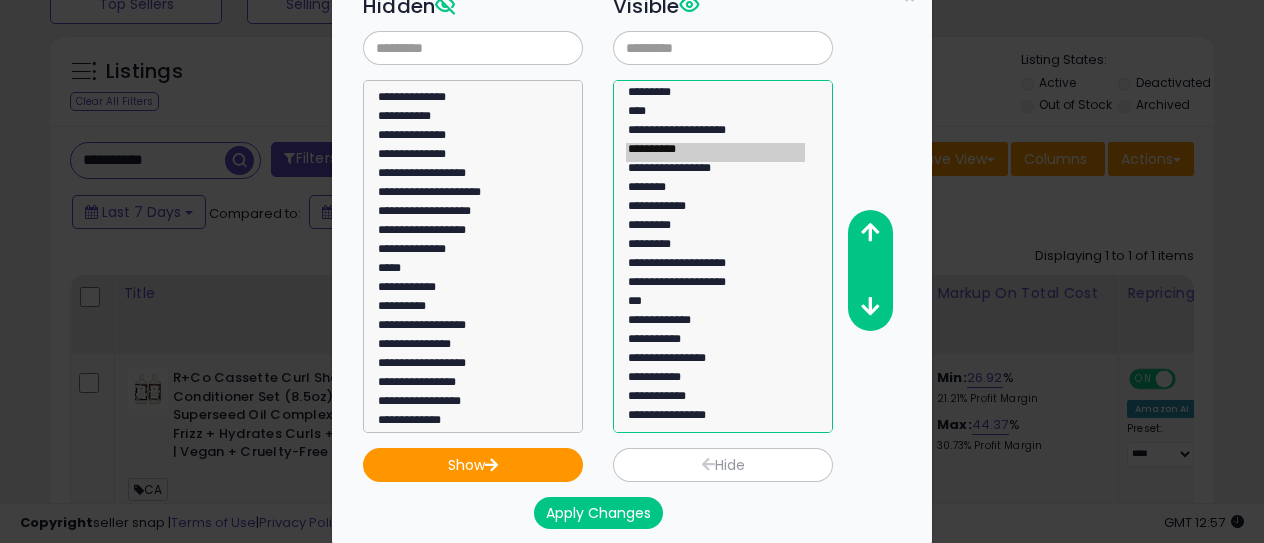 select on "**********" 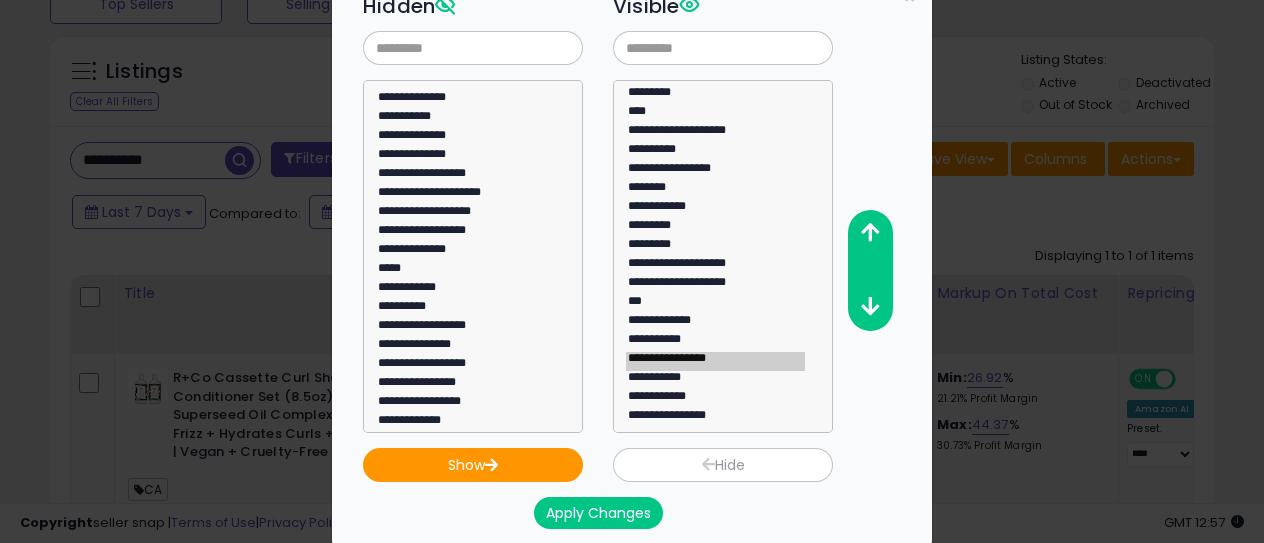 click on "Hide" at bounding box center [723, 465] 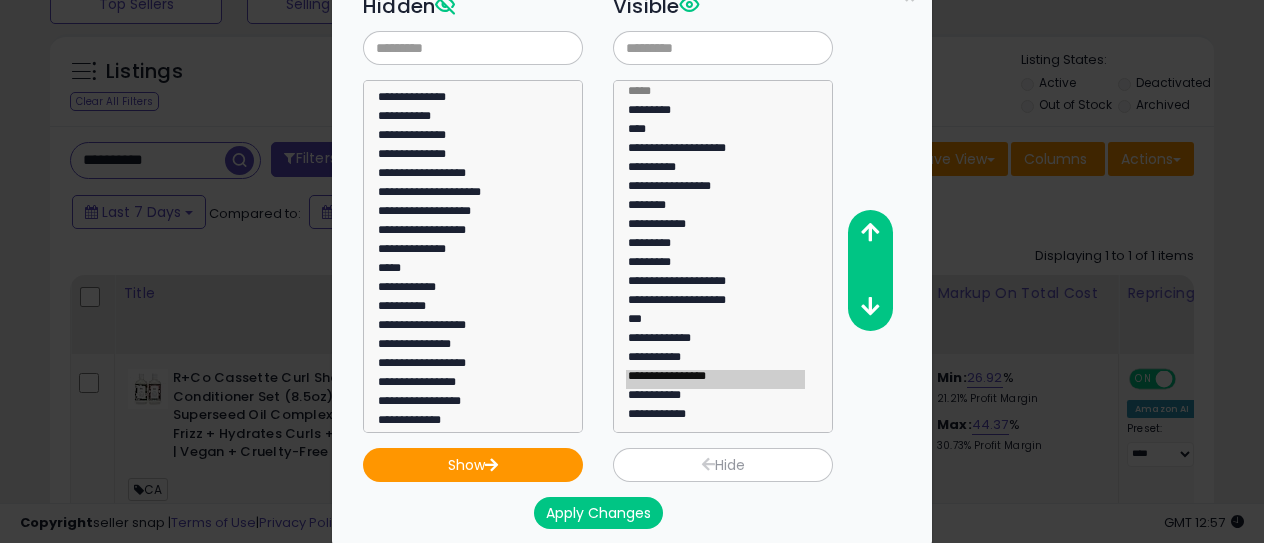 scroll, scrollTop: 0, scrollLeft: 0, axis: both 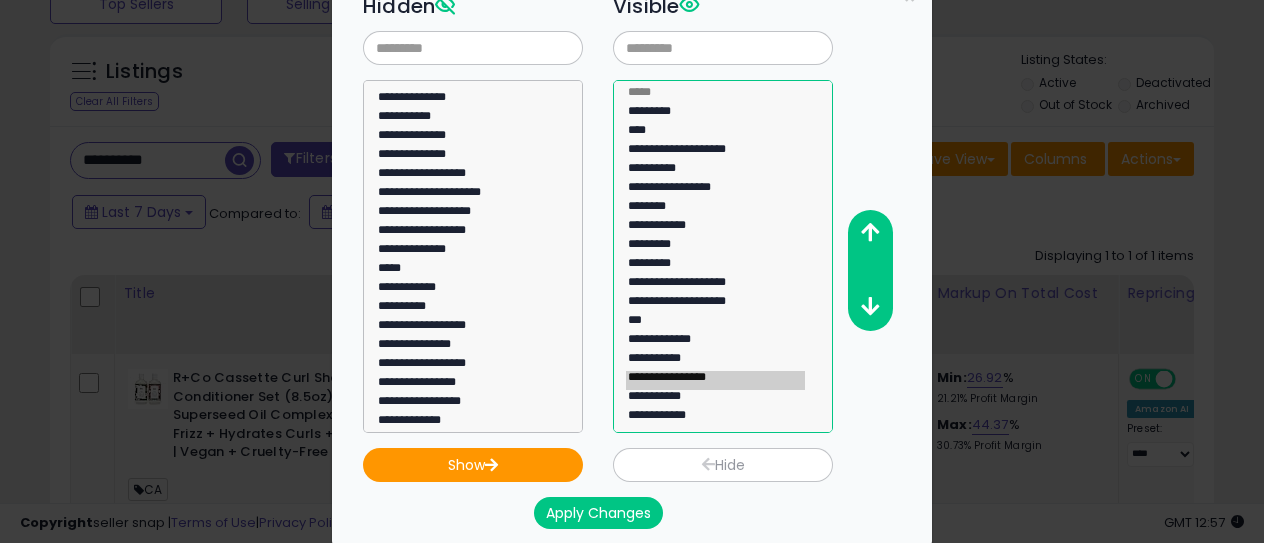 select on "**********" 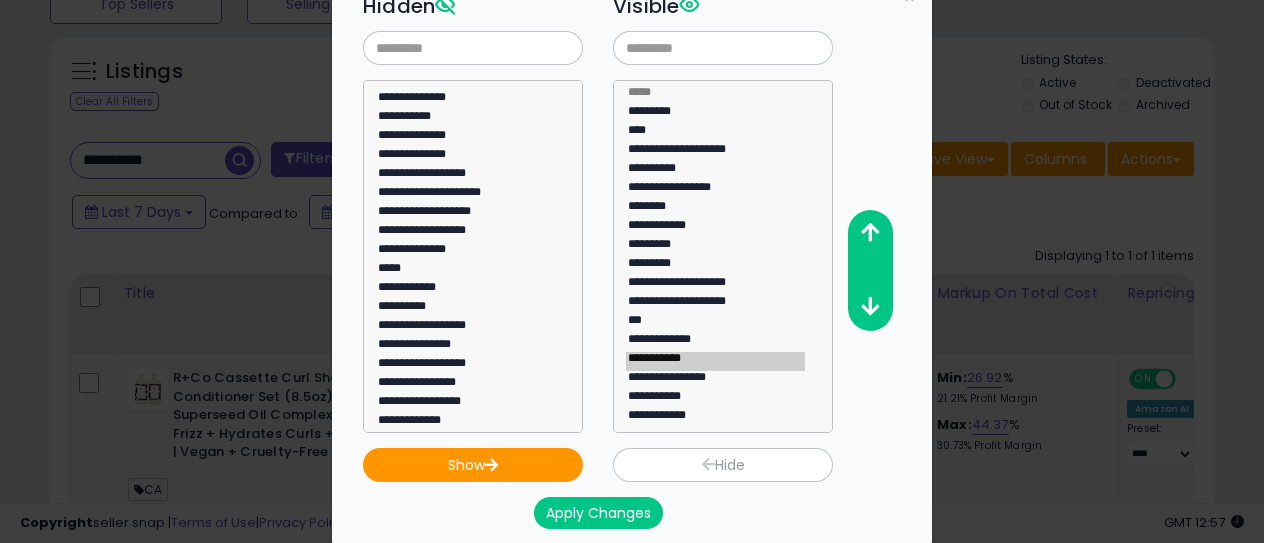 click on "Hide" at bounding box center [723, 465] 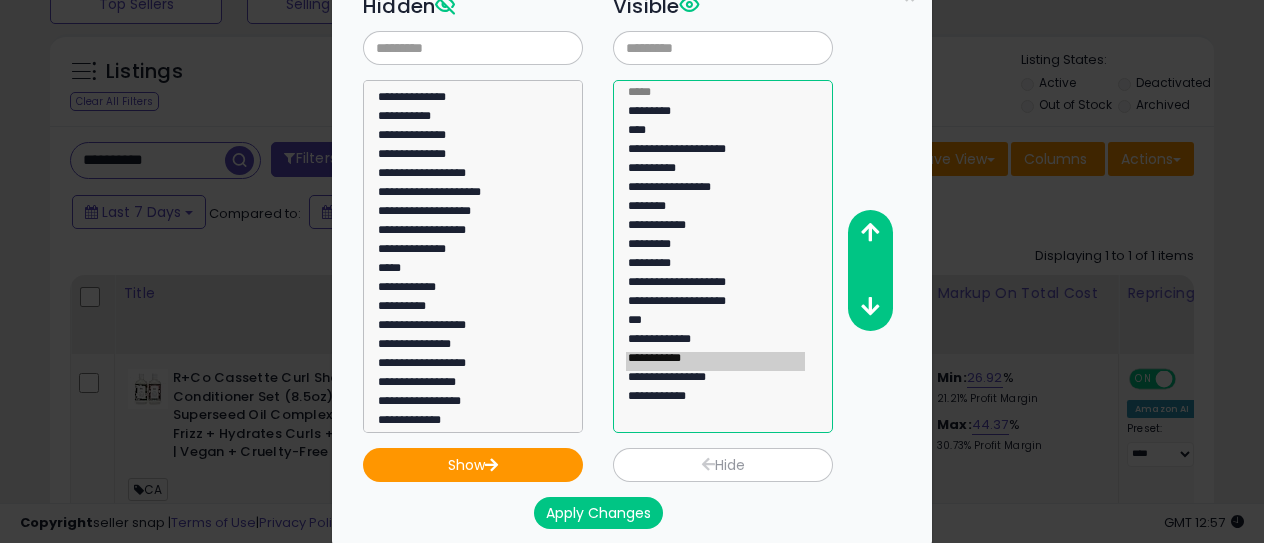 select on "**********" 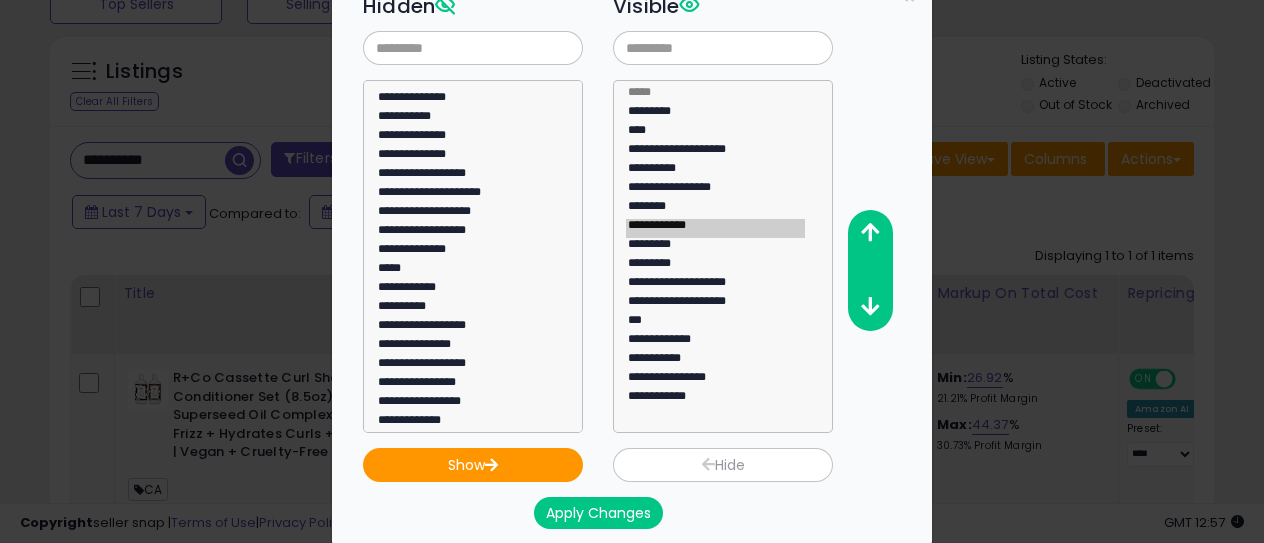 click on "Hide" at bounding box center [723, 465] 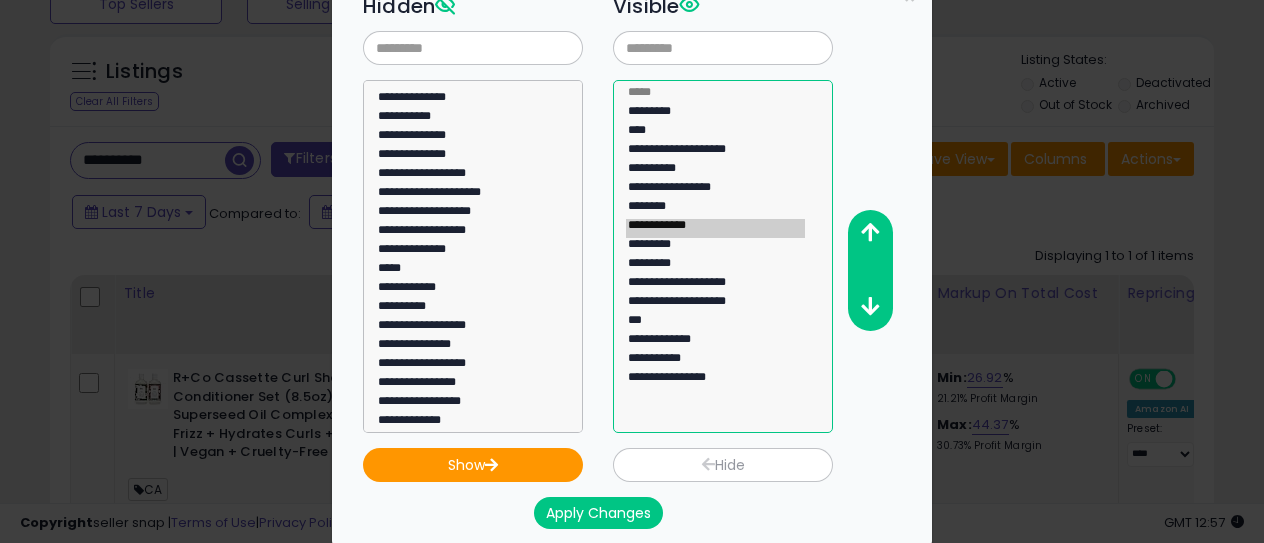 select on "**********" 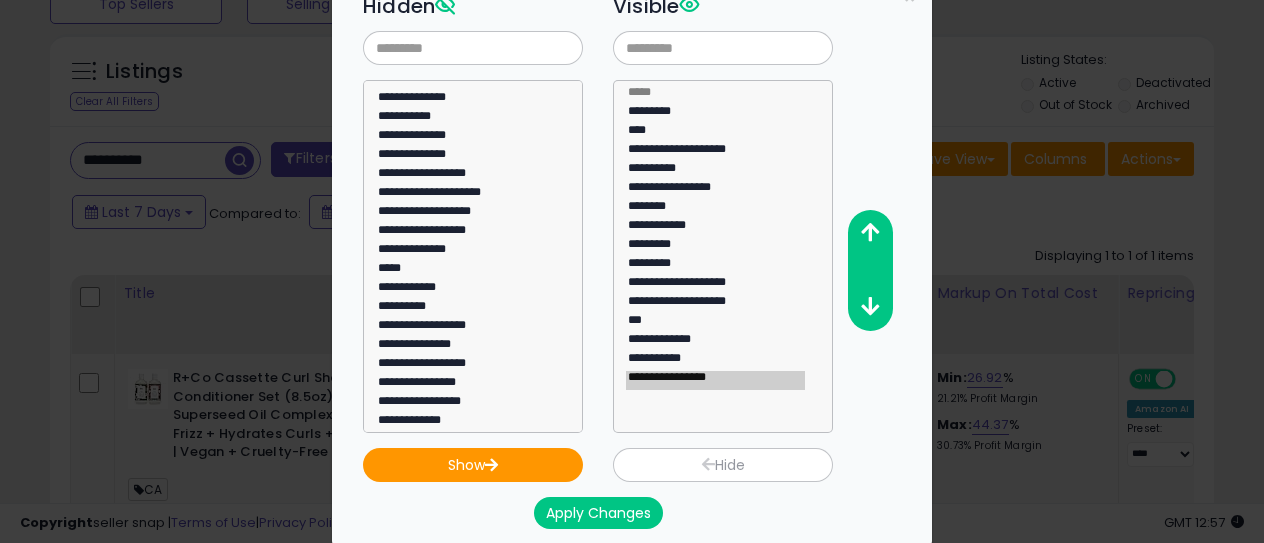 click at bounding box center (708, 464) 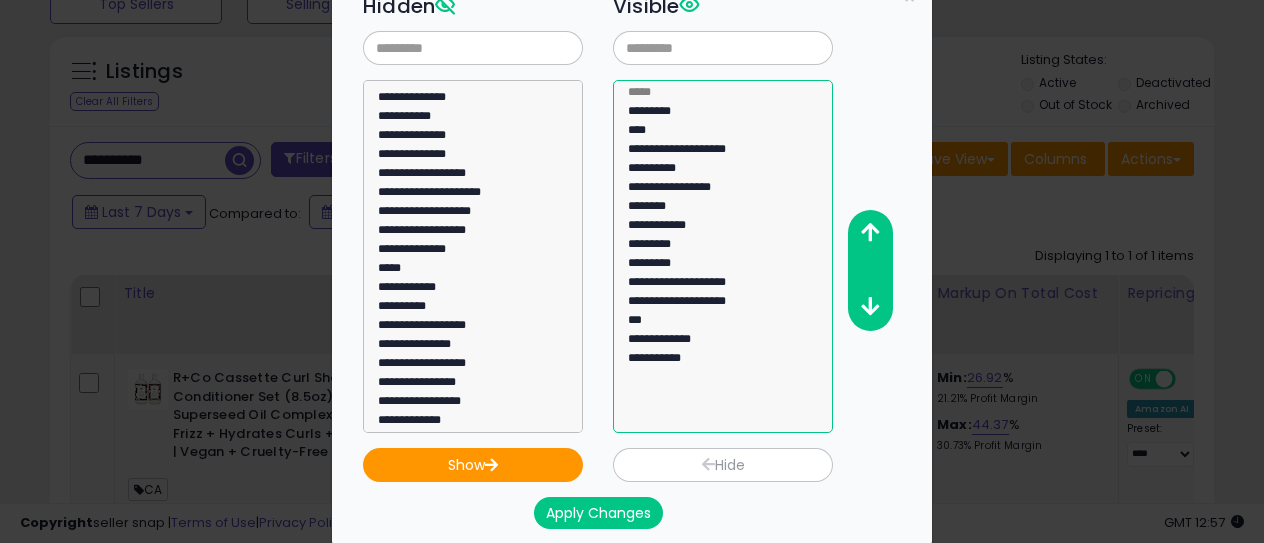select on "**********" 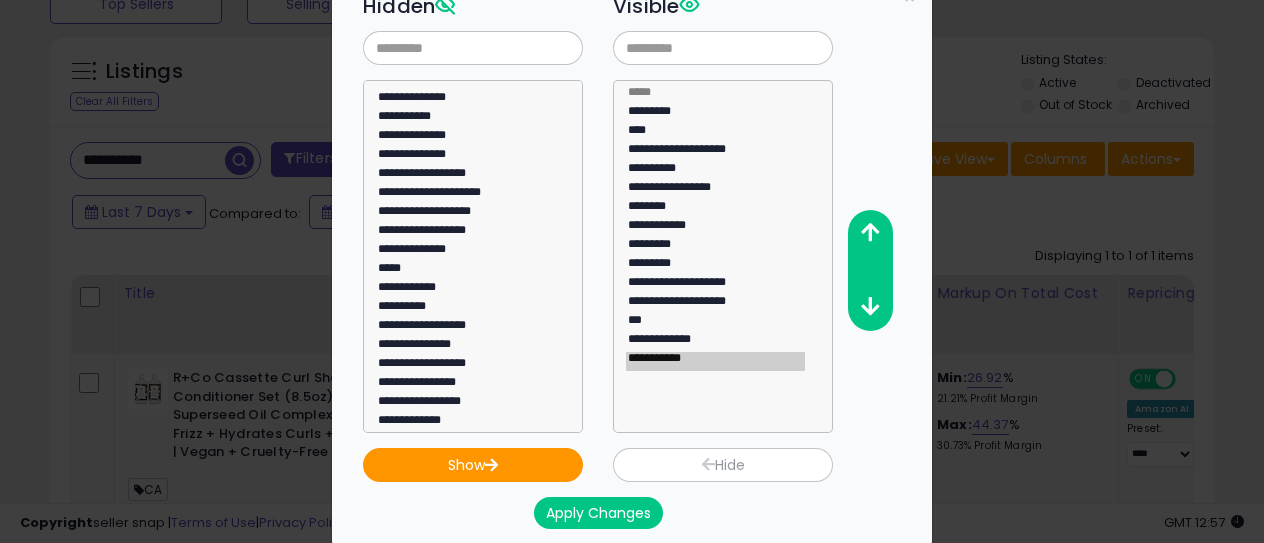 click on "Hide" at bounding box center [723, 465] 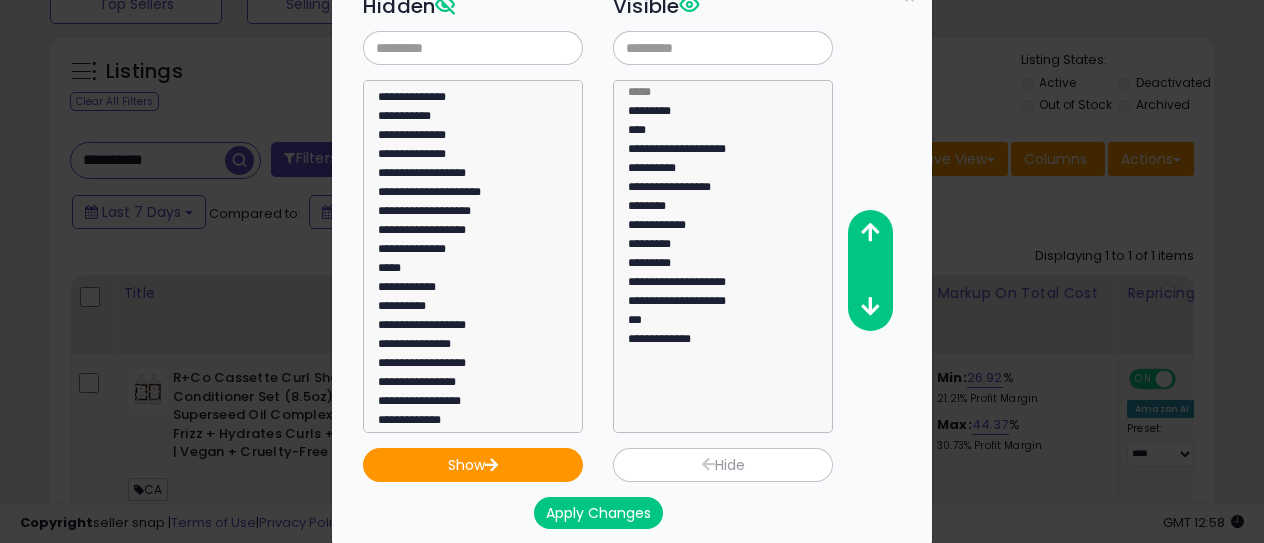 click on "Apply Changes" at bounding box center (598, 513) 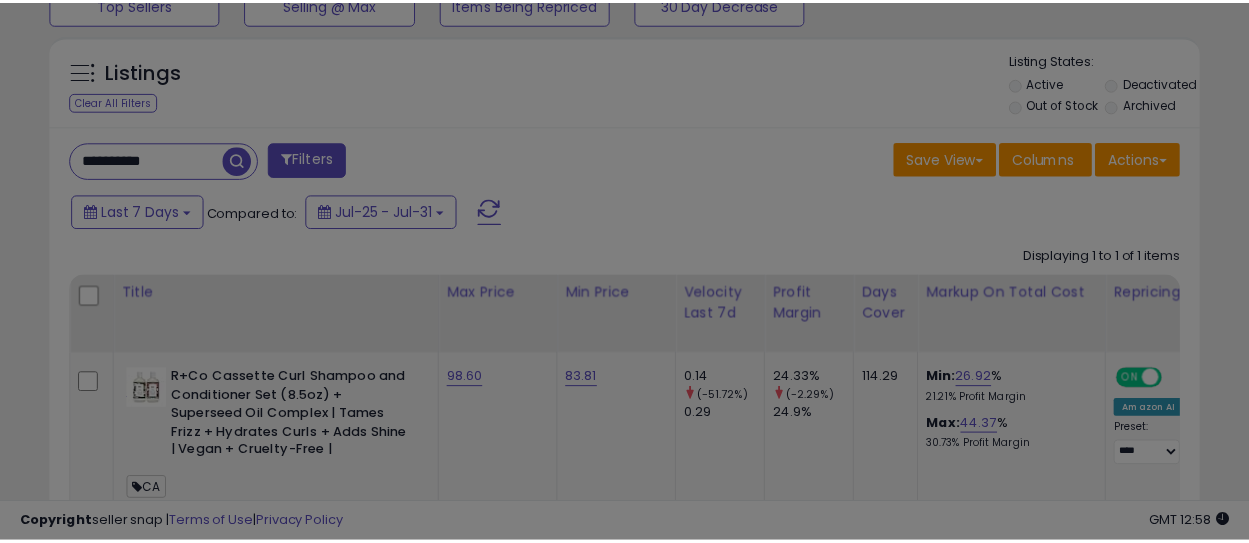 scroll, scrollTop: 0, scrollLeft: 0, axis: both 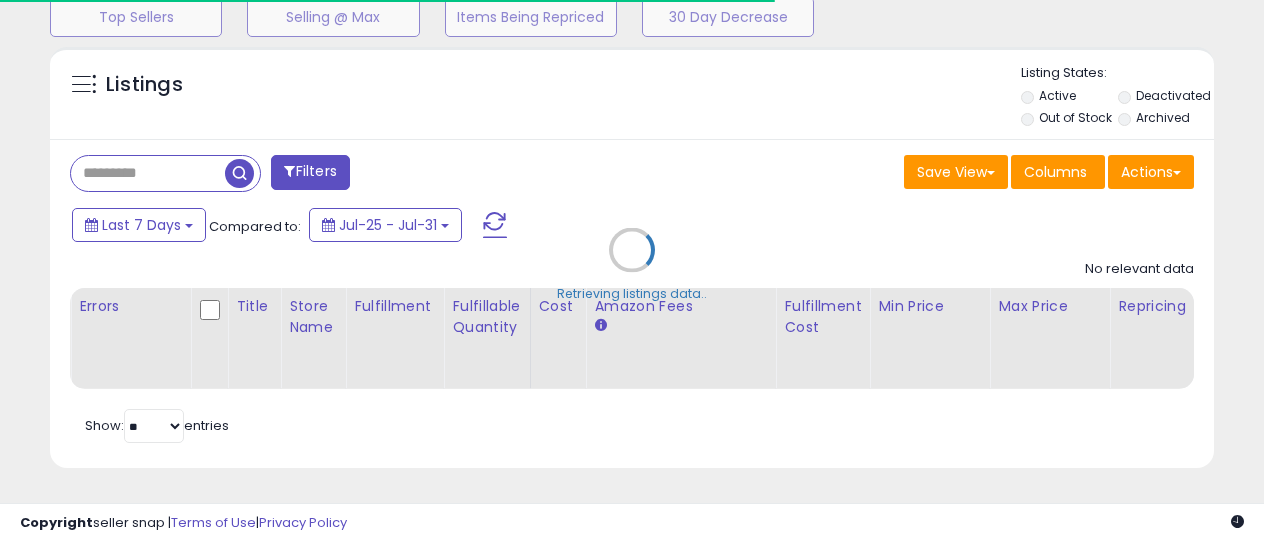 type on "**********" 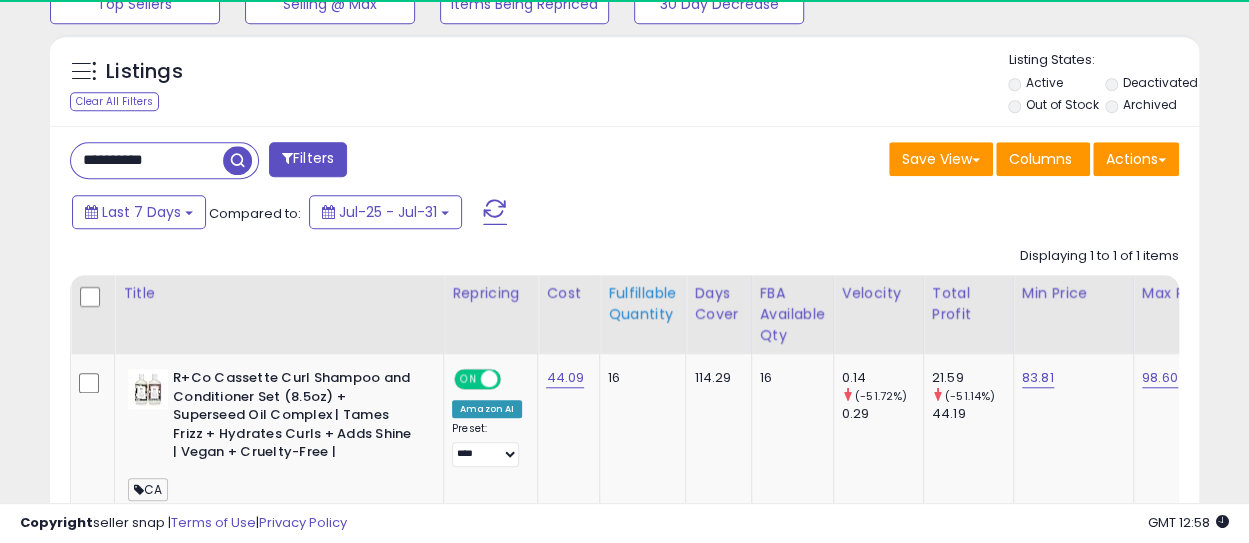 scroll, scrollTop: 999590, scrollLeft: 999336, axis: both 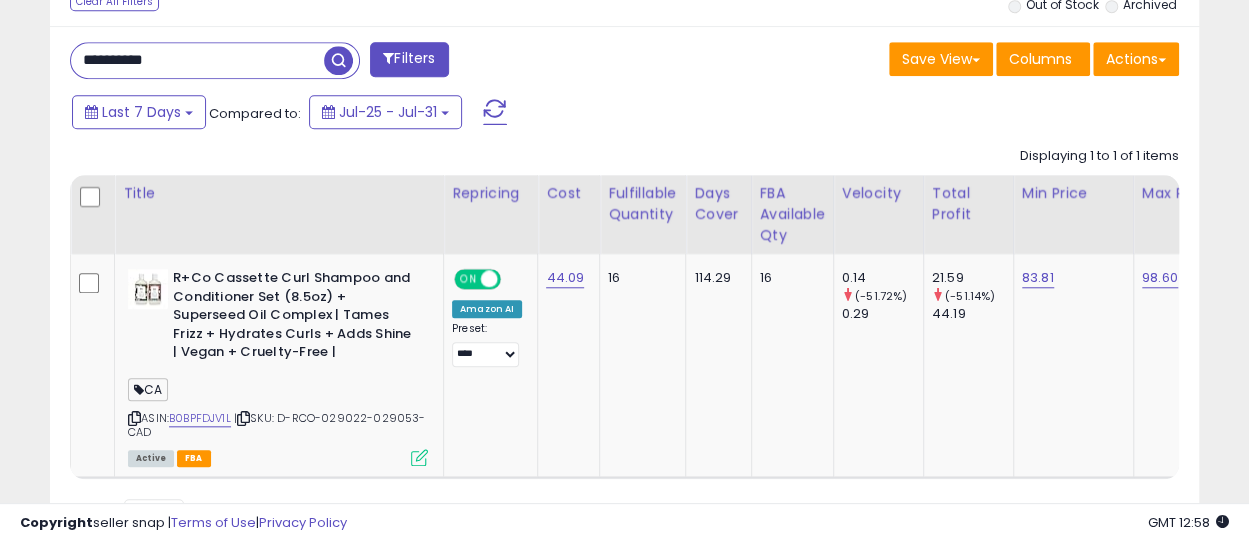 click on "**********" at bounding box center (197, 60) 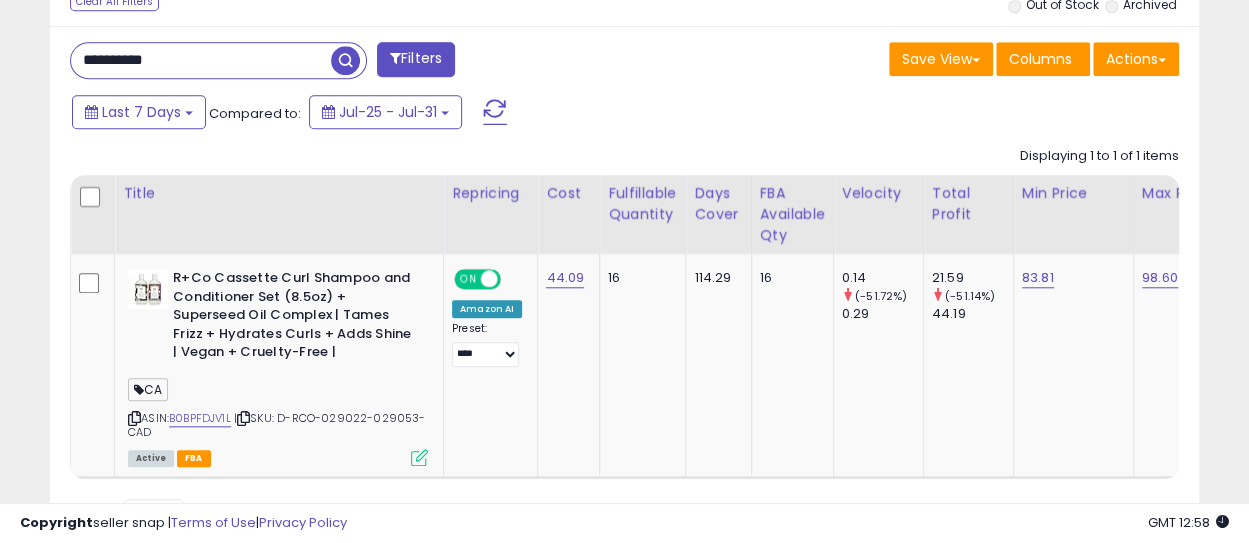 click on "**********" at bounding box center (201, 60) 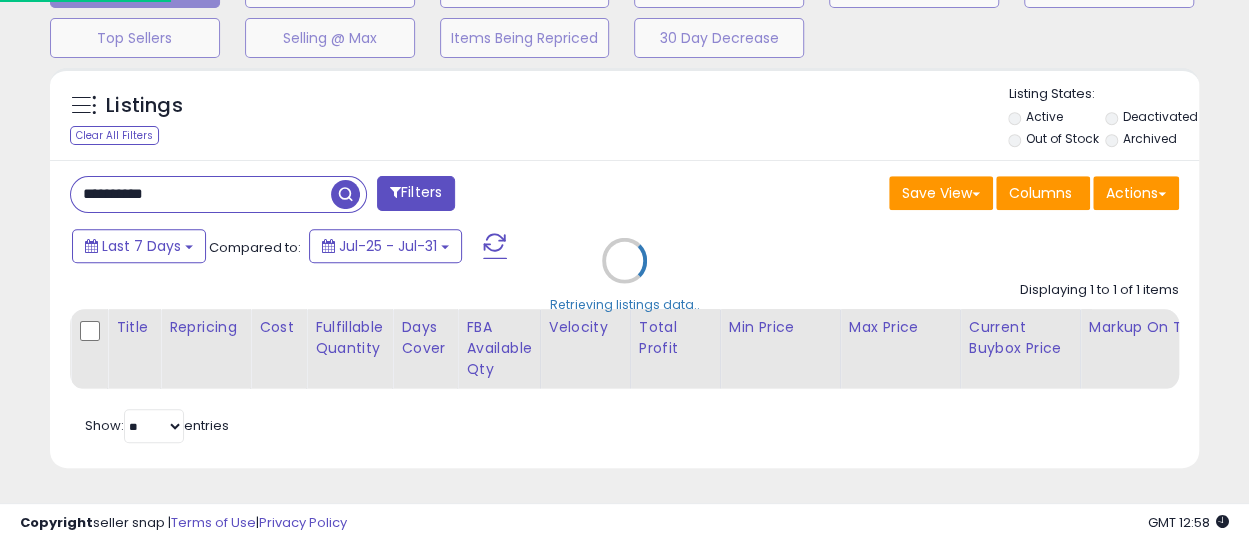 scroll, scrollTop: 999590, scrollLeft: 999326, axis: both 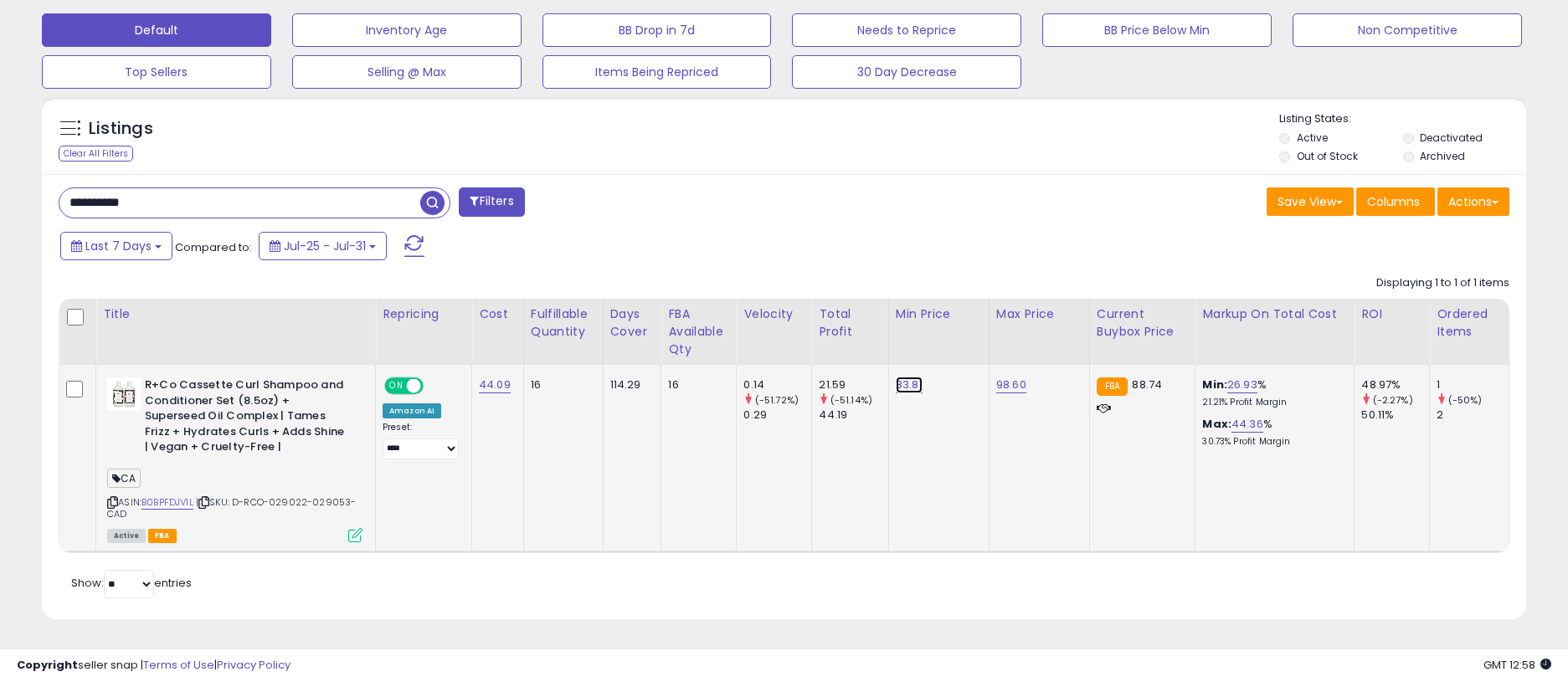 click on "83.81" at bounding box center (909, 385) 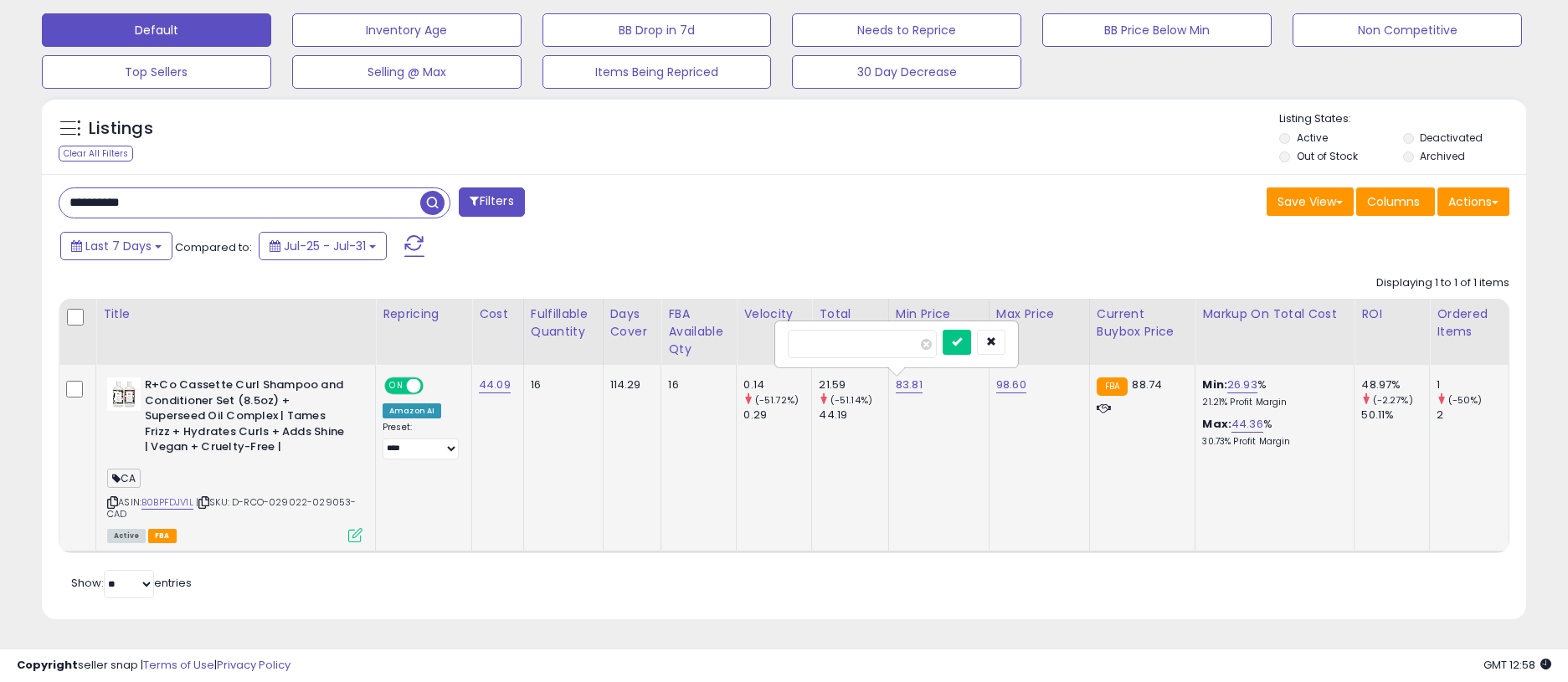 click on "*****" at bounding box center (862, 344) 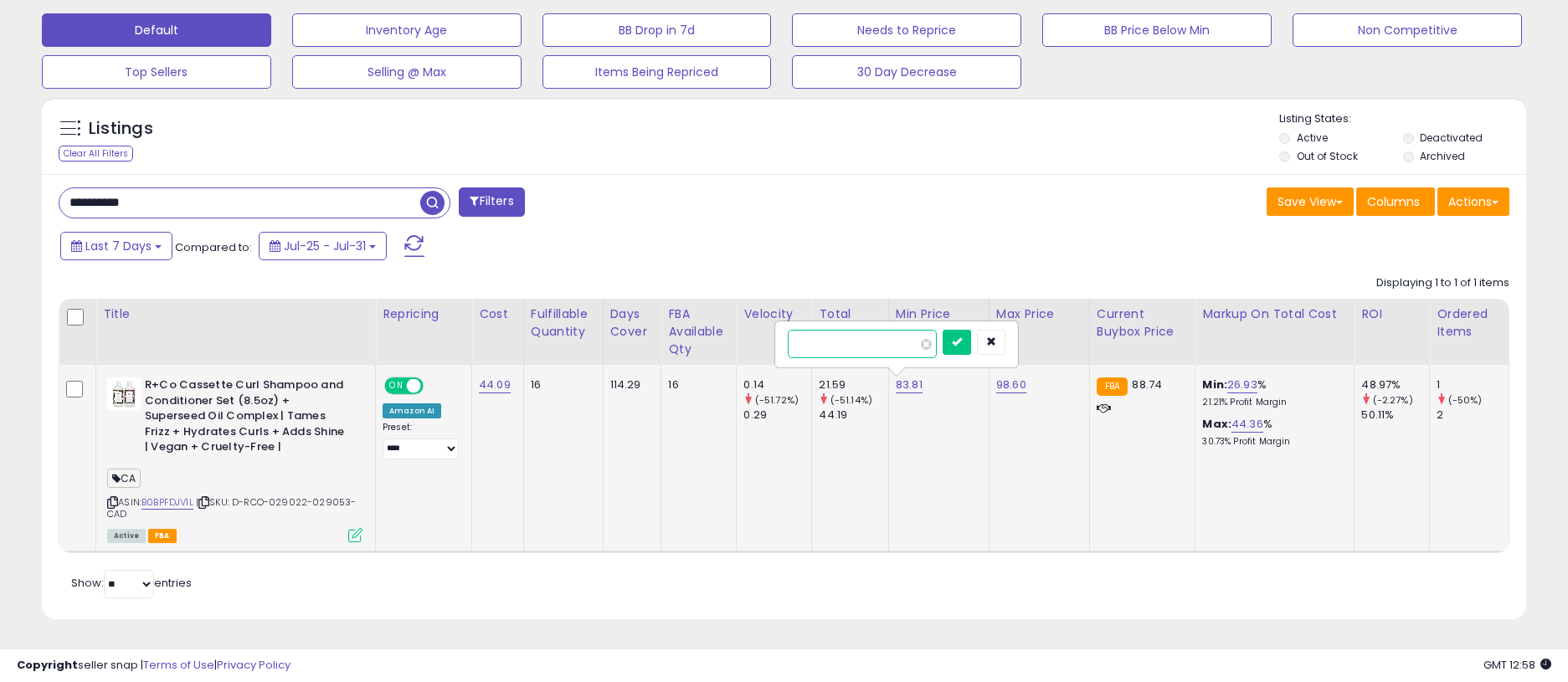 click on "*****" at bounding box center (862, 344) 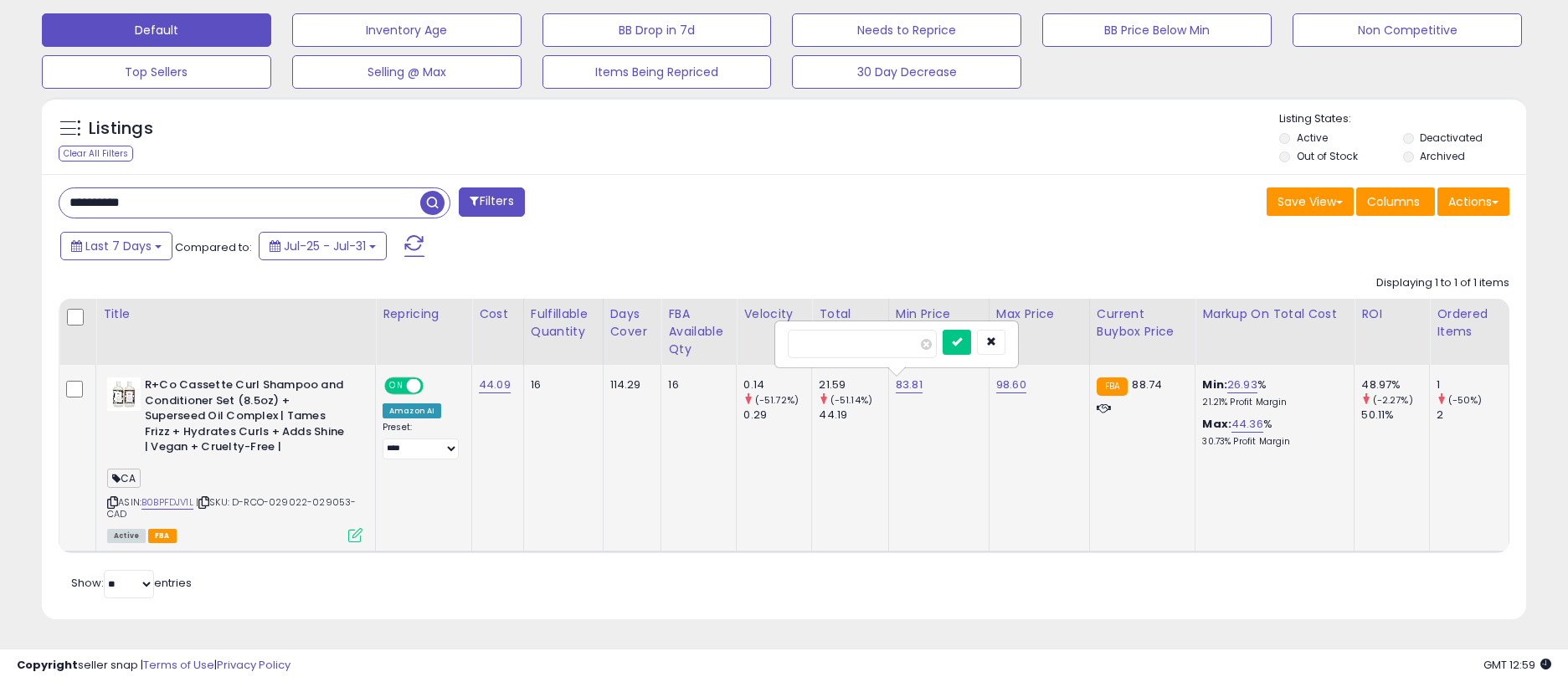 click on "[NUMBER]   *****" 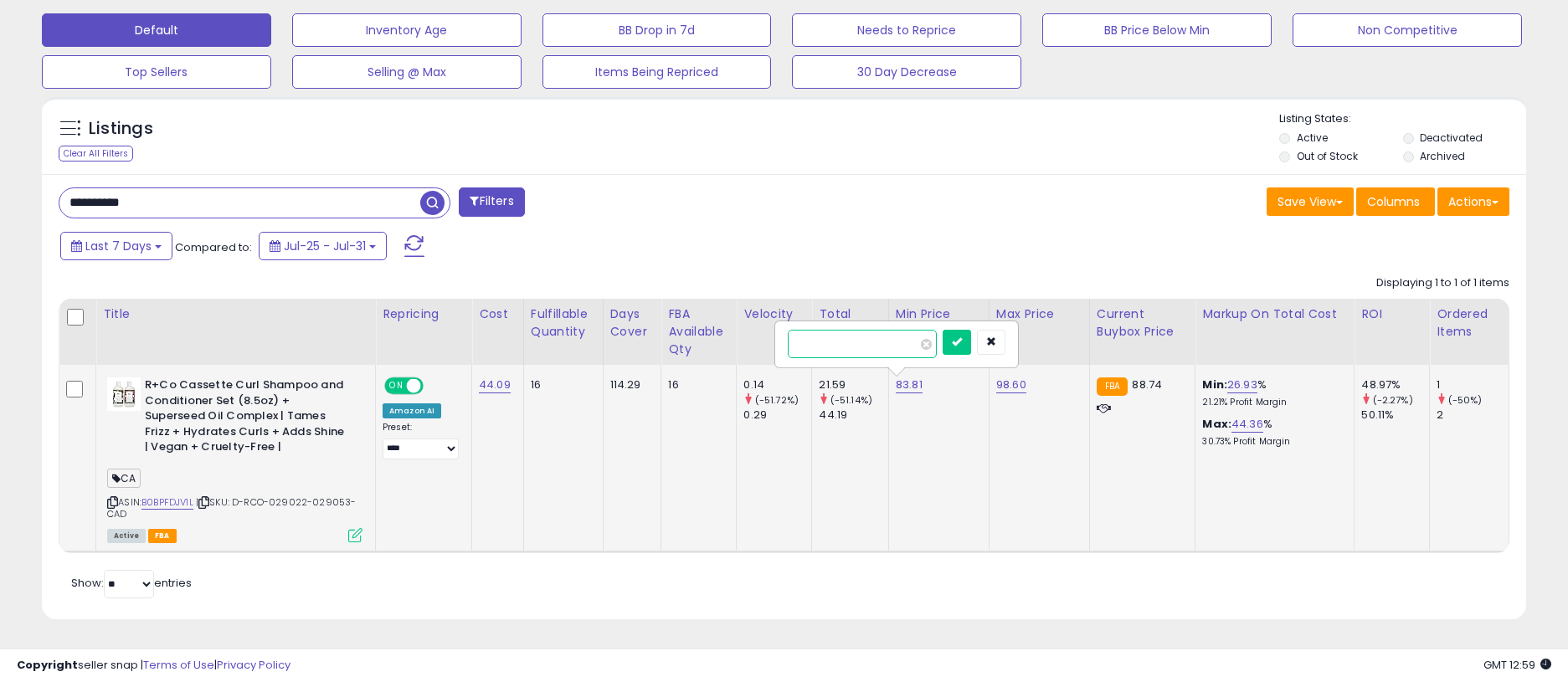 click on "*****" at bounding box center (862, 344) 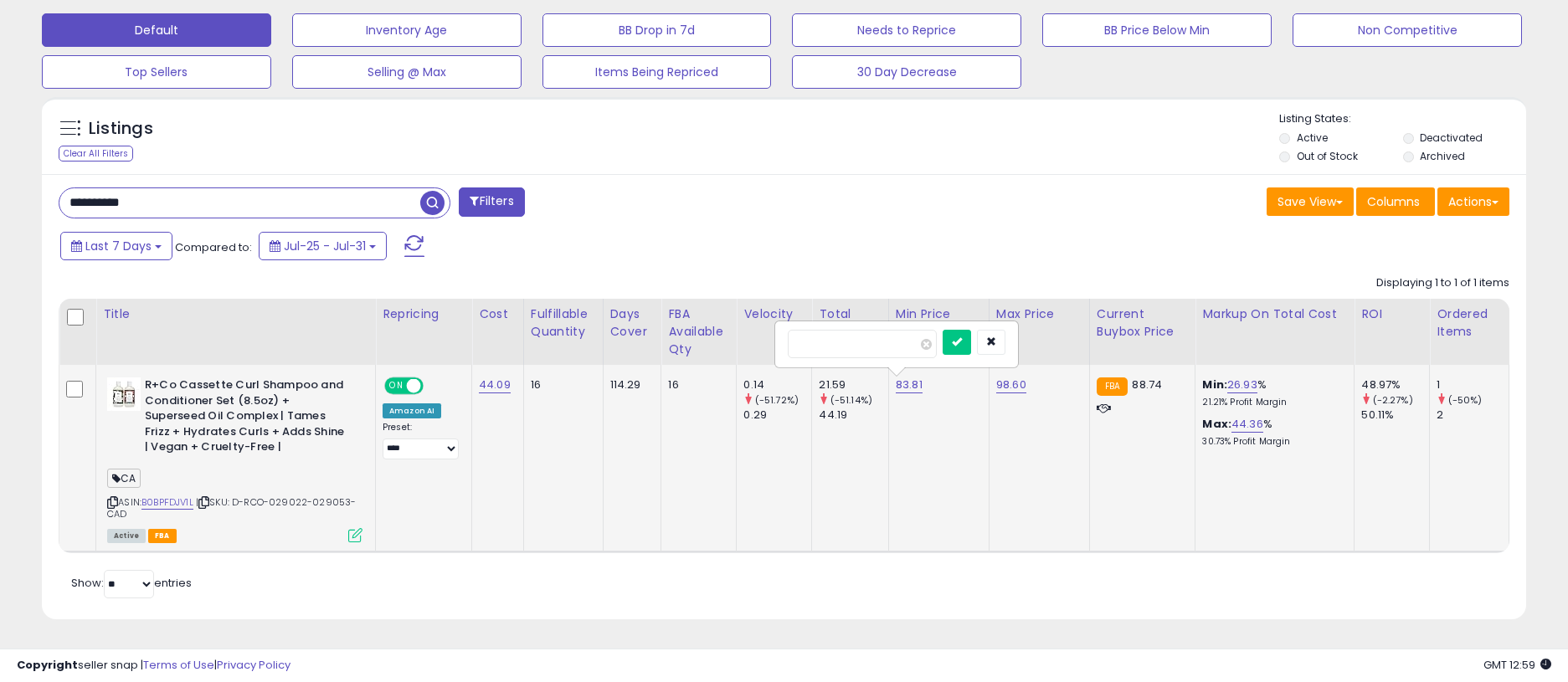 click on "[NUMBER]   *****" 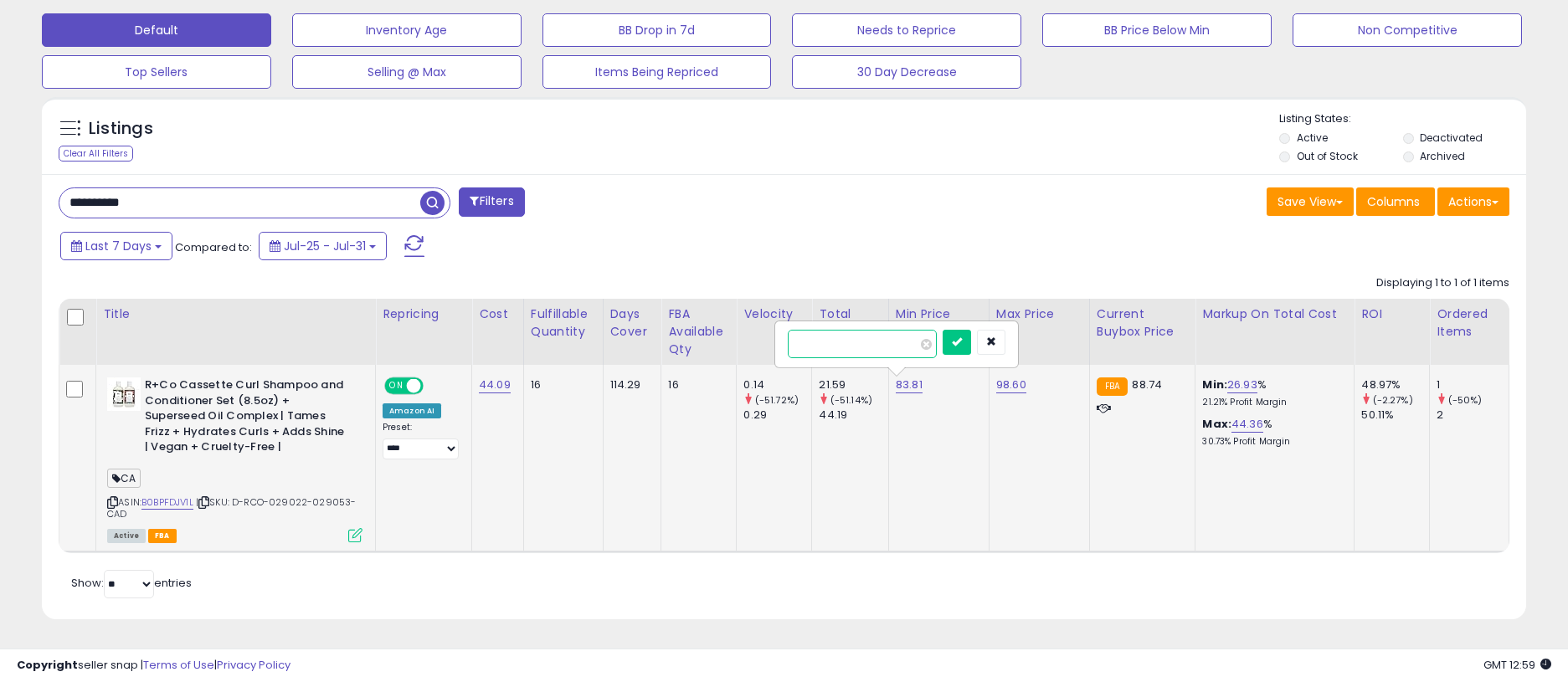 click on "*****" at bounding box center (862, 344) 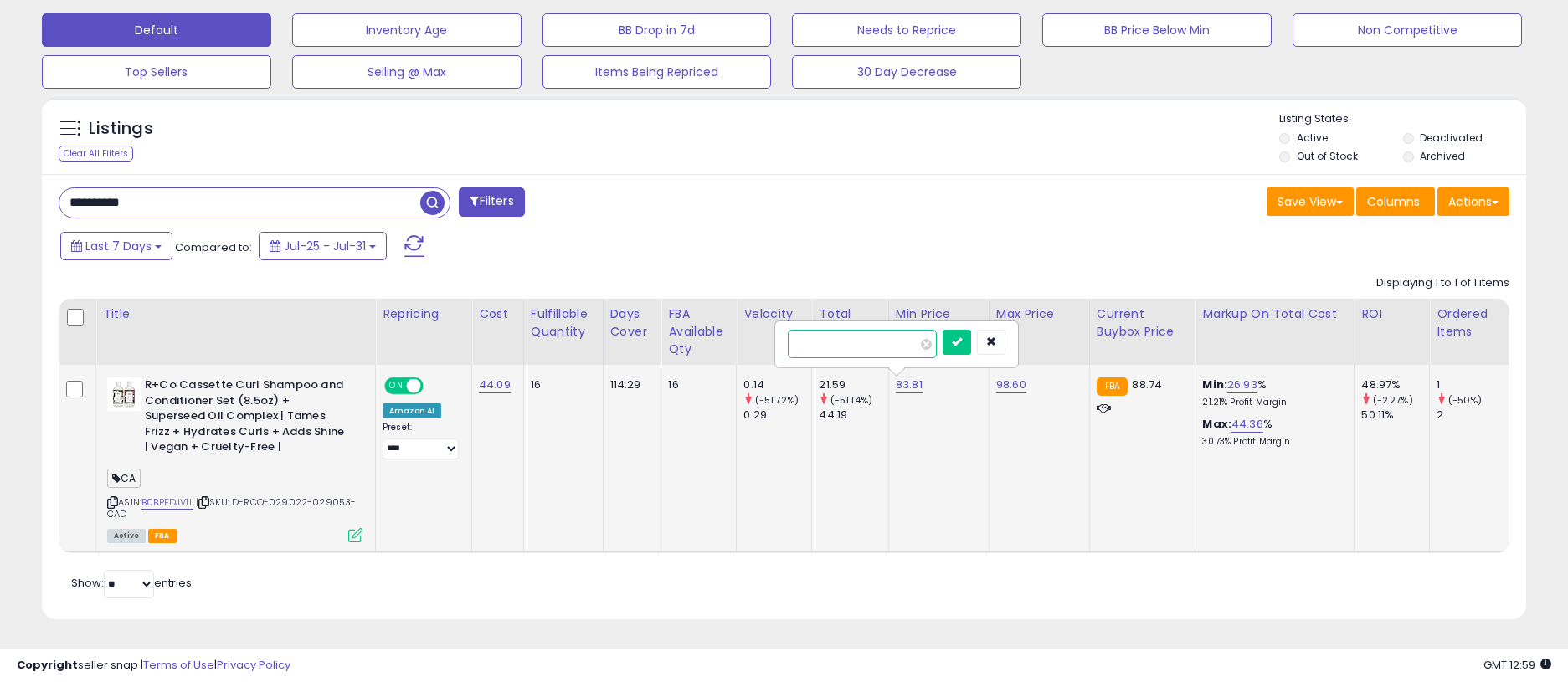 type on "*" 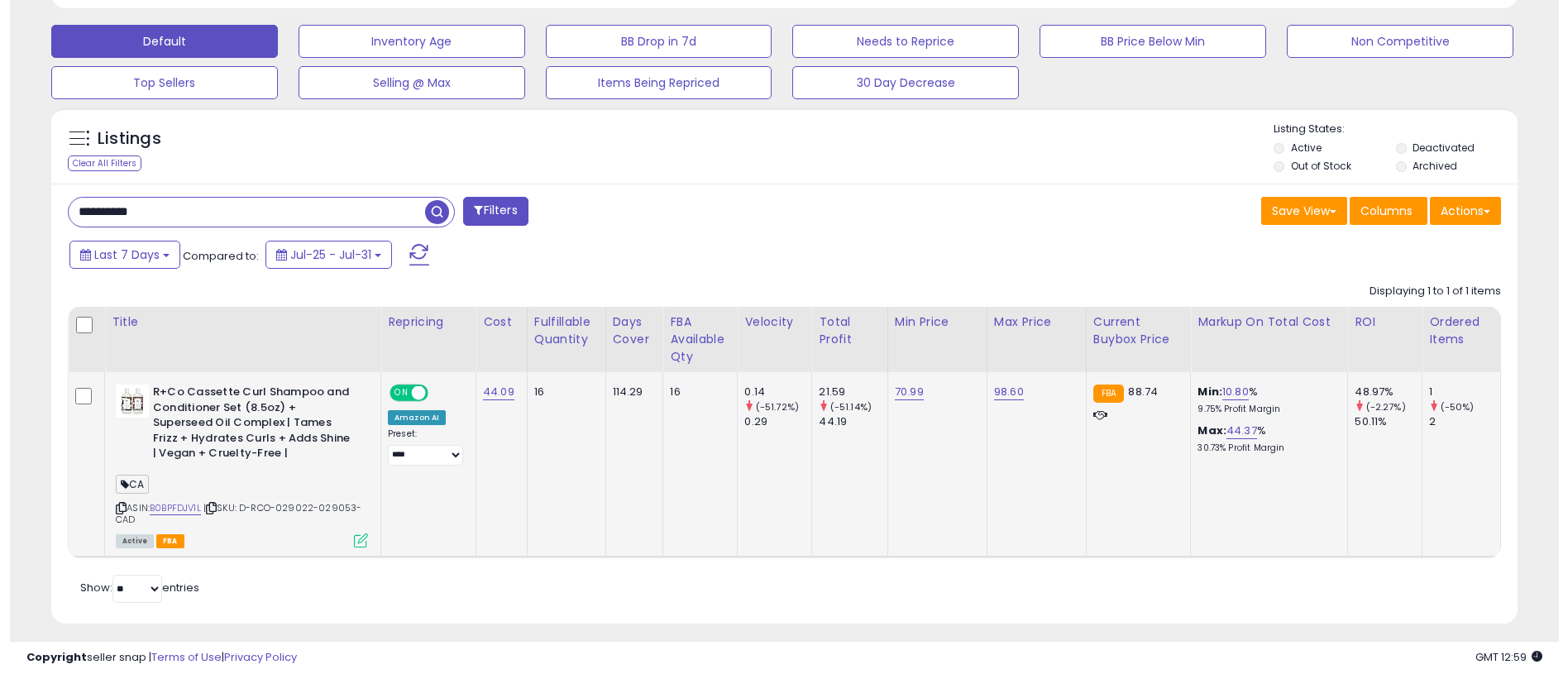 scroll, scrollTop: 508, scrollLeft: 0, axis: vertical 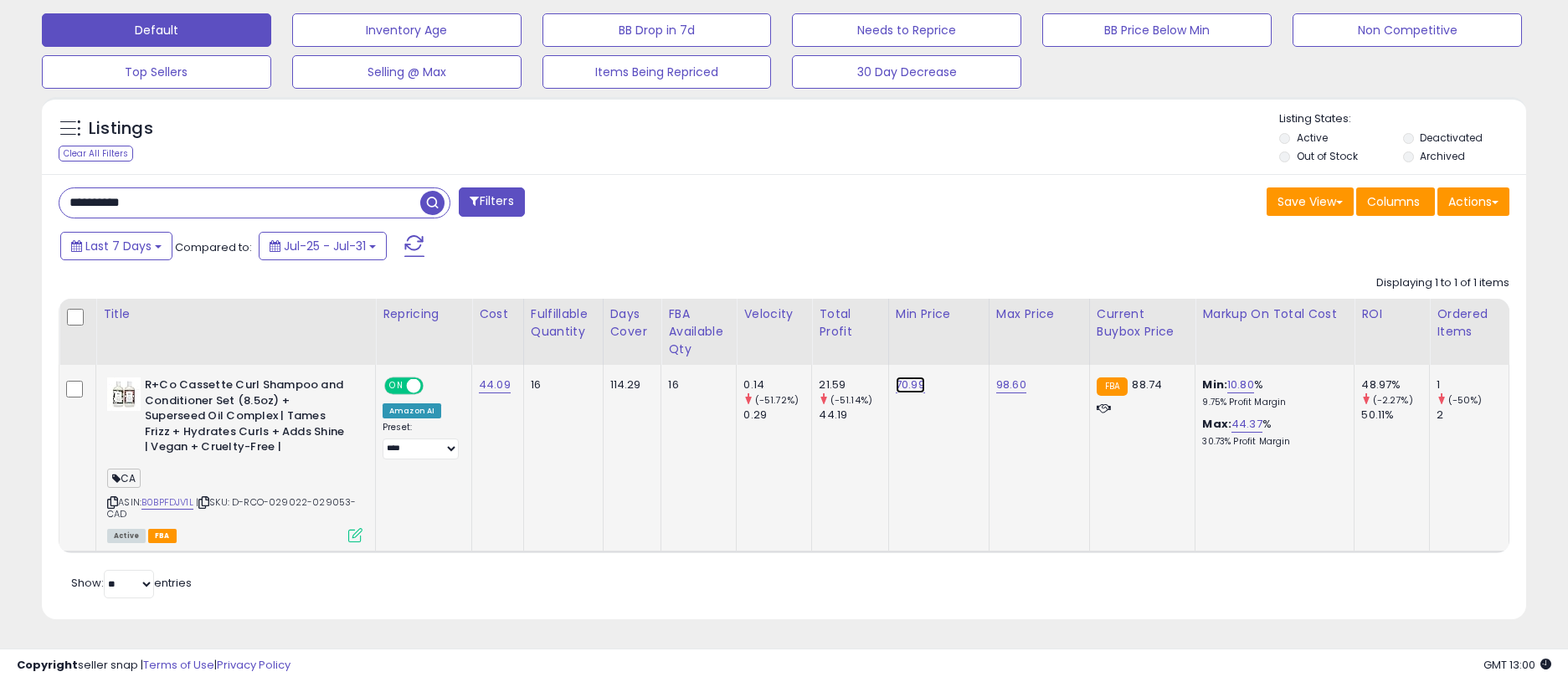 click on "70.99" at bounding box center (910, 385) 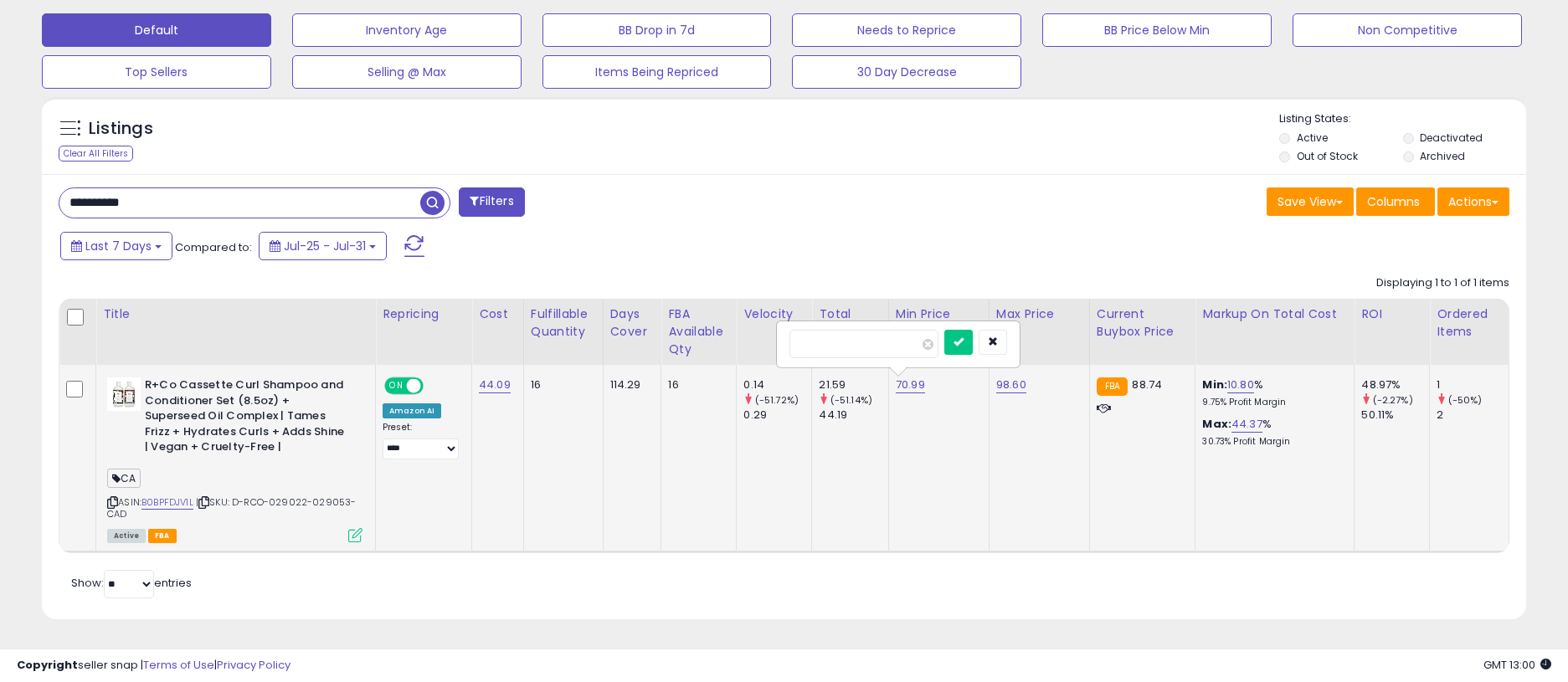 click on "*****" at bounding box center (864, 344) 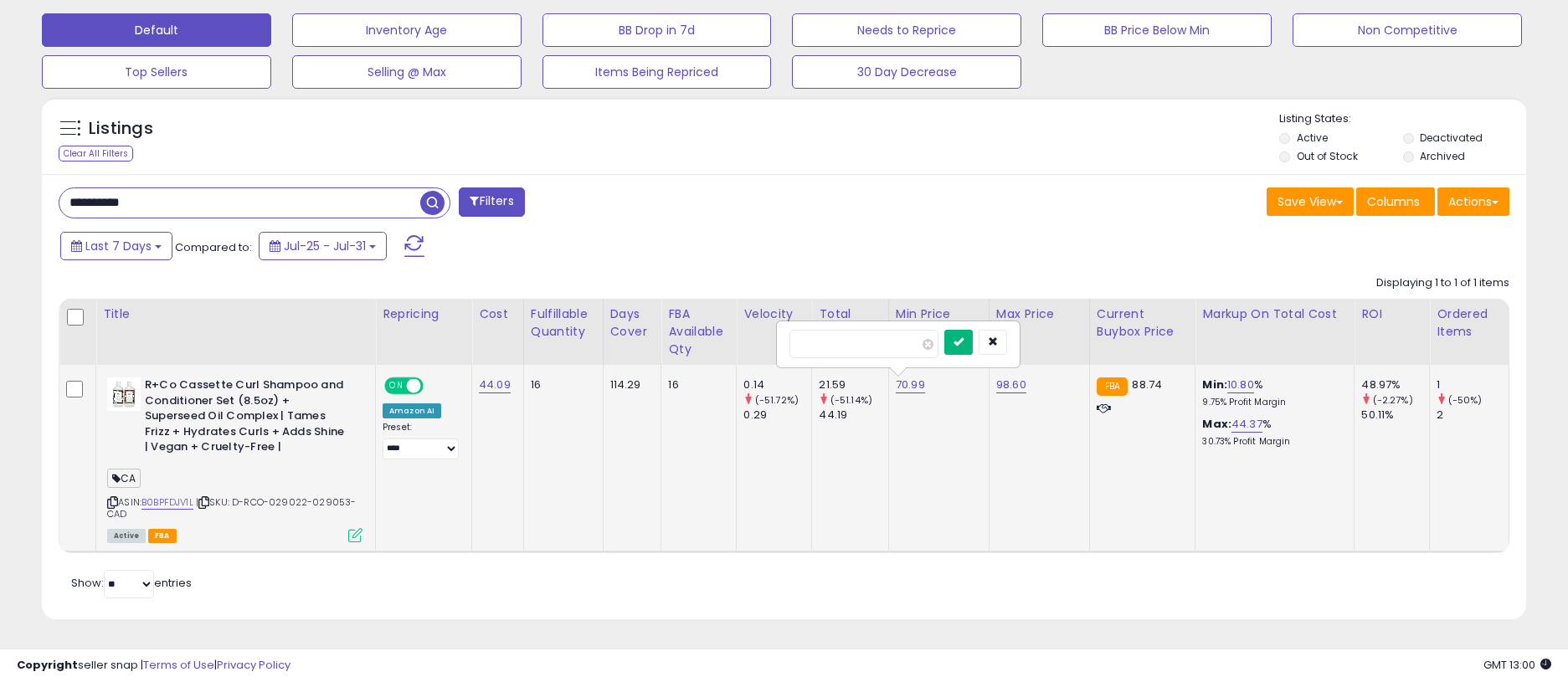 type on "*****" 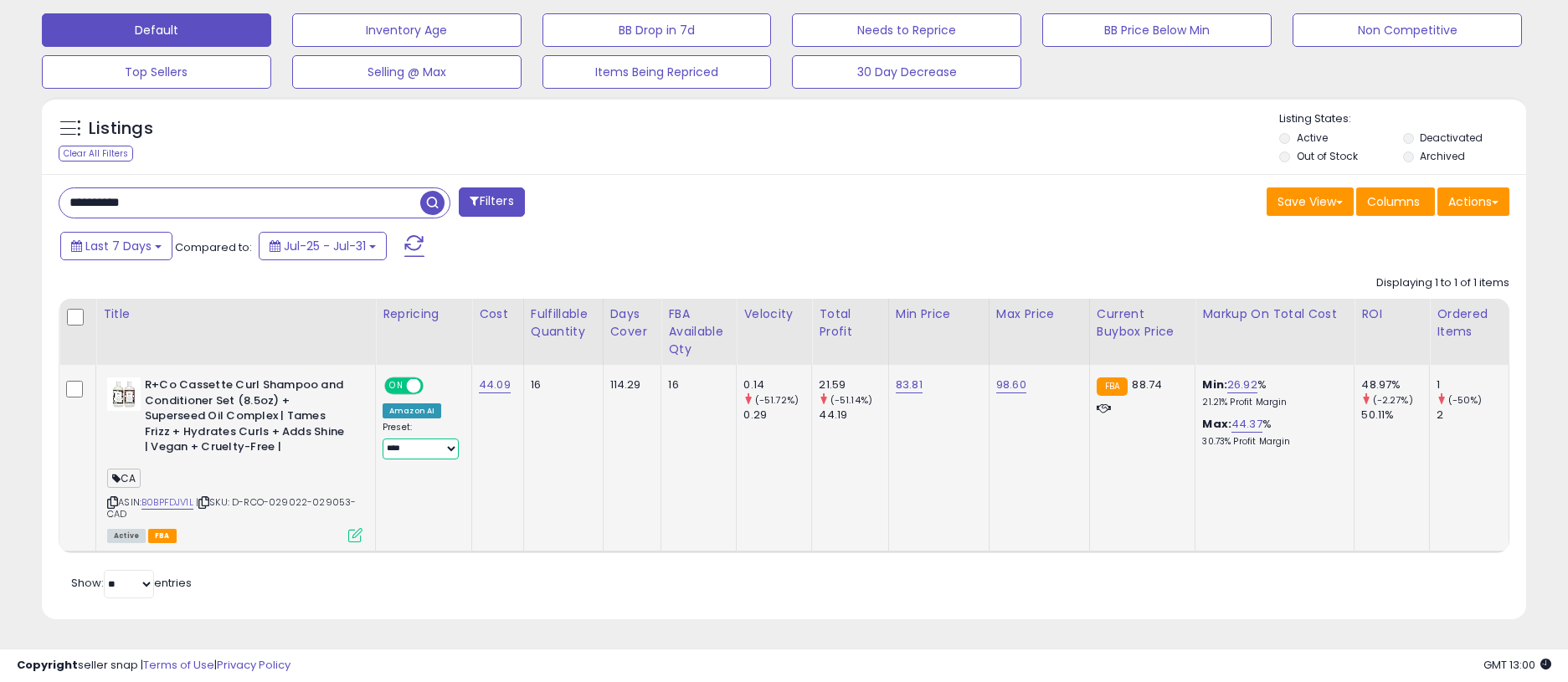 click on "**********" at bounding box center (420, 449) 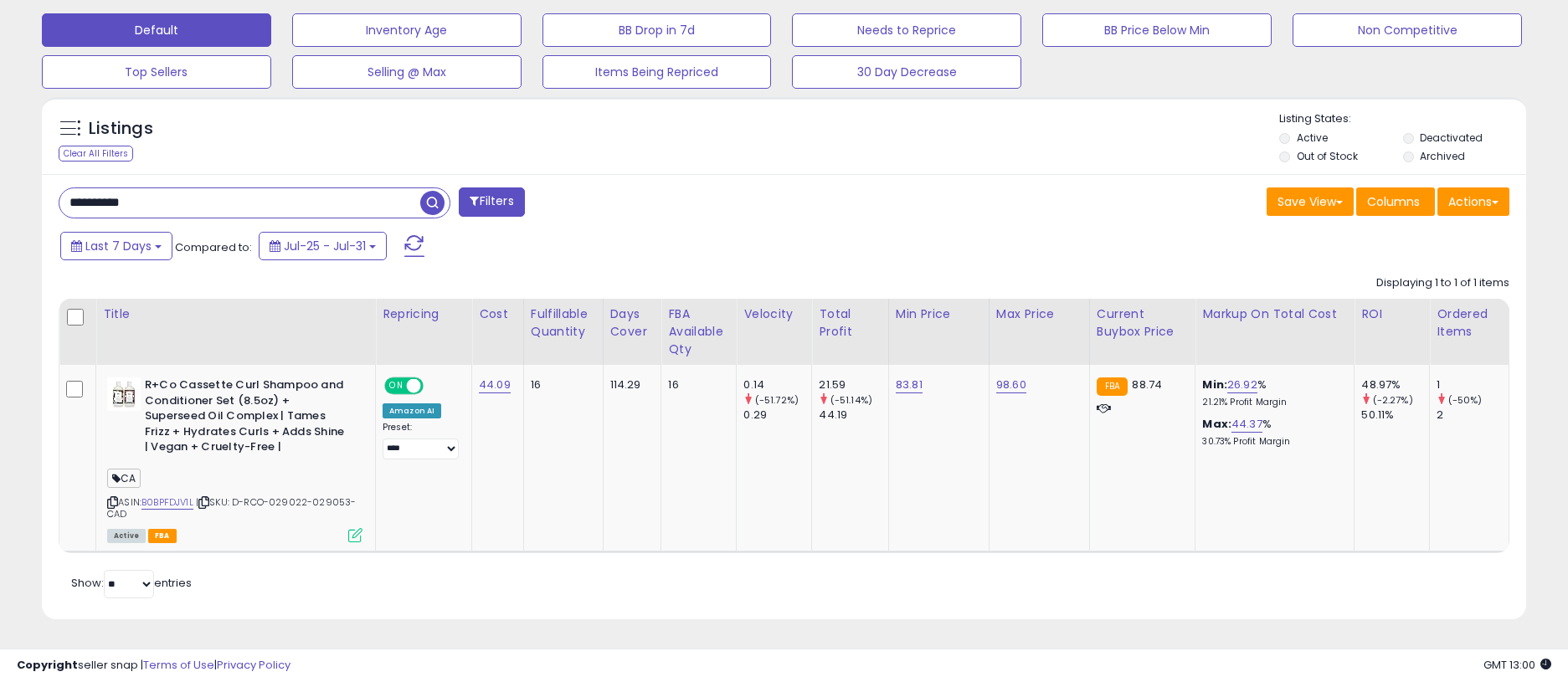 click on "Retrieving listings data..
Displaying 1 to 1 of 1 items
Title
Repricing" at bounding box center [784, 434] 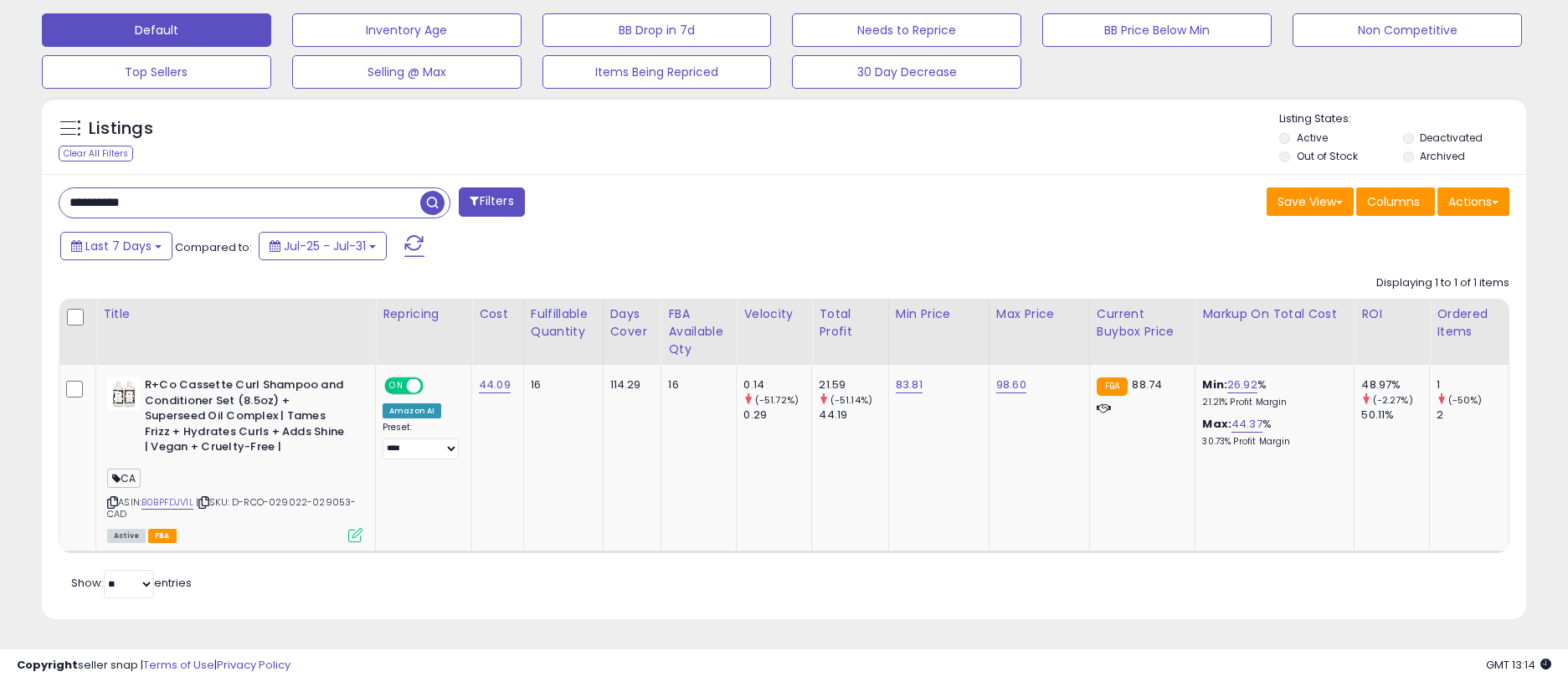 click on "**********" at bounding box center [239, 203] 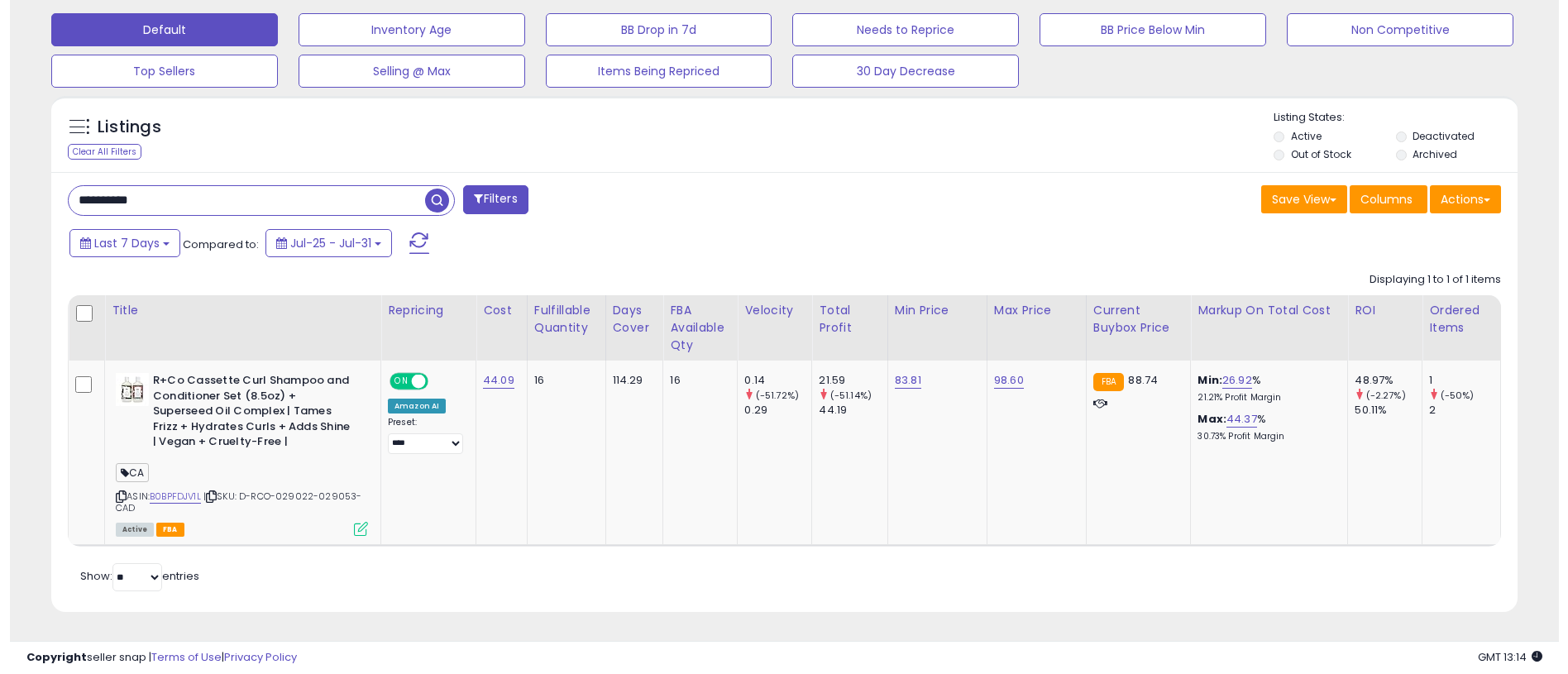 scroll, scrollTop: 826655, scrollLeft: 826142, axis: both 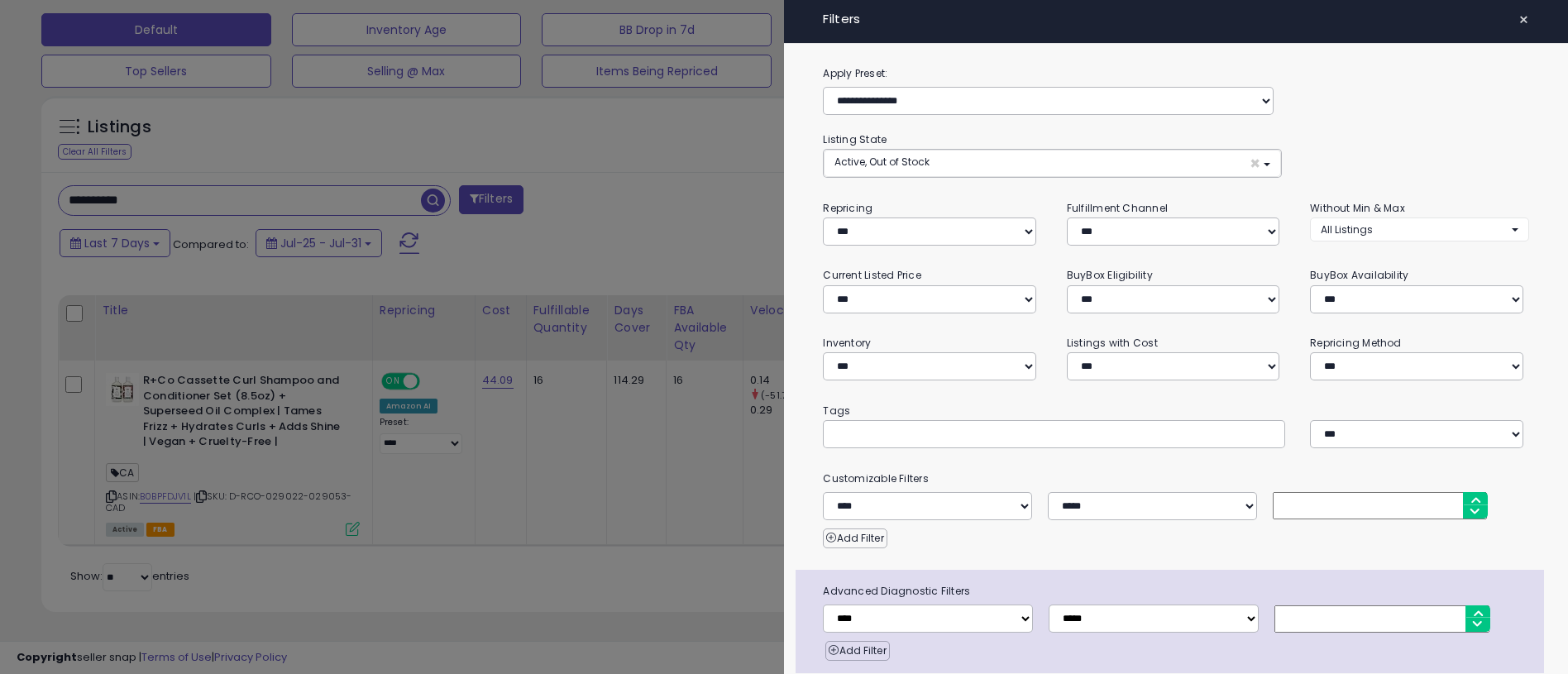 click on "×" at bounding box center [1523, 20] 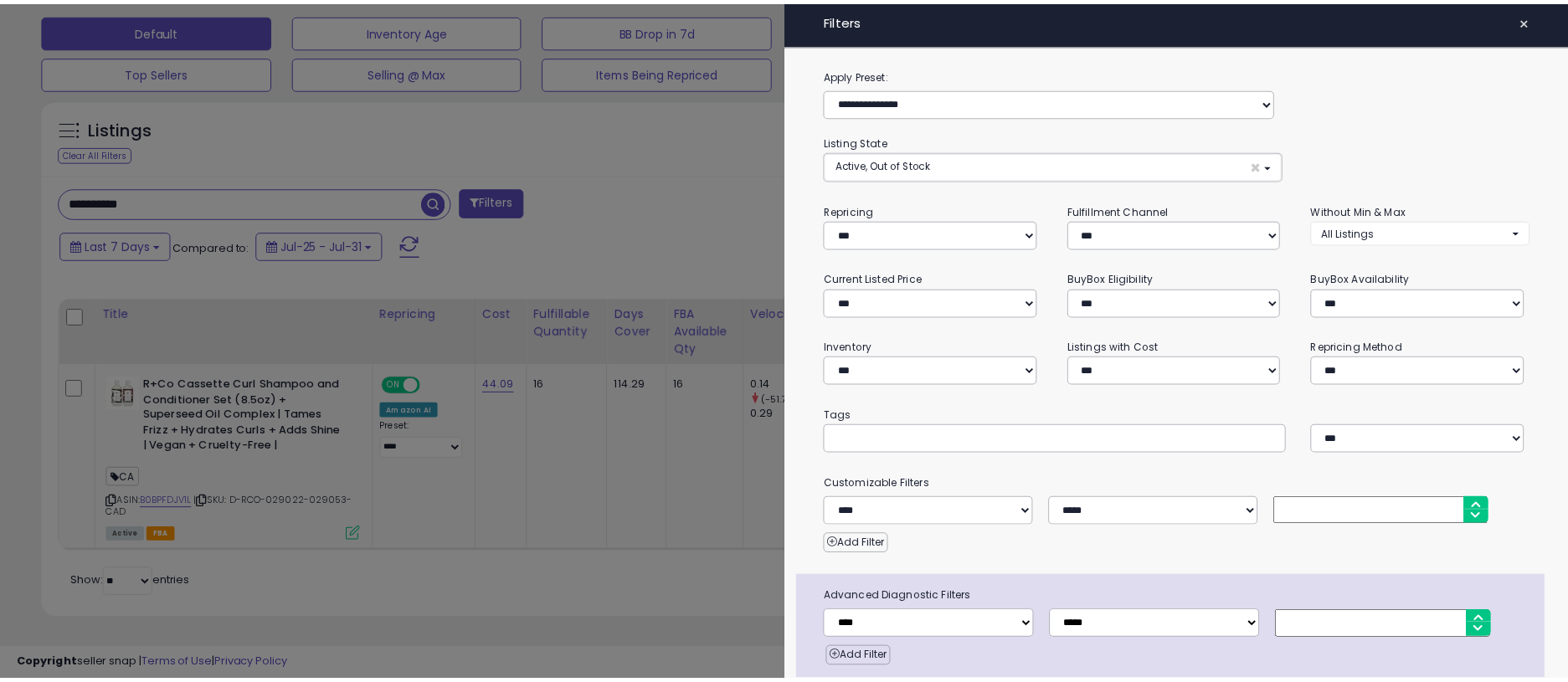 scroll, scrollTop: 302, scrollLeft: 0, axis: vertical 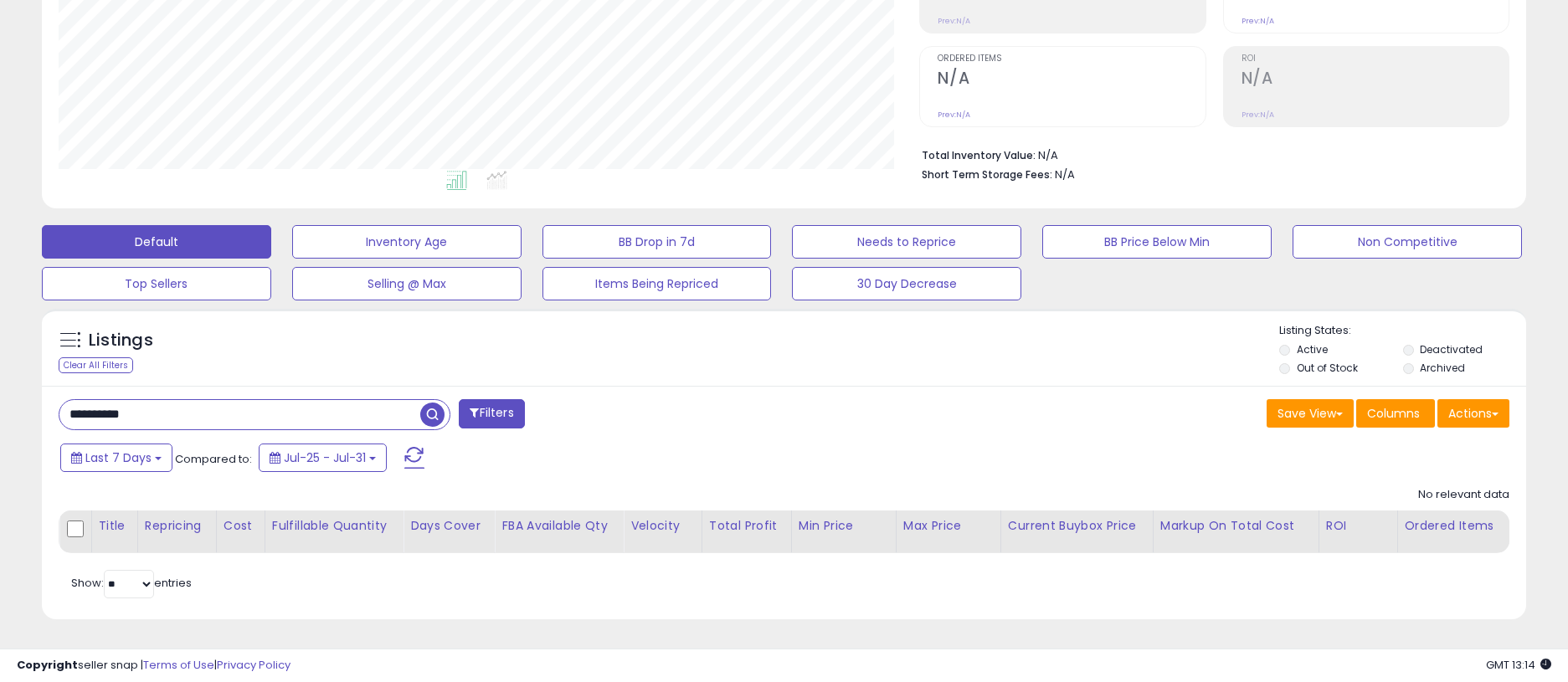 click on "**********" at bounding box center [239, 414] 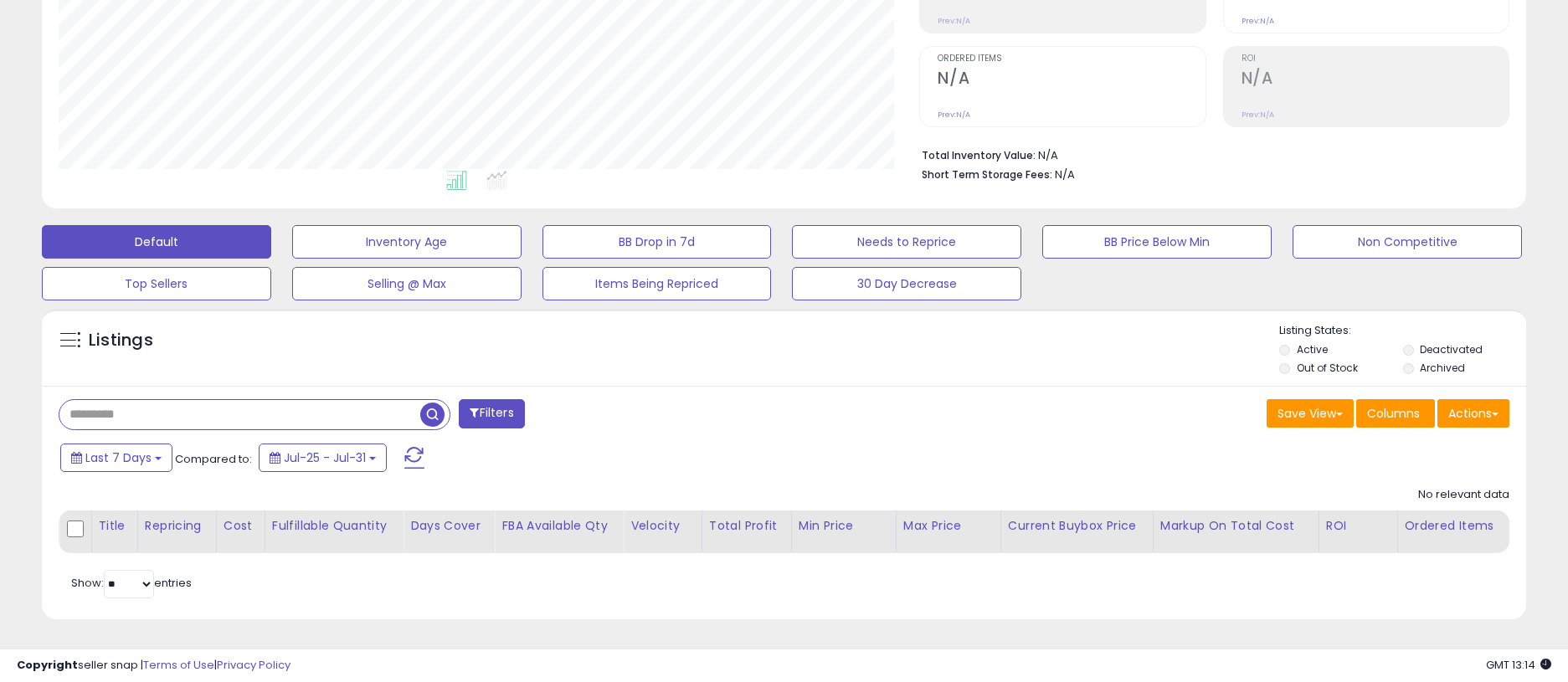 paste on "**********" 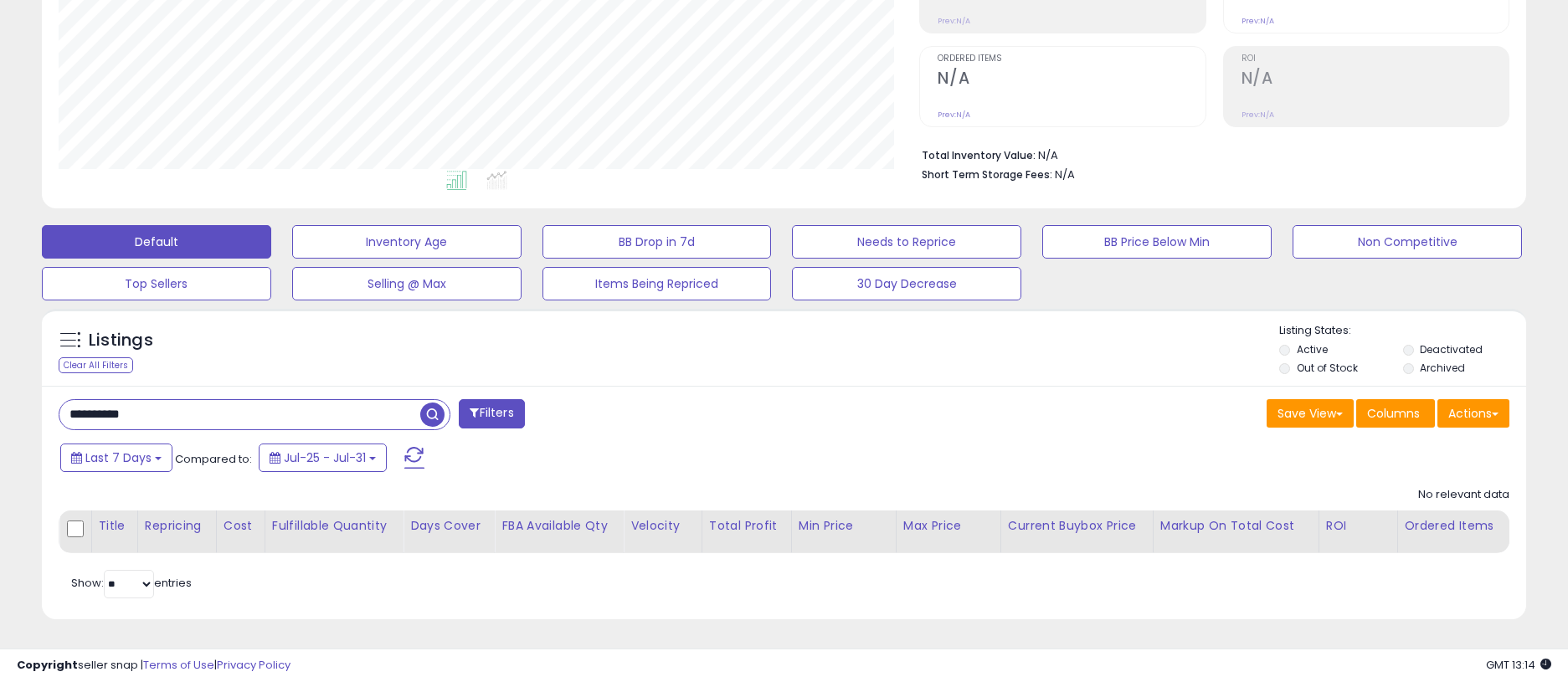 click at bounding box center (432, 414) 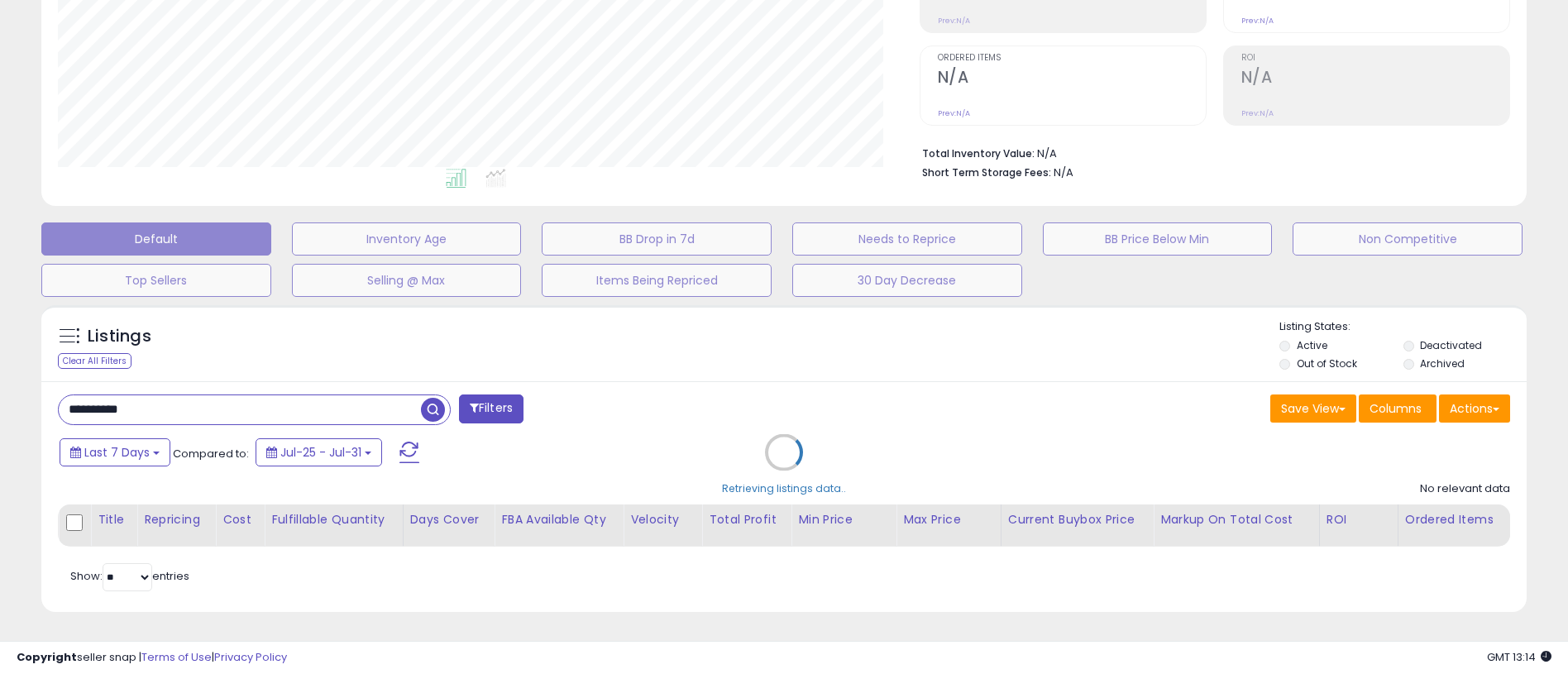 scroll, scrollTop: 826655, scrollLeft: 826142, axis: both 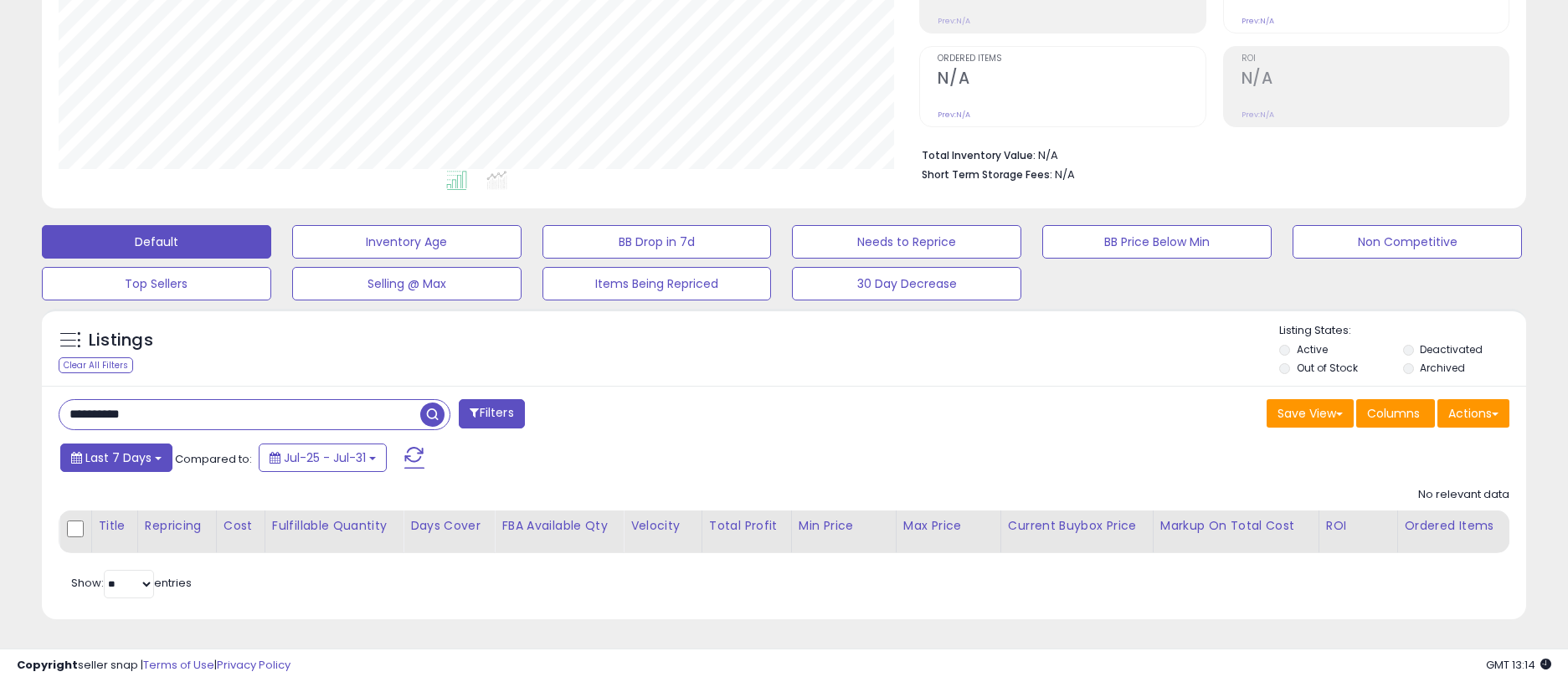 click on "Last 7 Days" at bounding box center (116, 458) 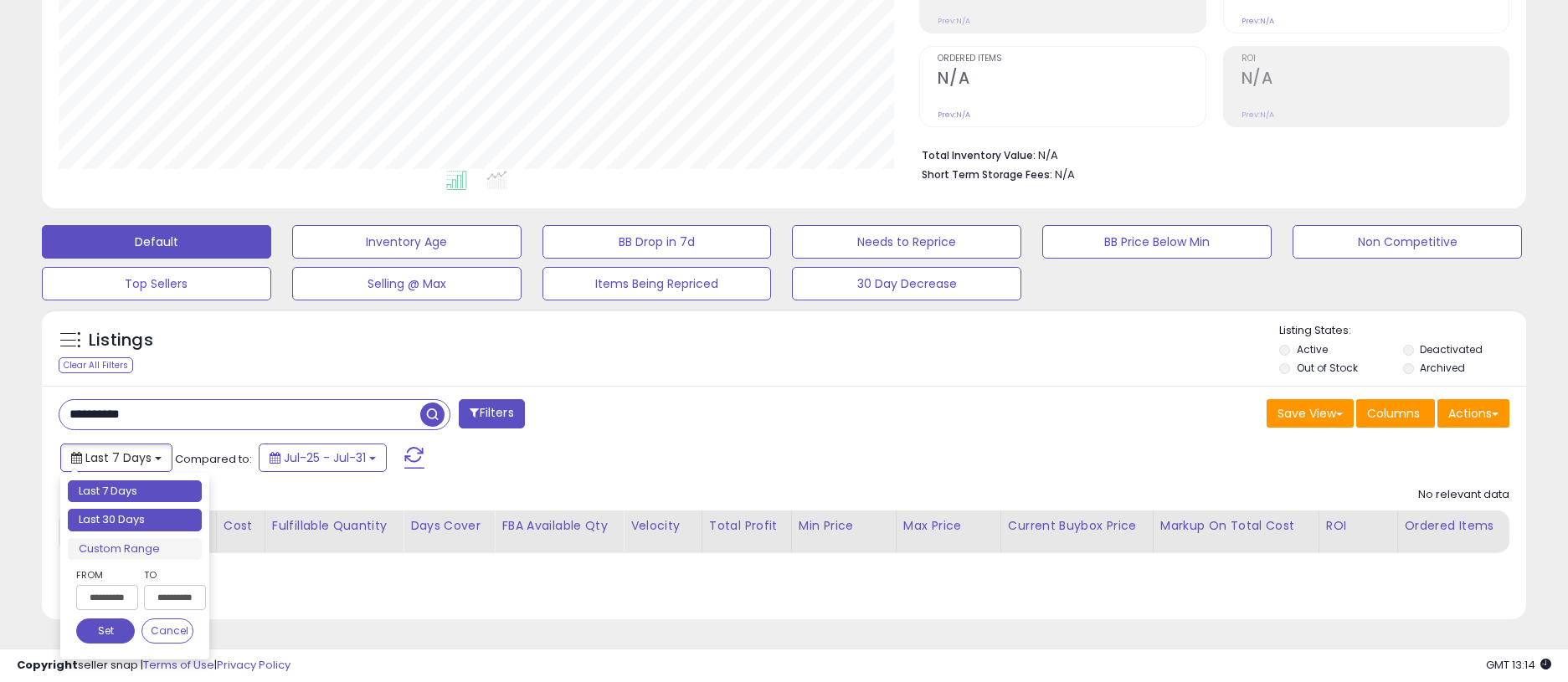 type on "**********" 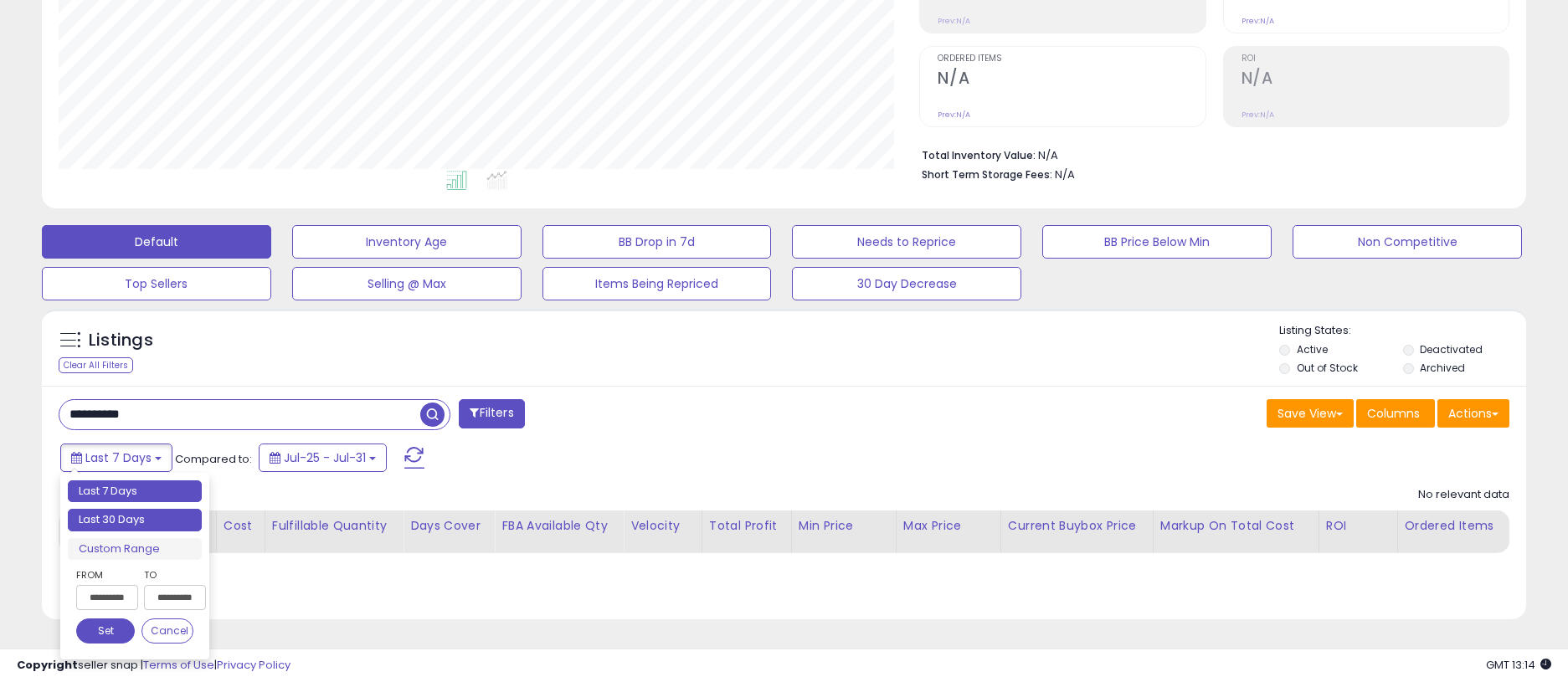 click on "Last 30 Days" at bounding box center (135, 520) 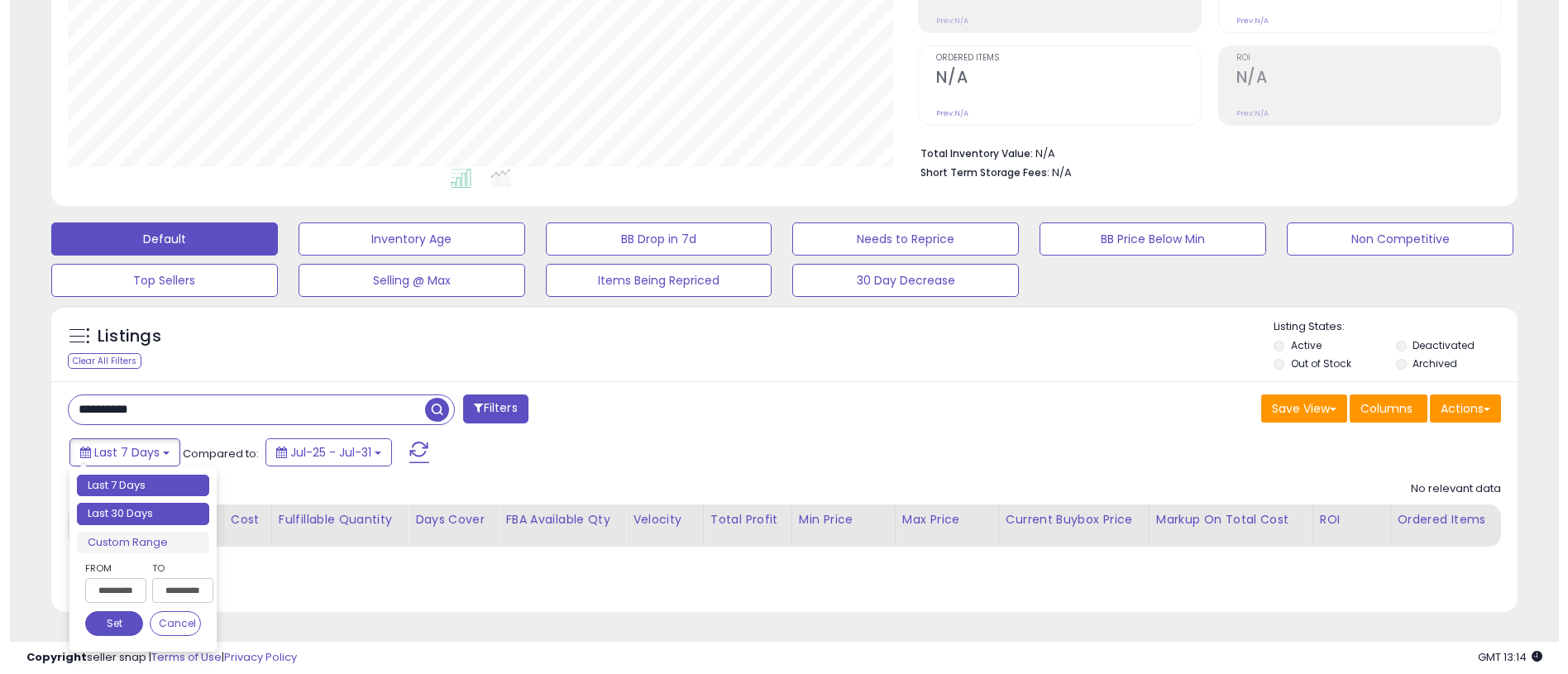 scroll, scrollTop: 294, scrollLeft: 0, axis: vertical 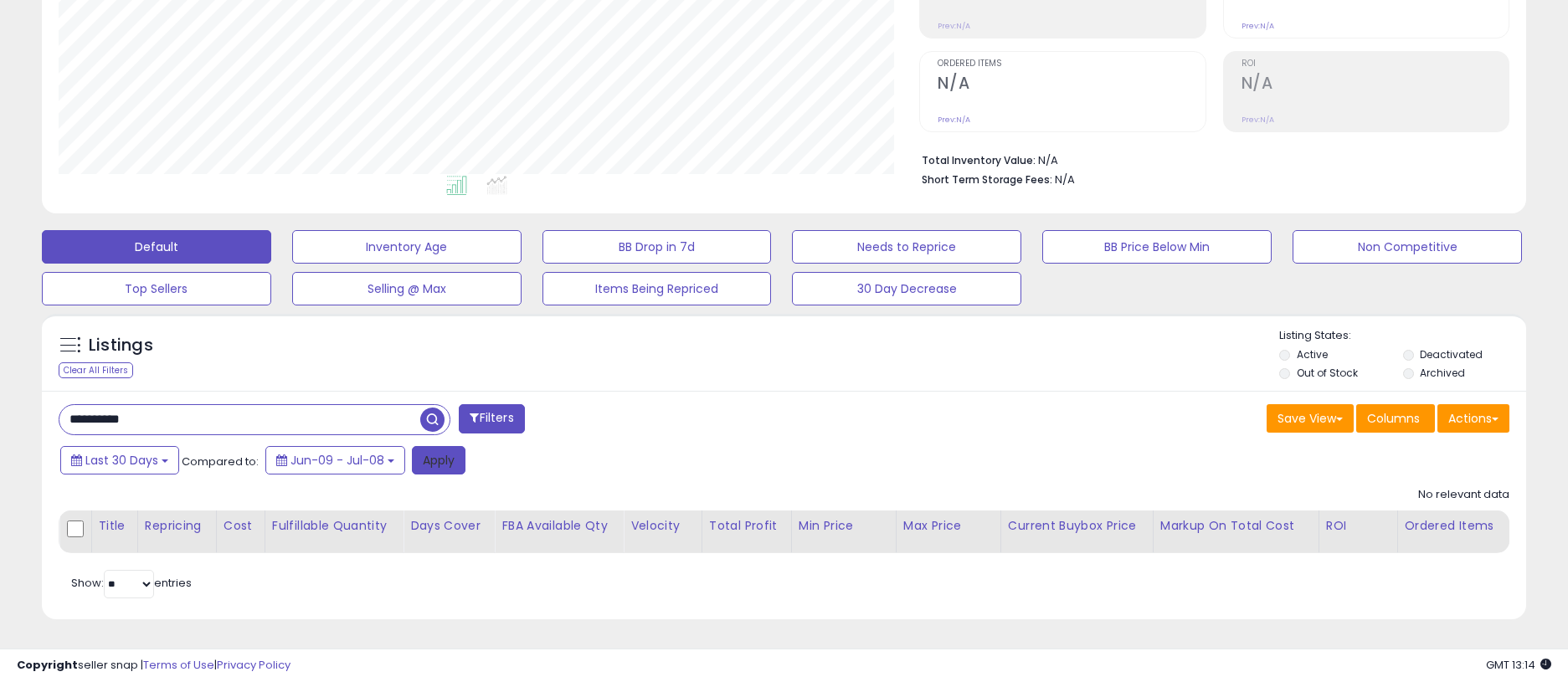 click on "Apply" at bounding box center [439, 460] 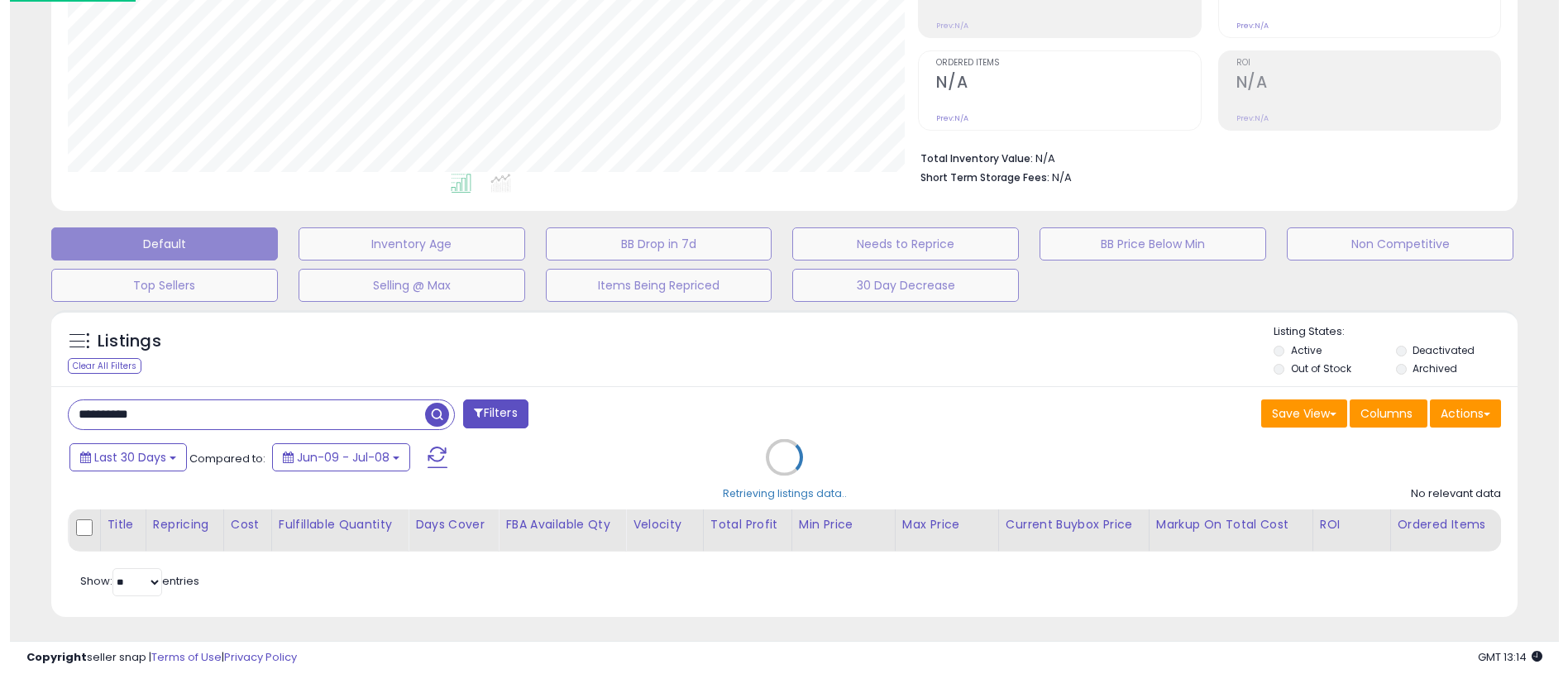 scroll, scrollTop: 826655, scrollLeft: 826142, axis: both 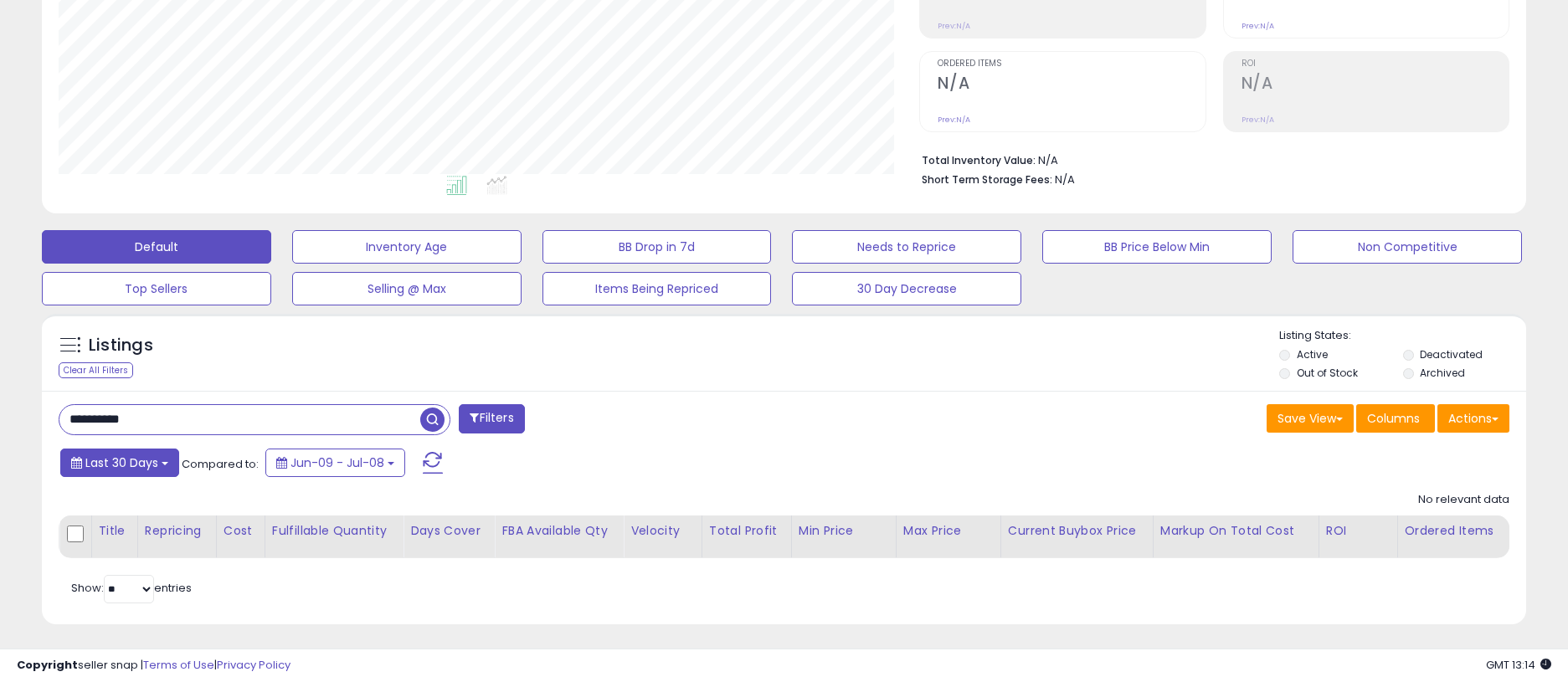 click on "Last 30 Days" at bounding box center [121, 463] 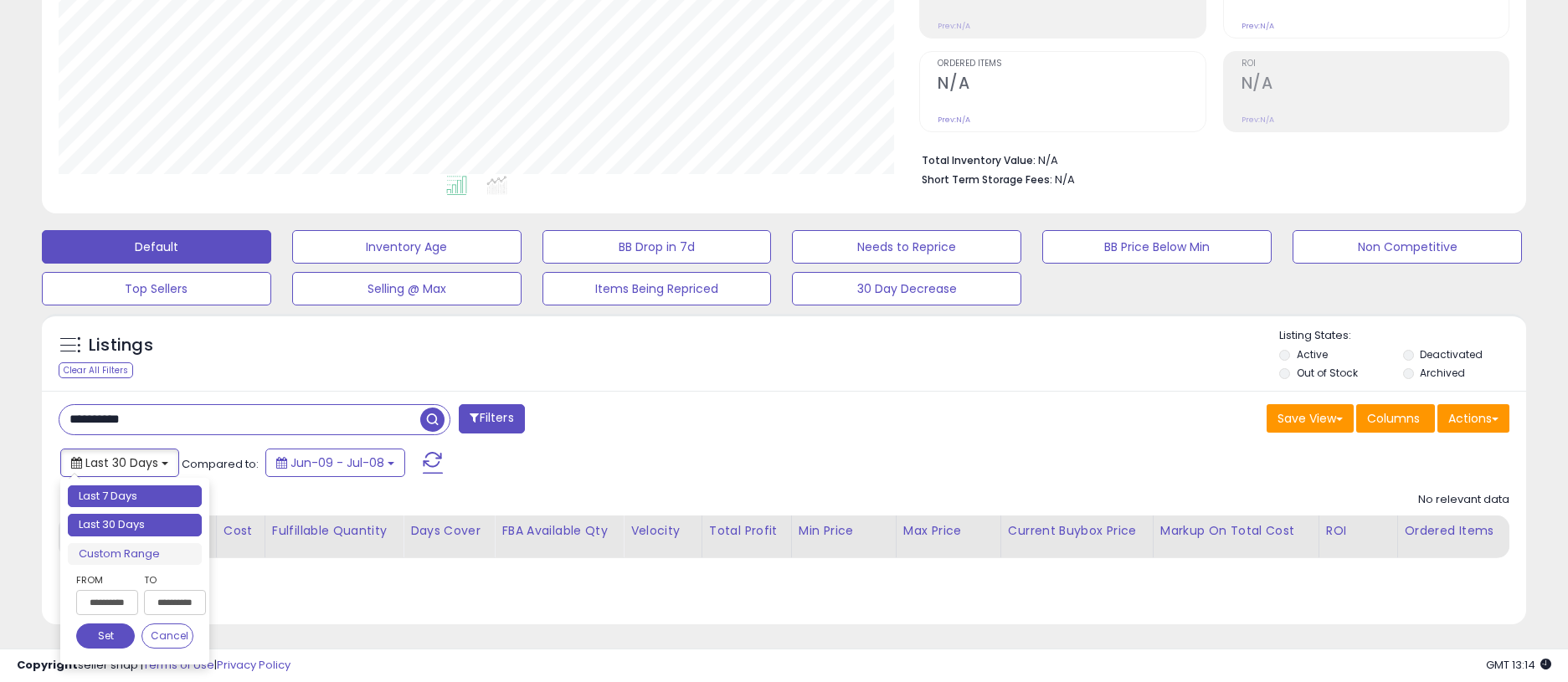 type on "**********" 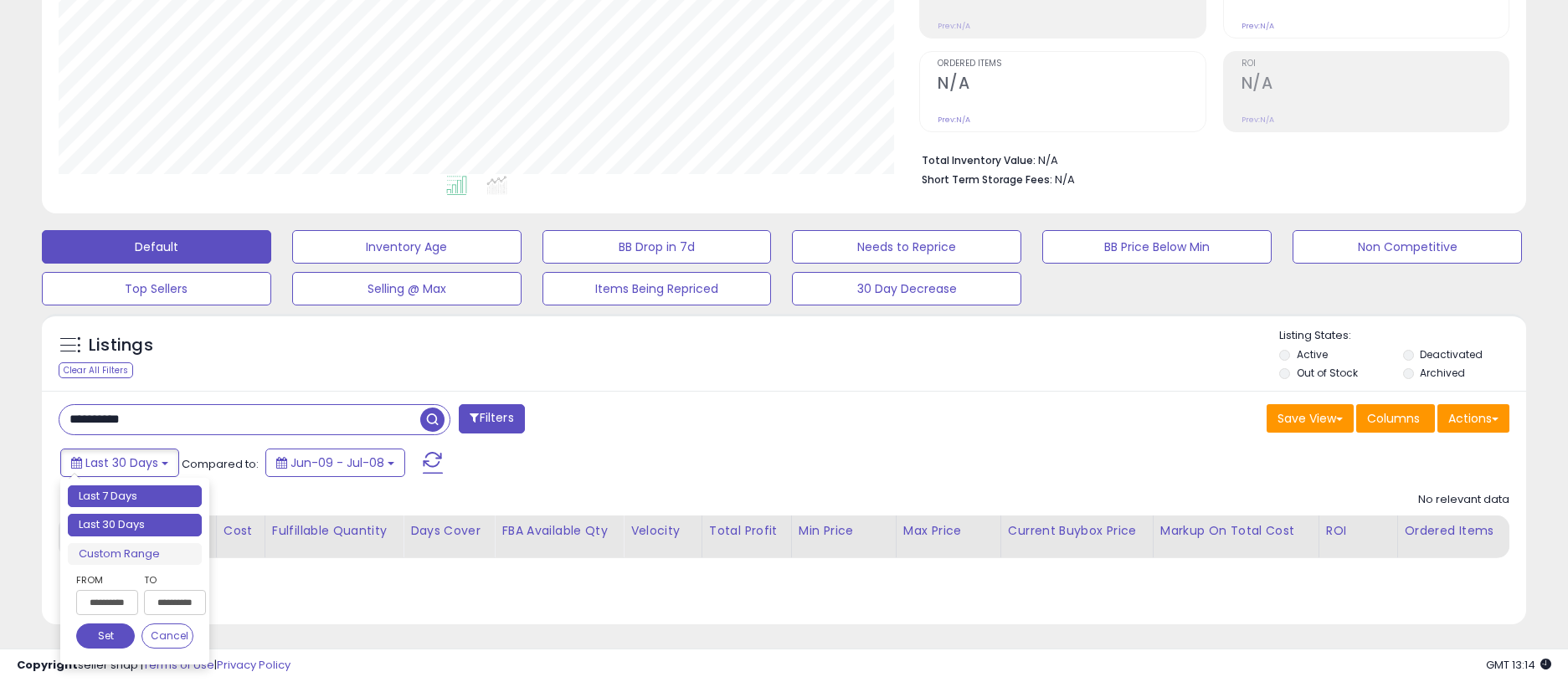 click on "Last 7 Days" at bounding box center (135, 496) 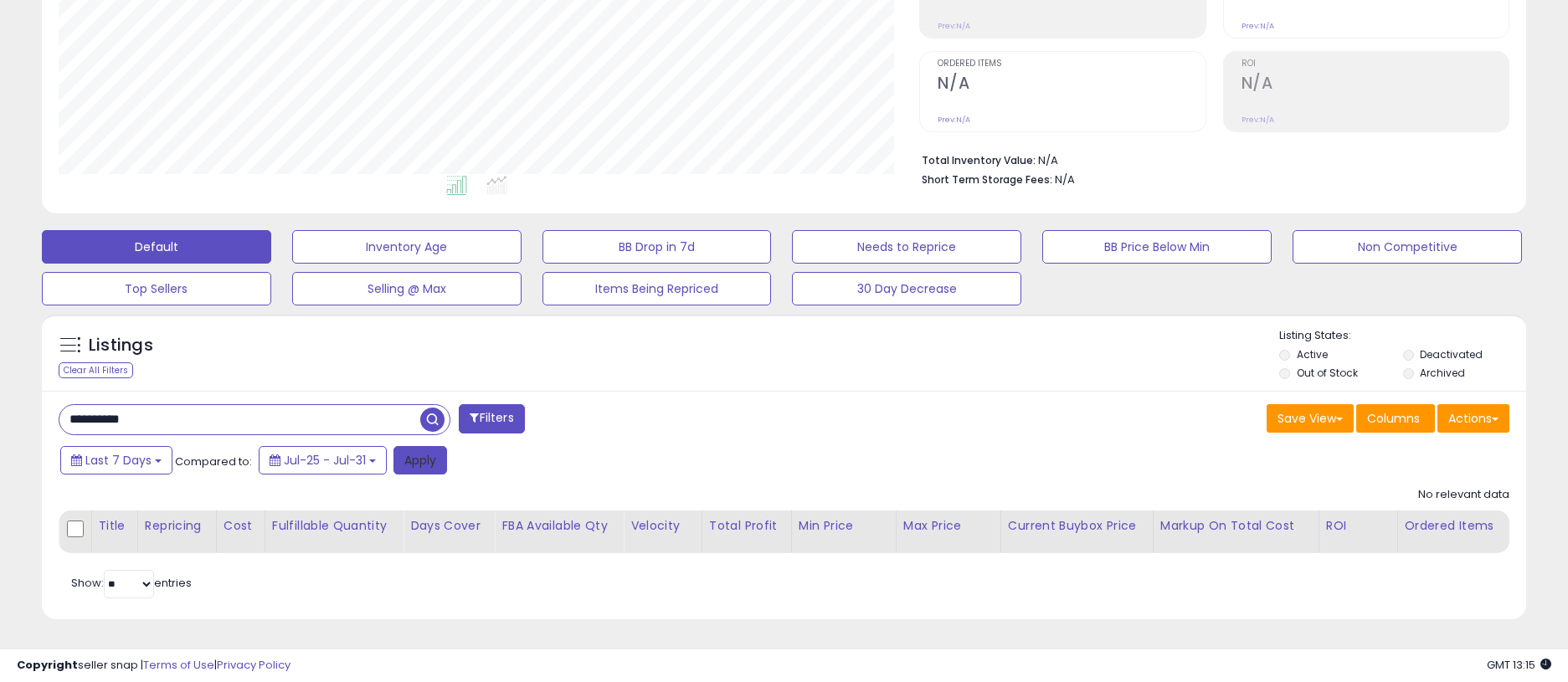 click on "Apply" at bounding box center (420, 460) 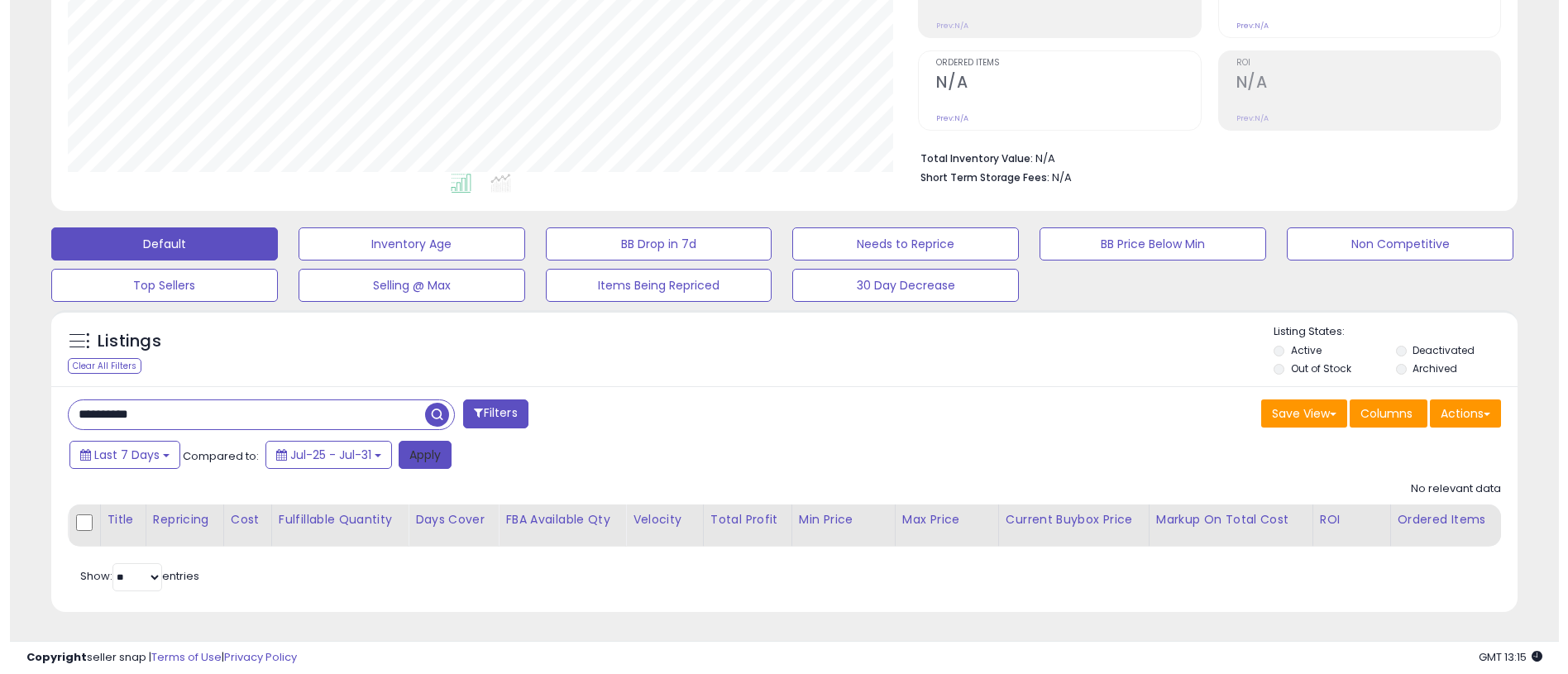 scroll, scrollTop: 826655, scrollLeft: 826142, axis: both 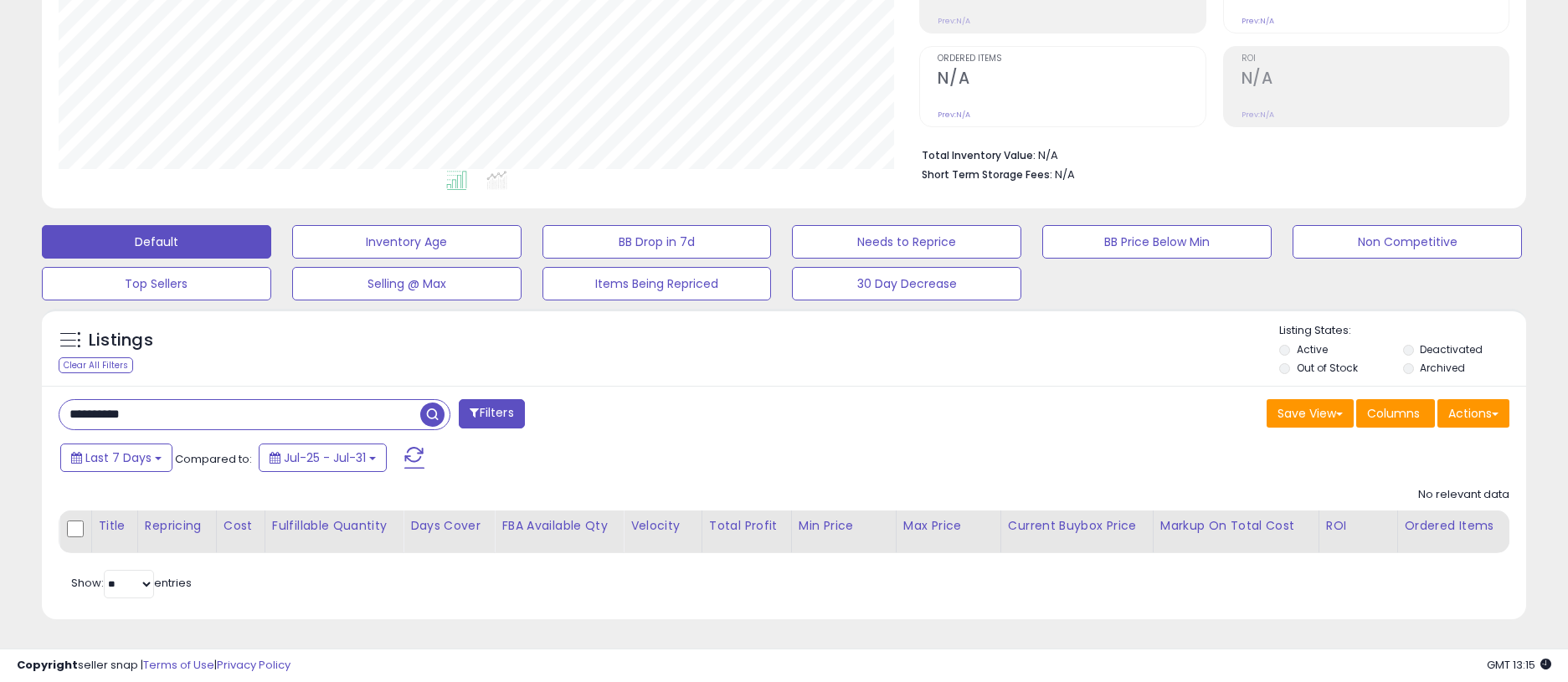 click on "**********" at bounding box center [239, 414] 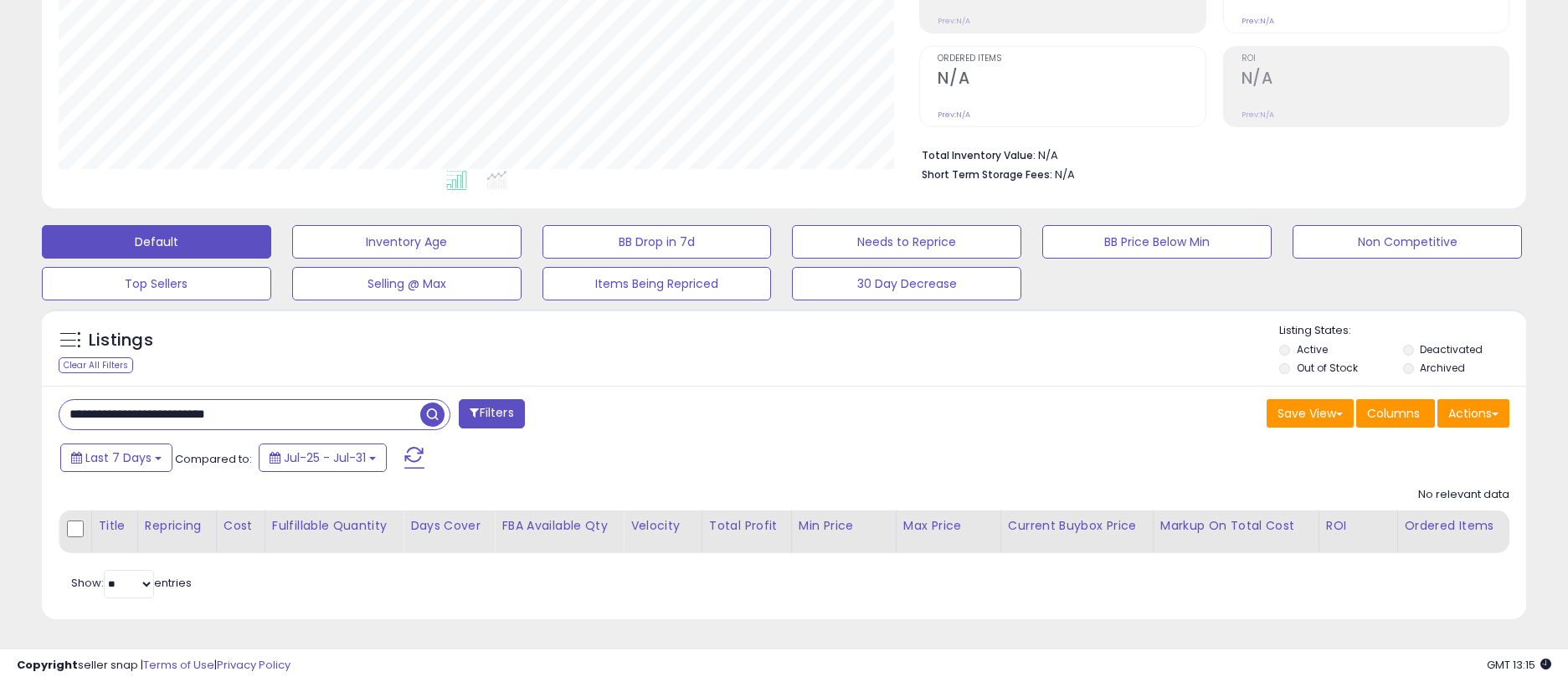 click on "Filters" at bounding box center (491, 413) 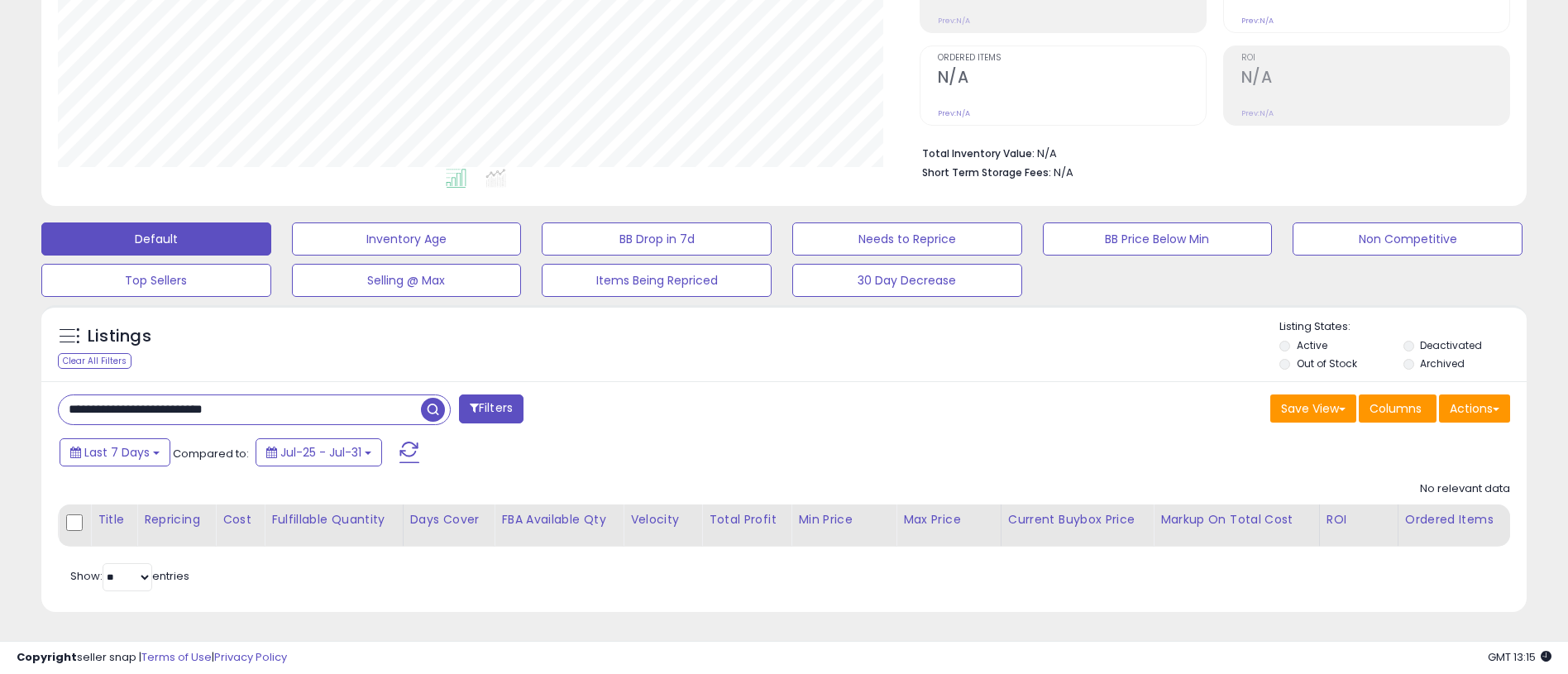 scroll, scrollTop: 826655, scrollLeft: 826142, axis: both 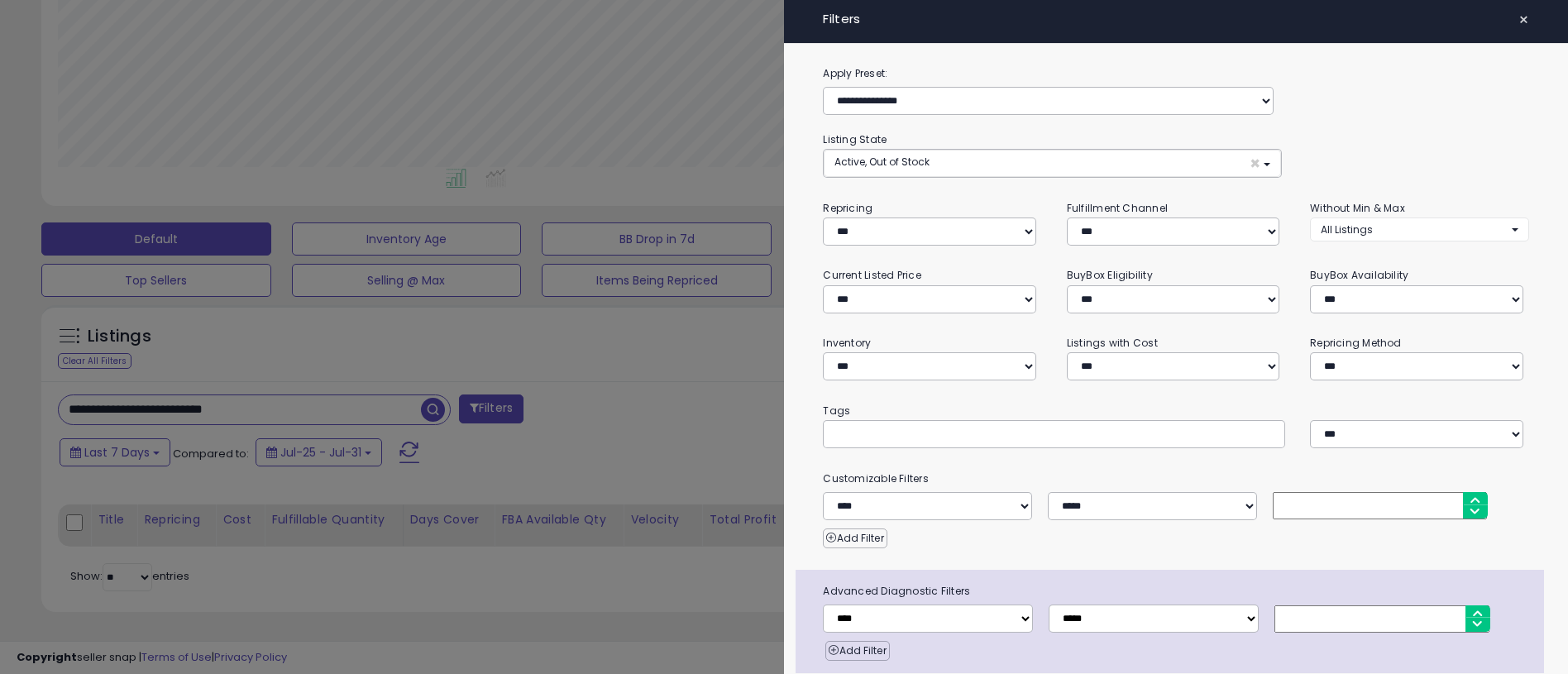 click on "×" at bounding box center [1523, 20] 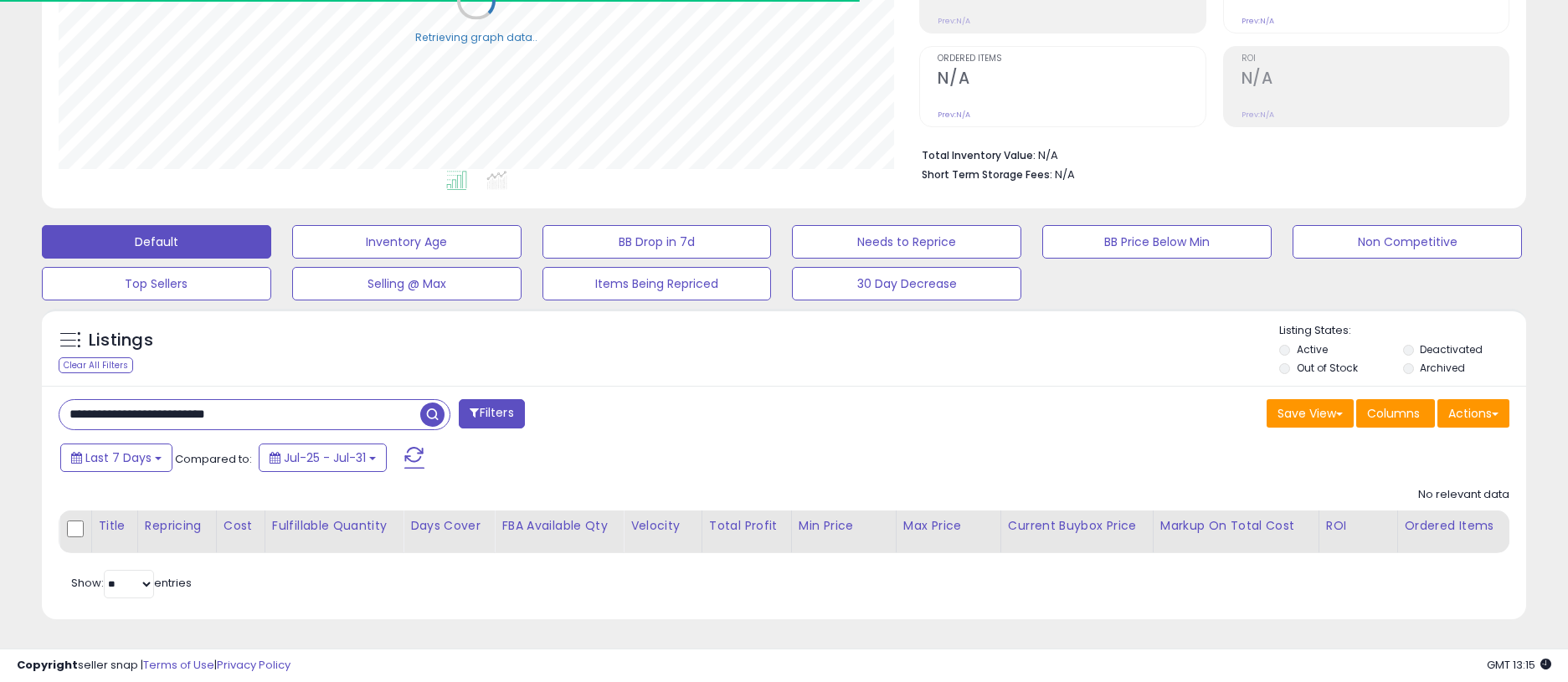 click at bounding box center [432, 414] 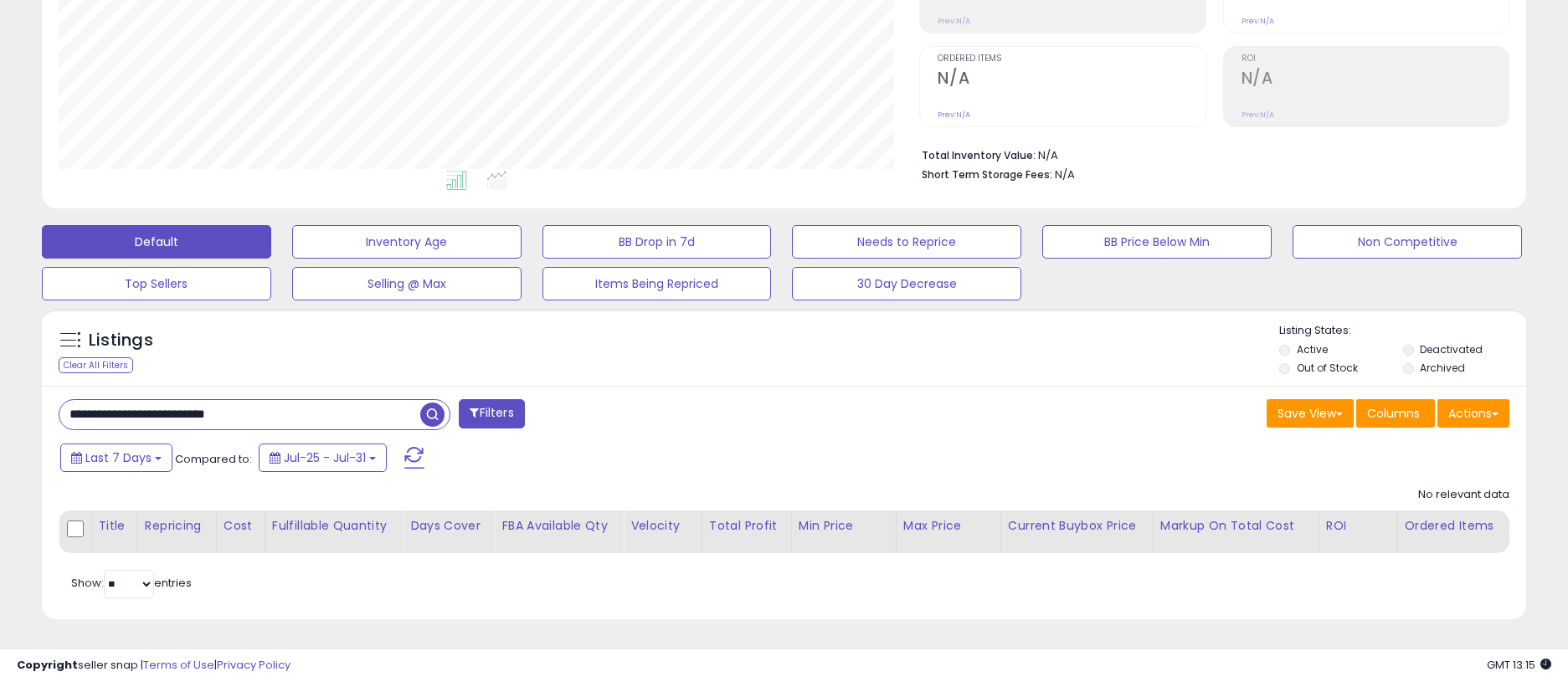 click on "**********" at bounding box center (239, 414) 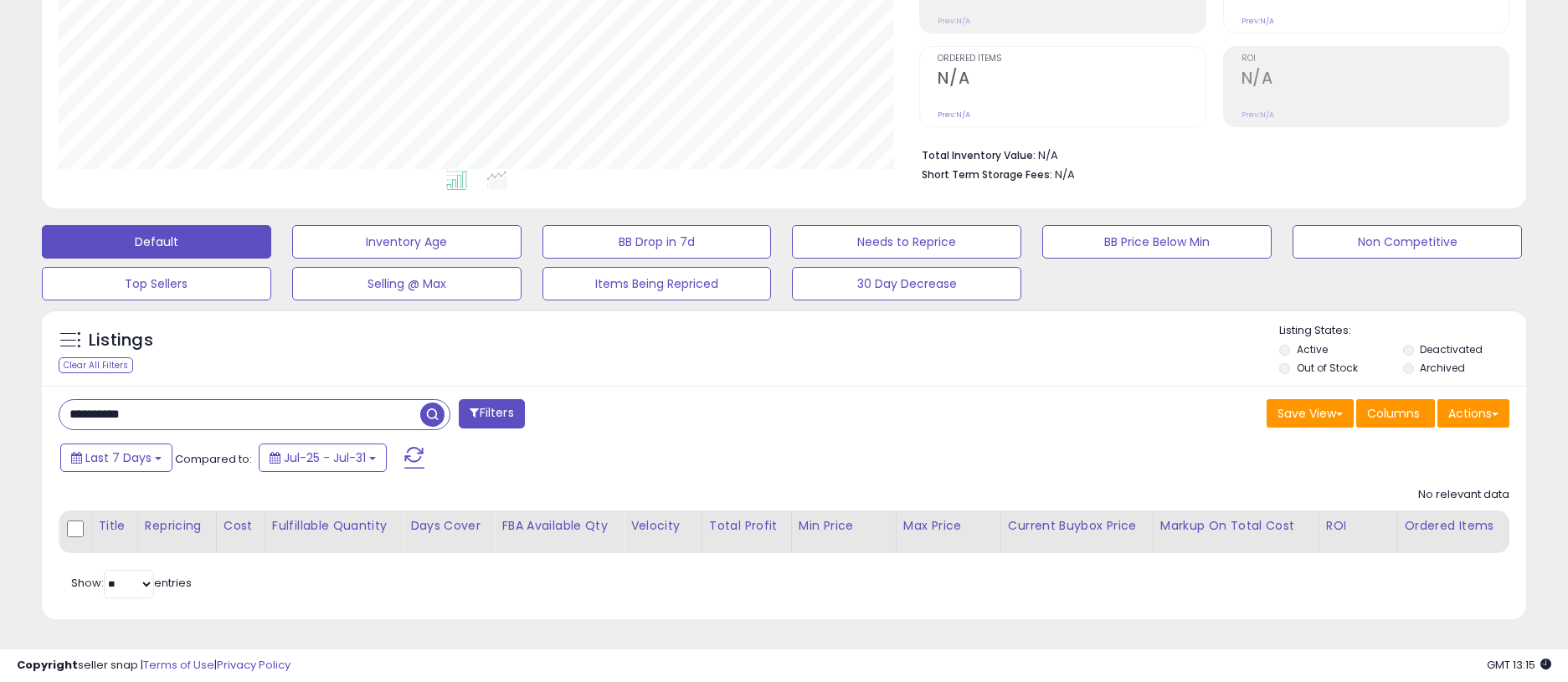 click at bounding box center (432, 414) 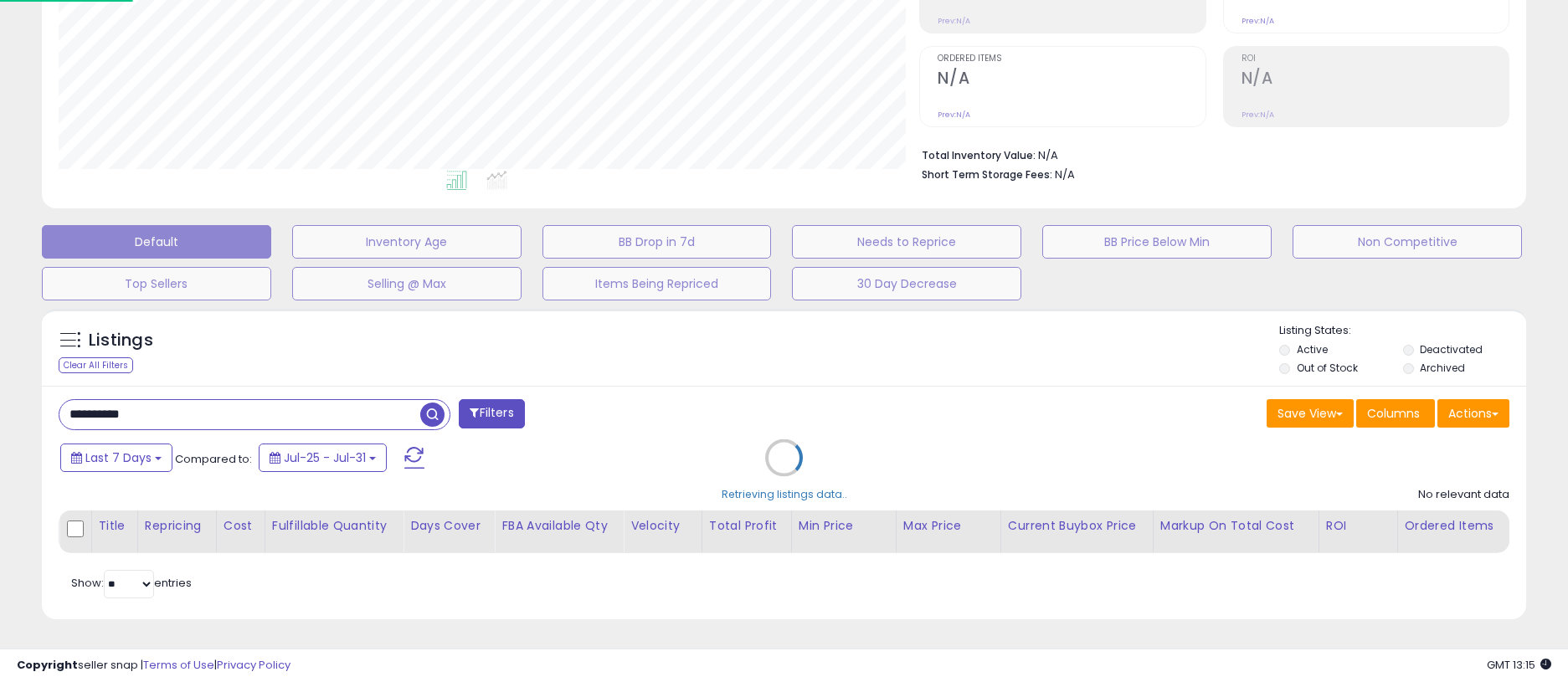 scroll, scrollTop: 836467, scrollLeft: 836287, axis: both 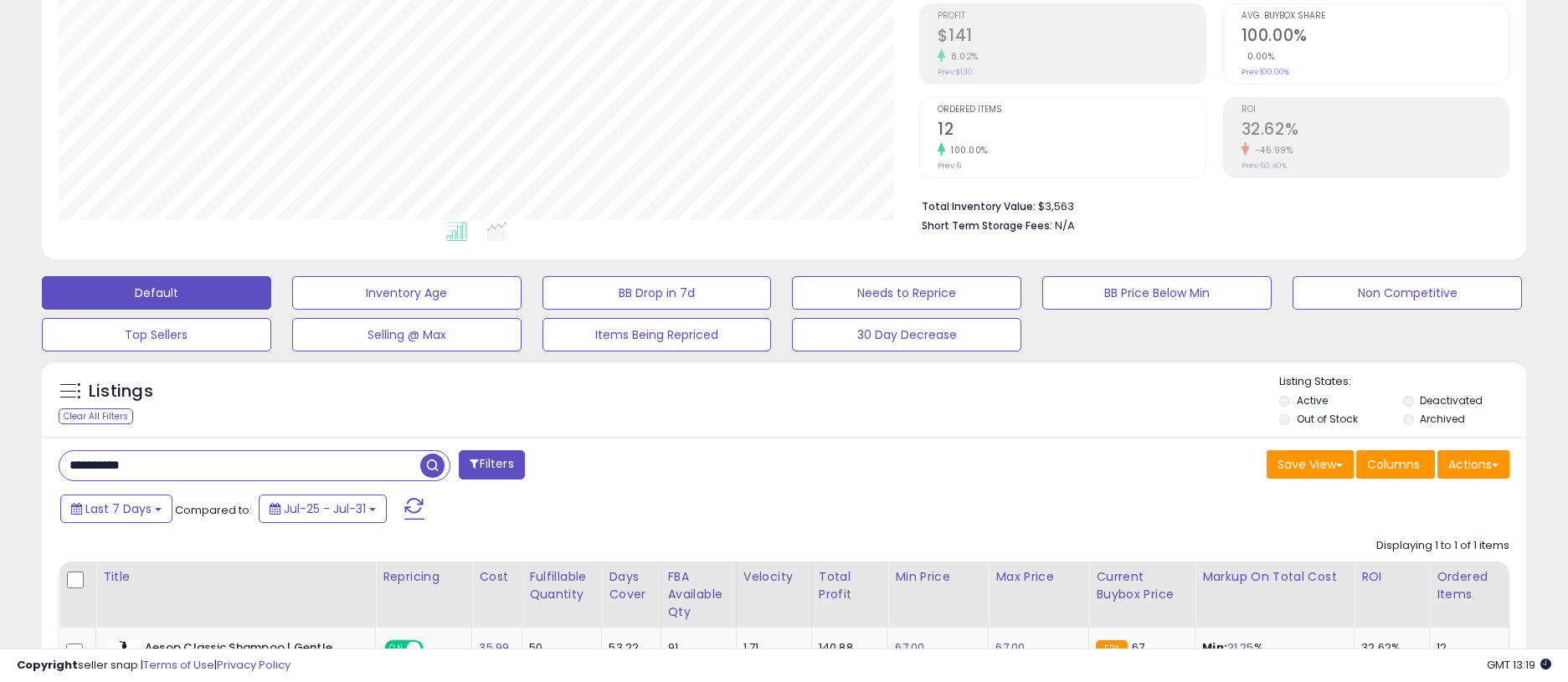 click on "**********" at bounding box center (239, 465) 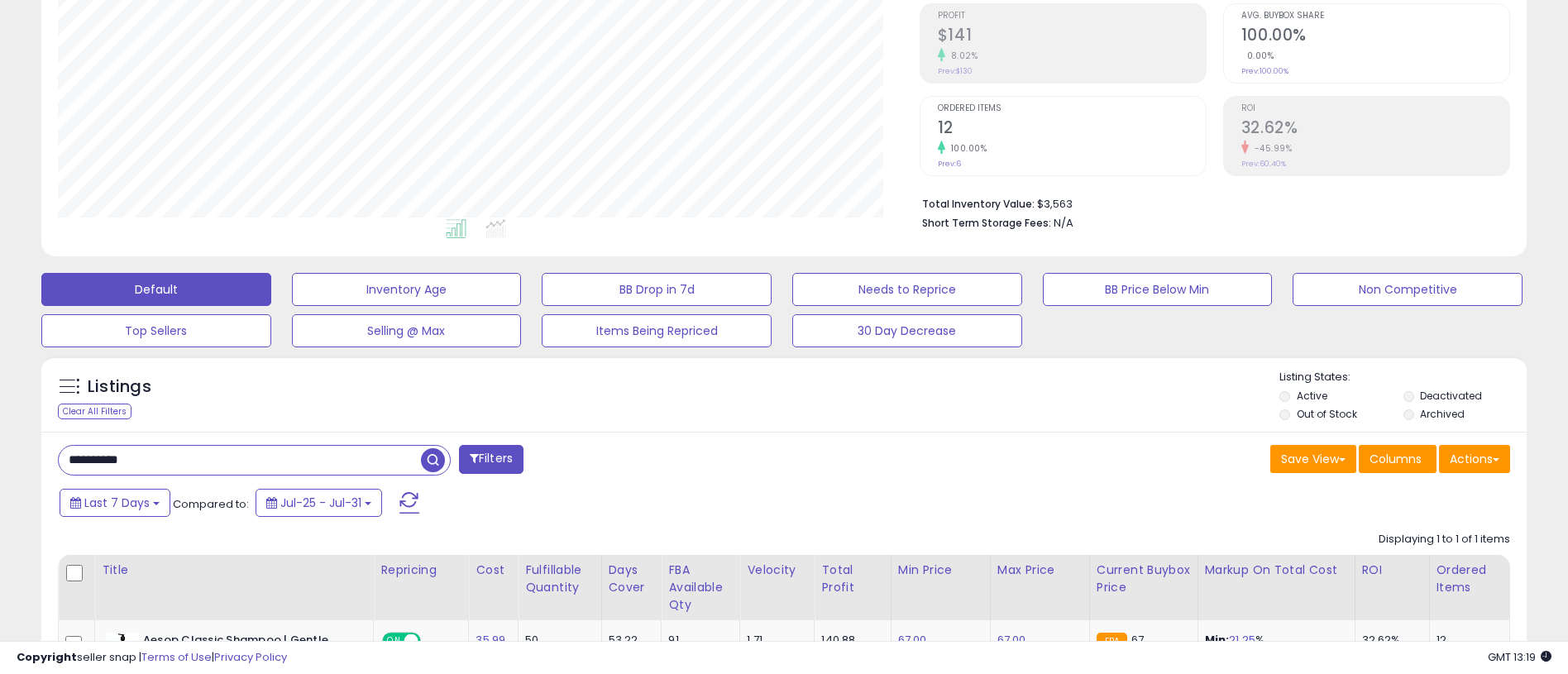 scroll, scrollTop: 826655, scrollLeft: 826142, axis: both 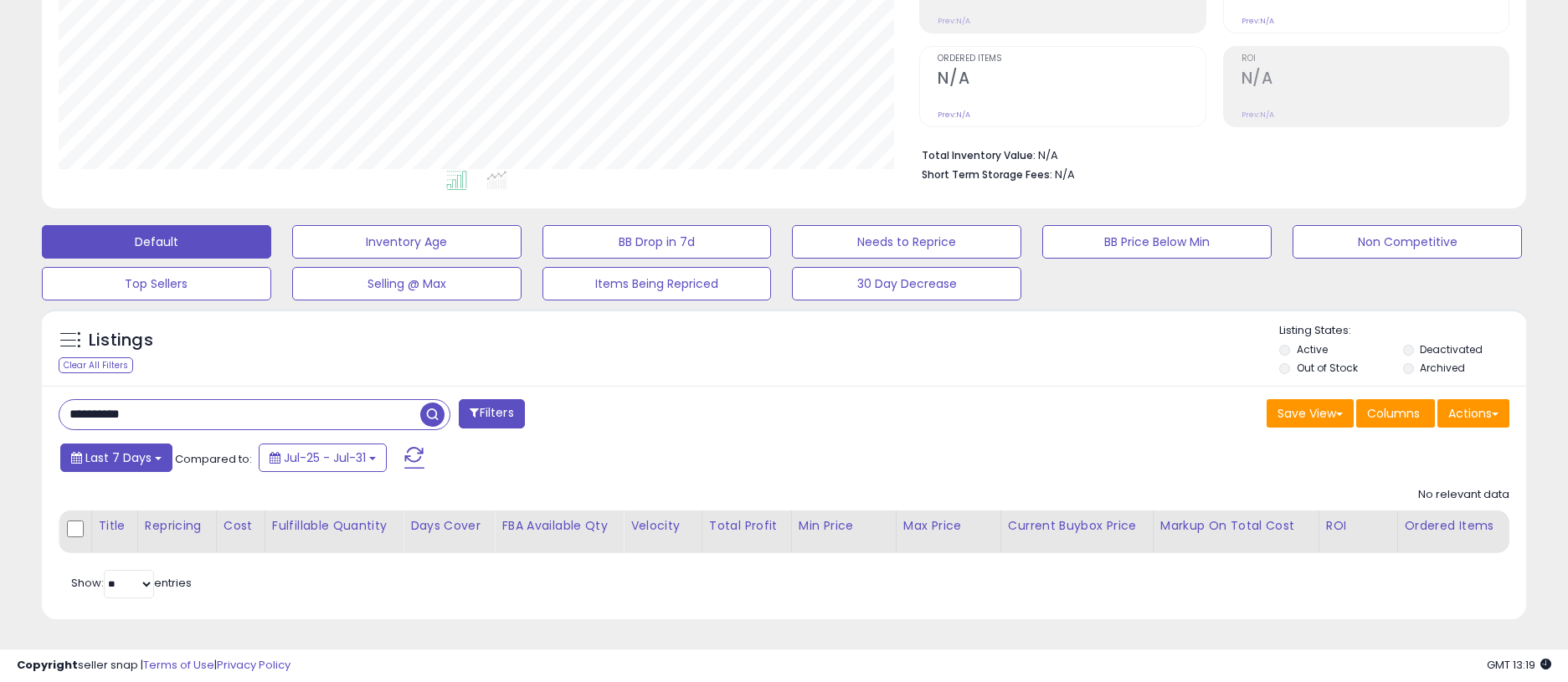 click at bounding box center [158, 459] 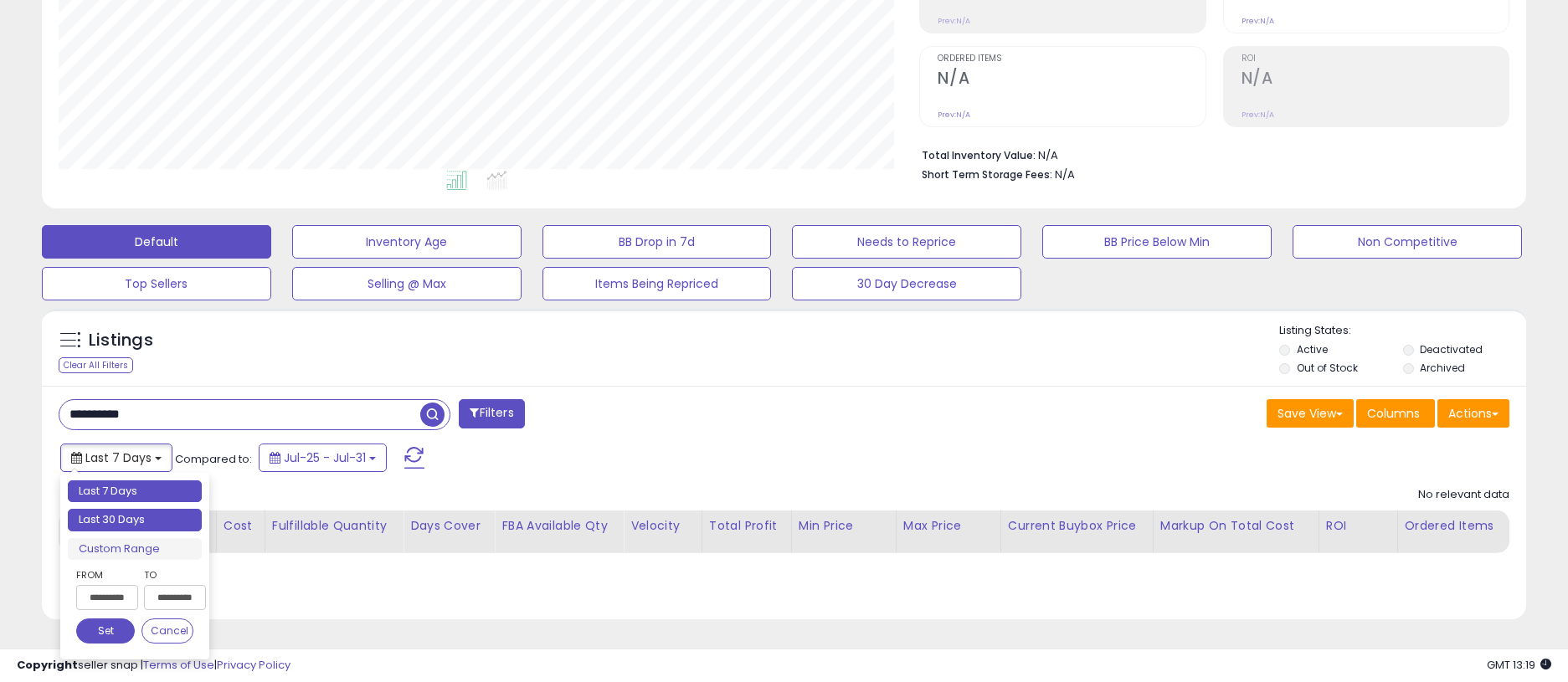 type on "**********" 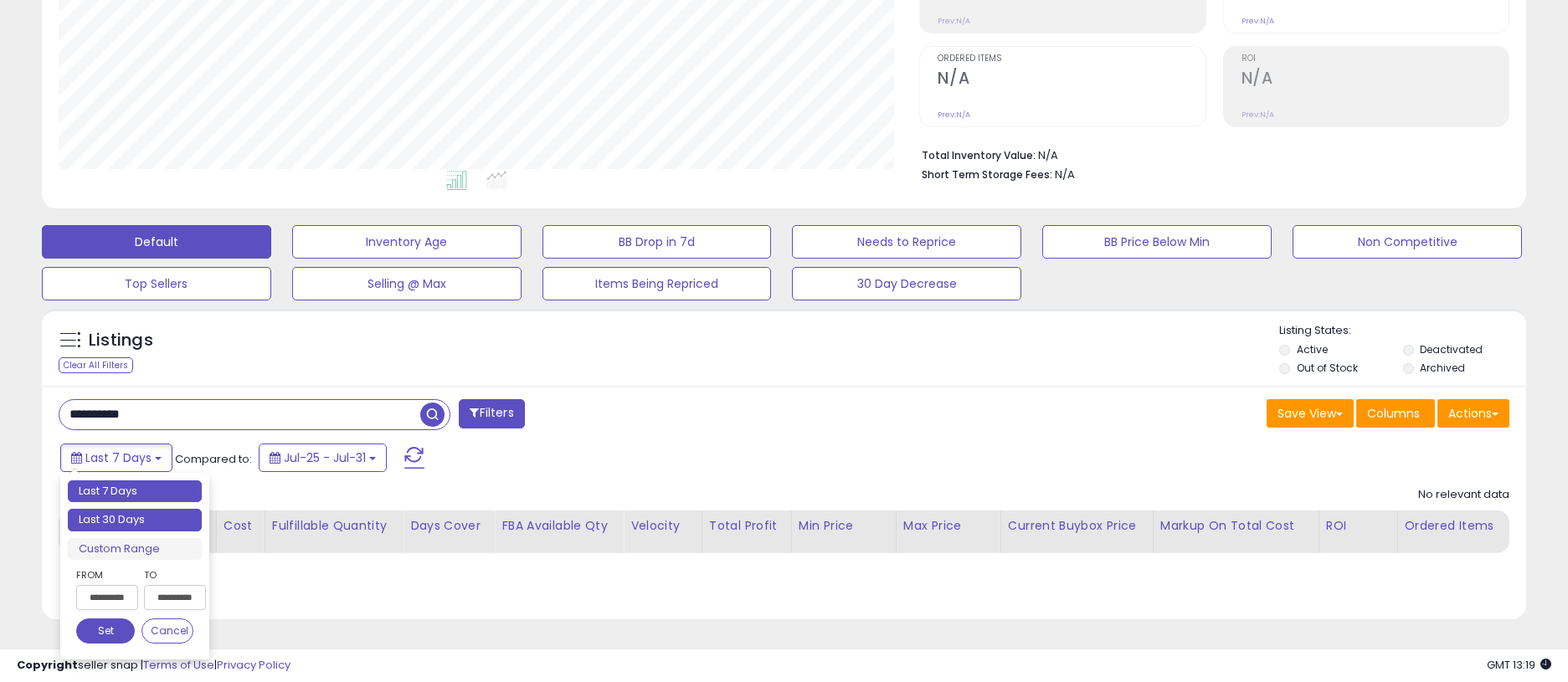 click on "Last 30 Days" at bounding box center [135, 520] 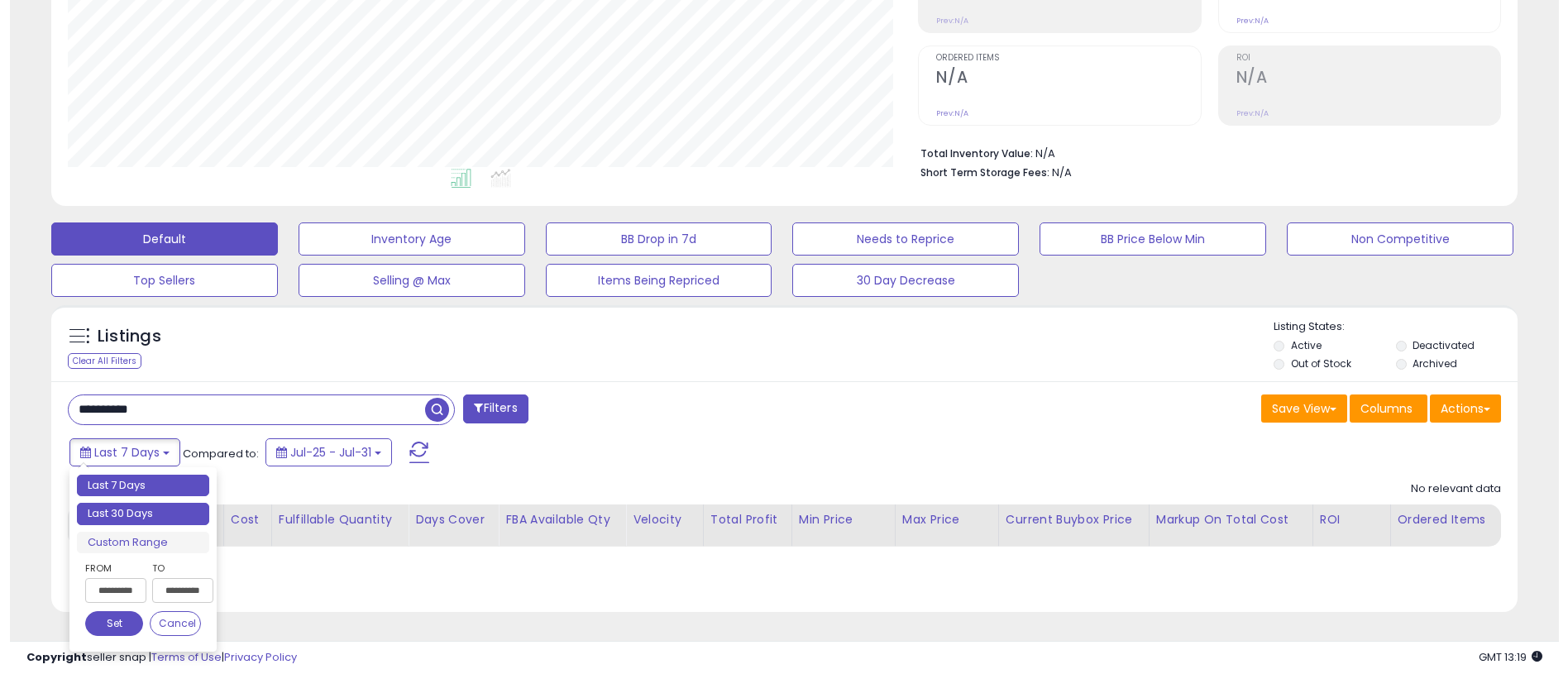 scroll, scrollTop: 294, scrollLeft: 0, axis: vertical 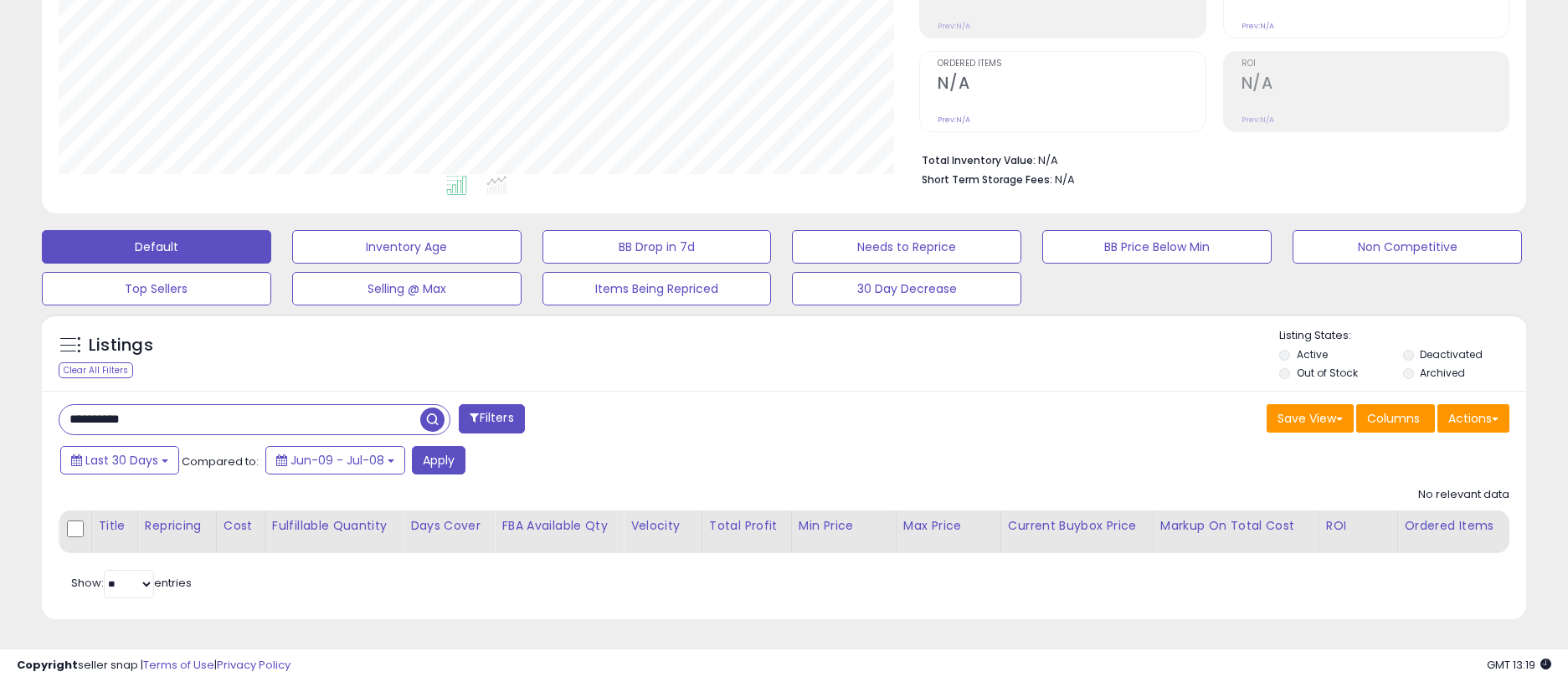 click at bounding box center [432, 419] 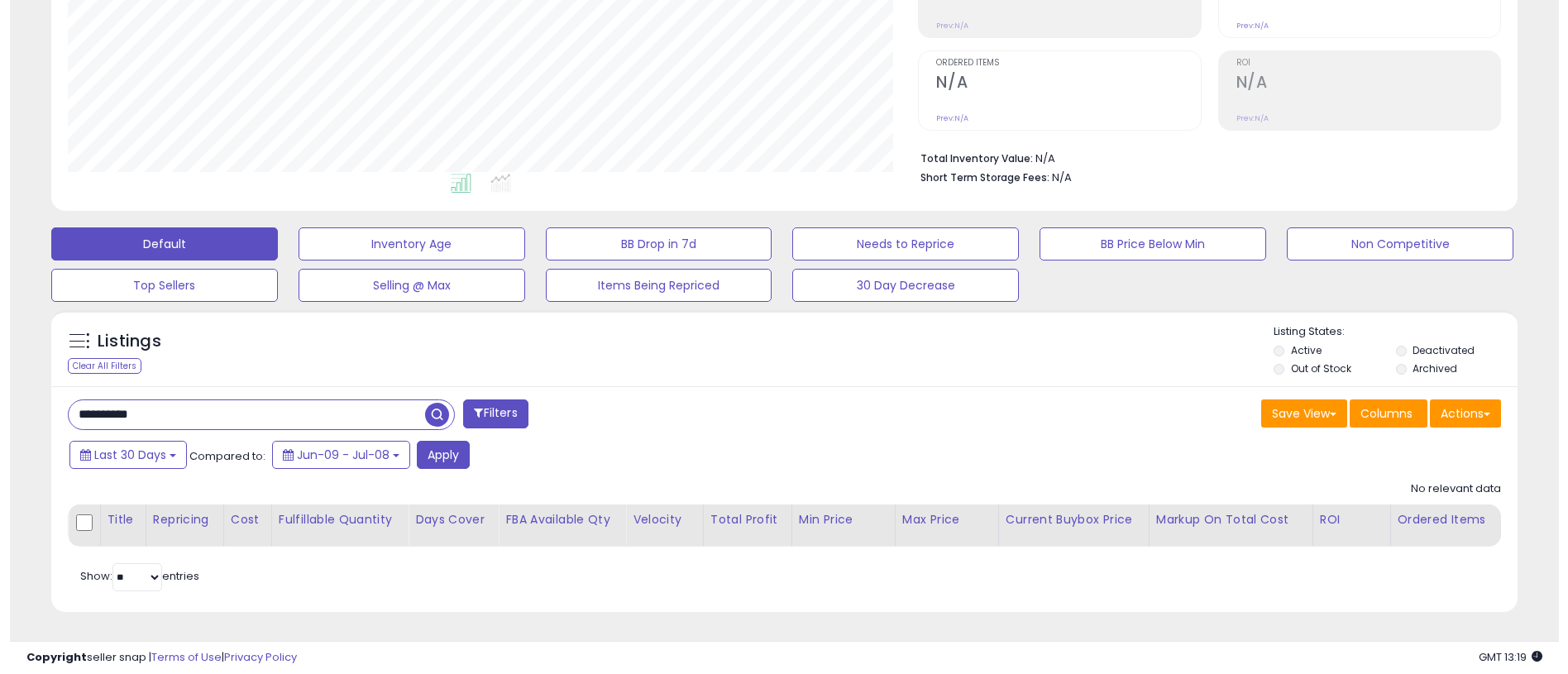 scroll, scrollTop: 826655, scrollLeft: 826142, axis: both 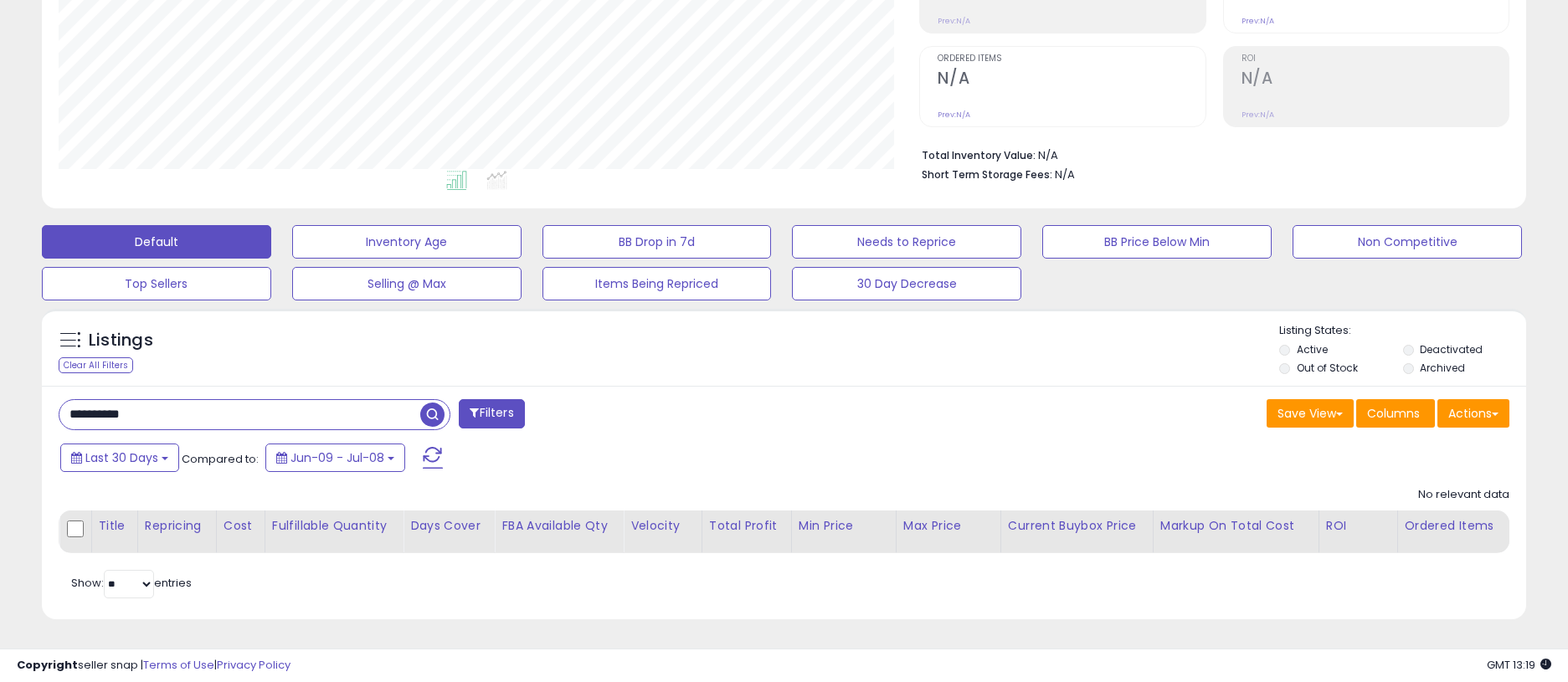 click on "**********" at bounding box center [784, 502] 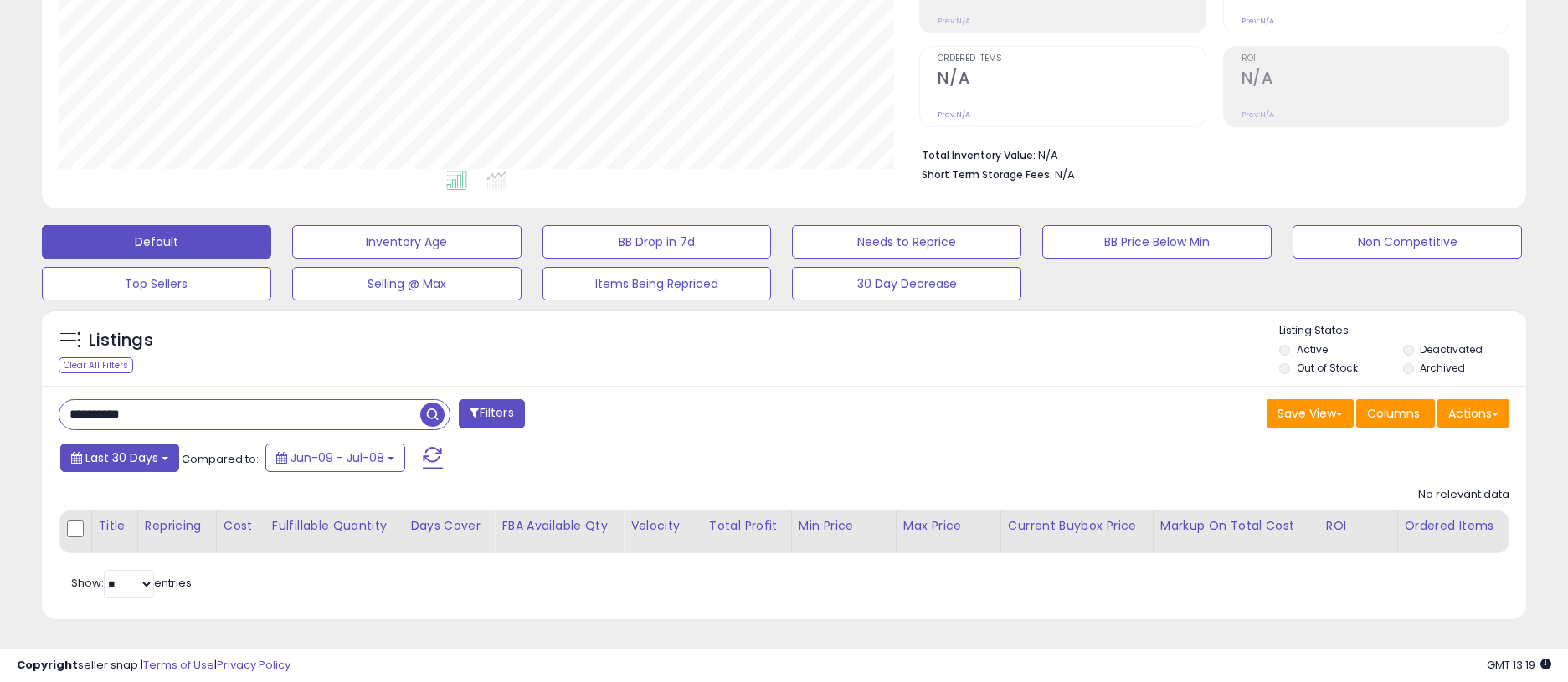 click on "Last 30 Days" at bounding box center [121, 458] 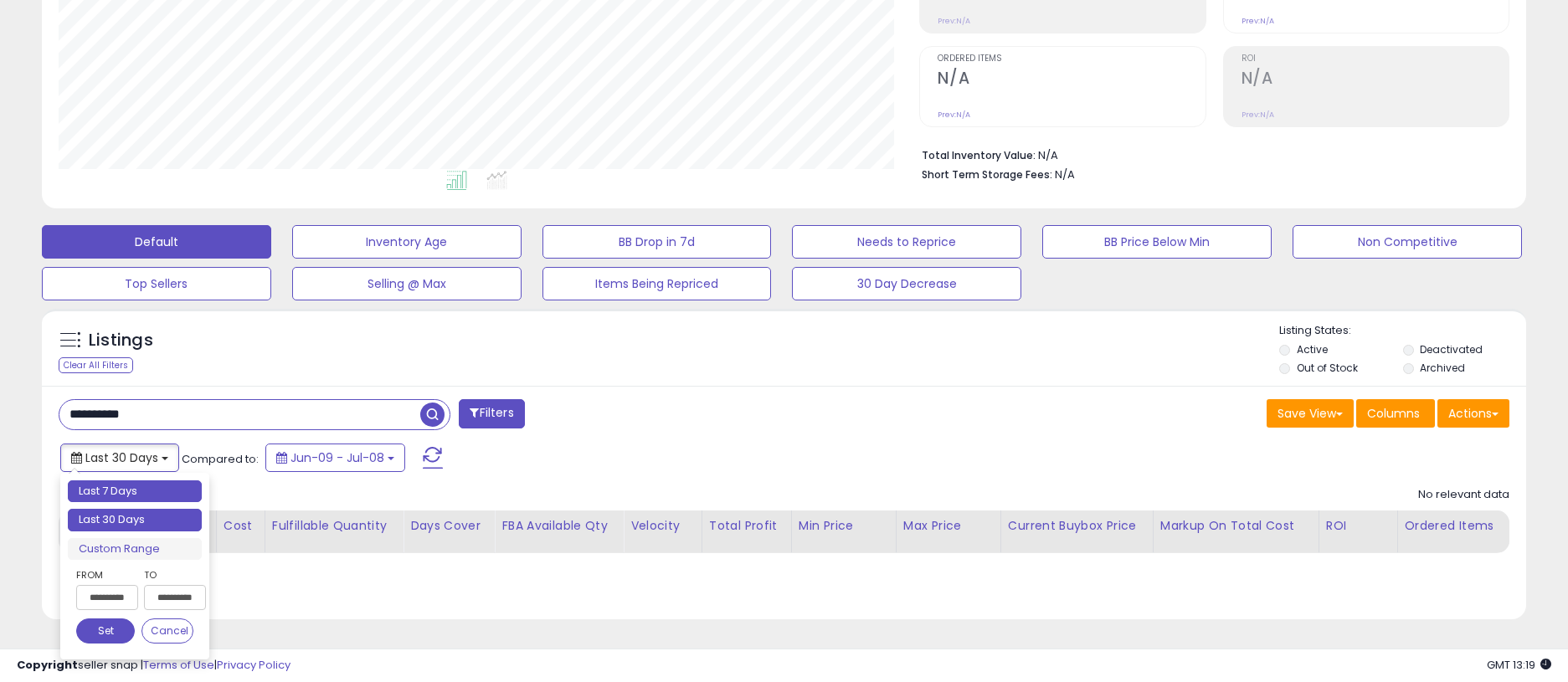 type on "**********" 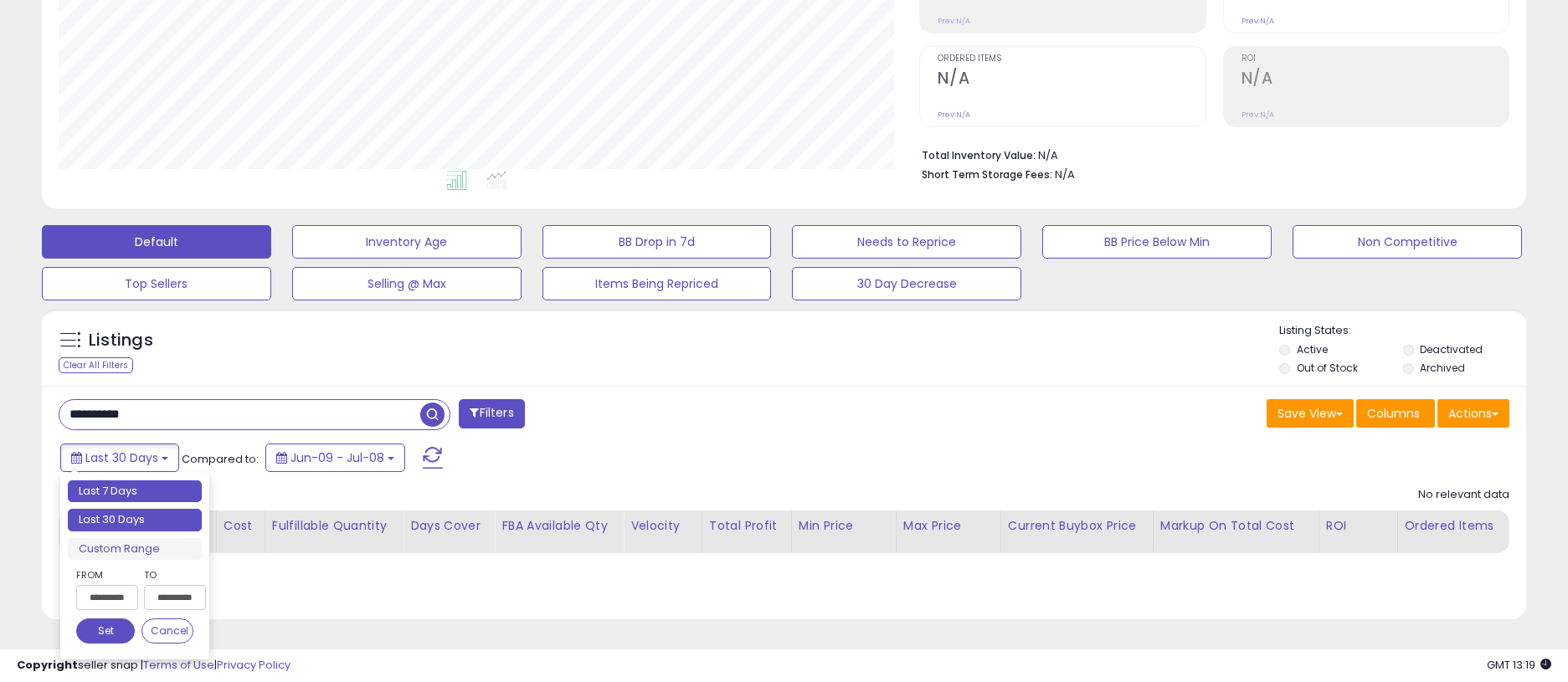 click on "Last 7 Days" at bounding box center [135, 491] 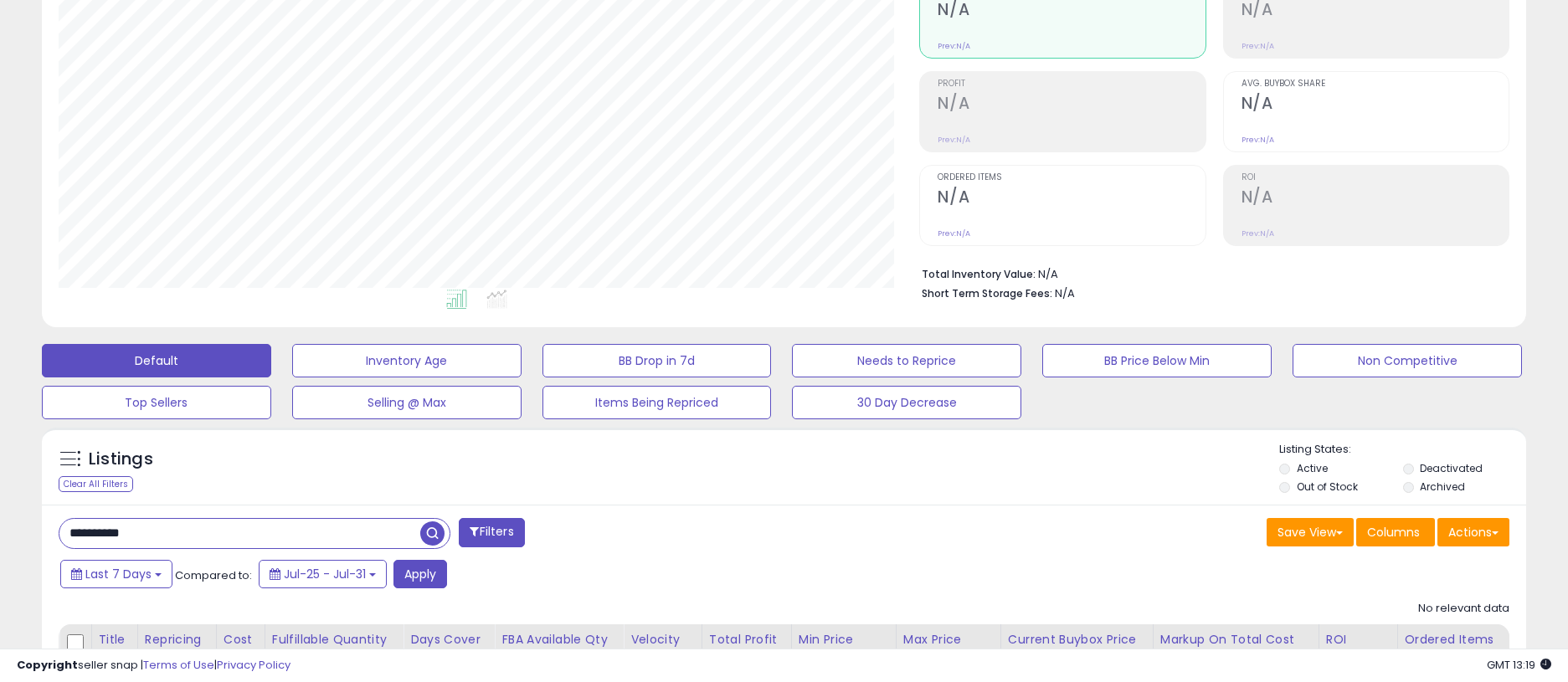 scroll, scrollTop: 297, scrollLeft: 0, axis: vertical 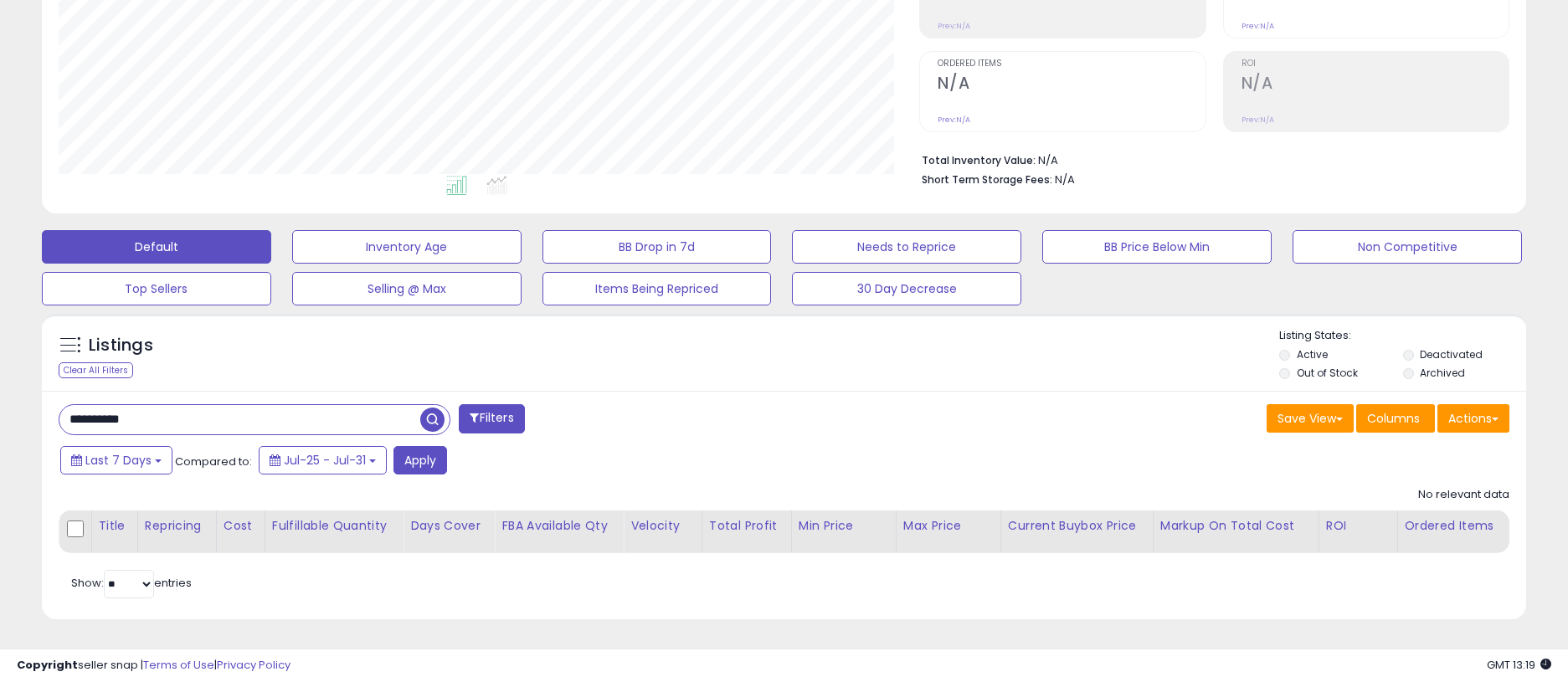click on "**********" at bounding box center (239, 419) 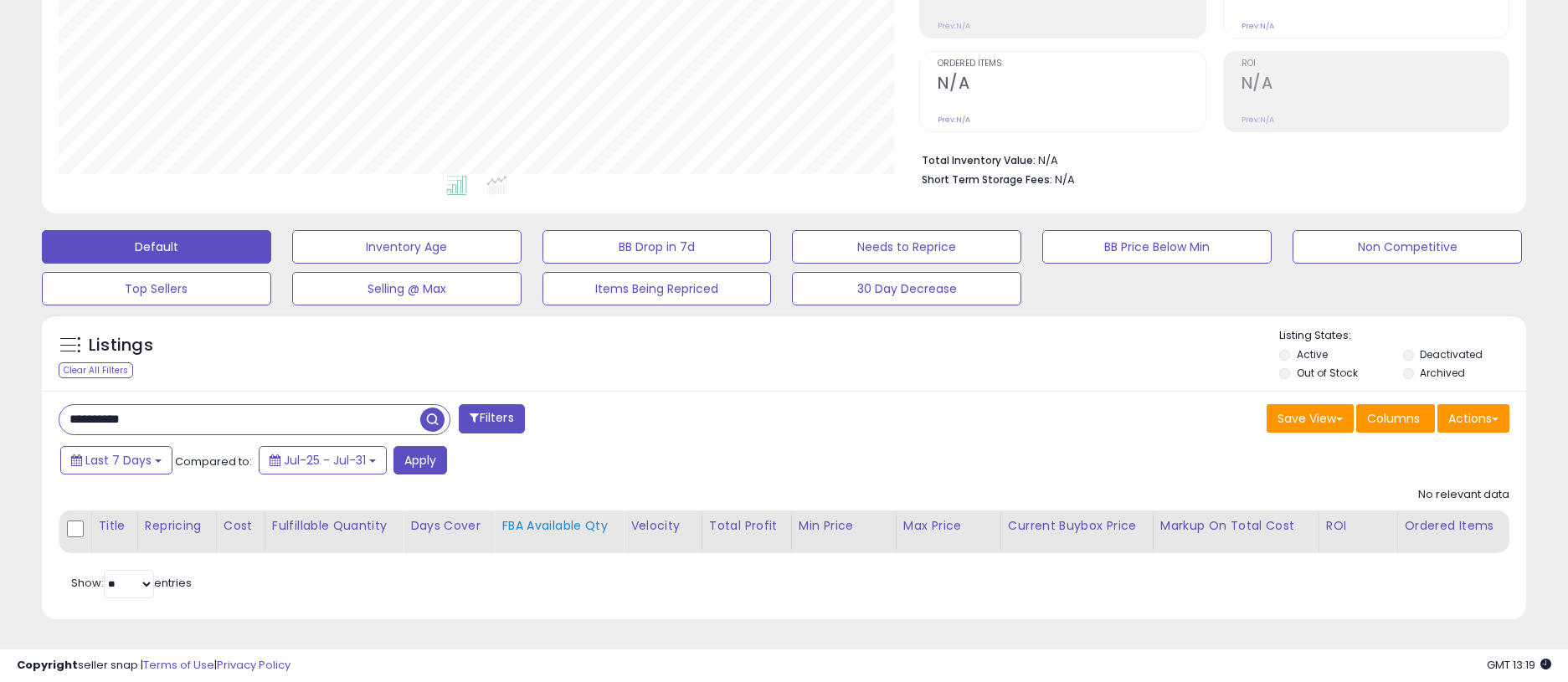 type on "**********" 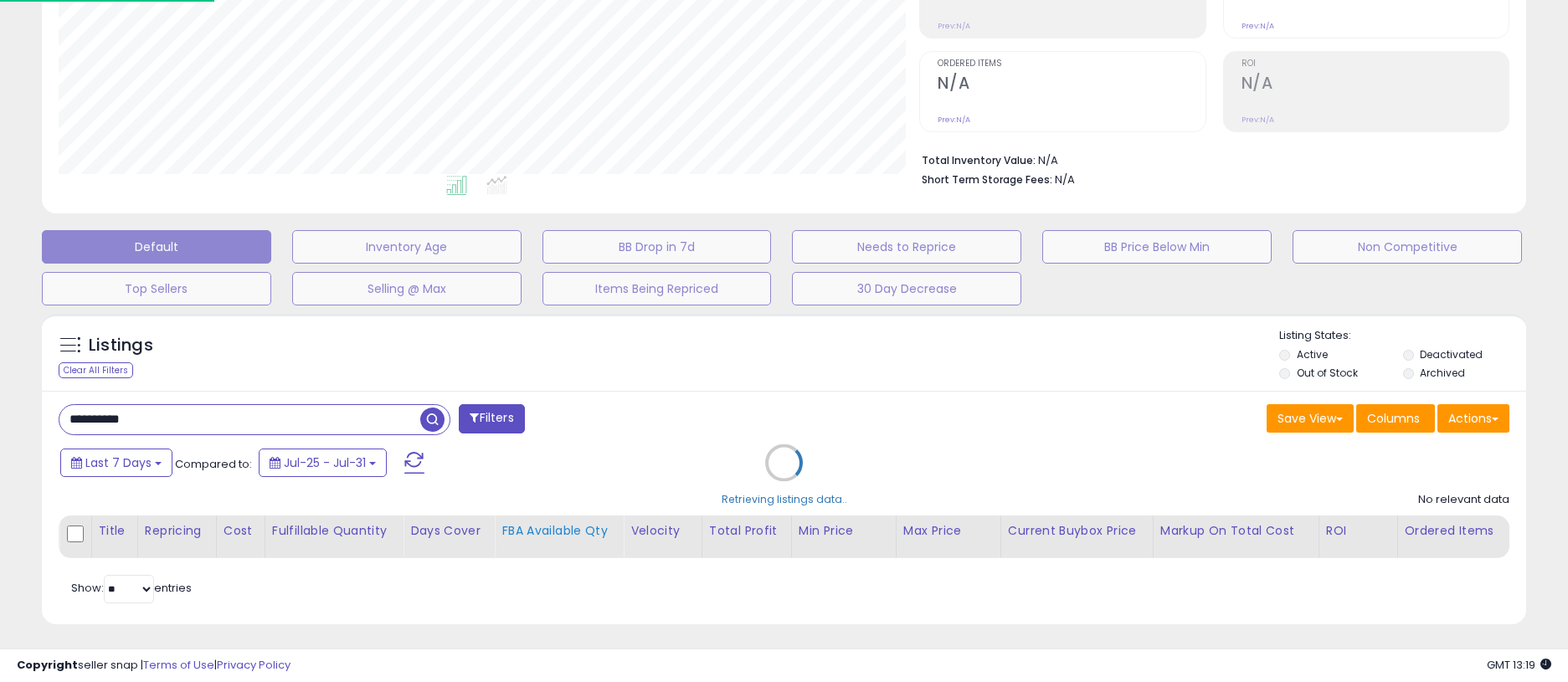 scroll, scrollTop: 836467, scrollLeft: 836287, axis: both 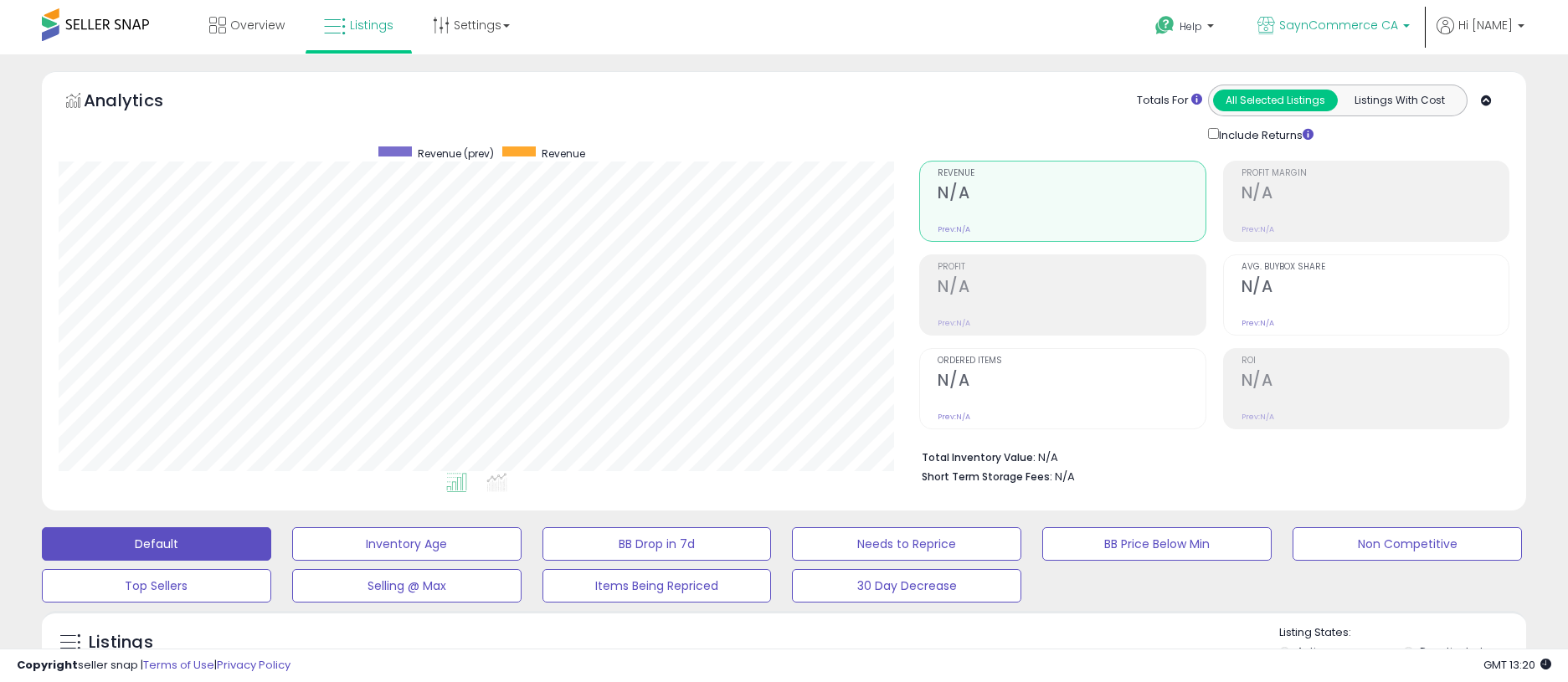click on "SaynCommerce CA" at bounding box center [1339, 25] 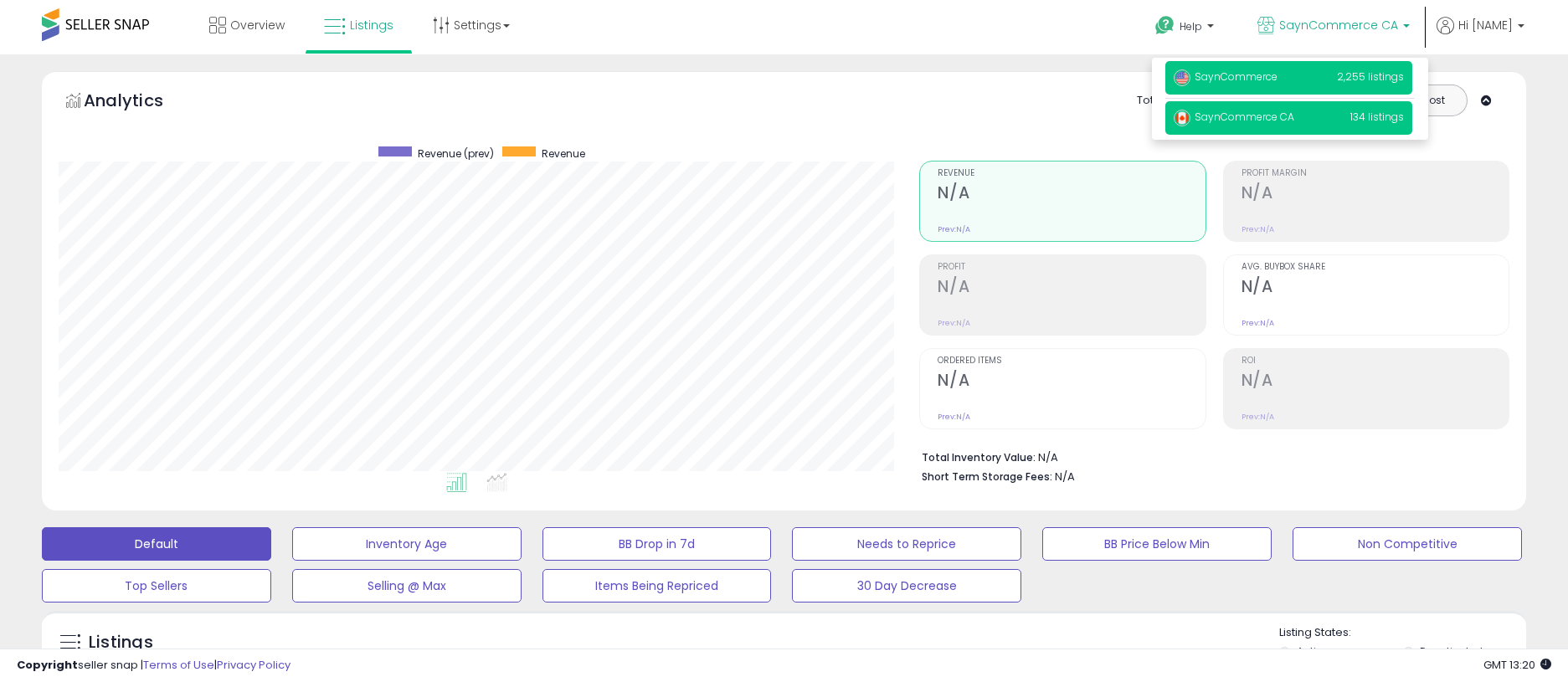 click on "SaynCommerce" at bounding box center [1226, 76] 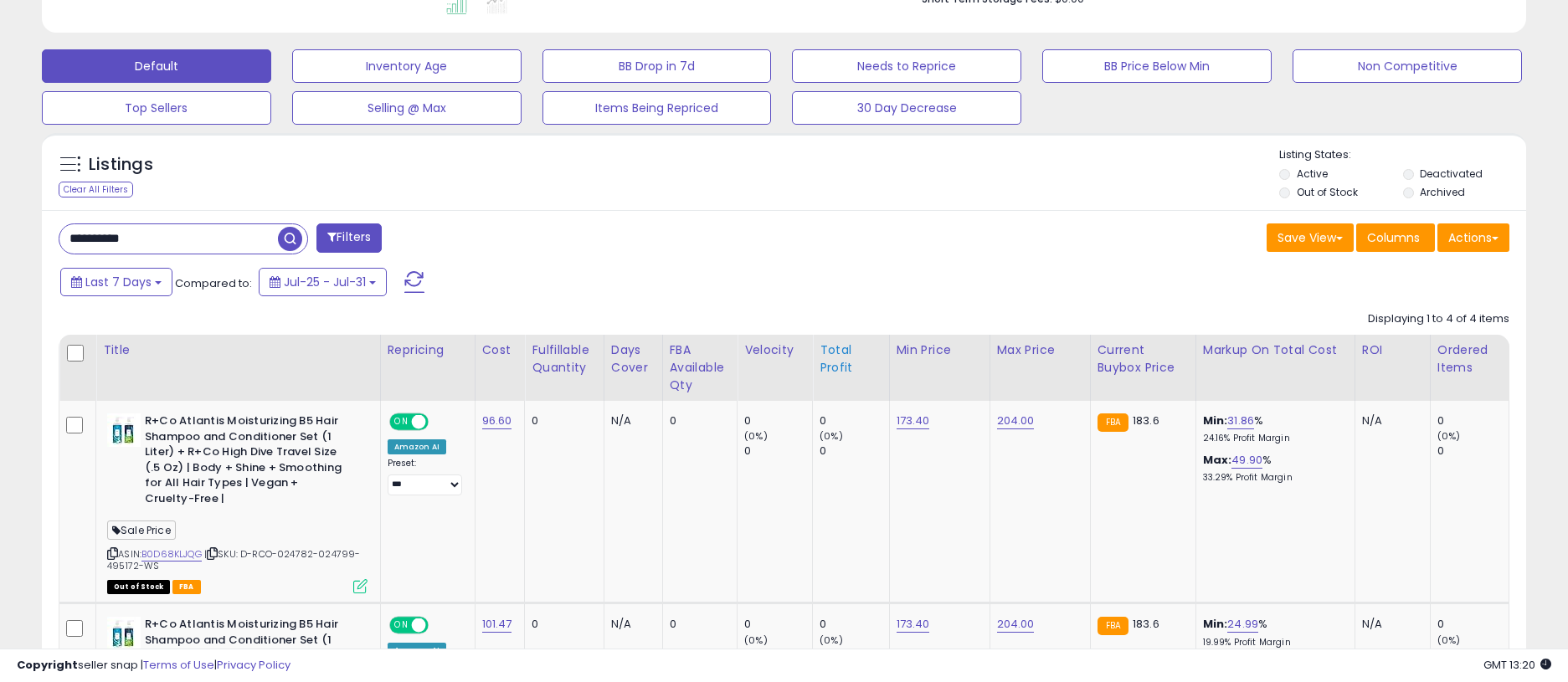 scroll, scrollTop: 502, scrollLeft: 0, axis: vertical 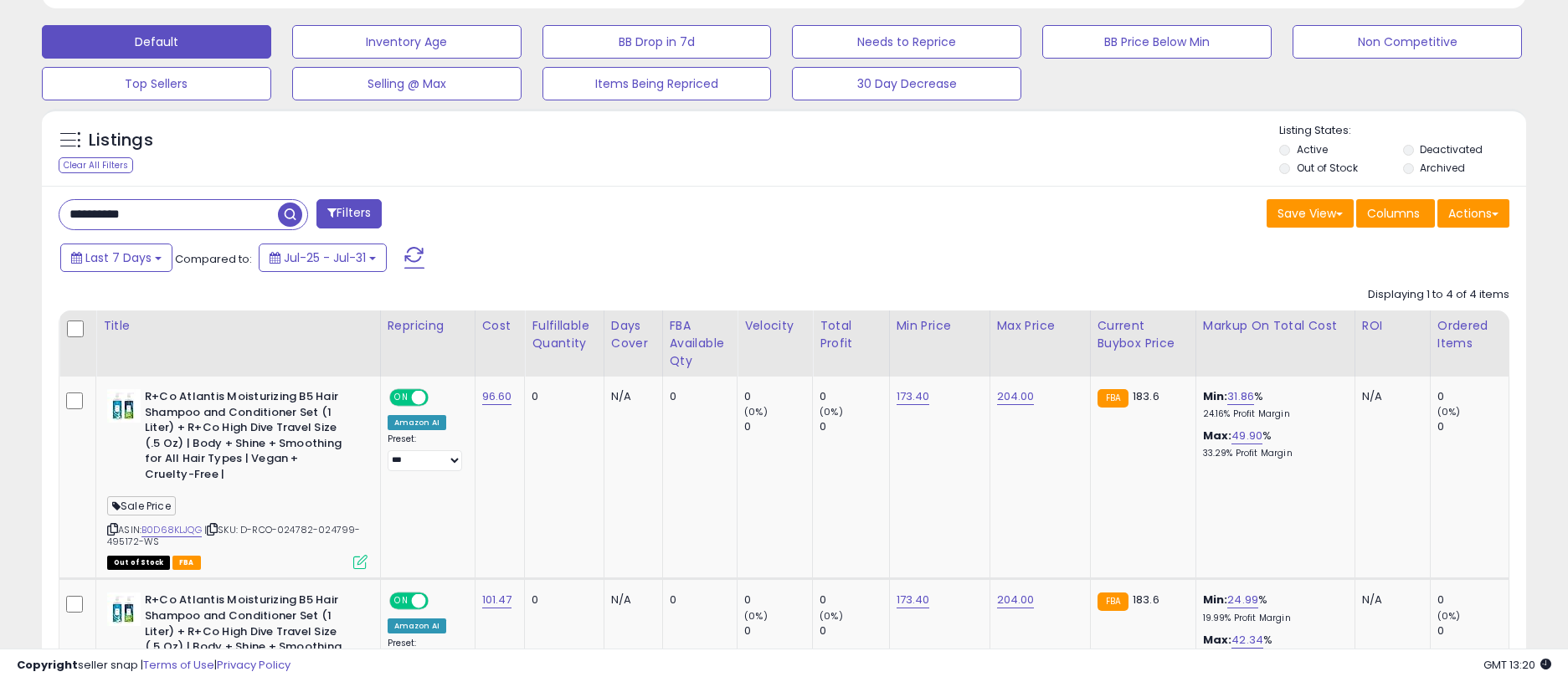 click on "**********" at bounding box center (168, 214) 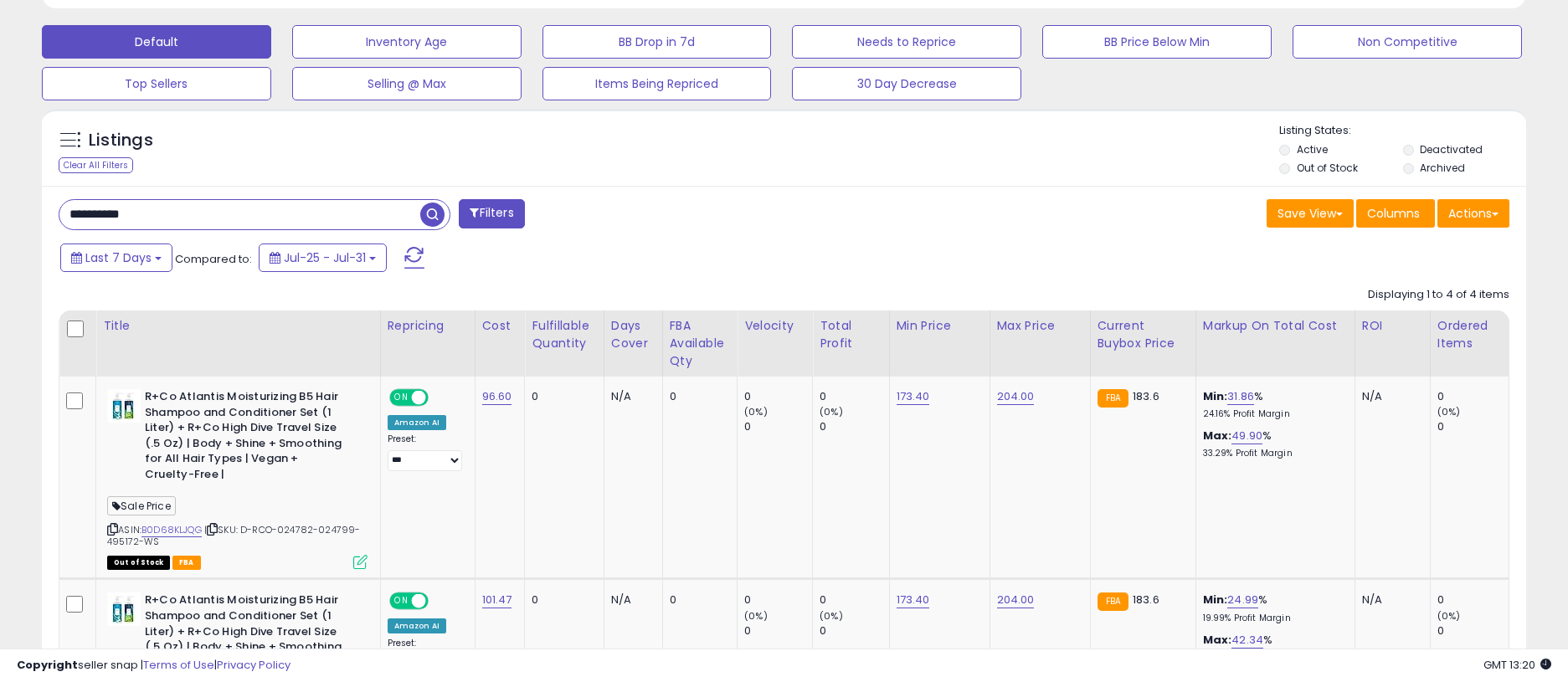 click on "**********" at bounding box center (239, 214) 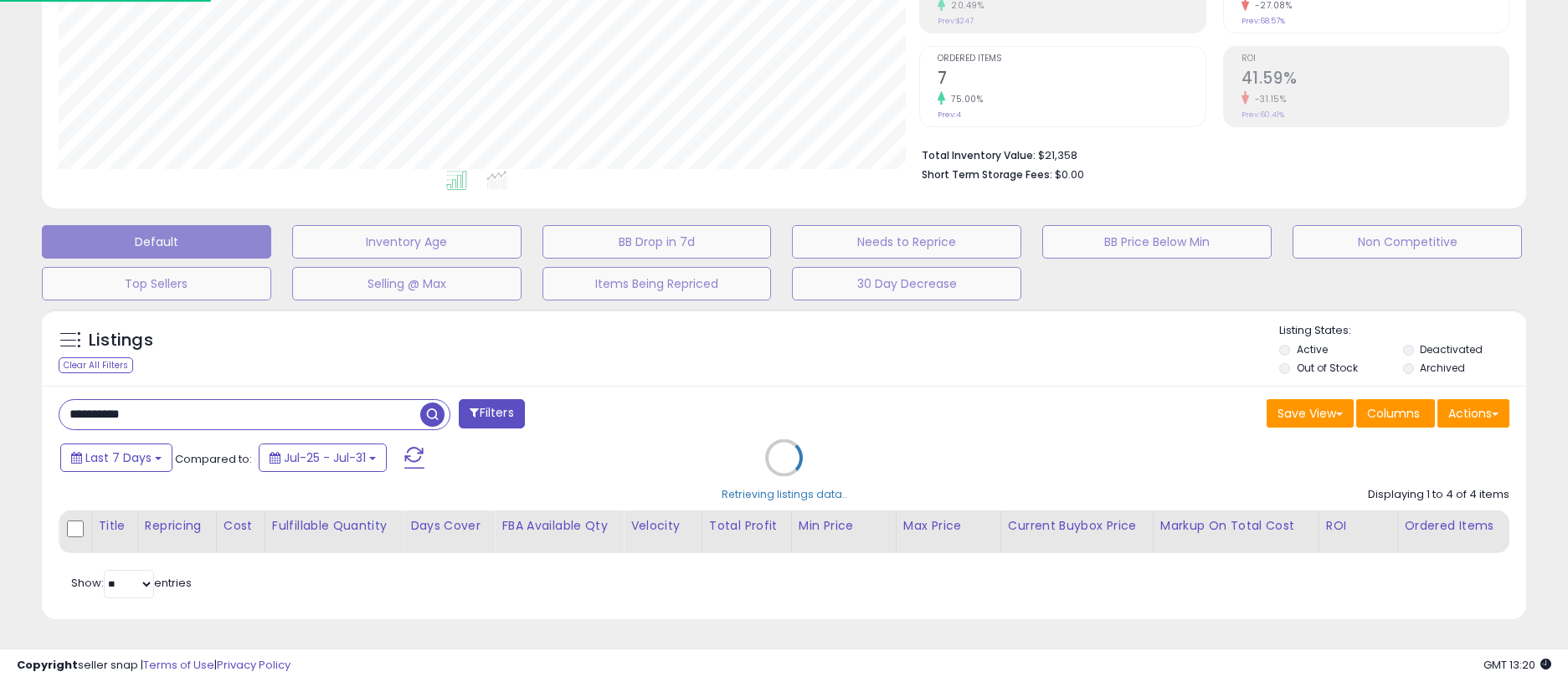 scroll, scrollTop: 836467, scrollLeft: 836287, axis: both 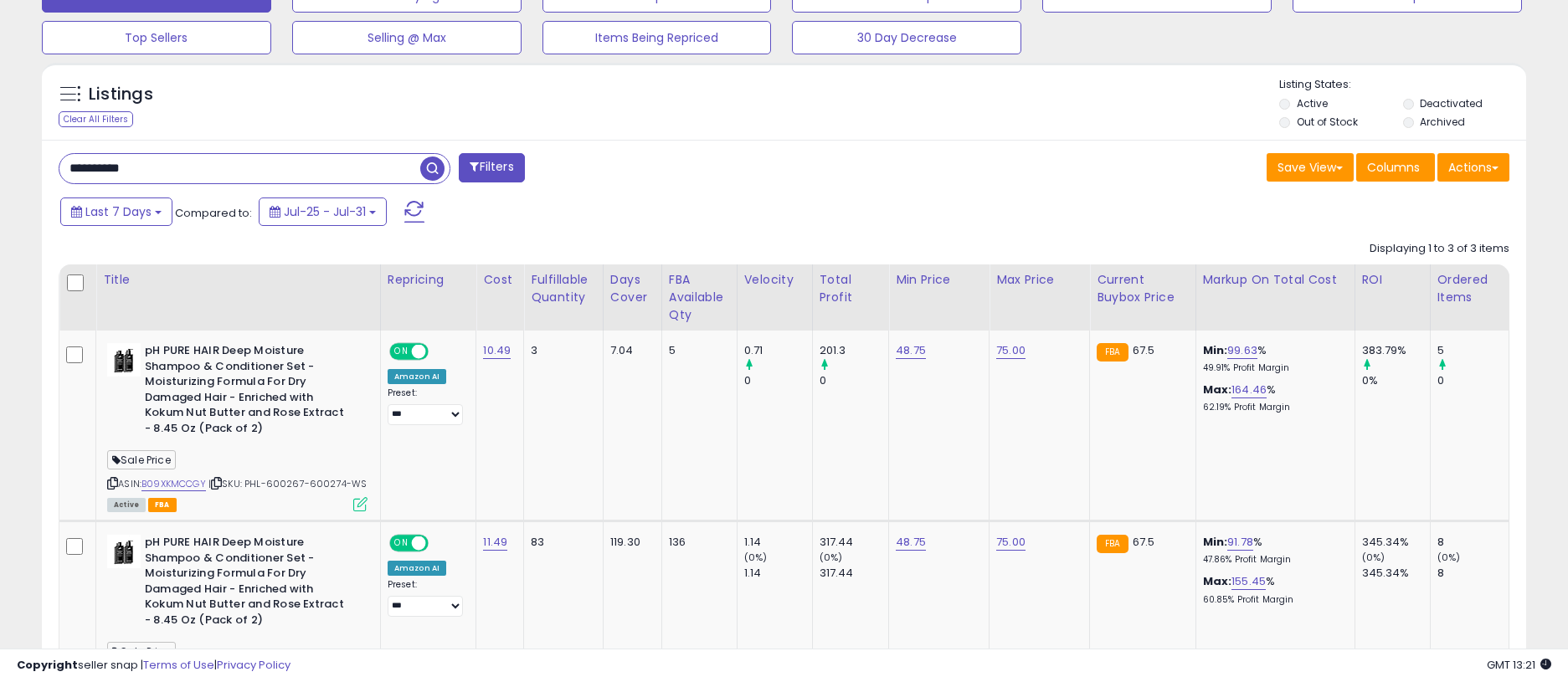 click on "Filters" at bounding box center [491, 167] 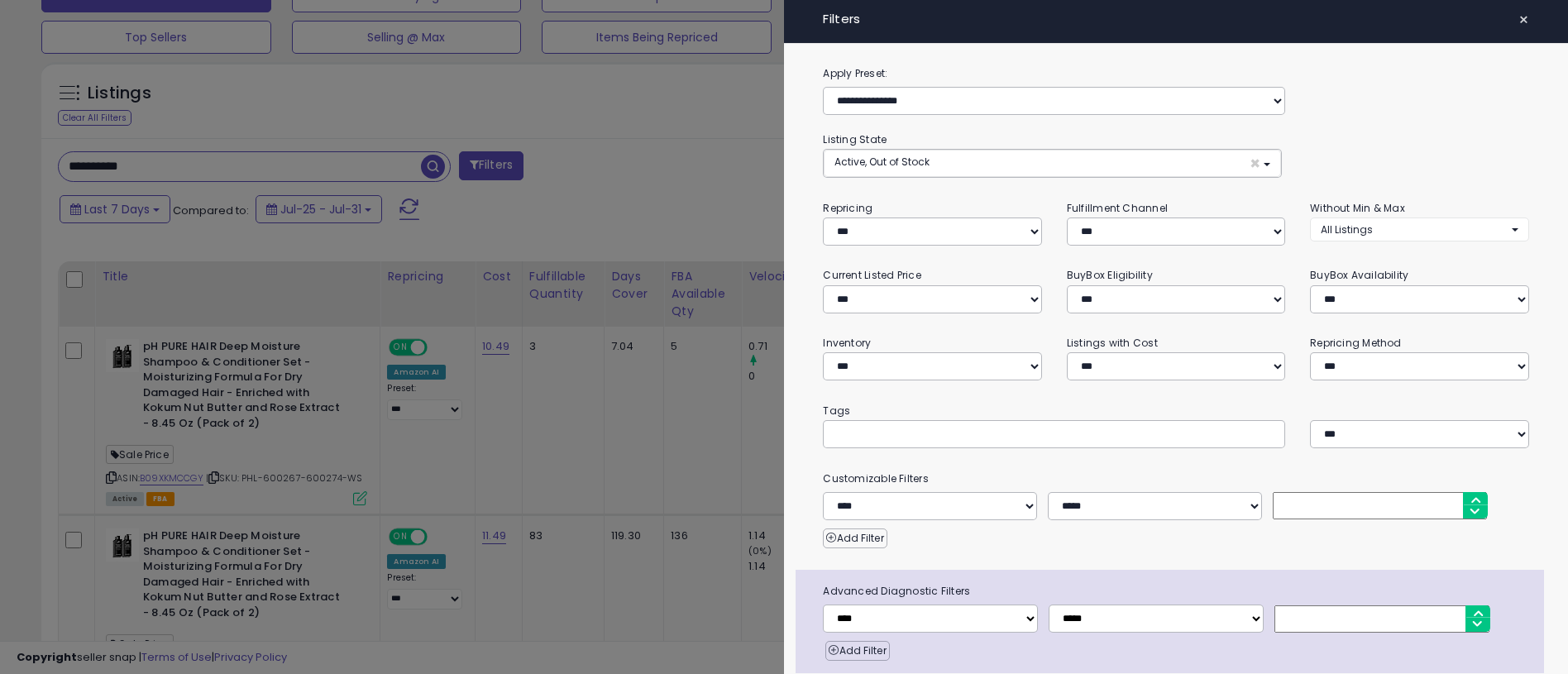 scroll, scrollTop: 826655, scrollLeft: 826142, axis: both 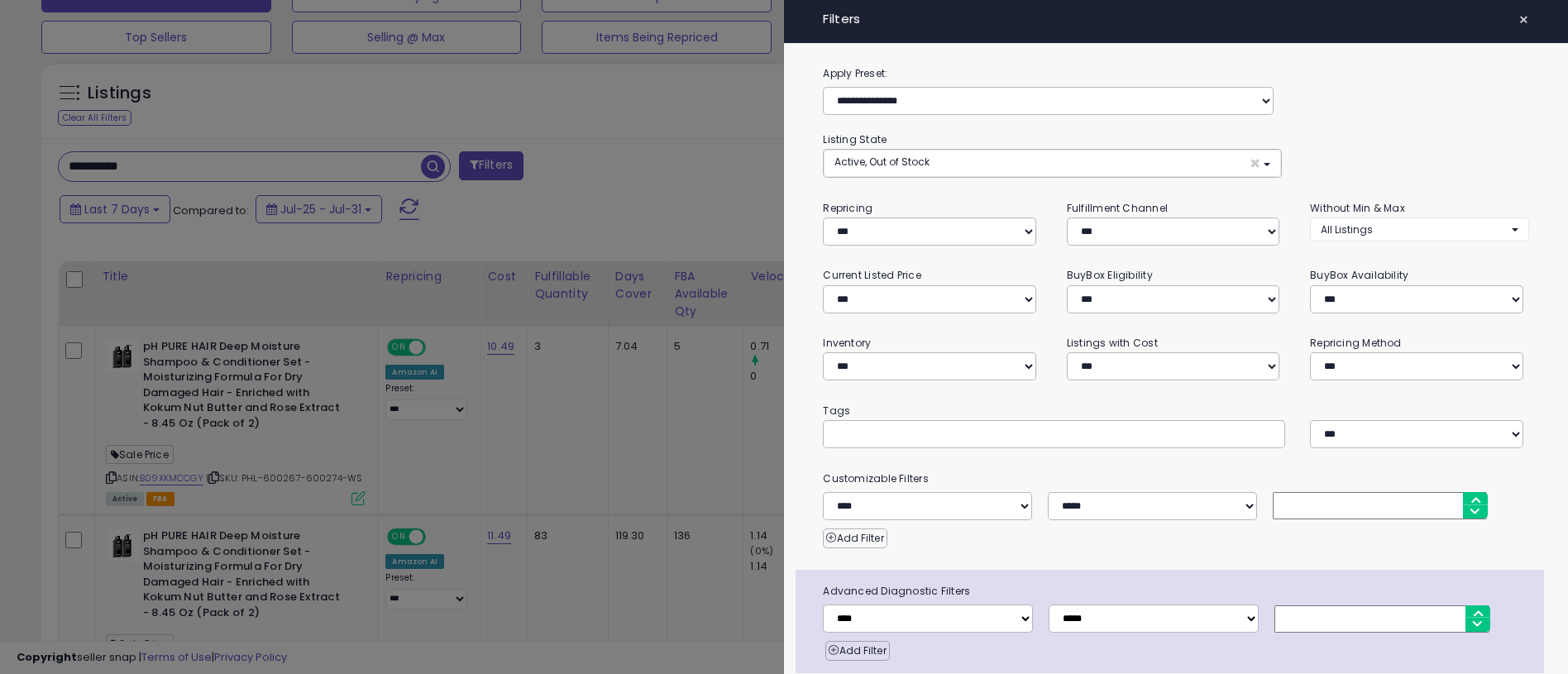 click on "×" at bounding box center [1523, 20] 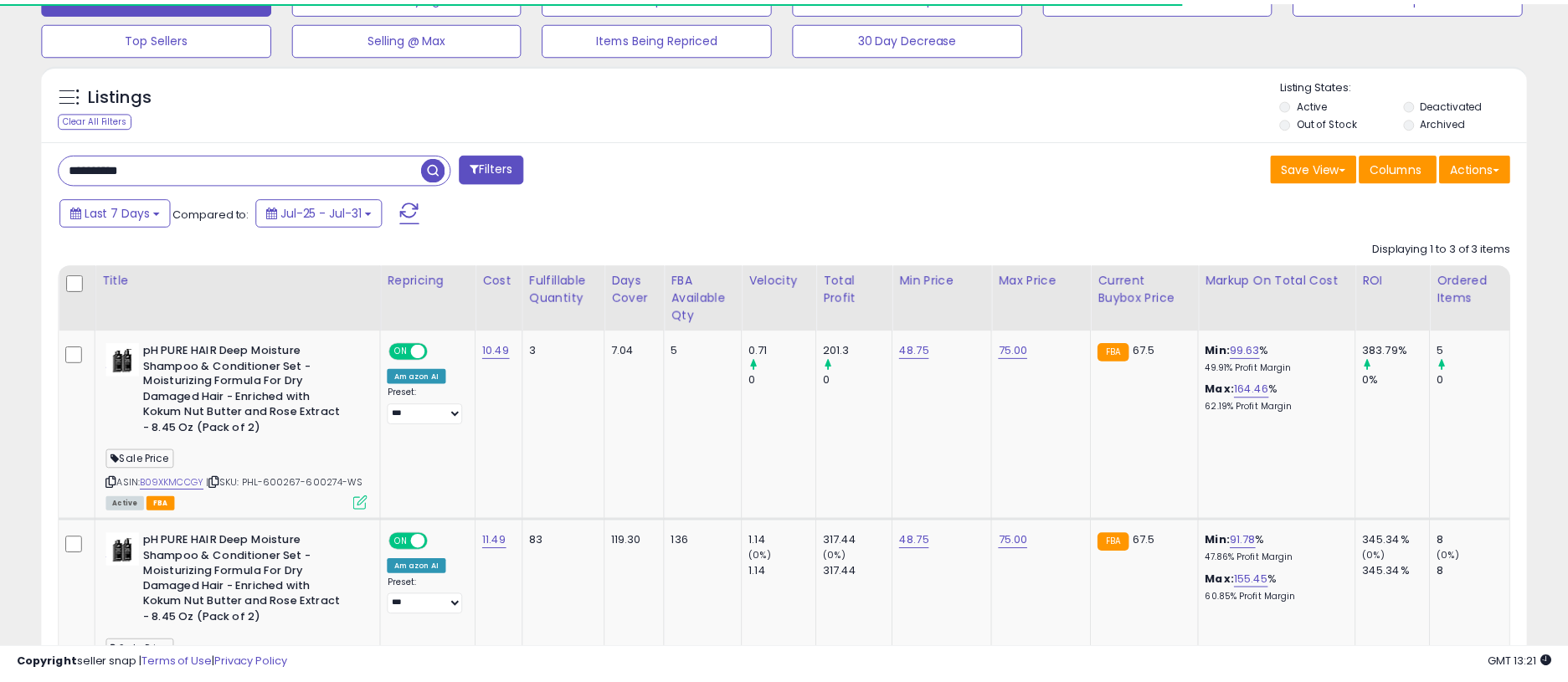 scroll, scrollTop: 343, scrollLeft: 861, axis: both 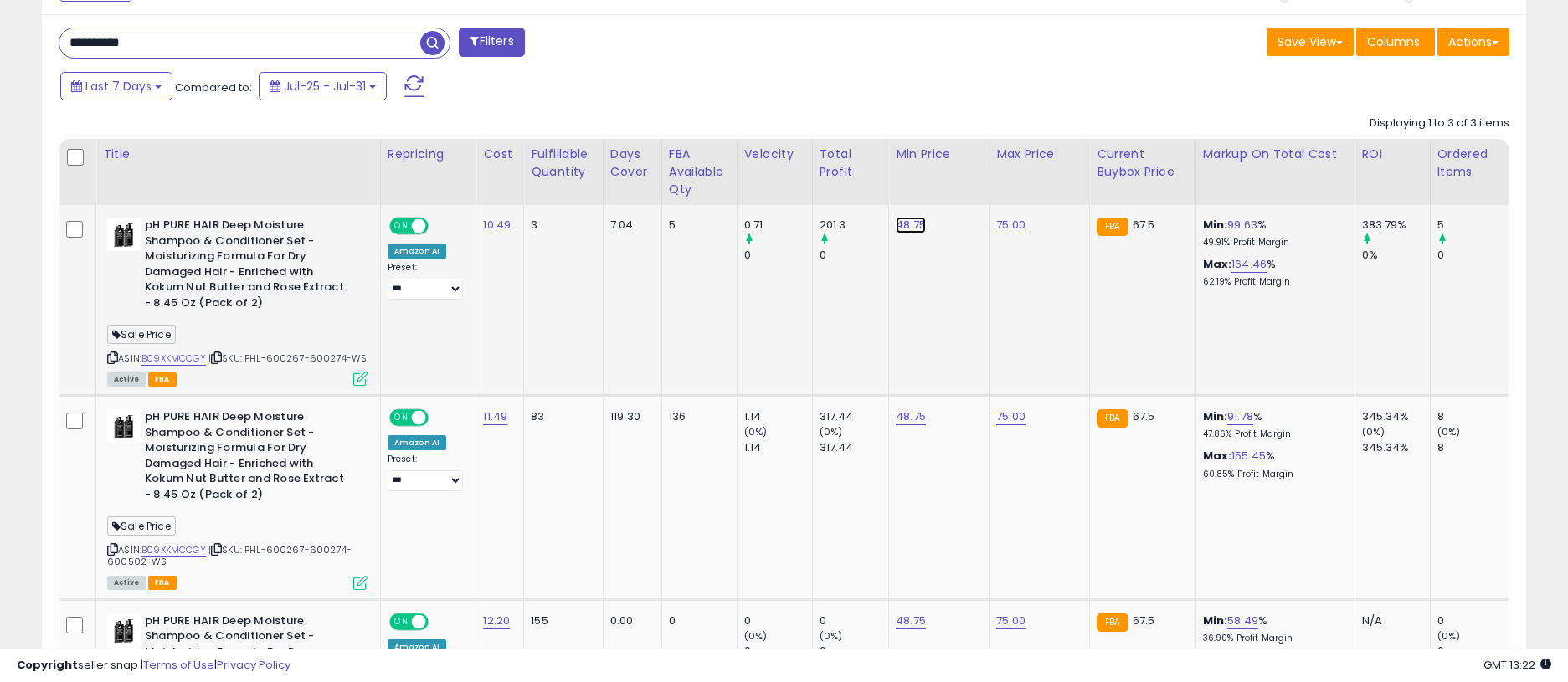click on "48.75" at bounding box center [911, 225] 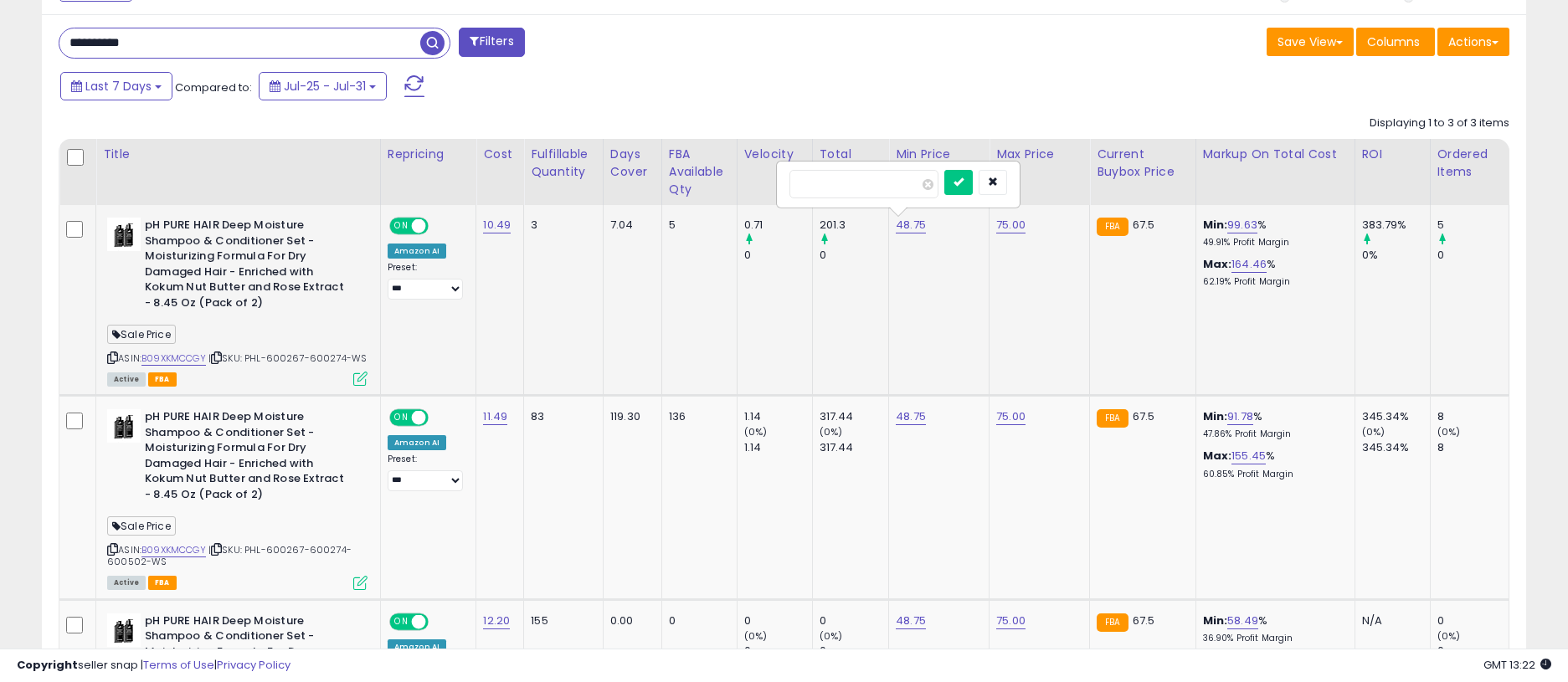 click on "*****" at bounding box center [864, 184] 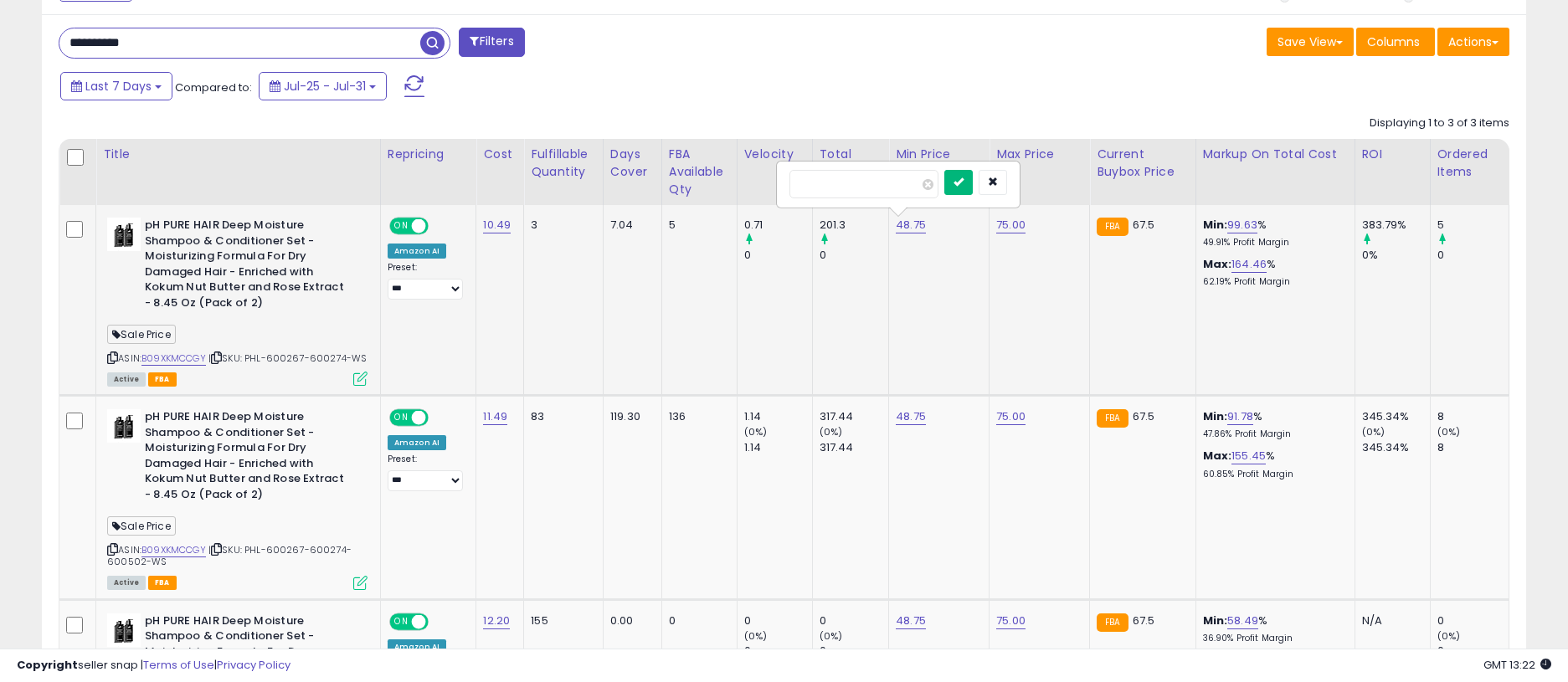 type on "**" 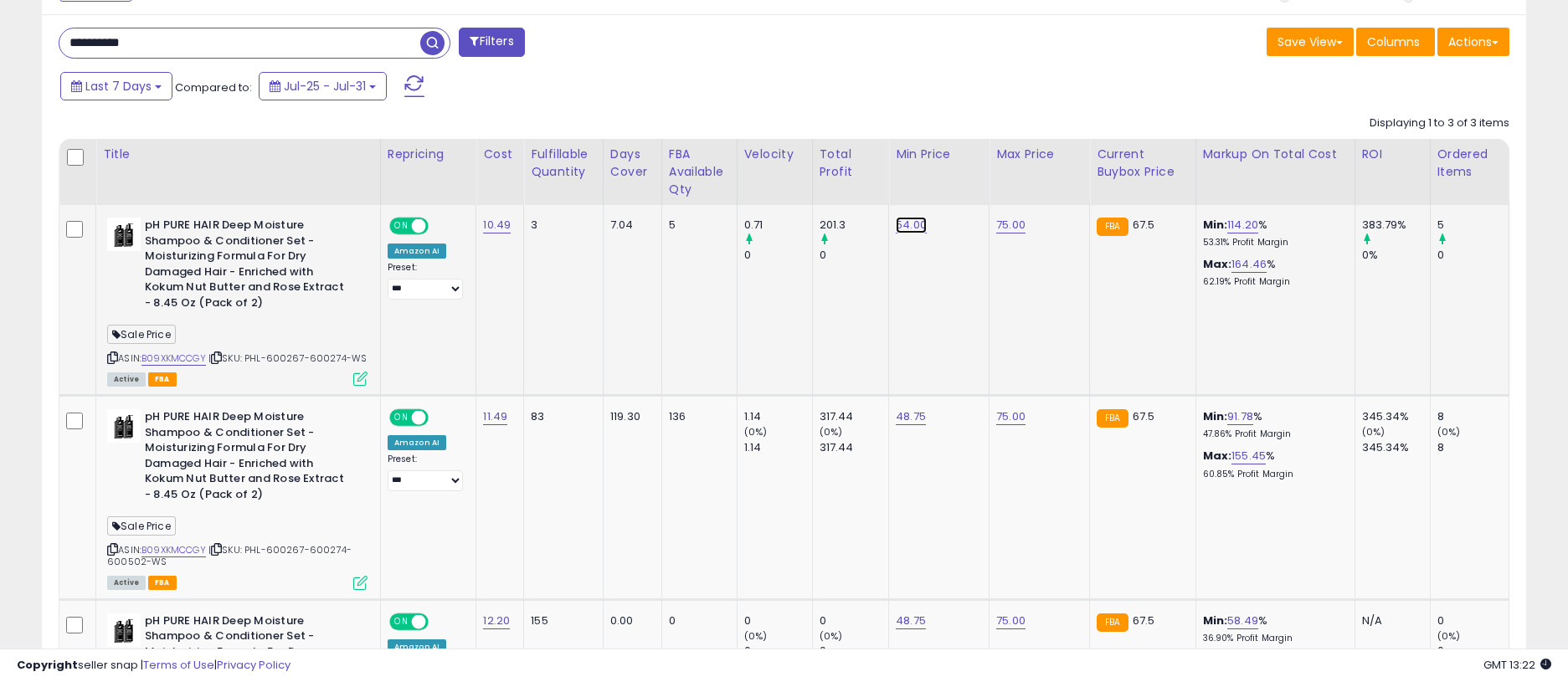 click on "54.00" at bounding box center (911, 225) 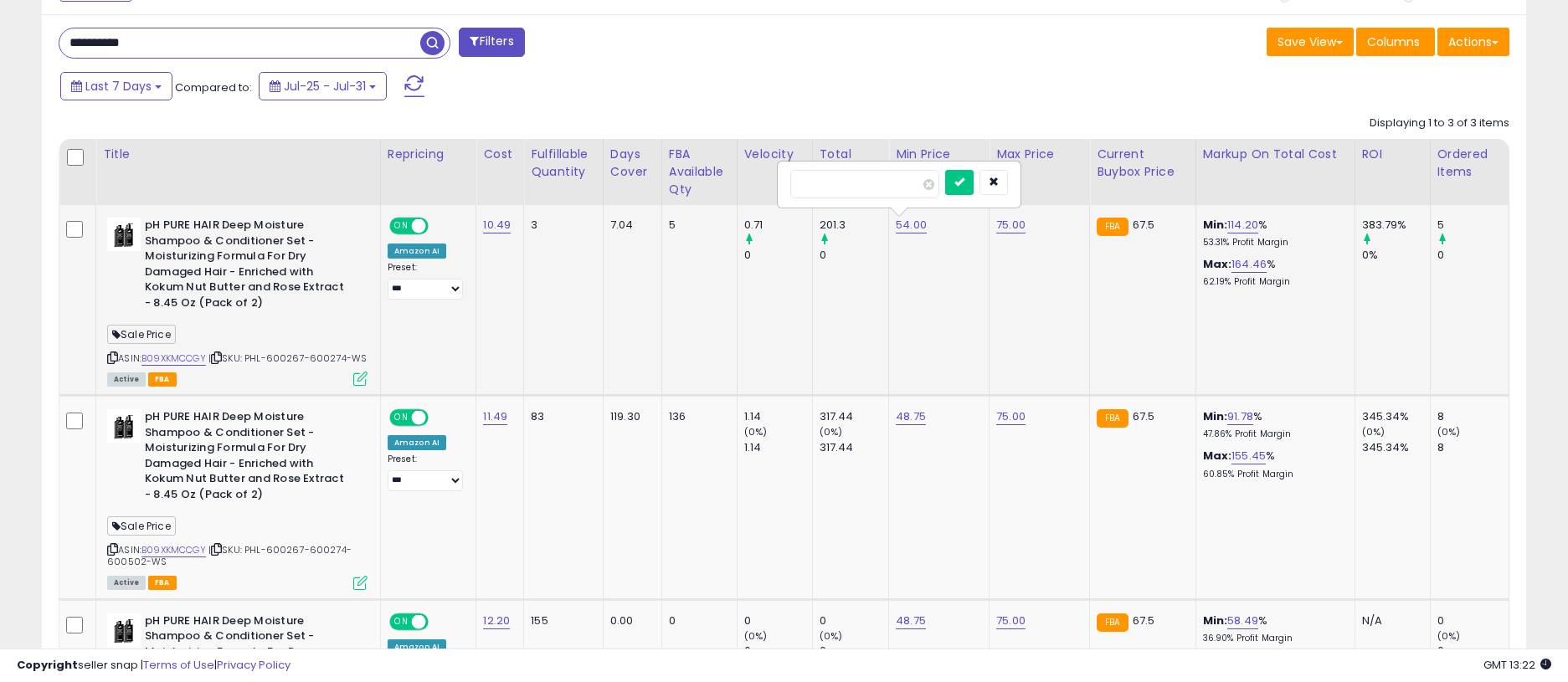 type on "**********" 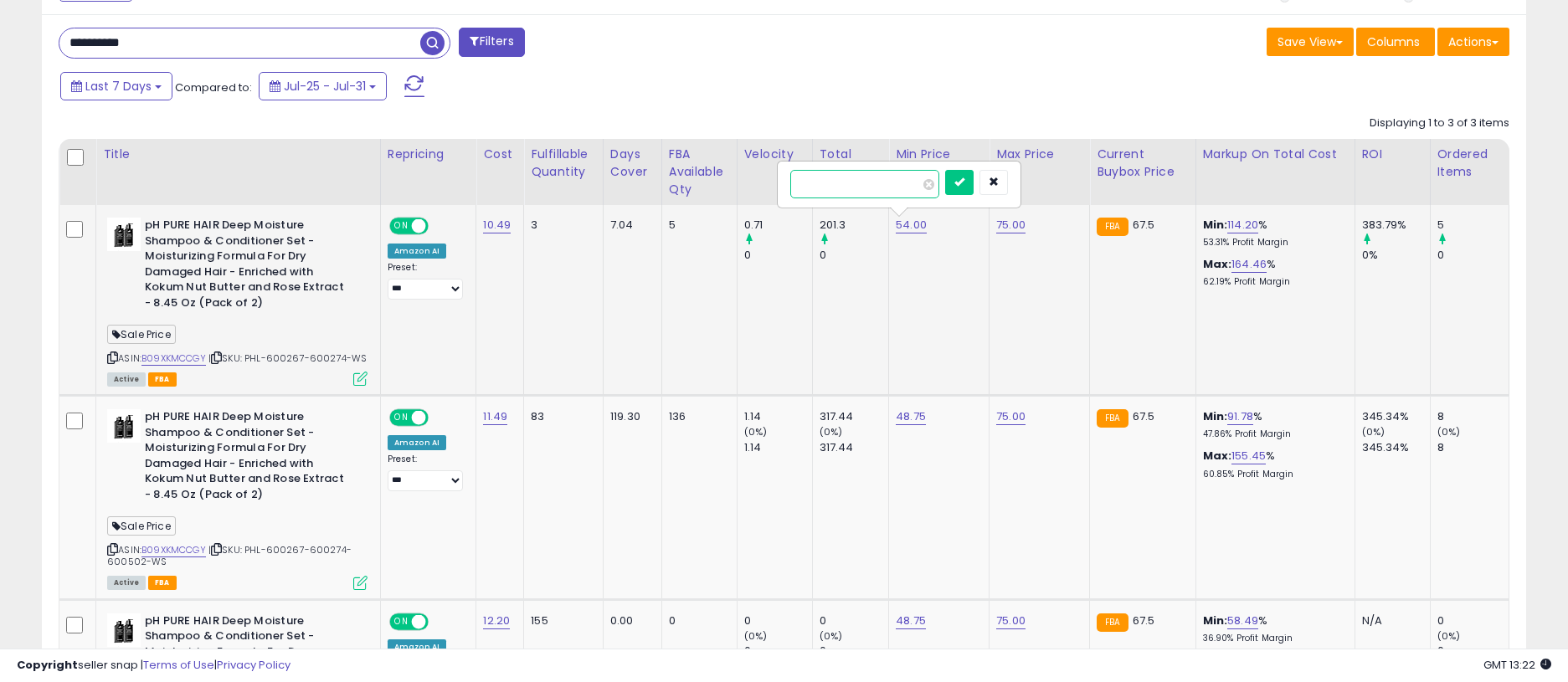 click on "*****" at bounding box center (865, 184) 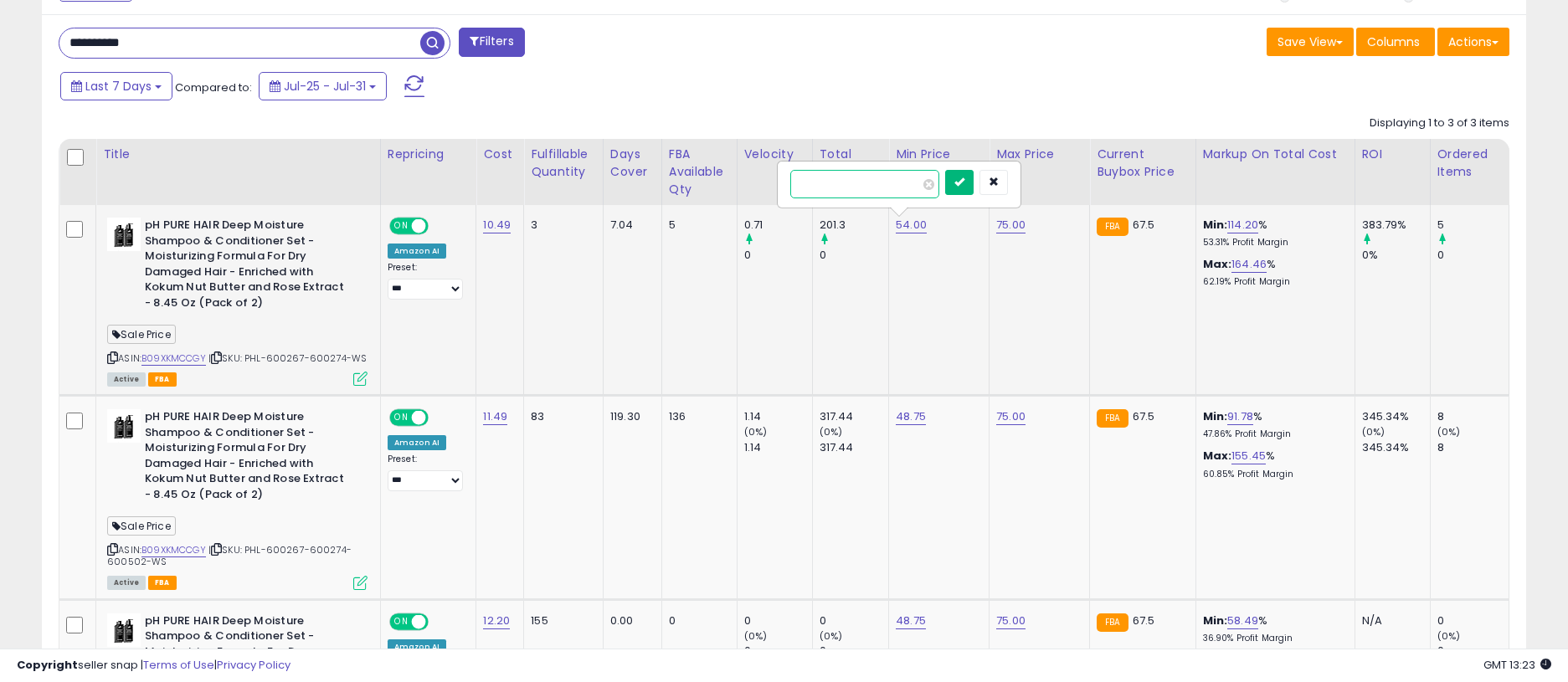 type on "*****" 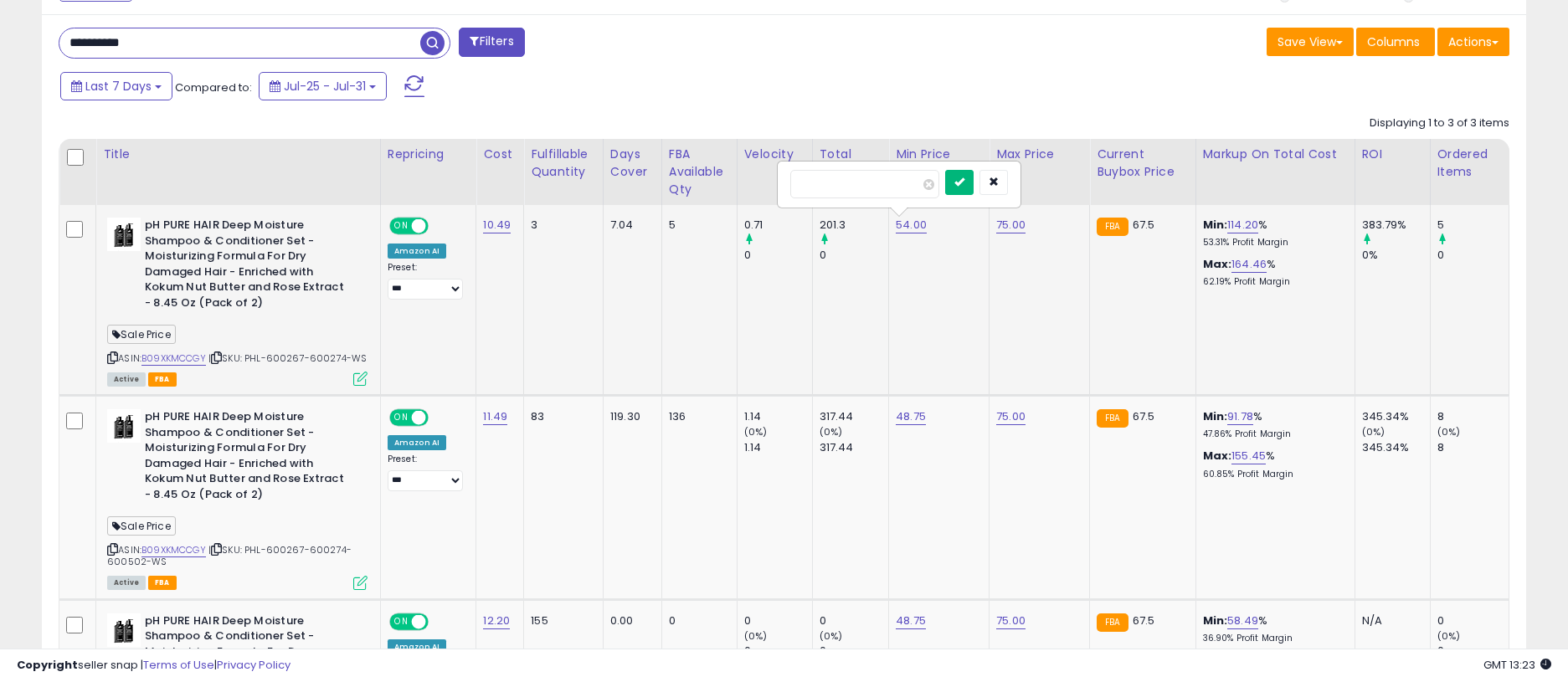 click at bounding box center [959, 182] 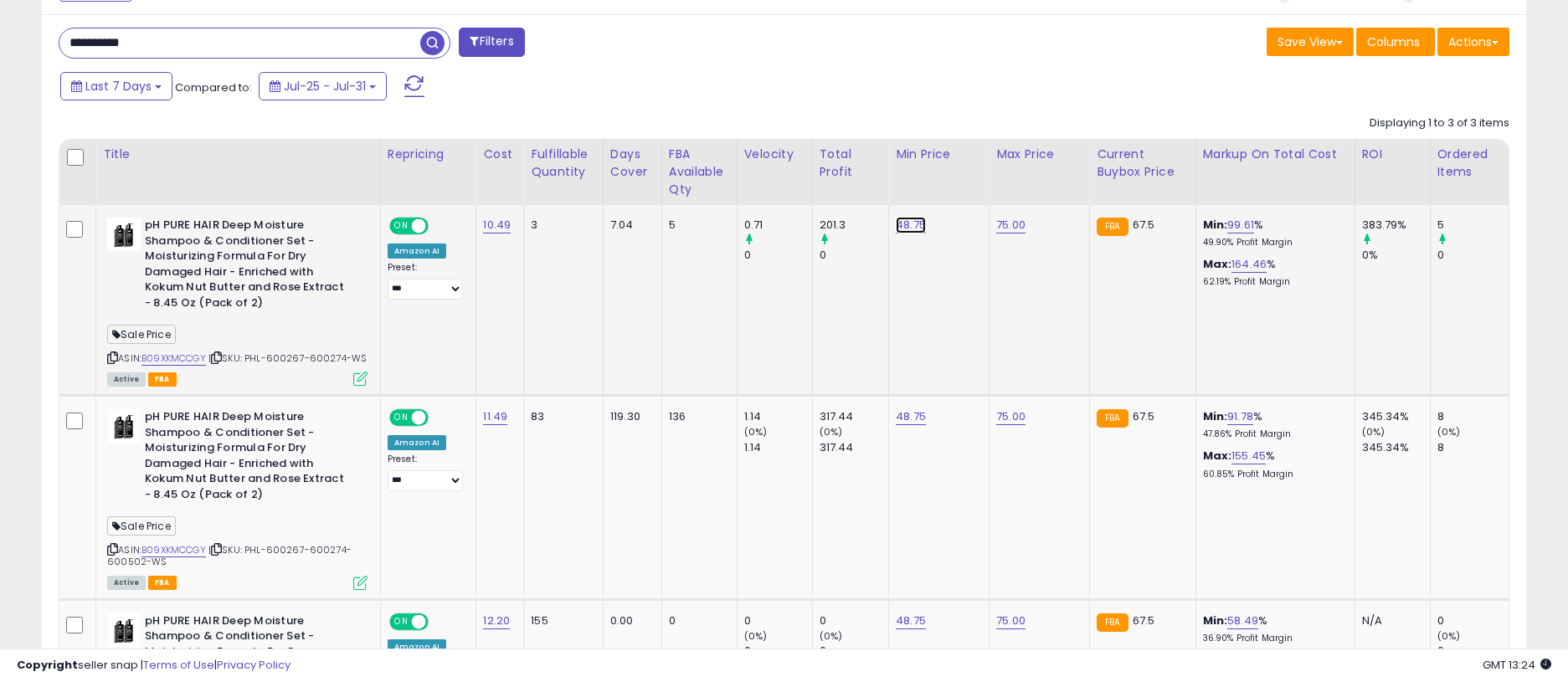 click on "48.75" at bounding box center [911, 225] 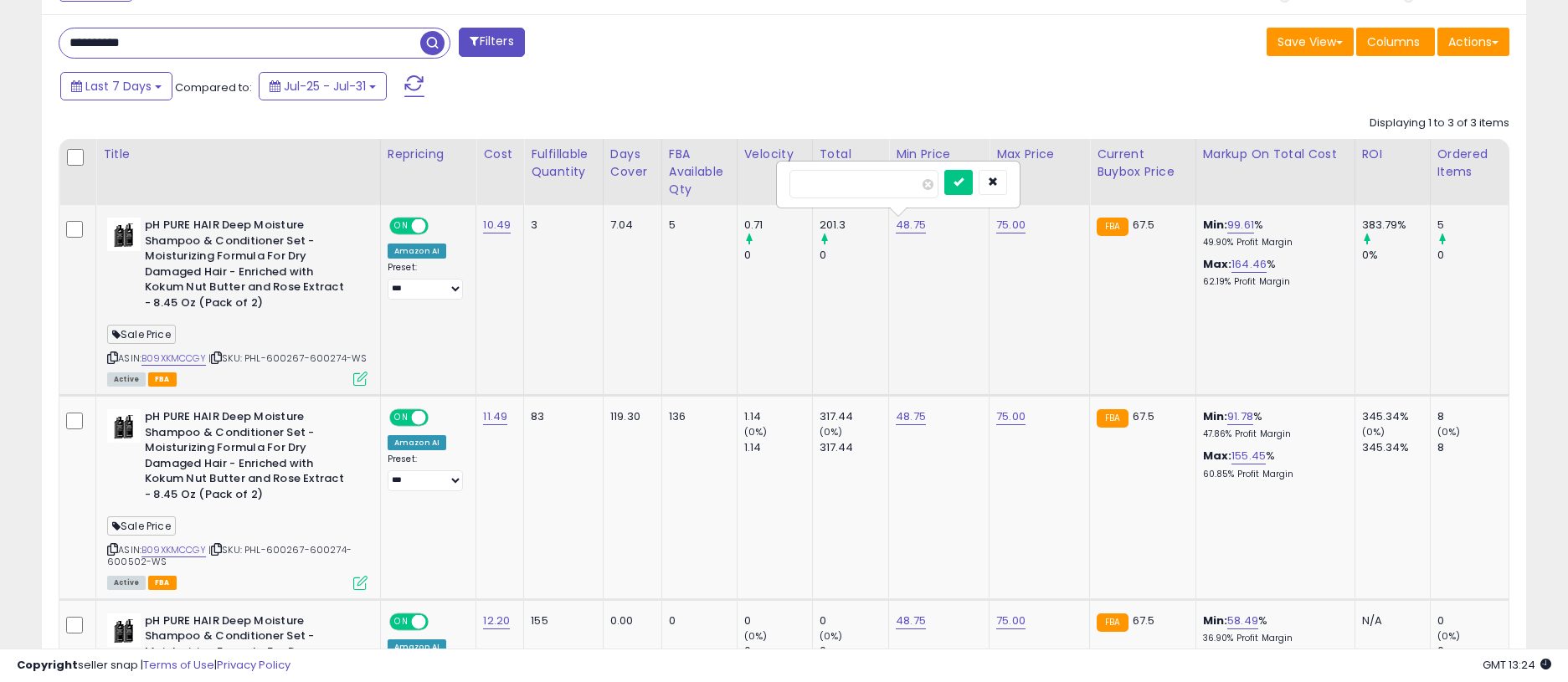click on "*****" at bounding box center [864, 184] 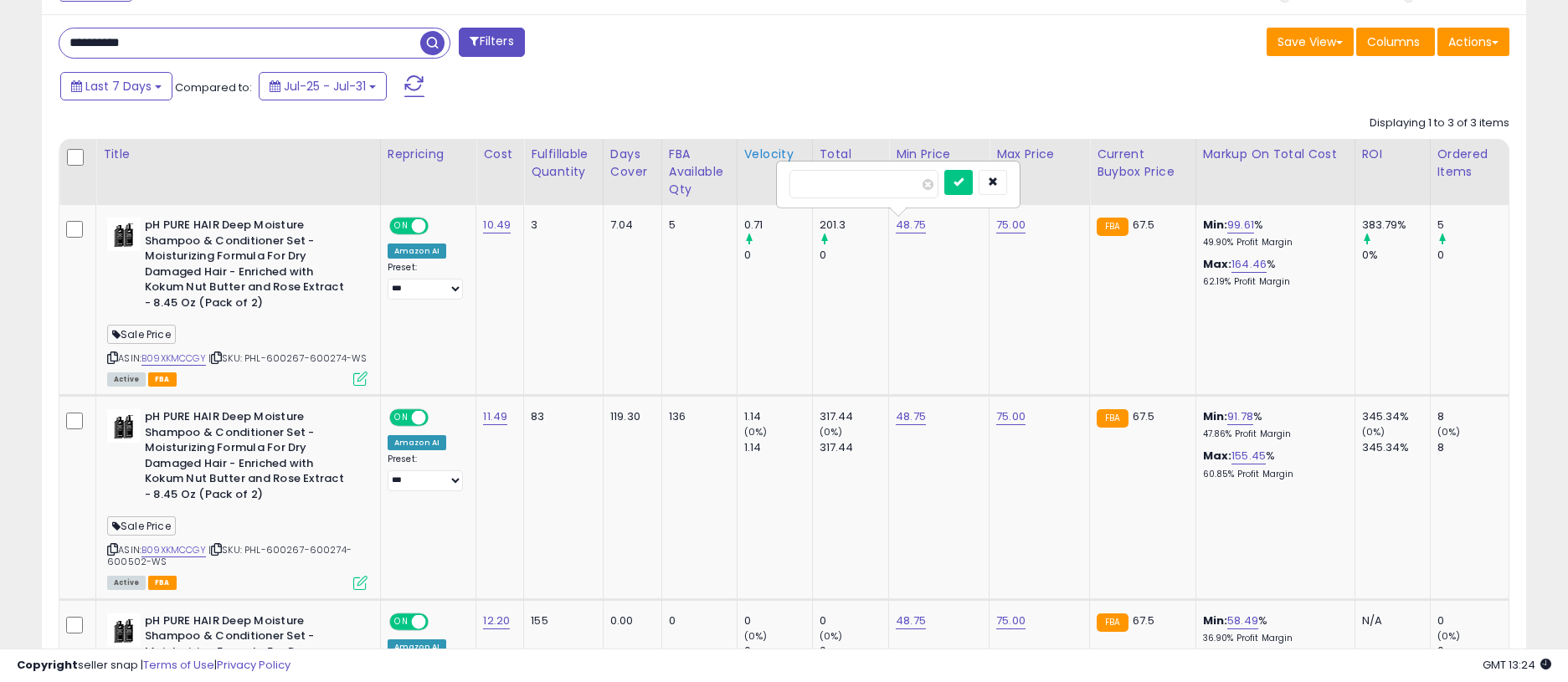 drag, startPoint x: 843, startPoint y: 184, endPoint x: 770, endPoint y: 184, distance: 73 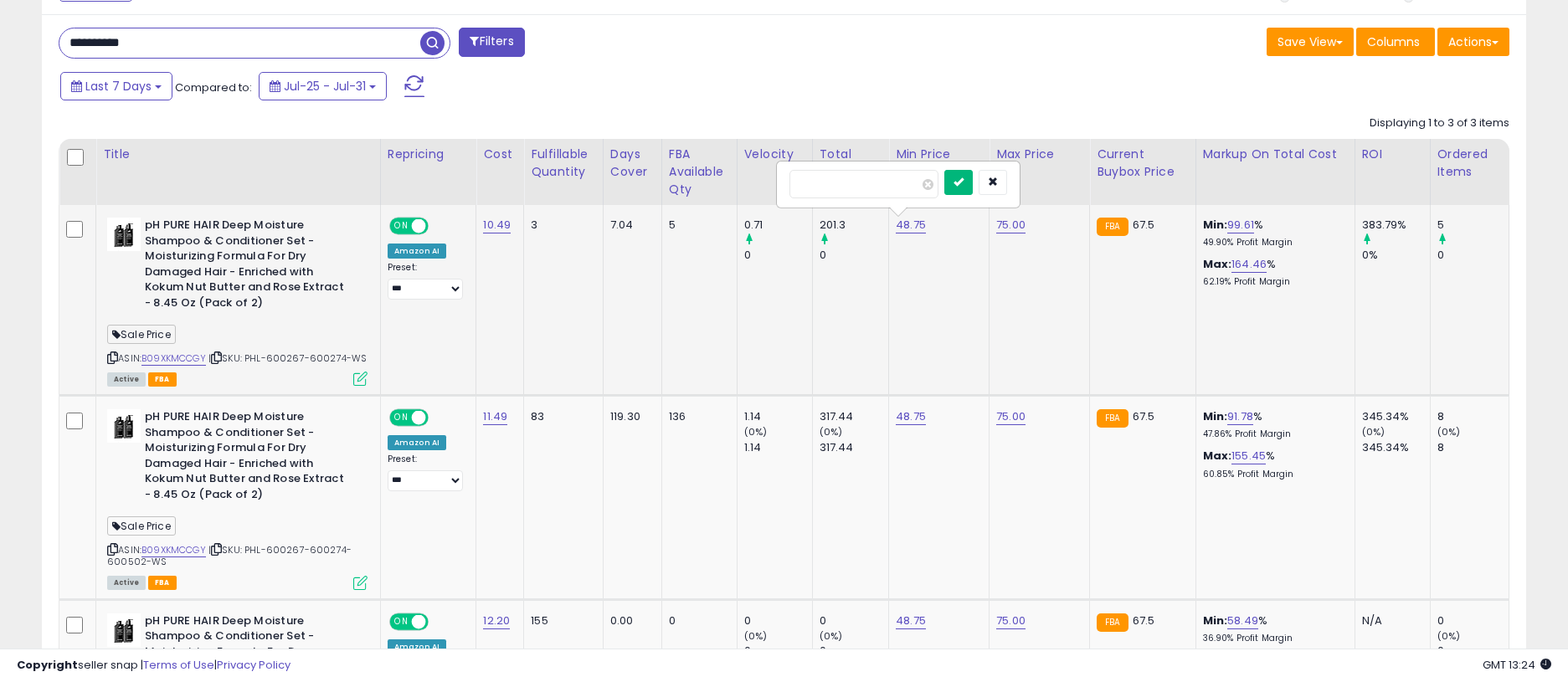 type on "**" 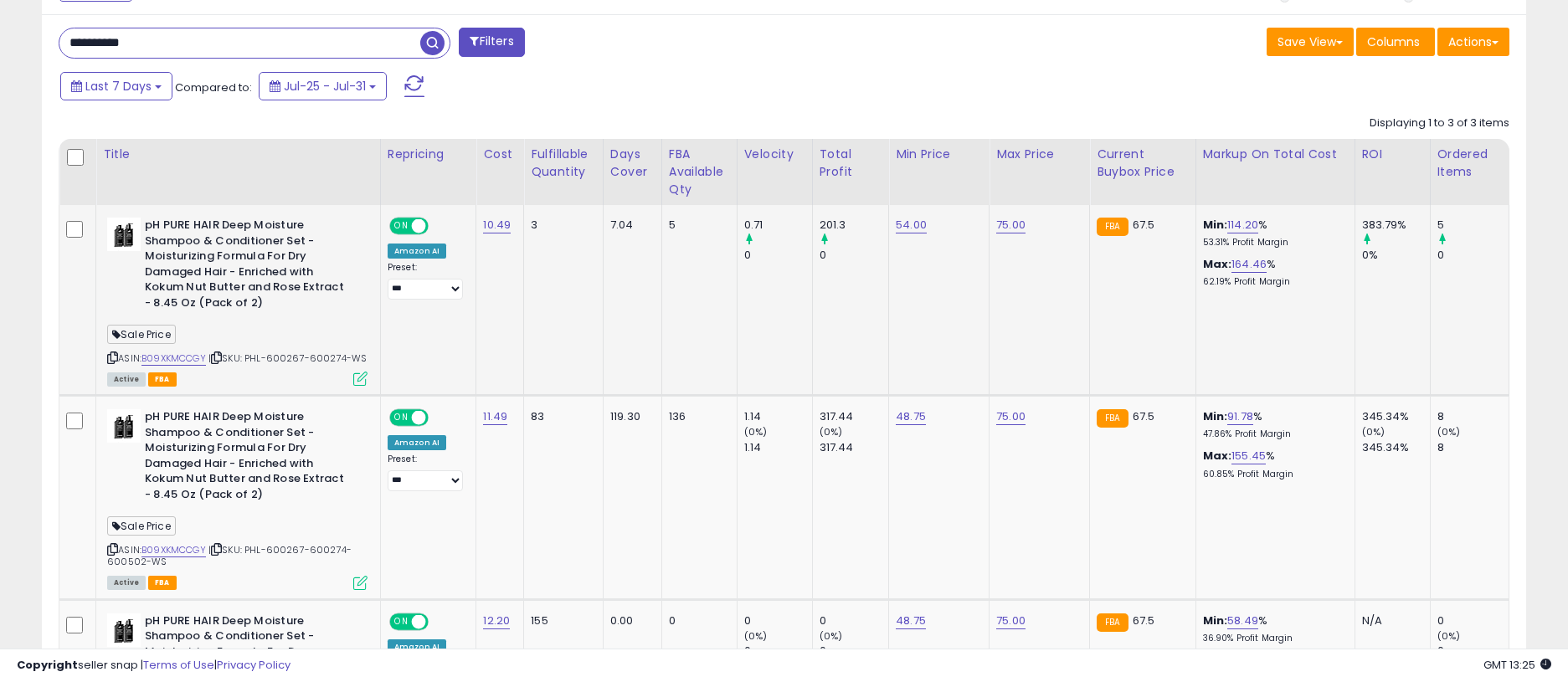 click on "54.00" at bounding box center [936, 225] 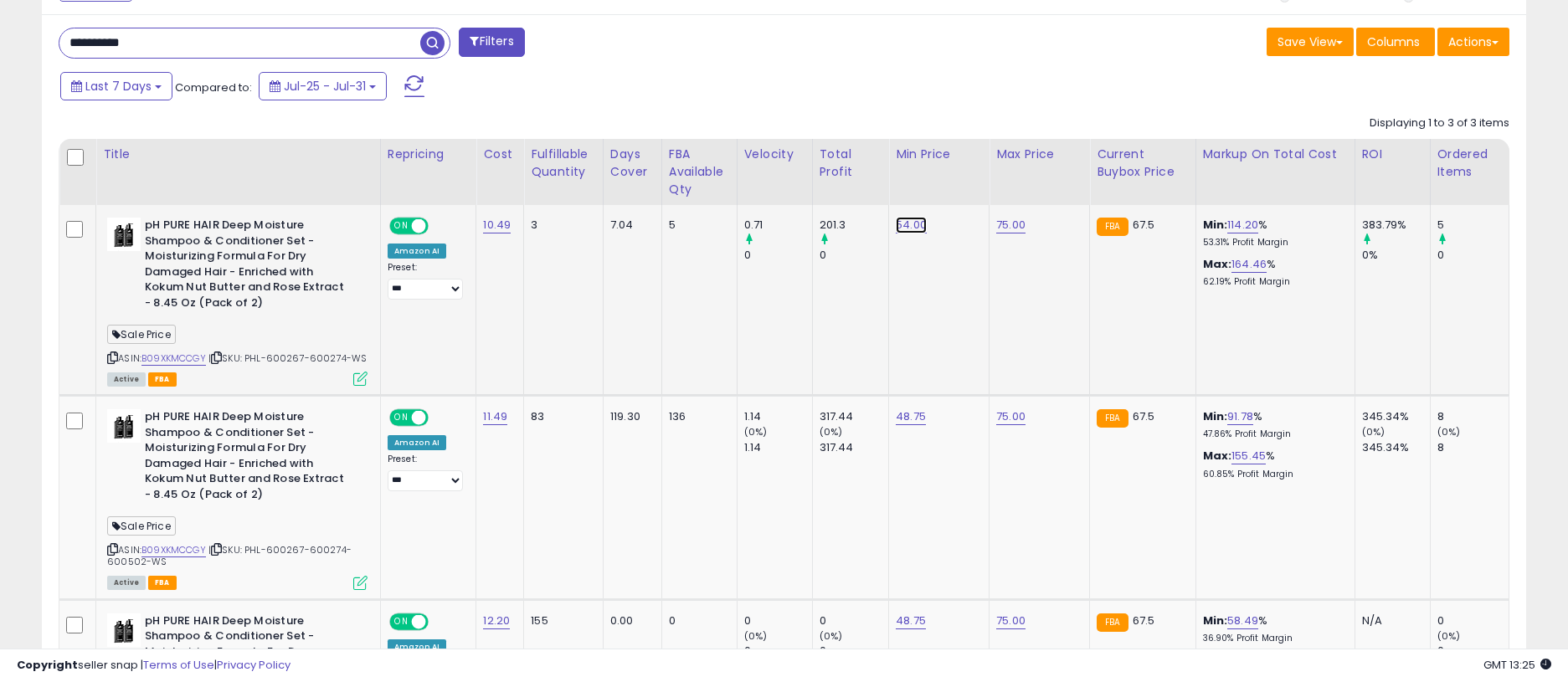 click on "54.00" at bounding box center (911, 225) 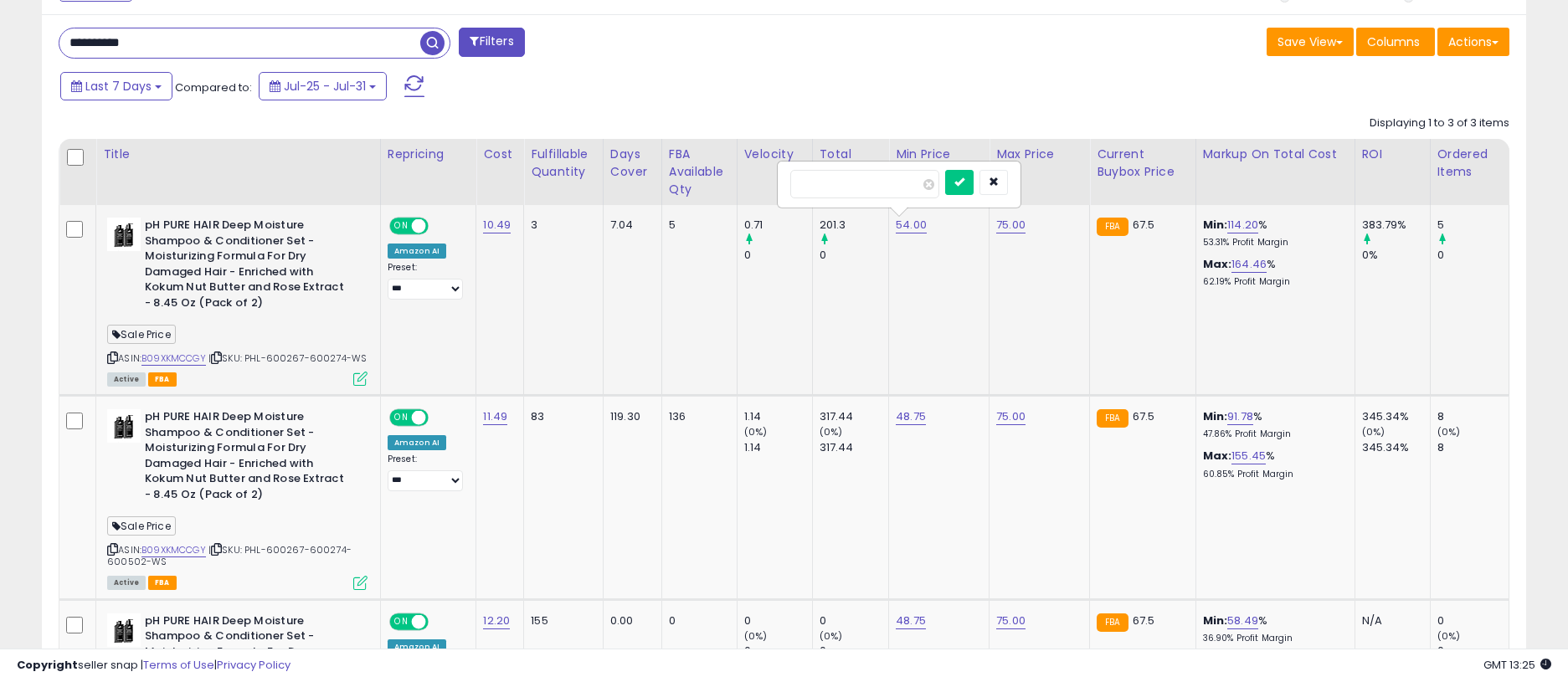 click on "*****" at bounding box center [865, 184] 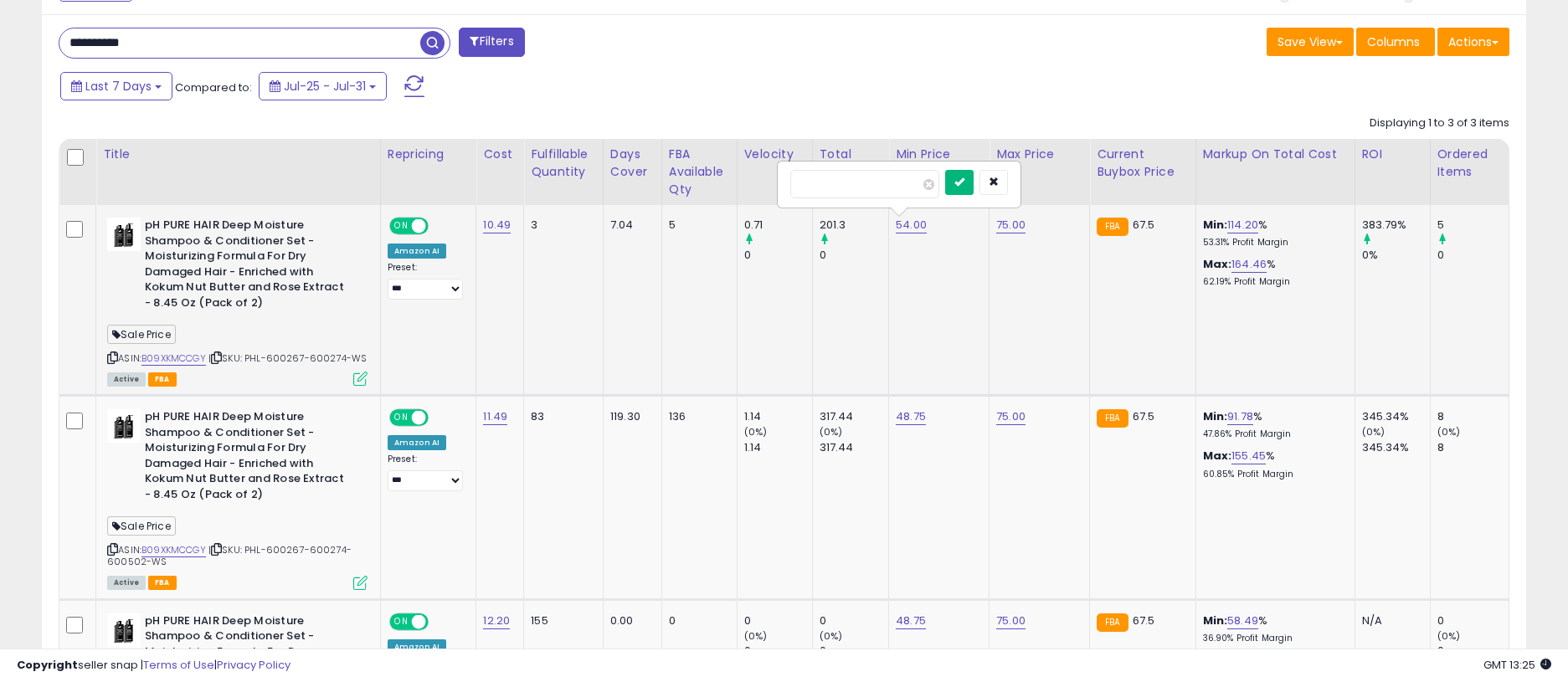 type on "*****" 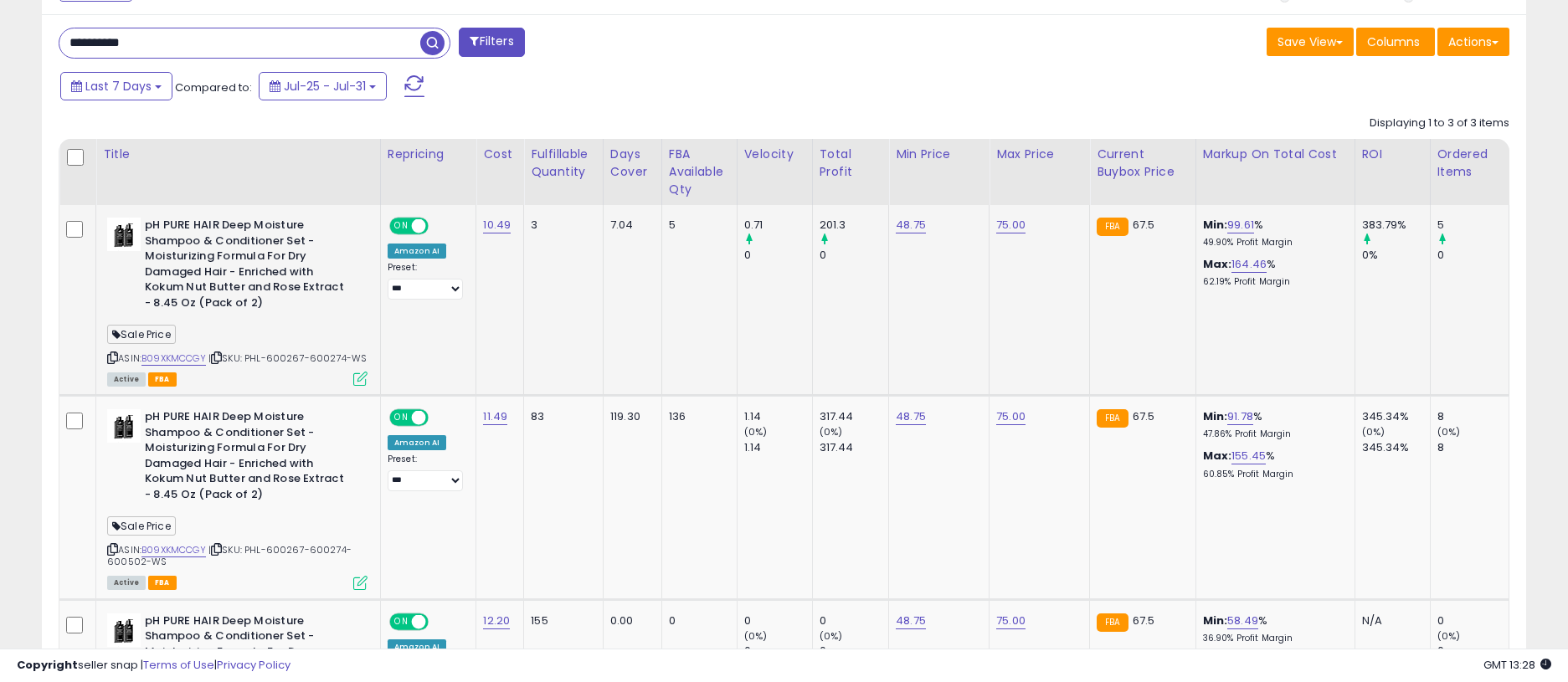 click on "**********" at bounding box center [239, 43] 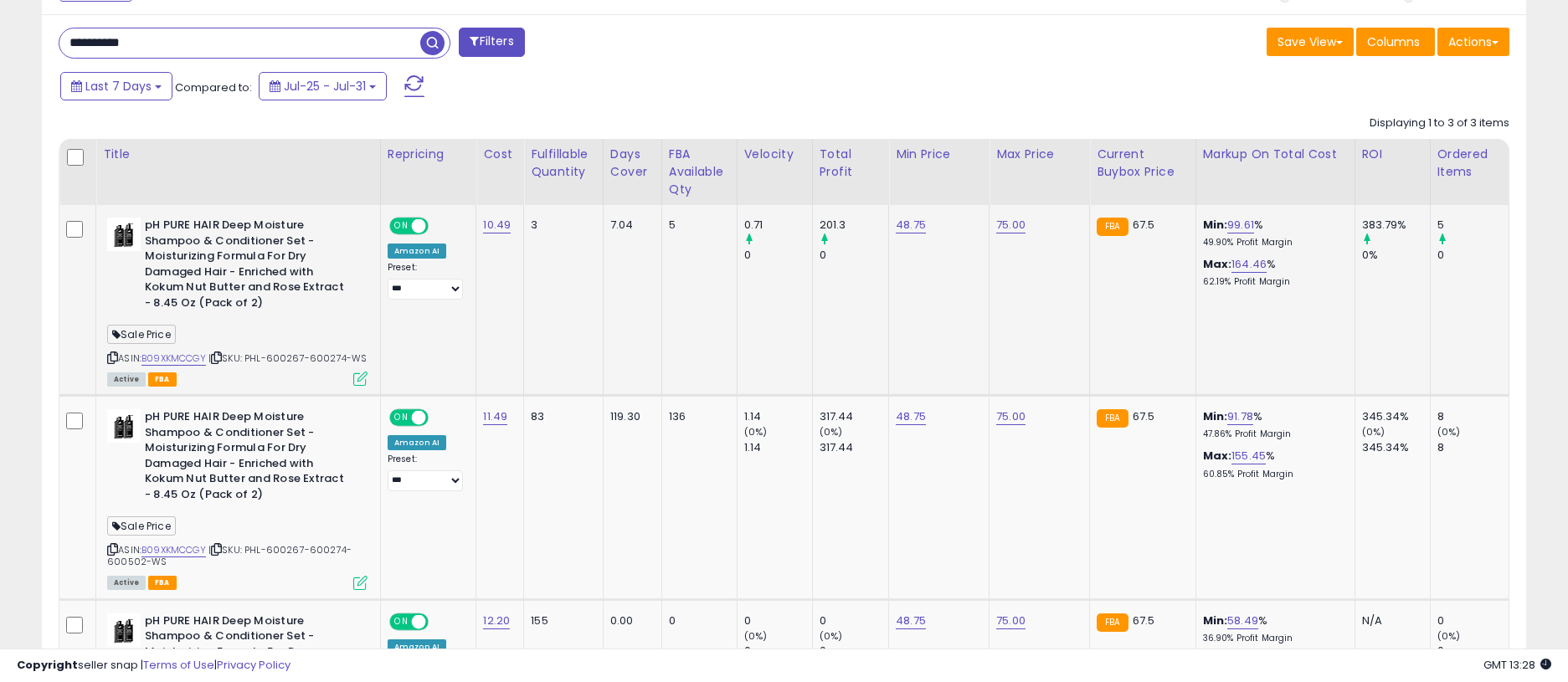 click on "**********" at bounding box center [239, 43] 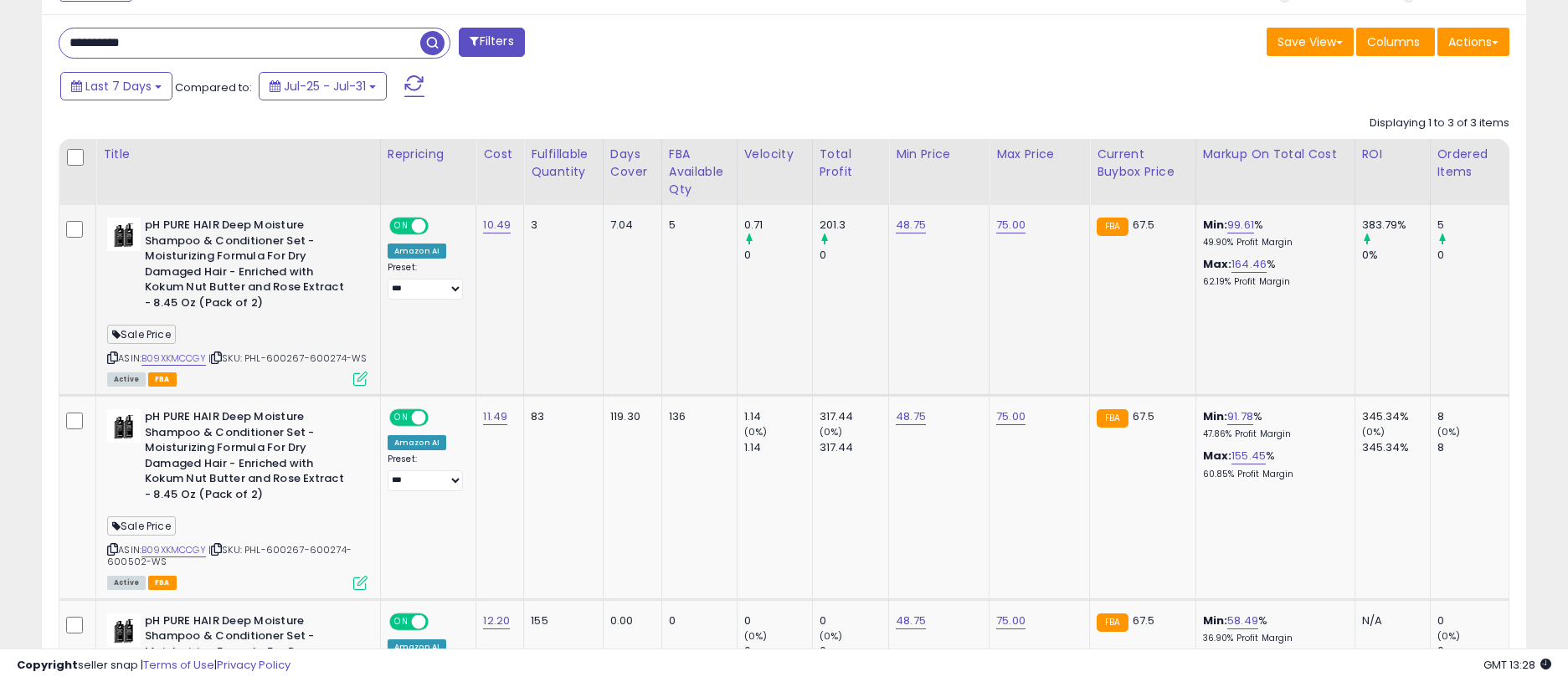 paste 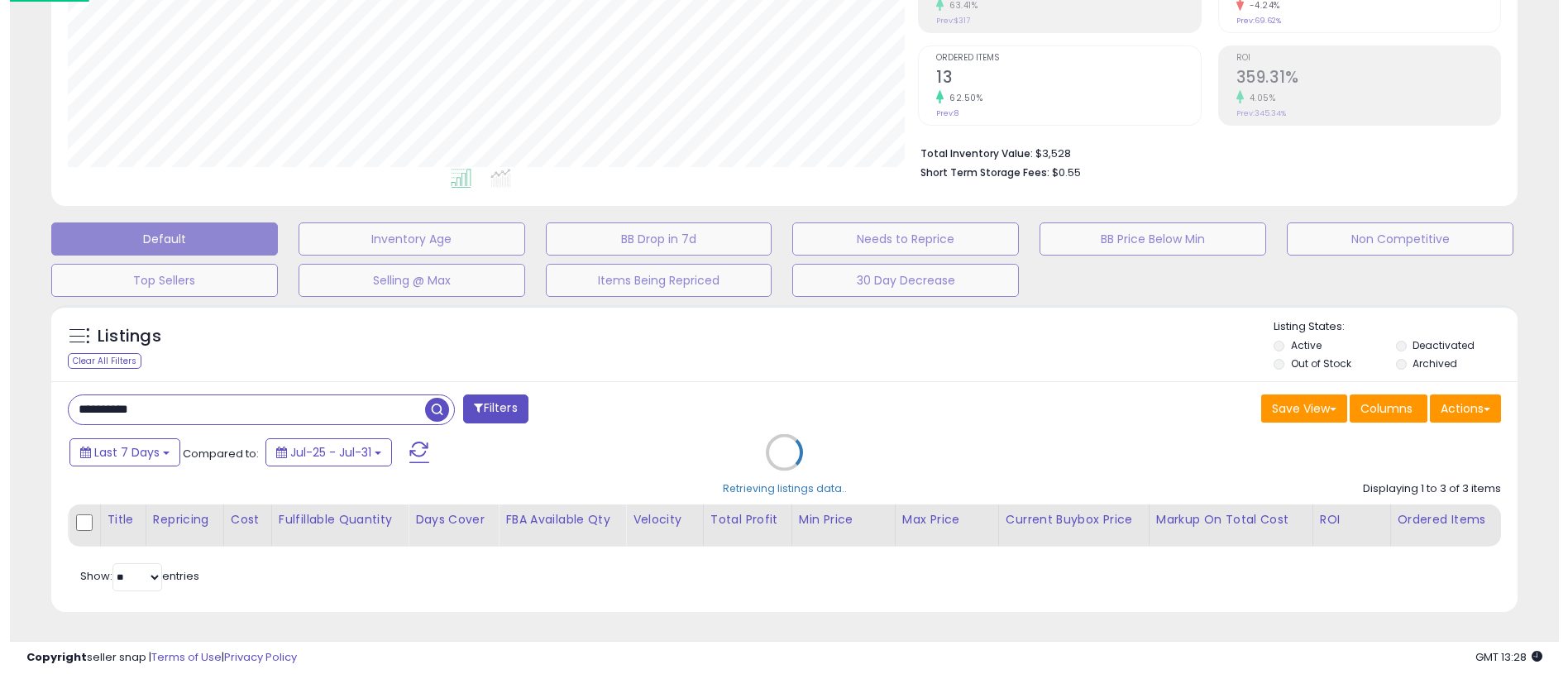 scroll, scrollTop: 299, scrollLeft: 0, axis: vertical 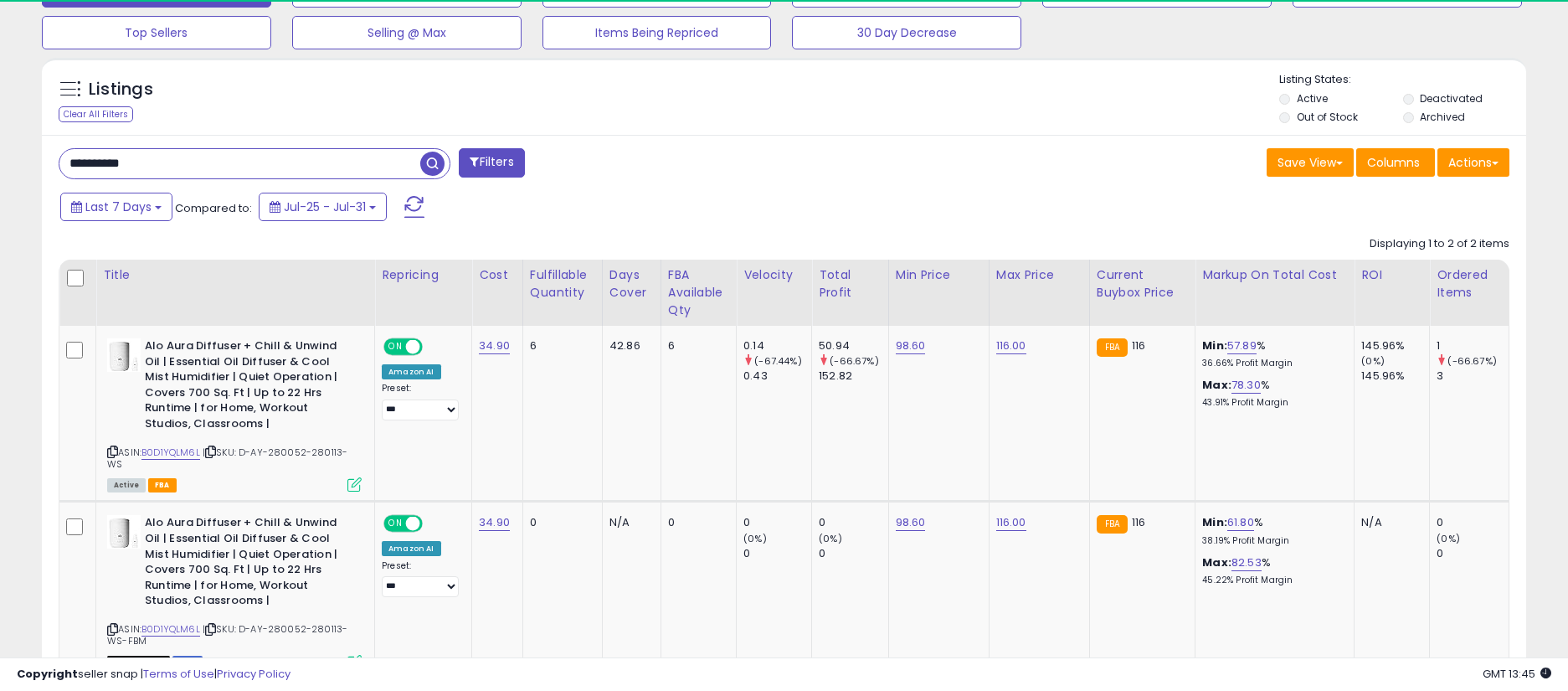 click on "**********" at bounding box center [239, 163] 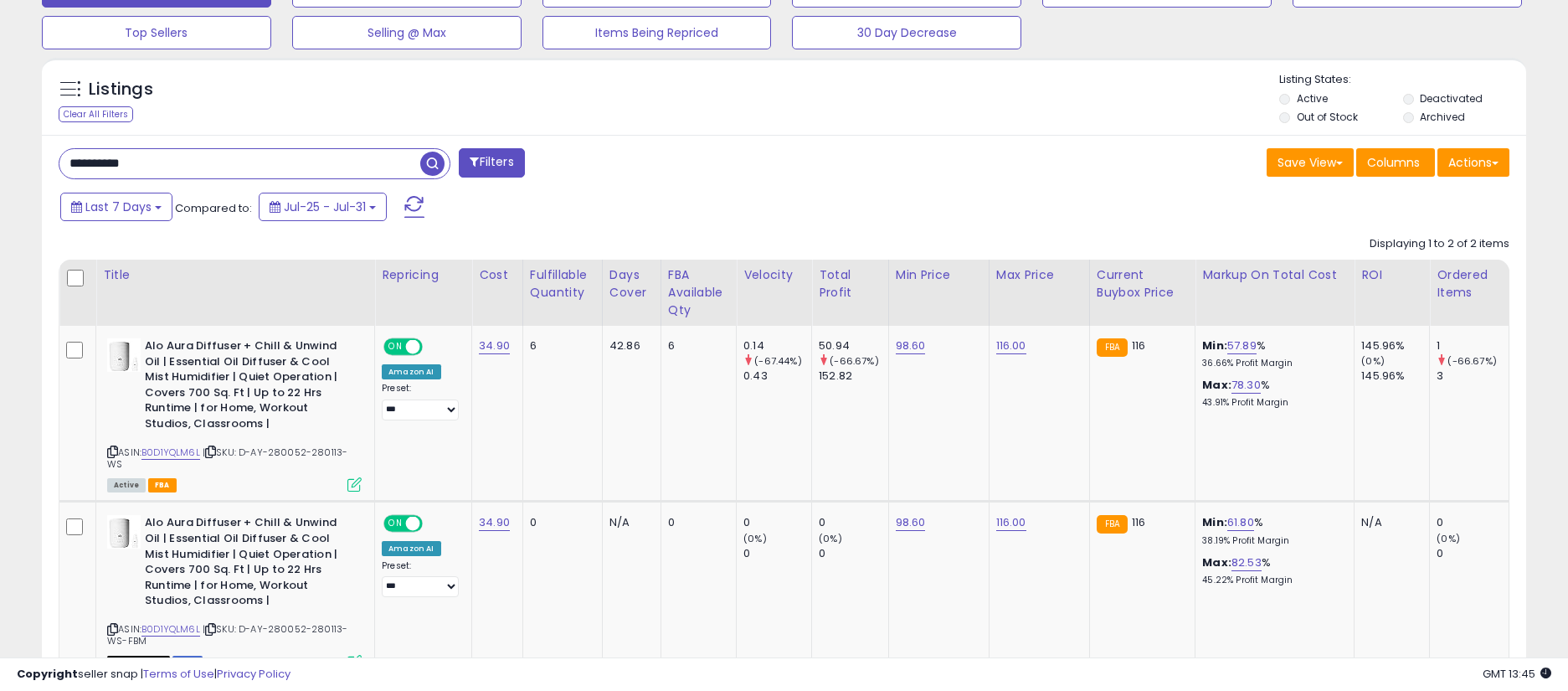 click on "**********" at bounding box center [239, 163] 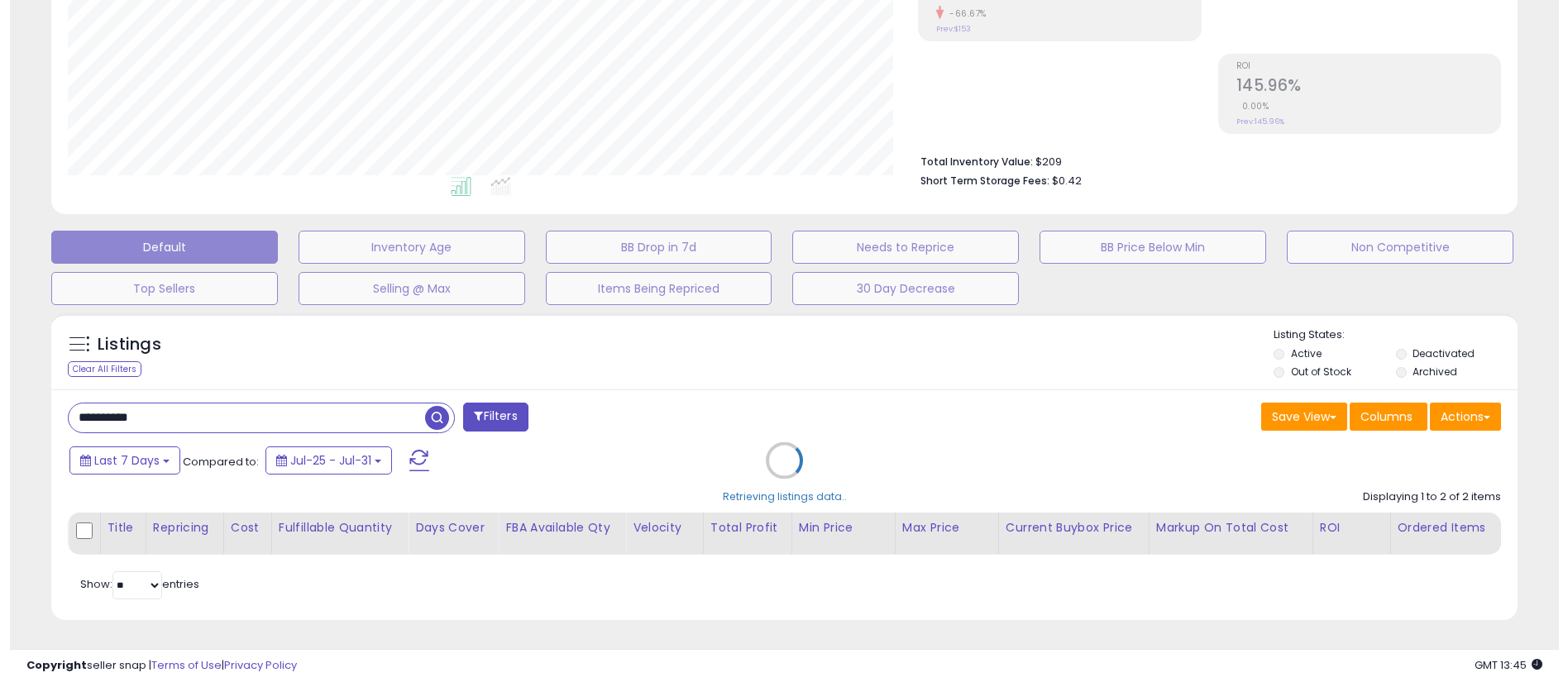 scroll, scrollTop: 290, scrollLeft: 0, axis: vertical 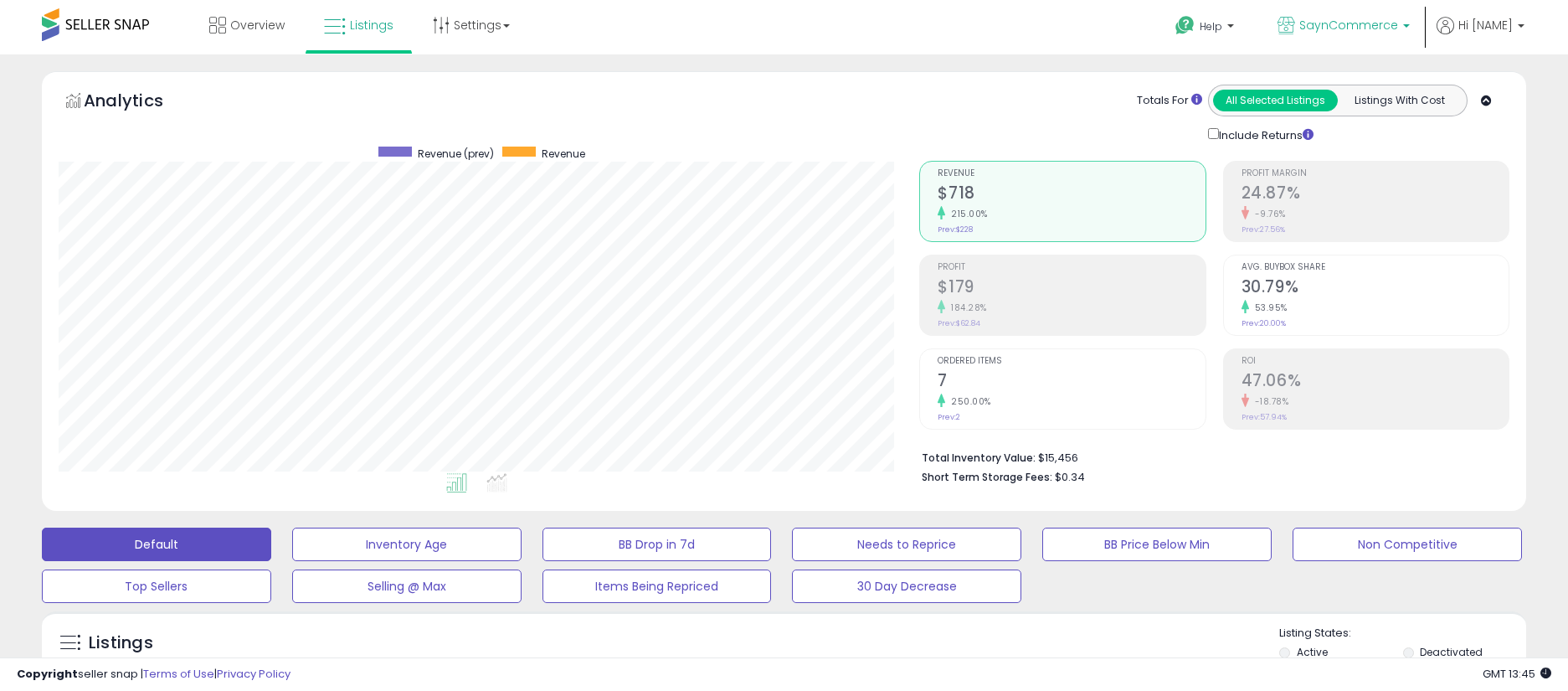 click on "SaynCommerce" at bounding box center [1344, 27] 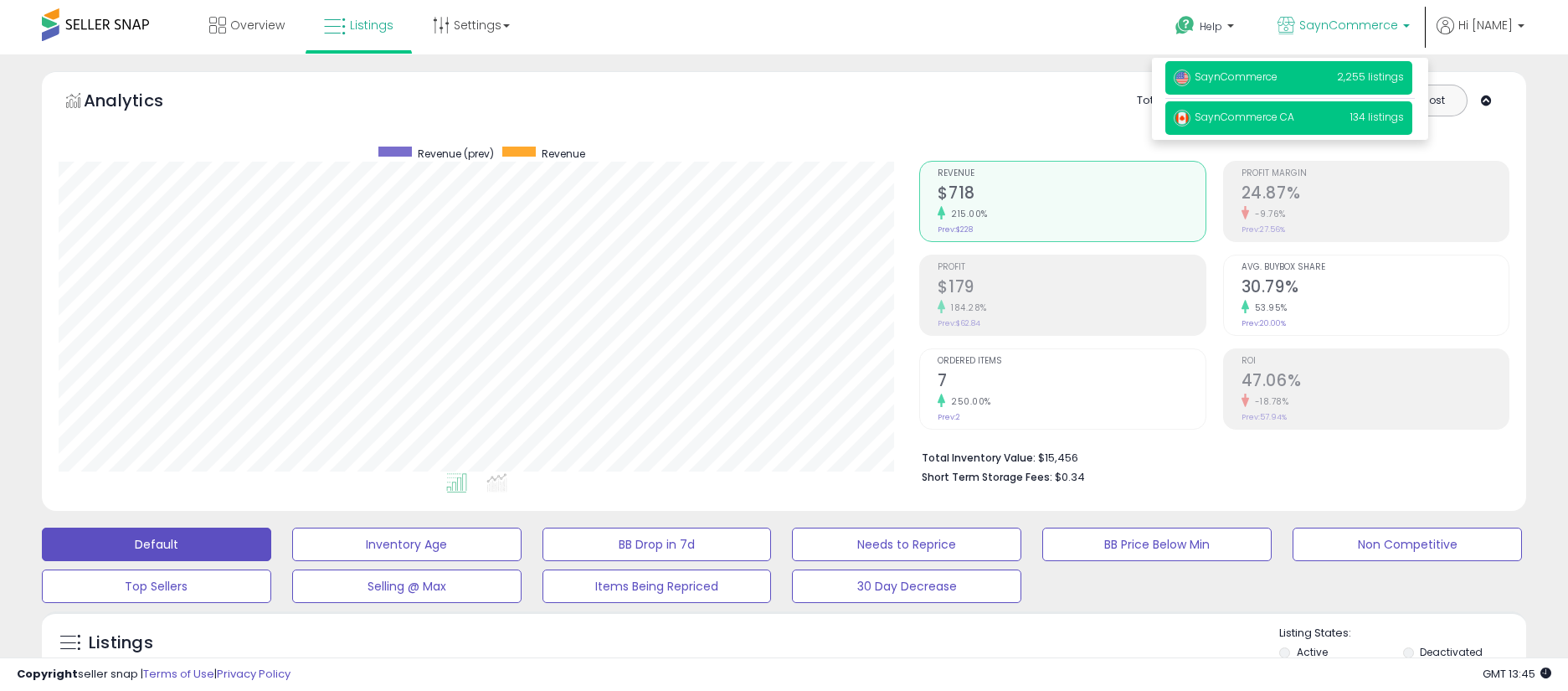 click on "SaynCommerce CA
134
listings" at bounding box center (1288, 118) 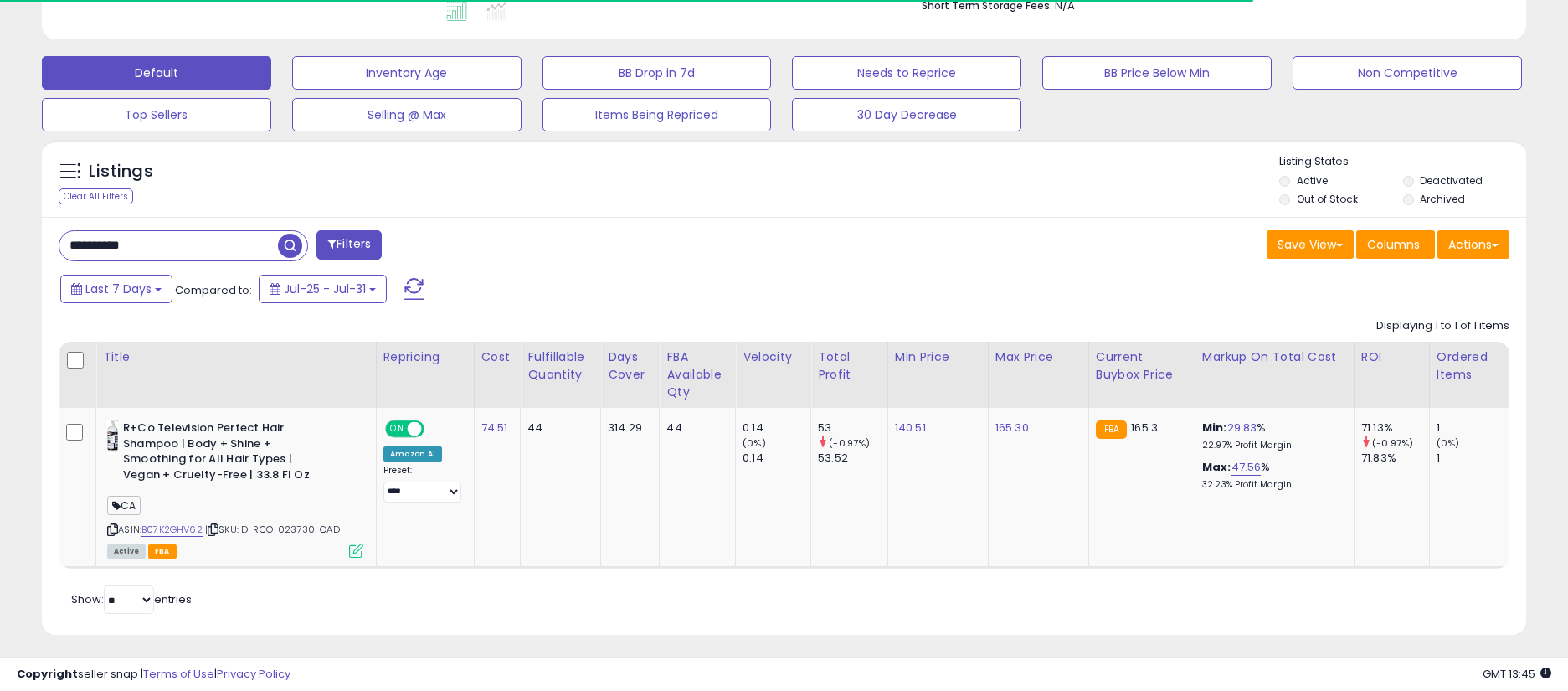 scroll, scrollTop: 478, scrollLeft: 0, axis: vertical 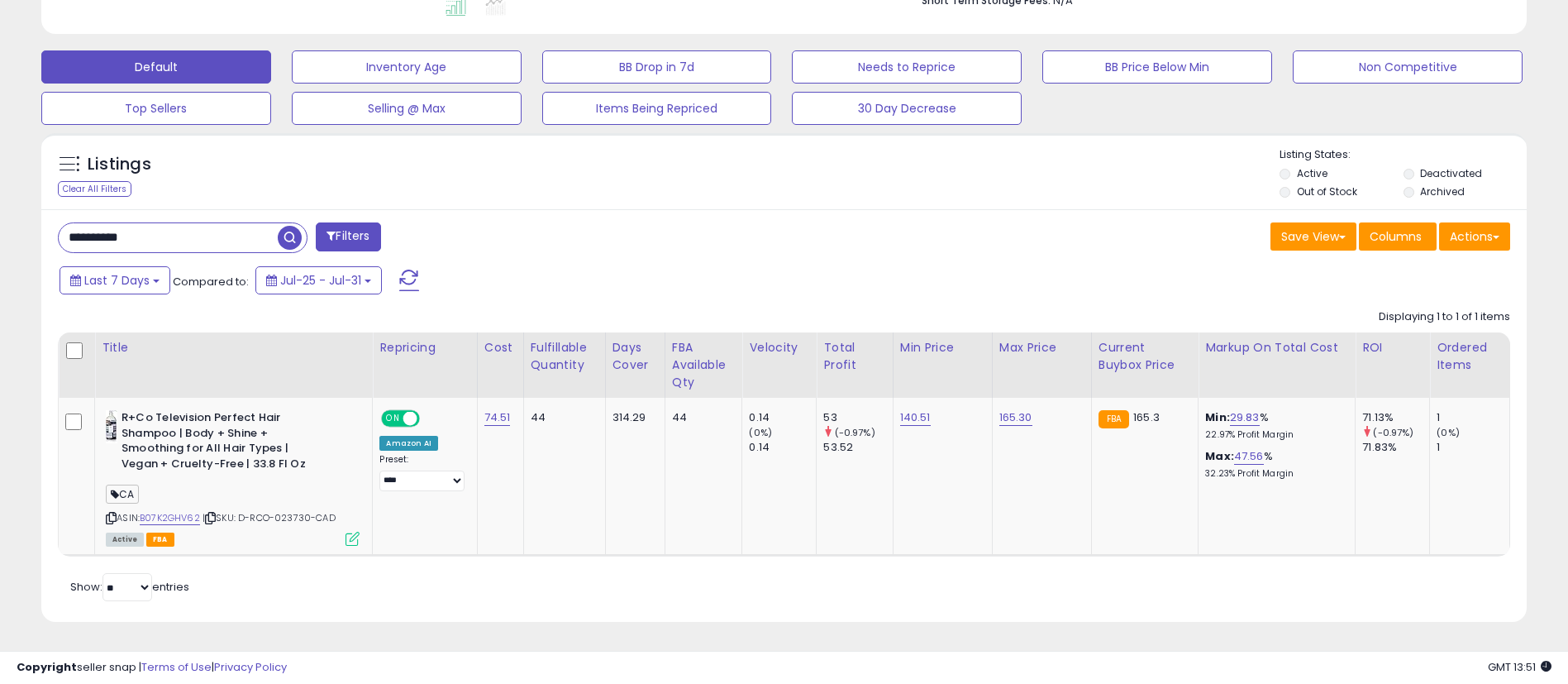 click on "**********" at bounding box center (168, 237) 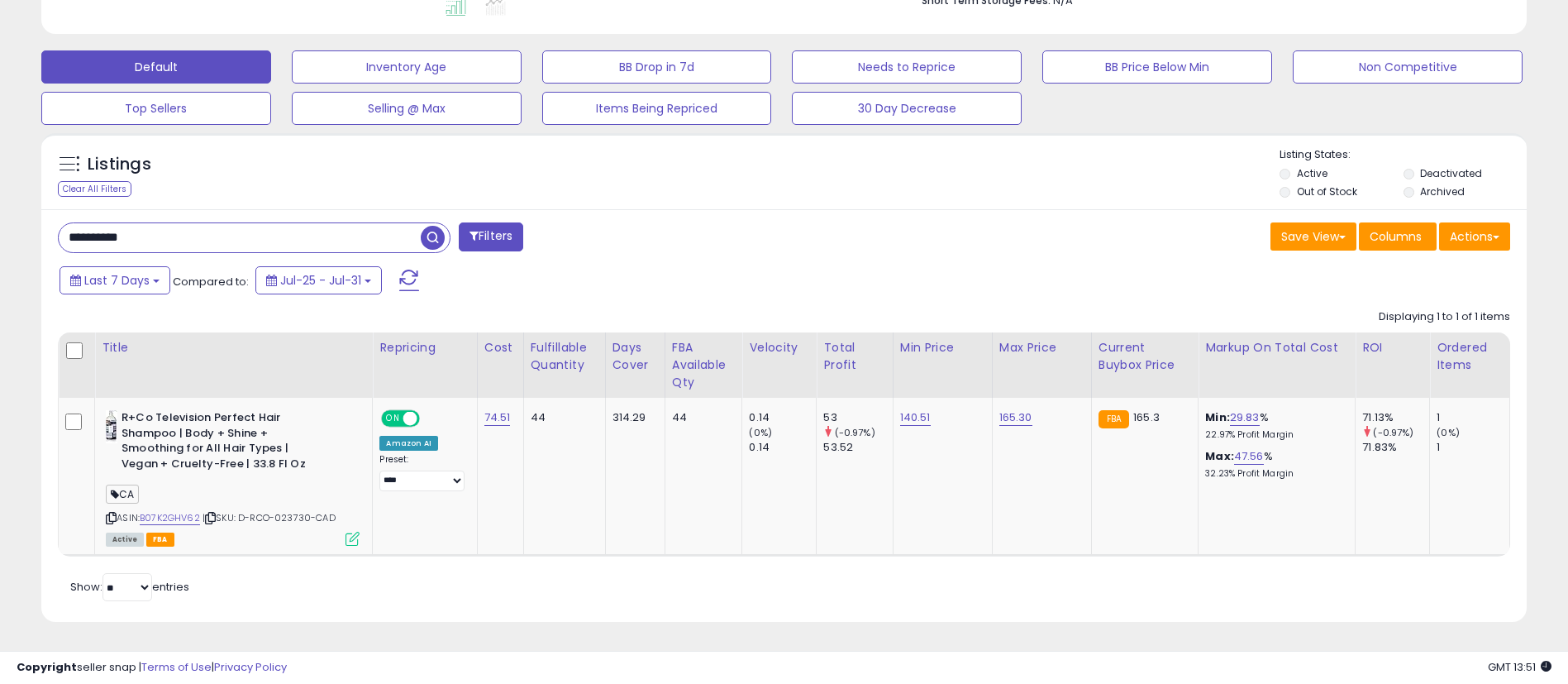 click on "**********" at bounding box center [240, 237] 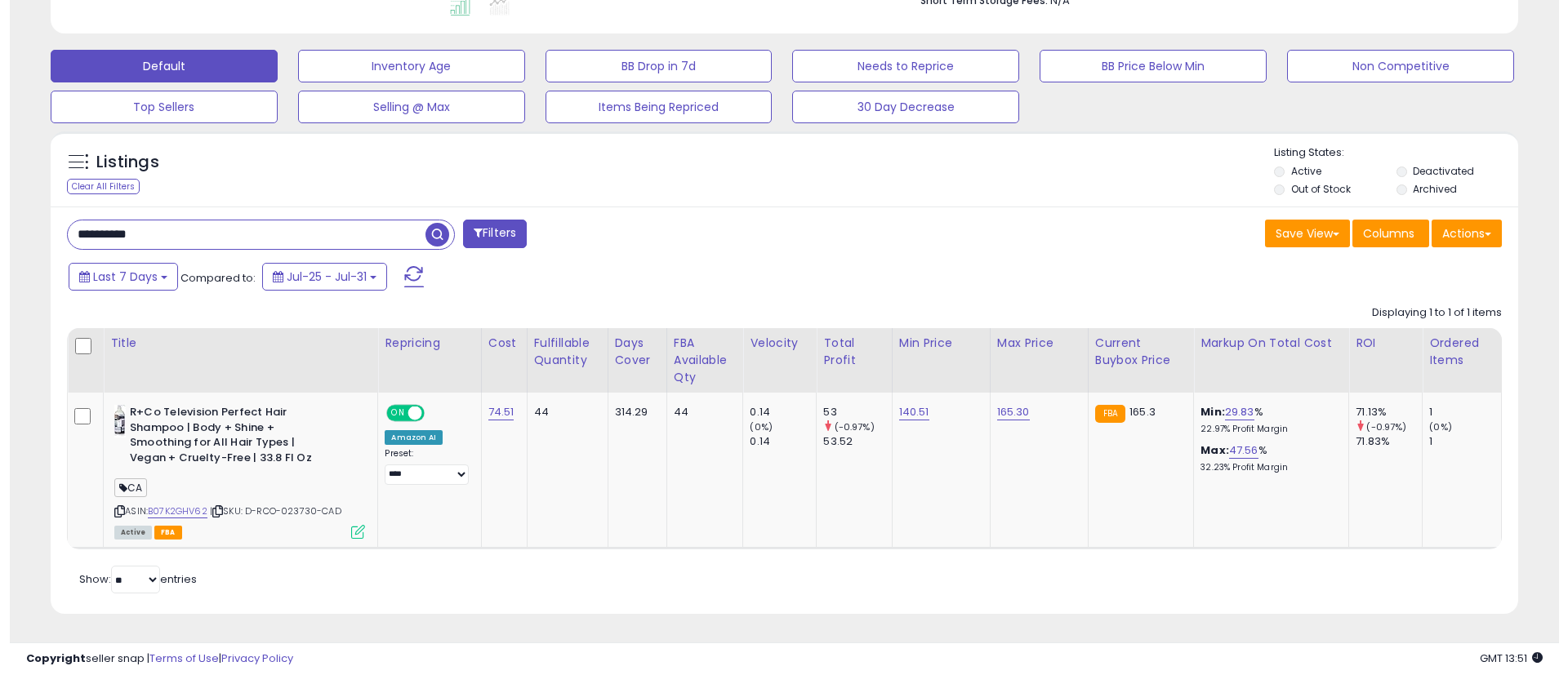 scroll, scrollTop: 285, scrollLeft: 0, axis: vertical 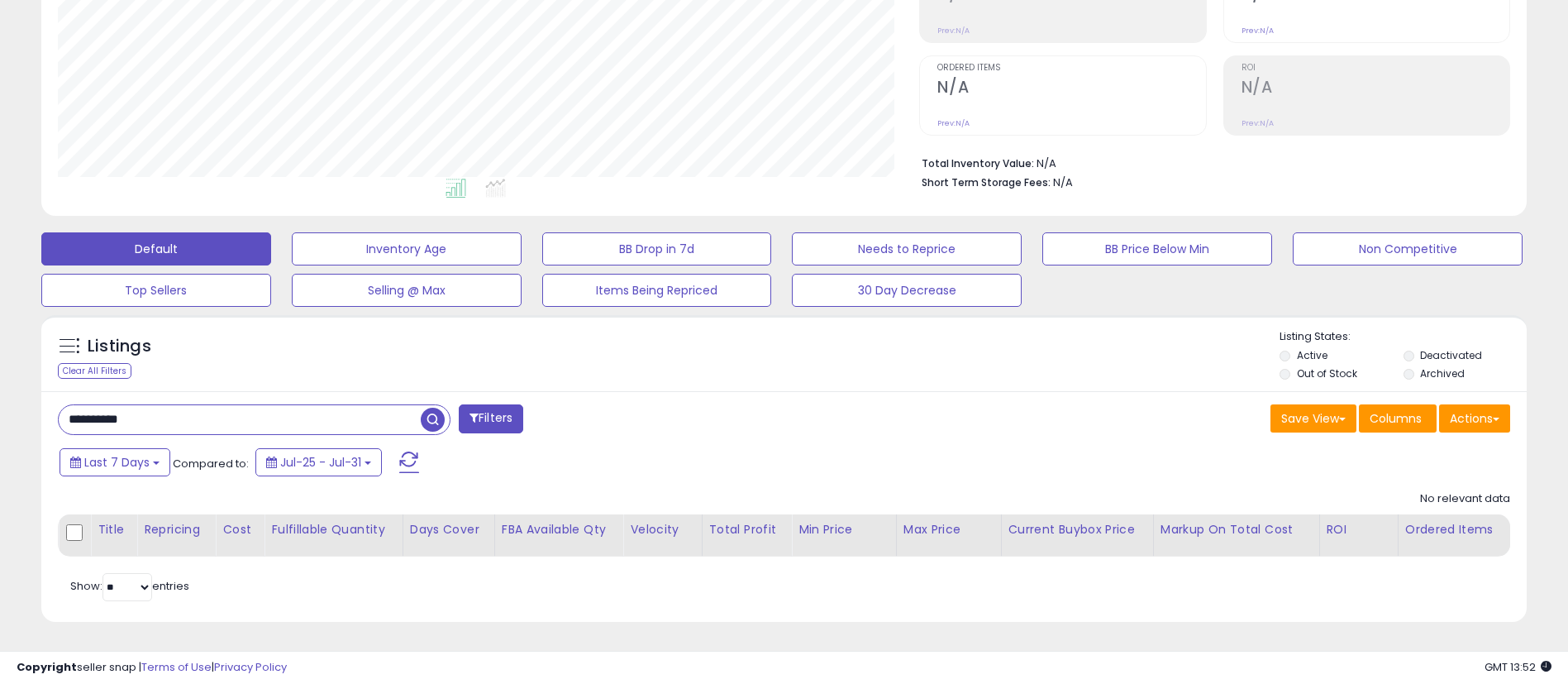 click on "**********" at bounding box center (240, 419) 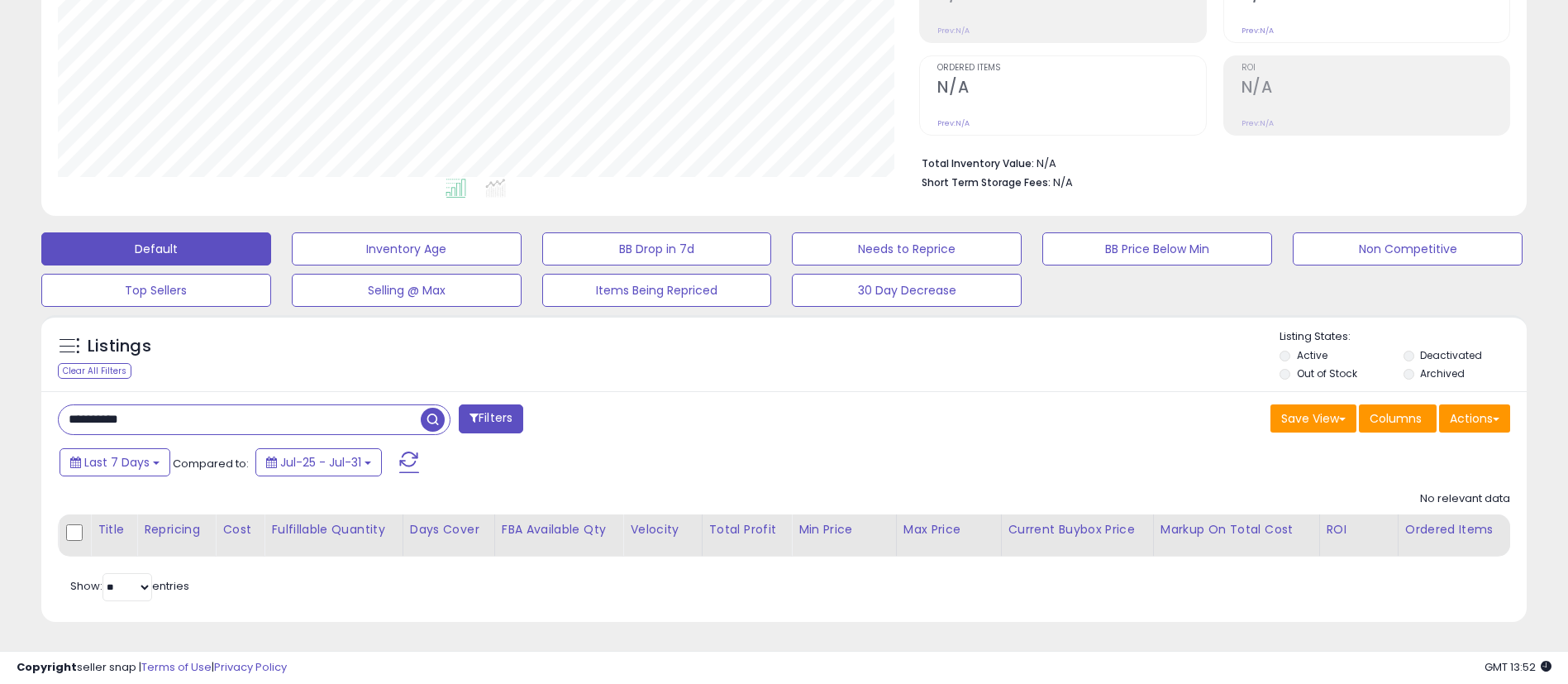 click on "**********" at bounding box center [240, 419] 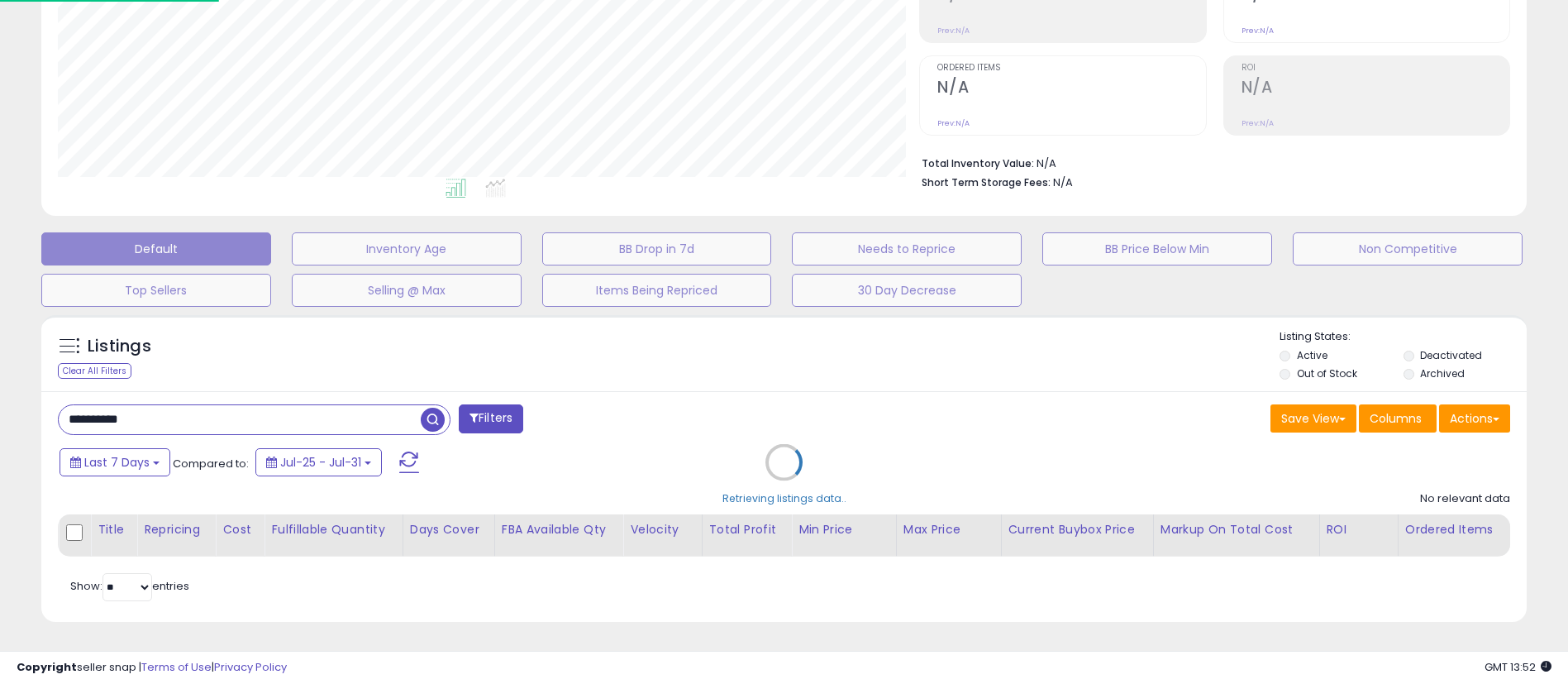 scroll, scrollTop: 826747, scrollLeft: 825695, axis: both 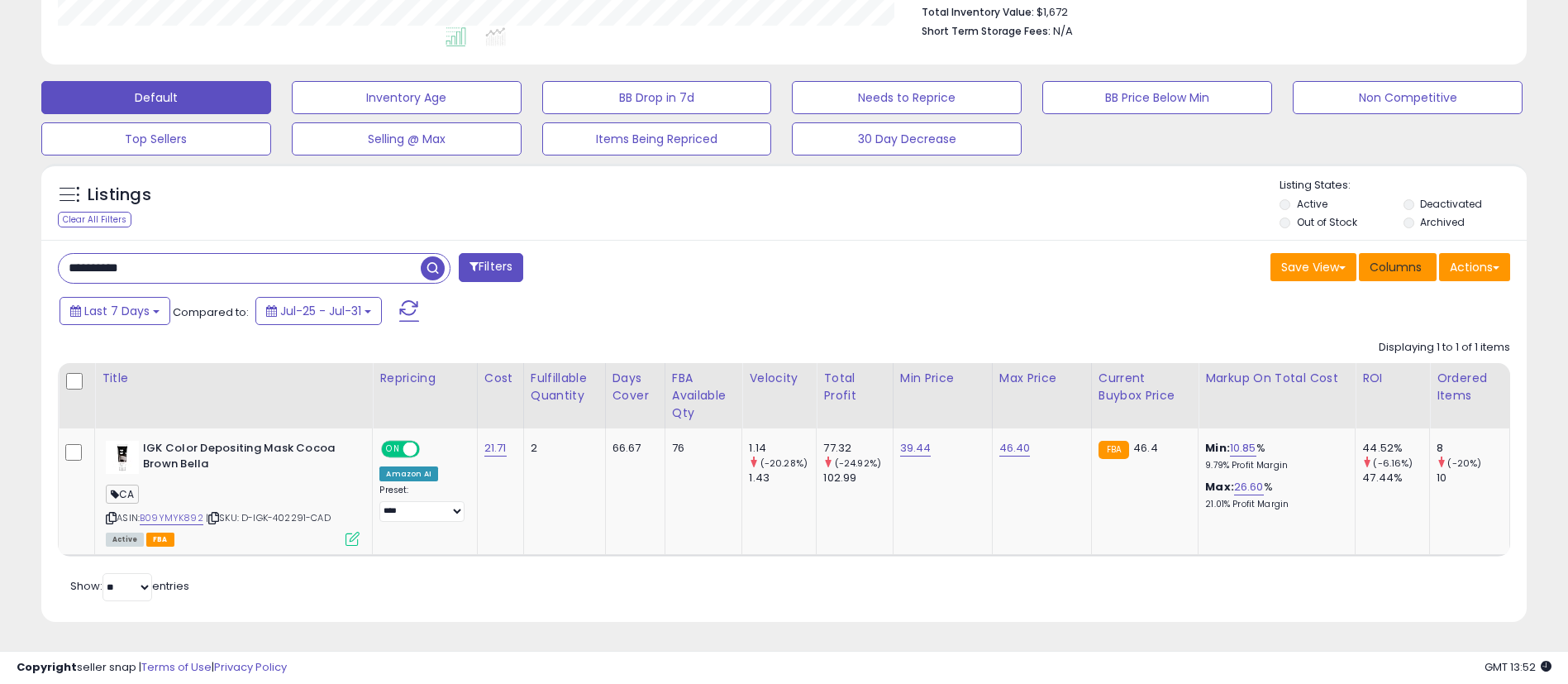 click on "Columns" at bounding box center (1395, 267) 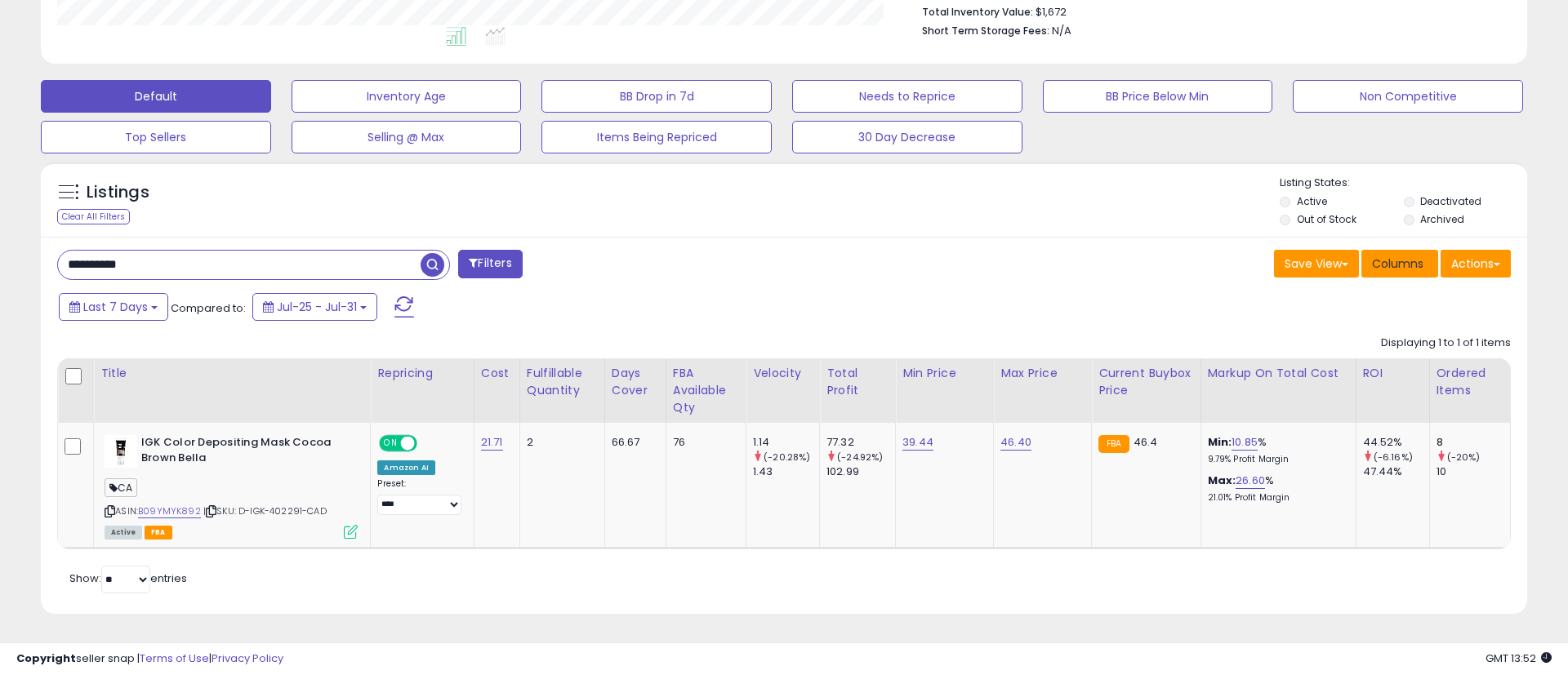scroll, scrollTop: 815869, scrollLeft: 815804, axis: both 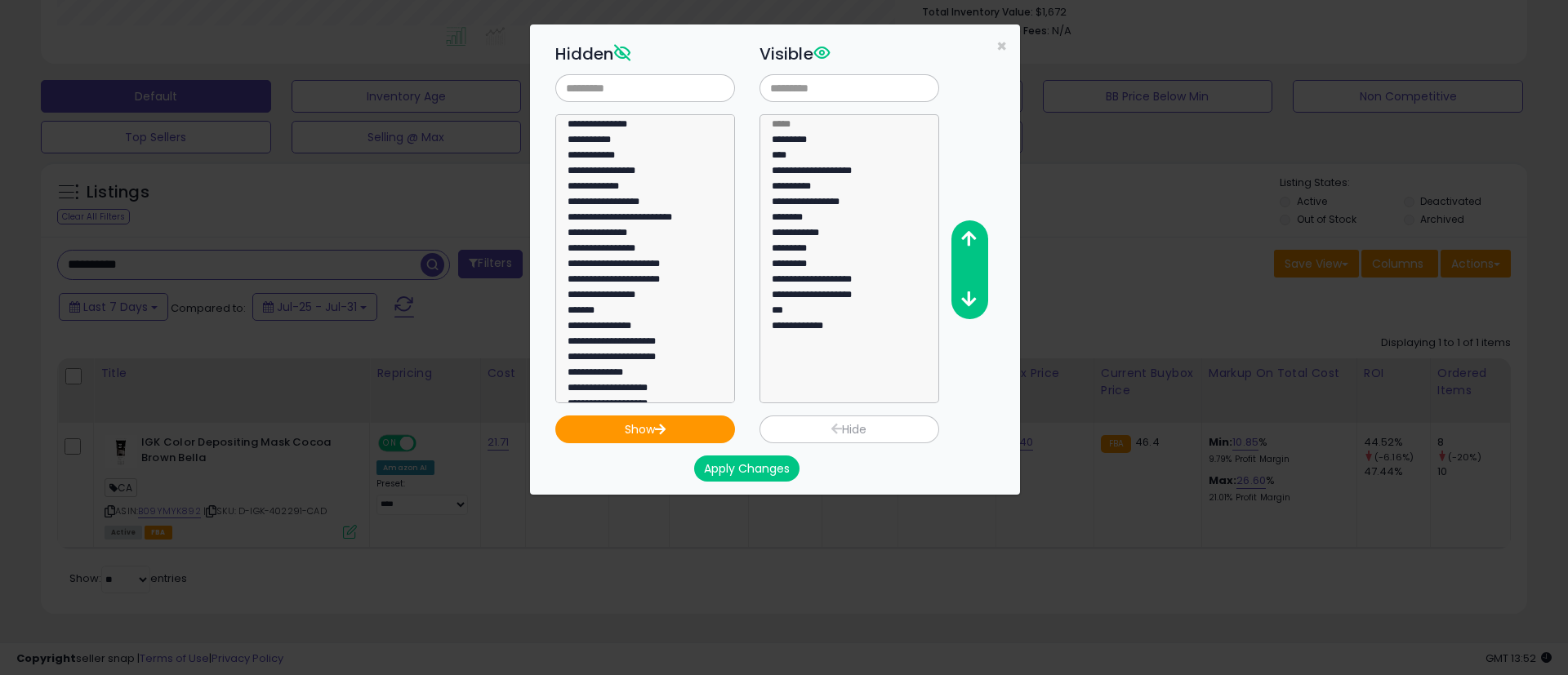 click on "**********" at bounding box center (788, 220) 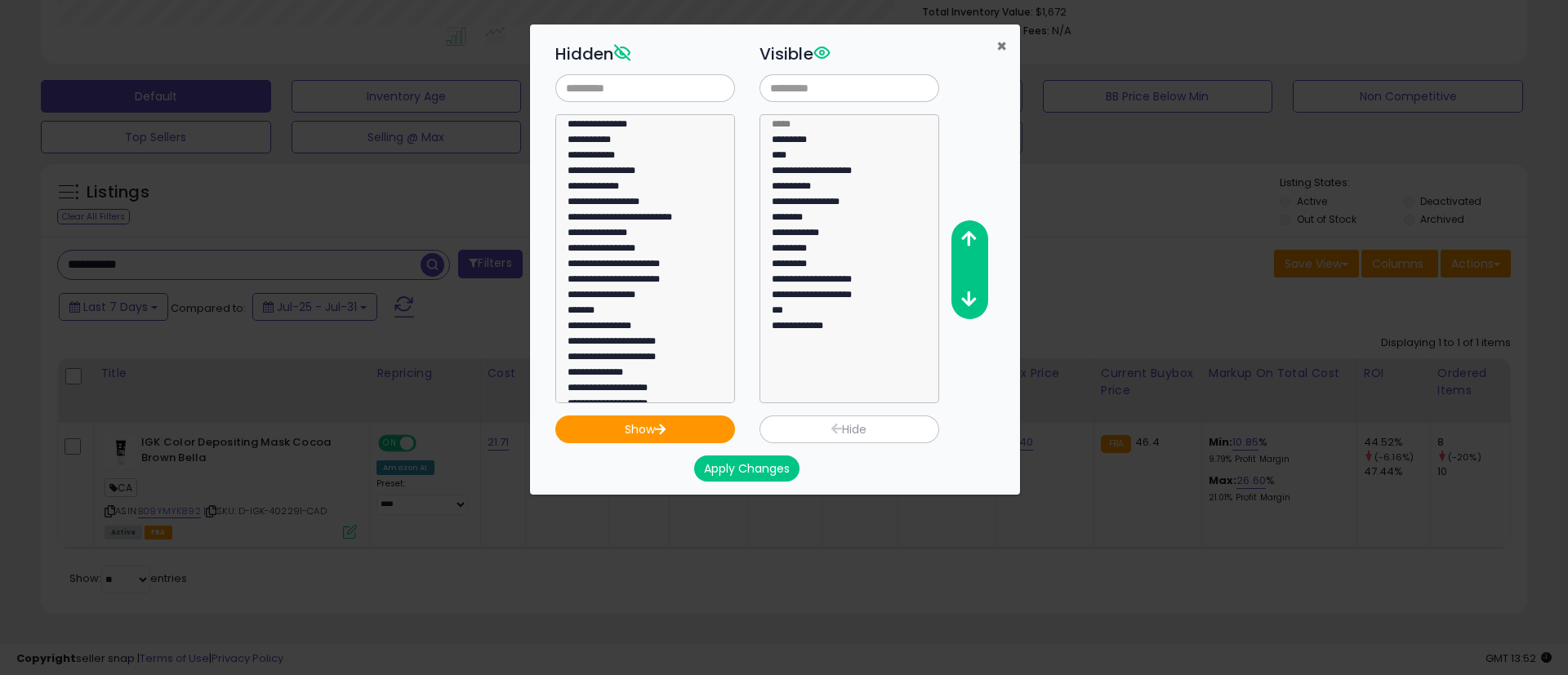 click on "×" at bounding box center (1001, 46) 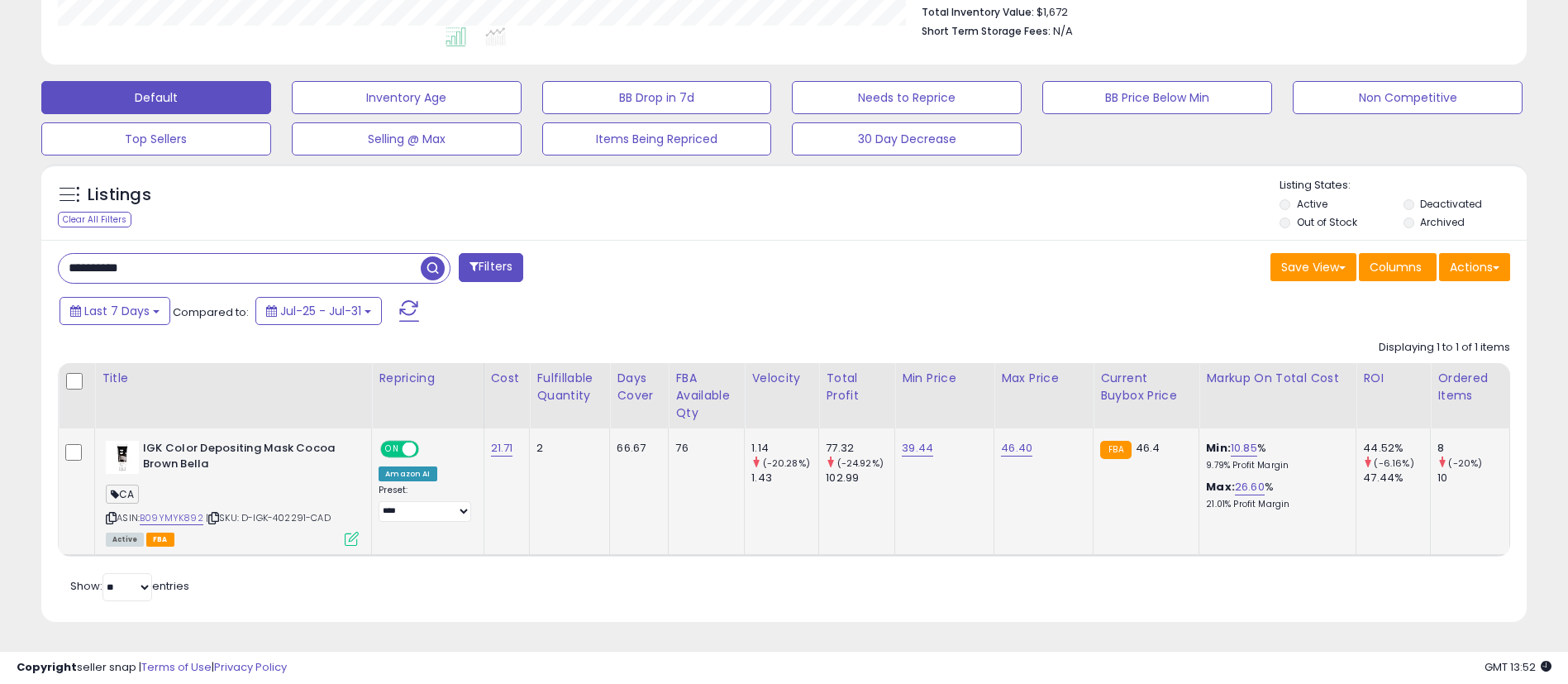 scroll, scrollTop: 339, scrollLeft: 862, axis: both 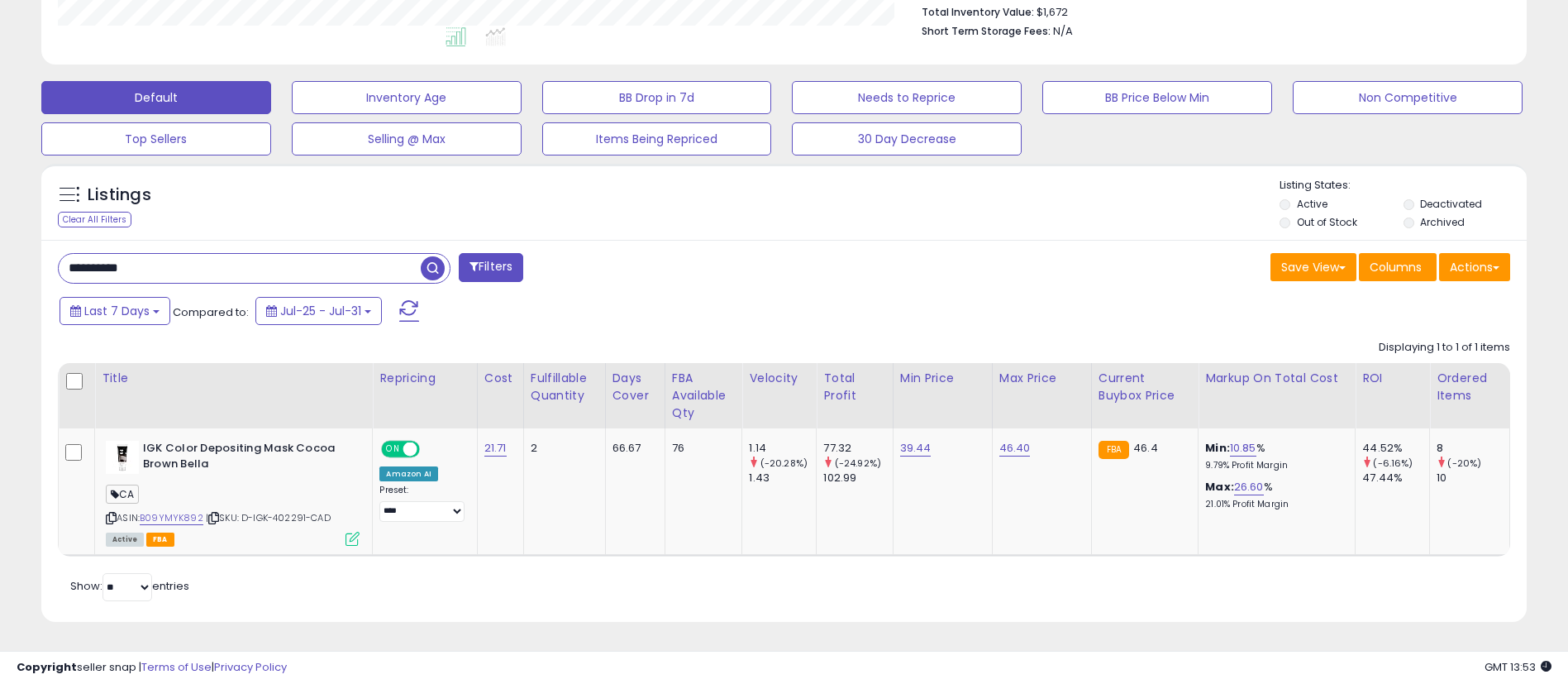 click on "**********" at bounding box center [240, 268] 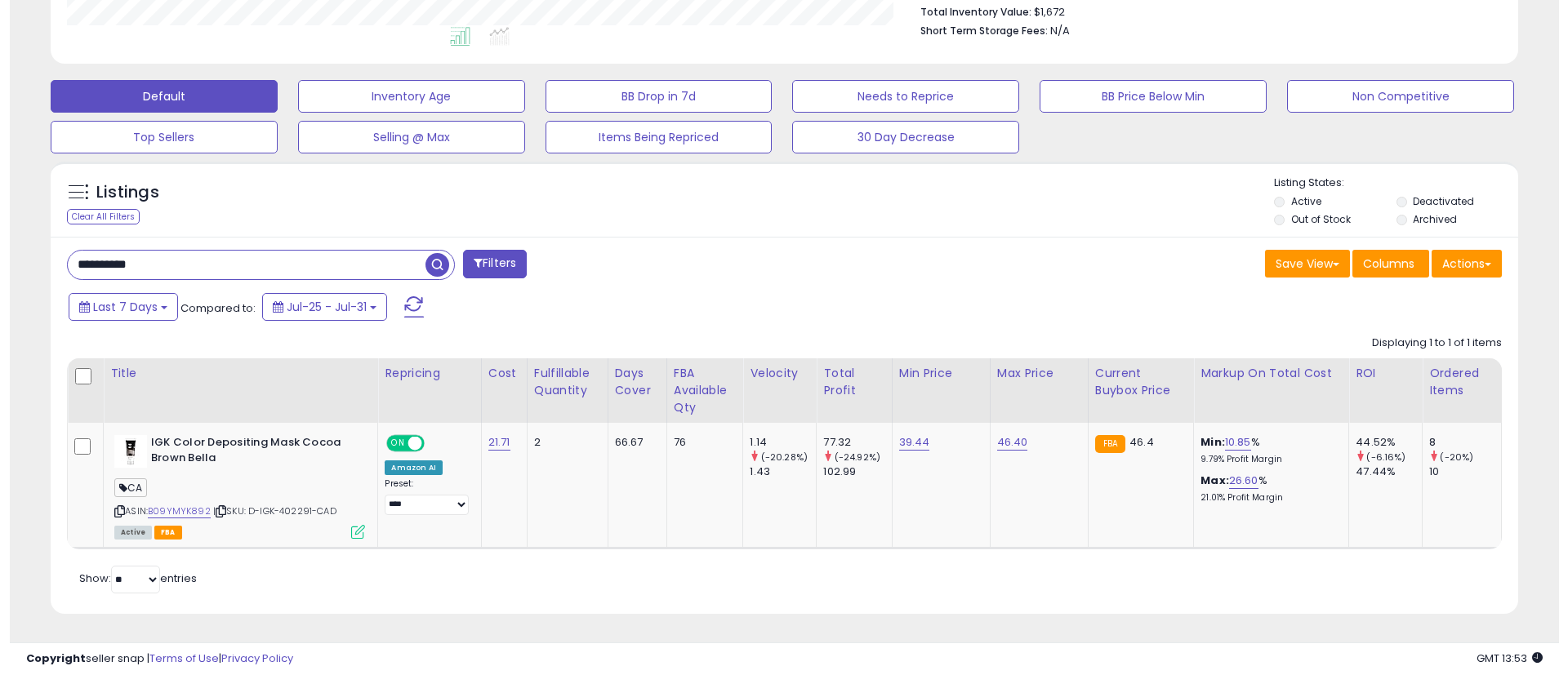 scroll, scrollTop: 285, scrollLeft: 0, axis: vertical 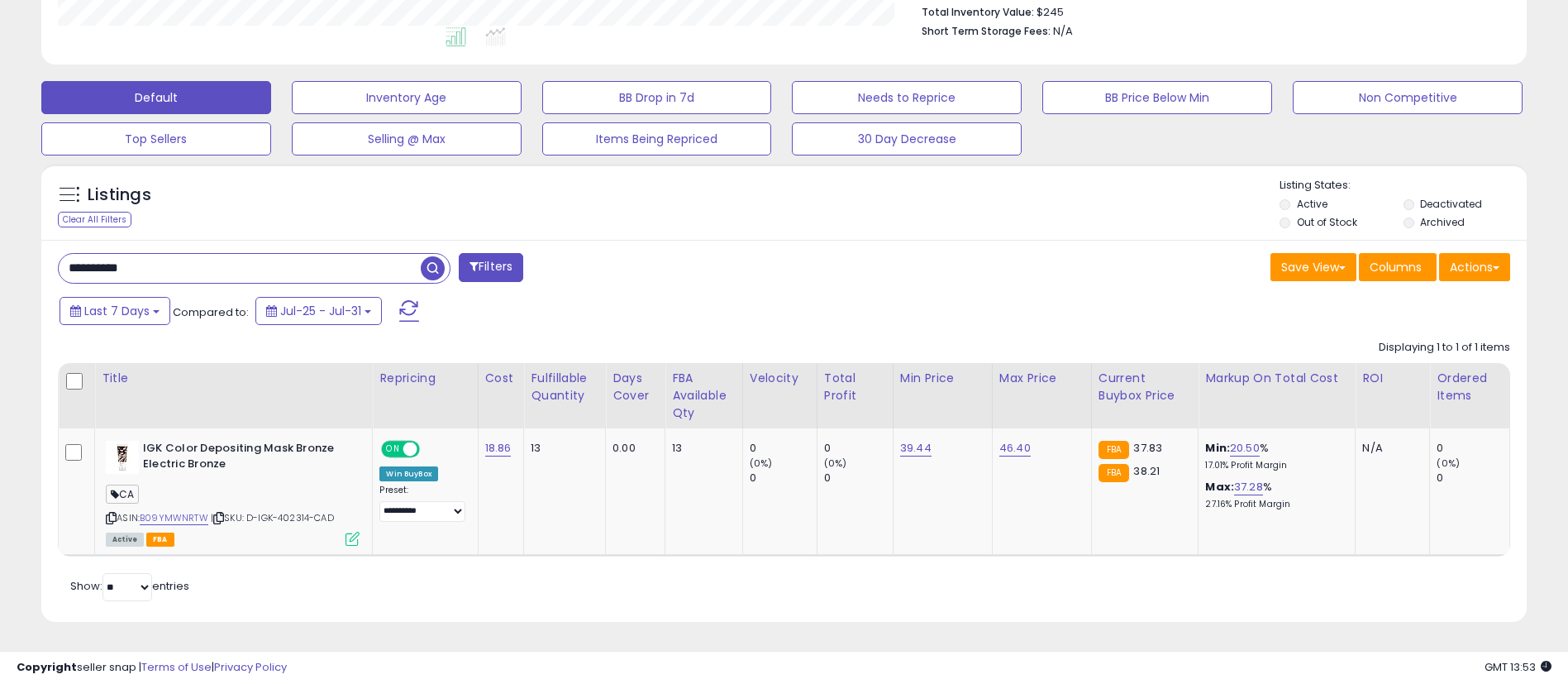 click on "**********" at bounding box center (240, 268) 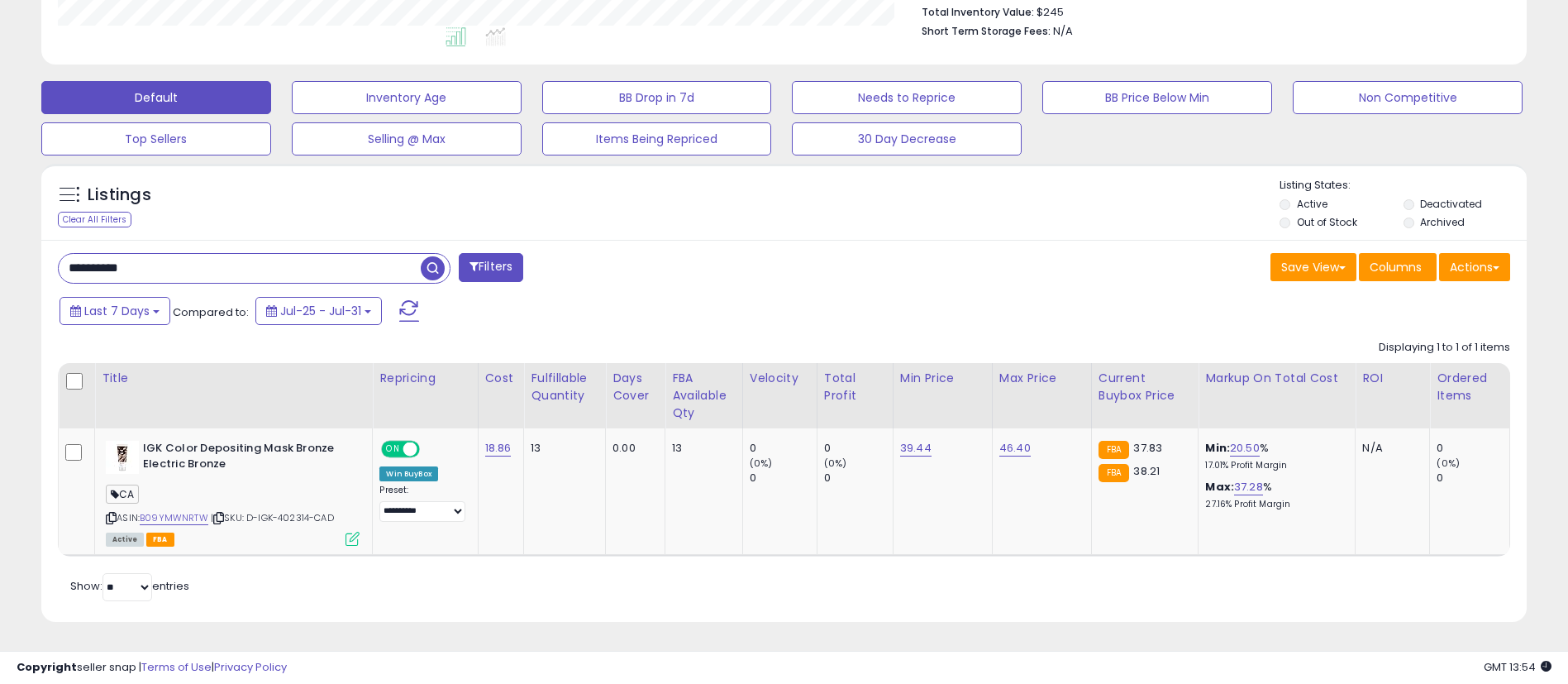 paste 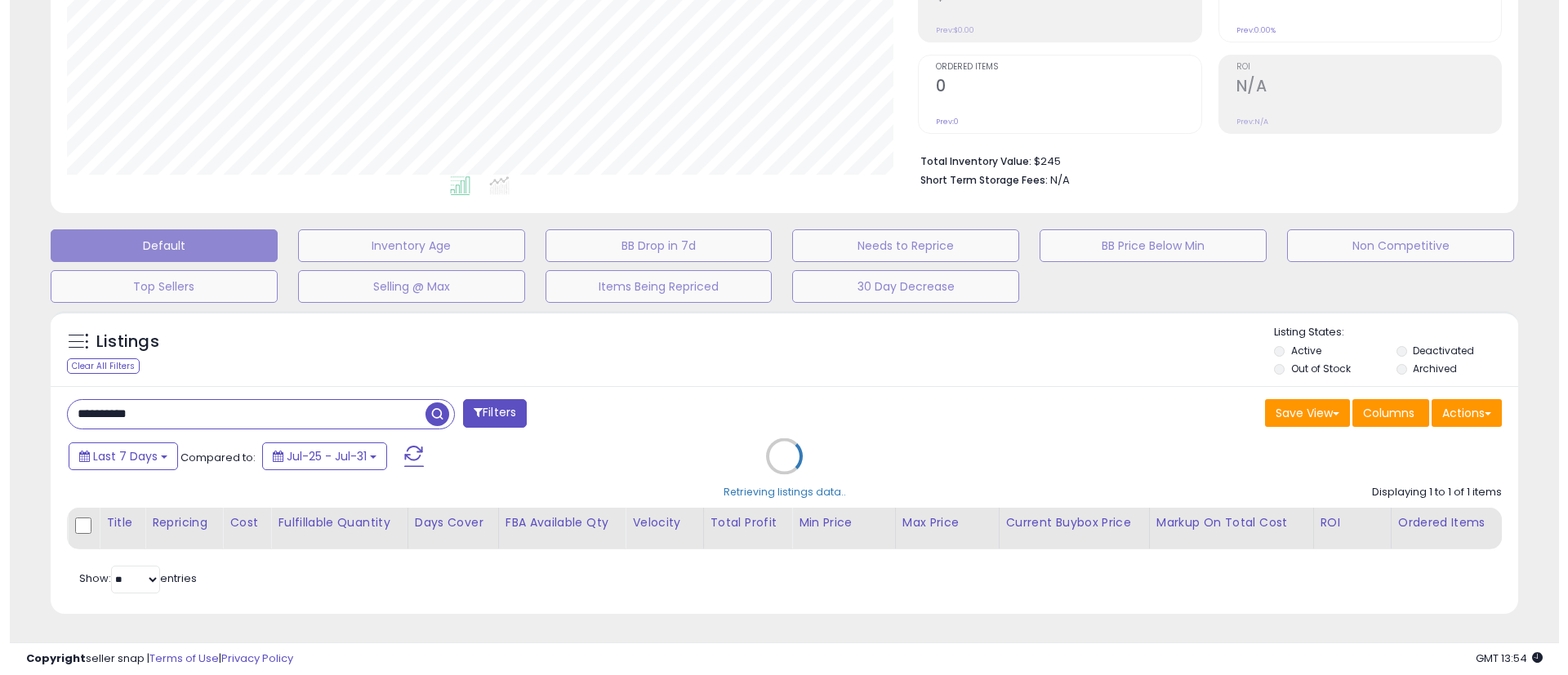 scroll, scrollTop: 285, scrollLeft: 0, axis: vertical 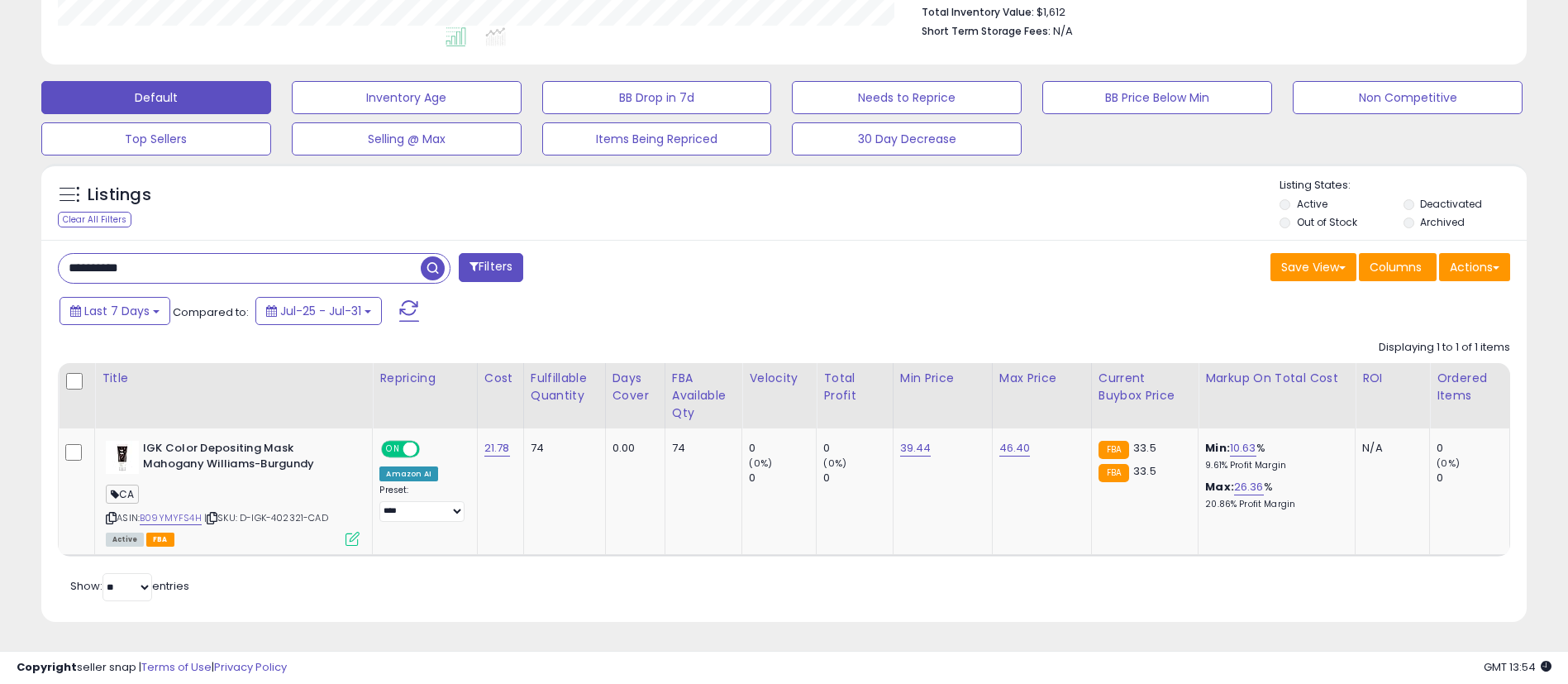 click on "Default
Inventory Age
BB Drop in 7d
Needs to Reprice
BB Price Below Min
Non Competitive
Top Sellers
Selling @ Max
Items Being Repriced
30 Day Decrease" at bounding box center (784, 114) 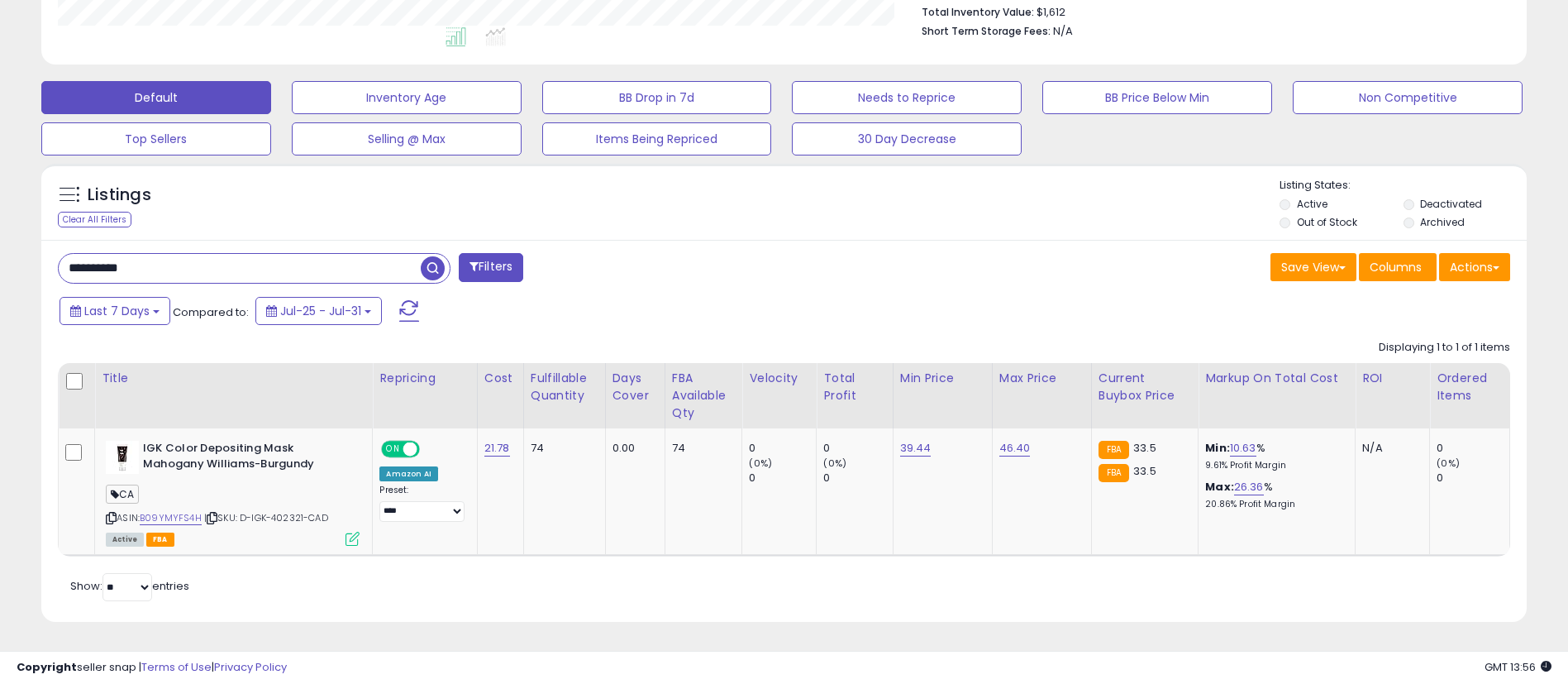 click on "**********" at bounding box center [240, 268] 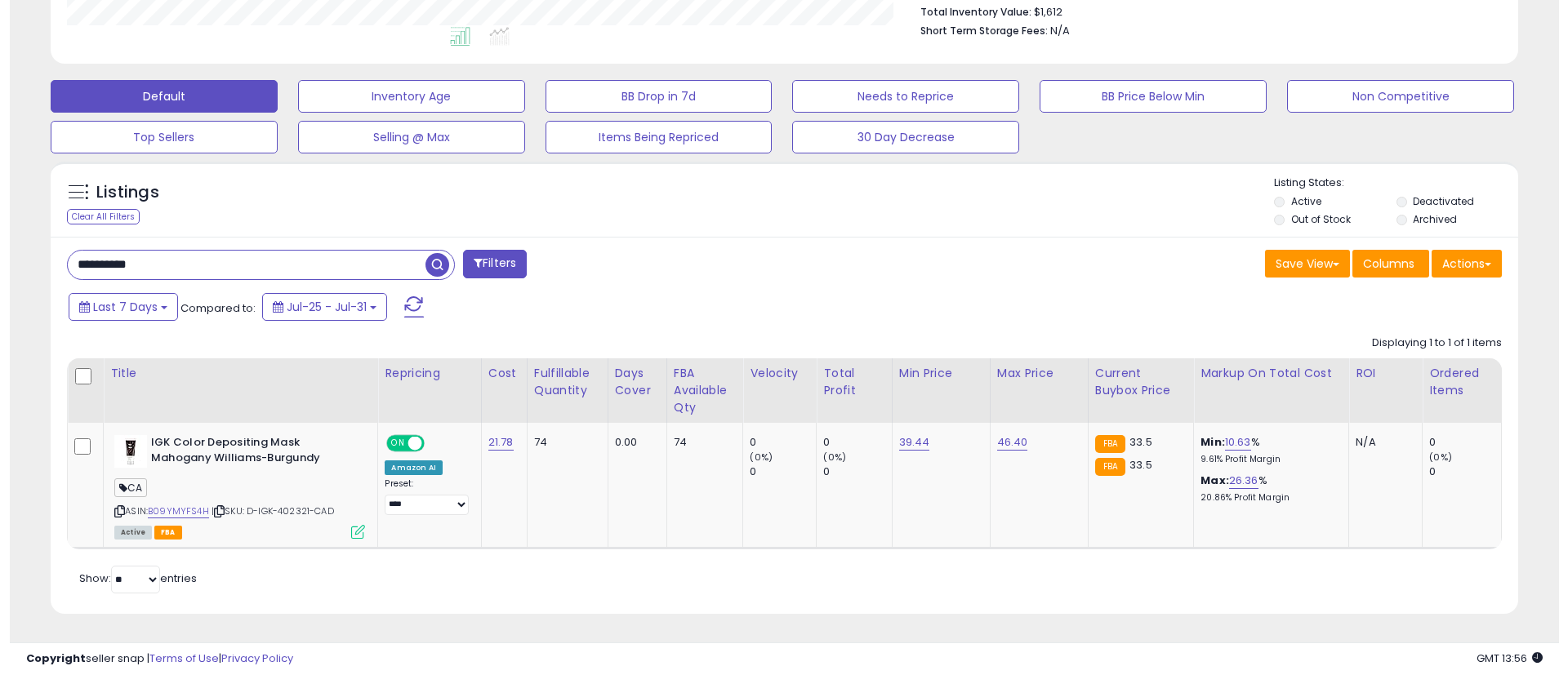 scroll, scrollTop: 285, scrollLeft: 0, axis: vertical 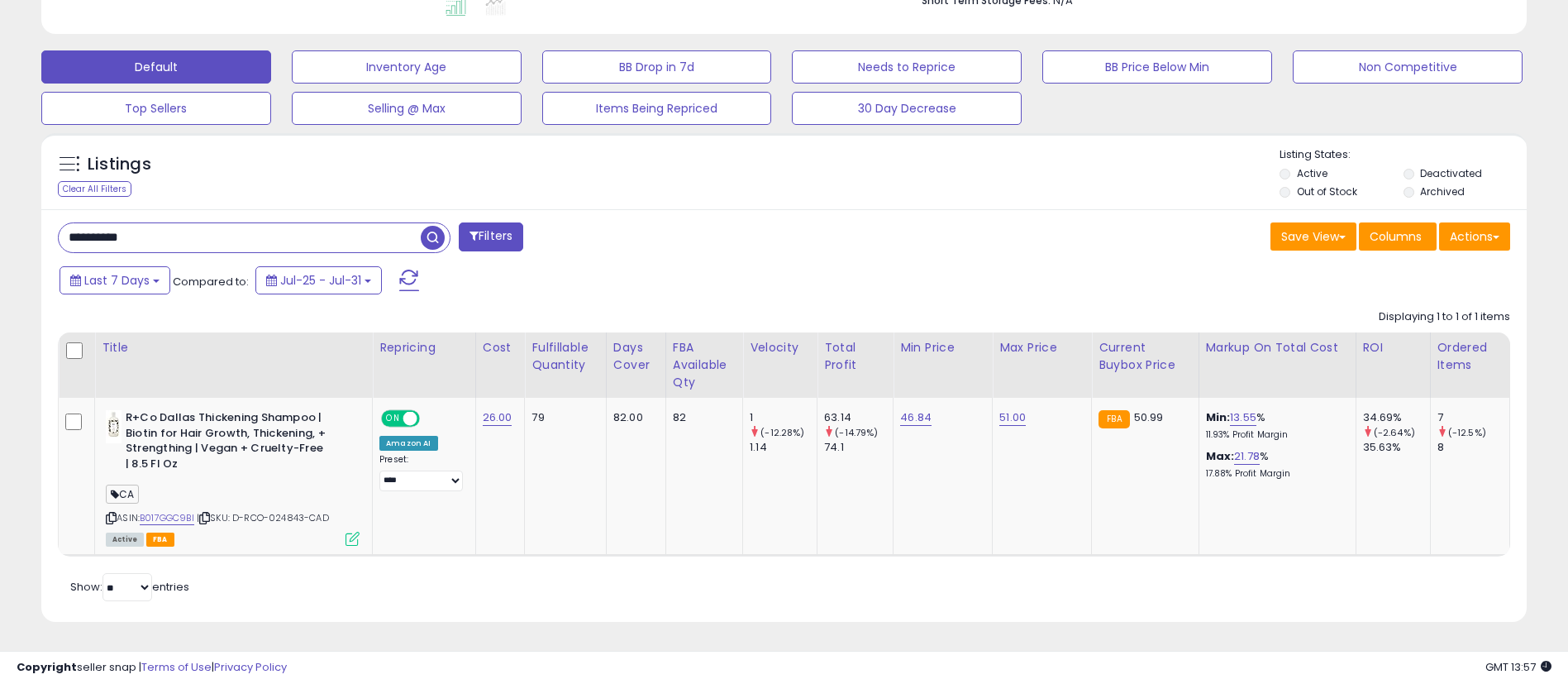 type 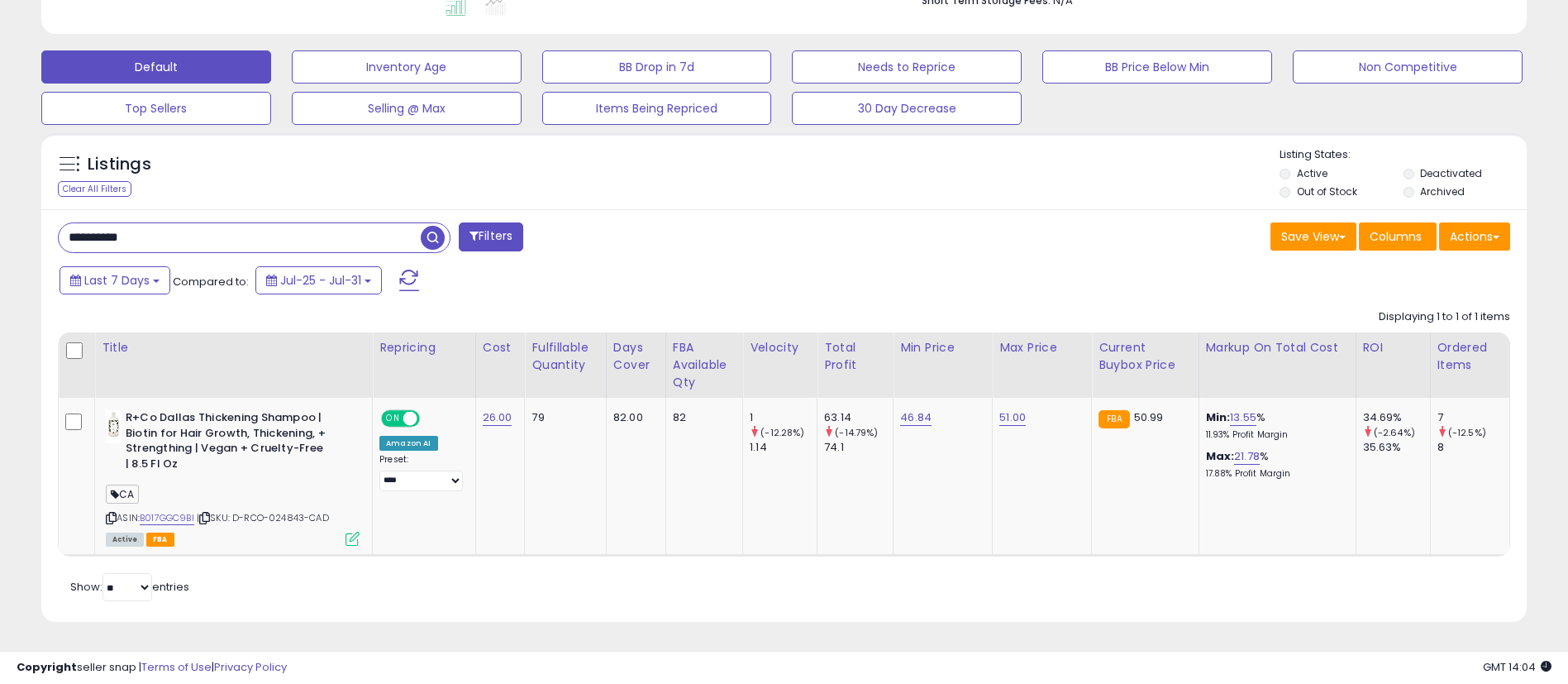 click on "**********" at bounding box center [240, 237] 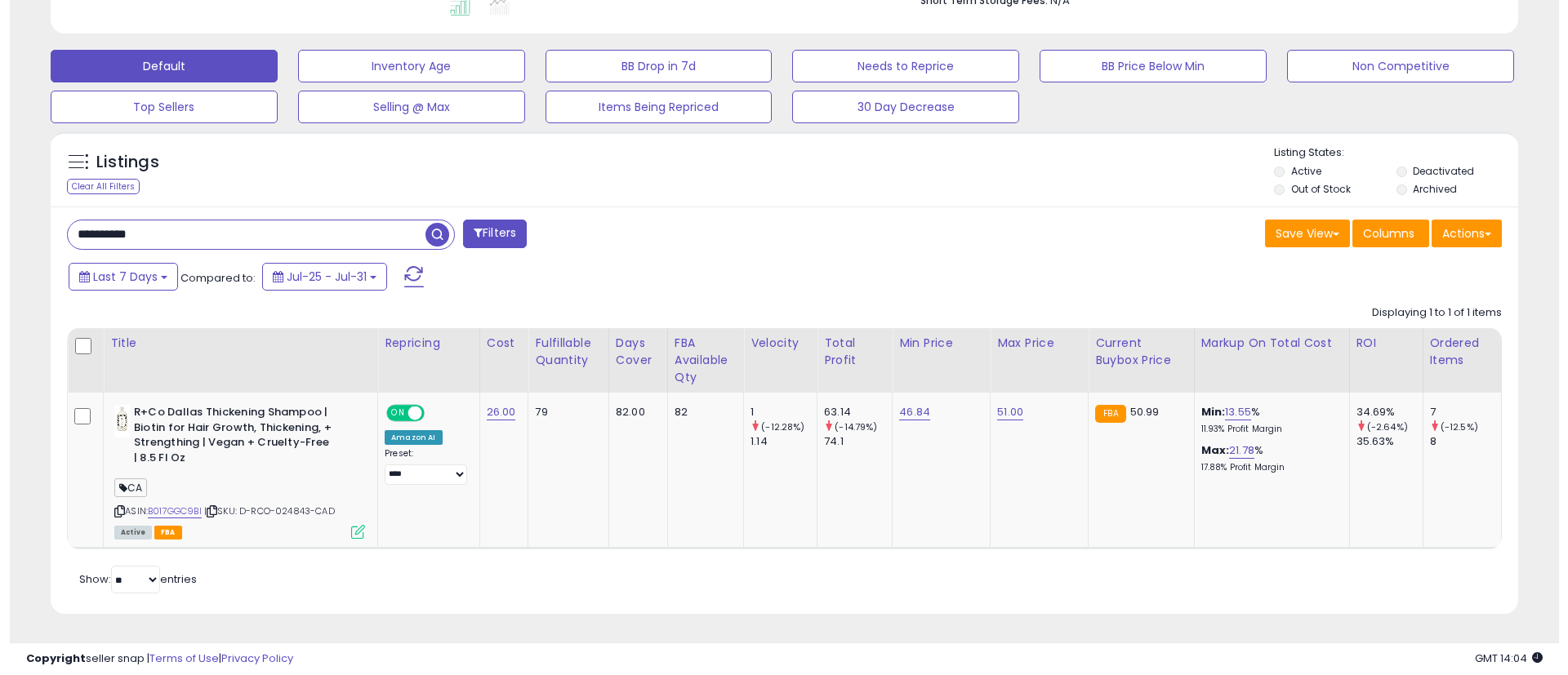 scroll, scrollTop: 285, scrollLeft: 0, axis: vertical 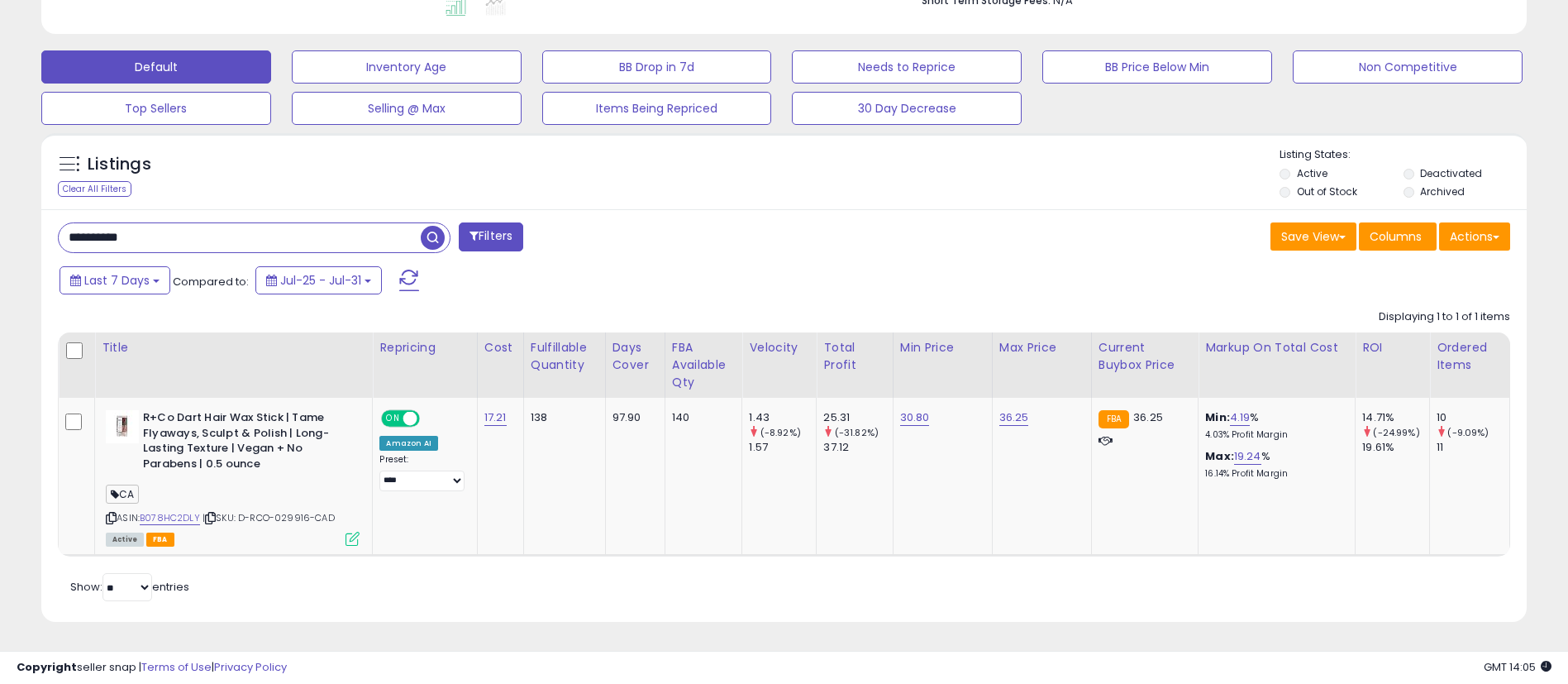 click on "**********" at bounding box center [240, 237] 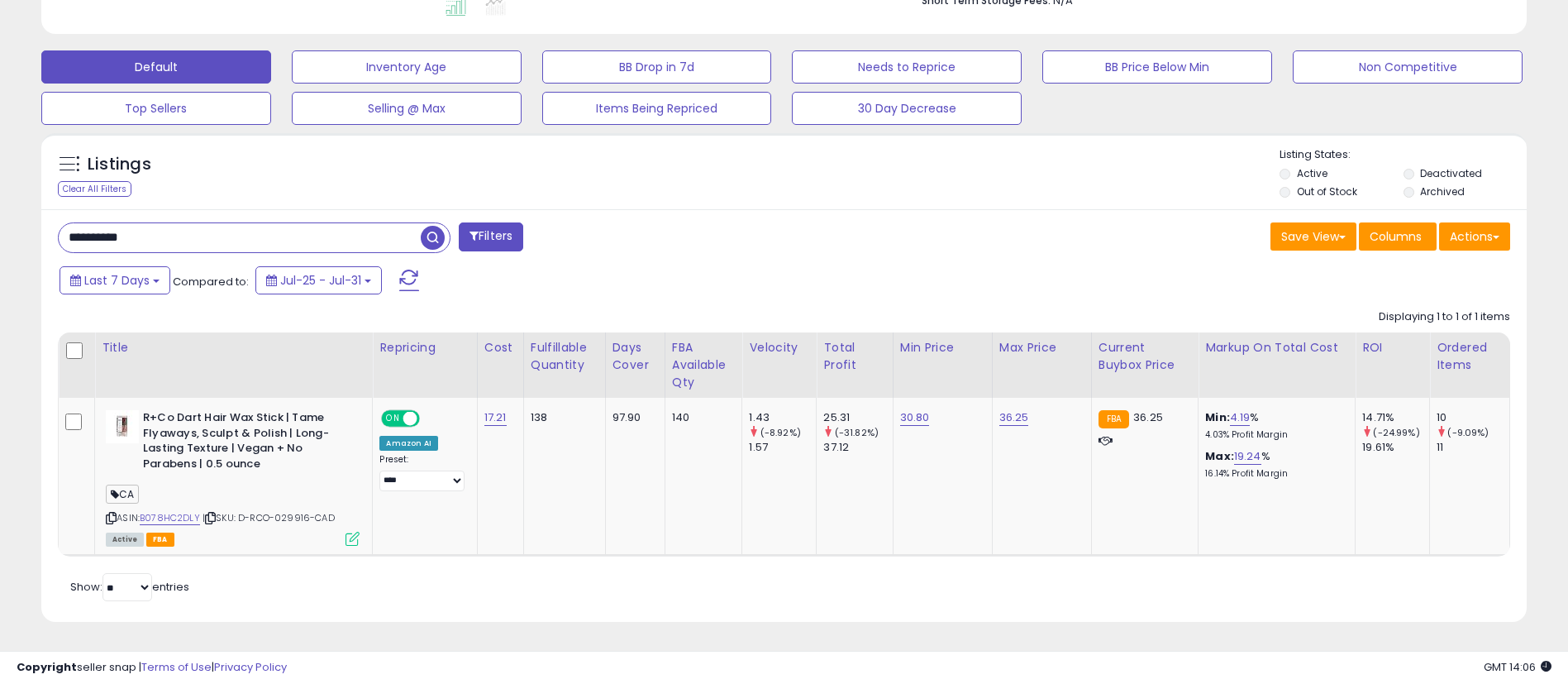 type on "**********" 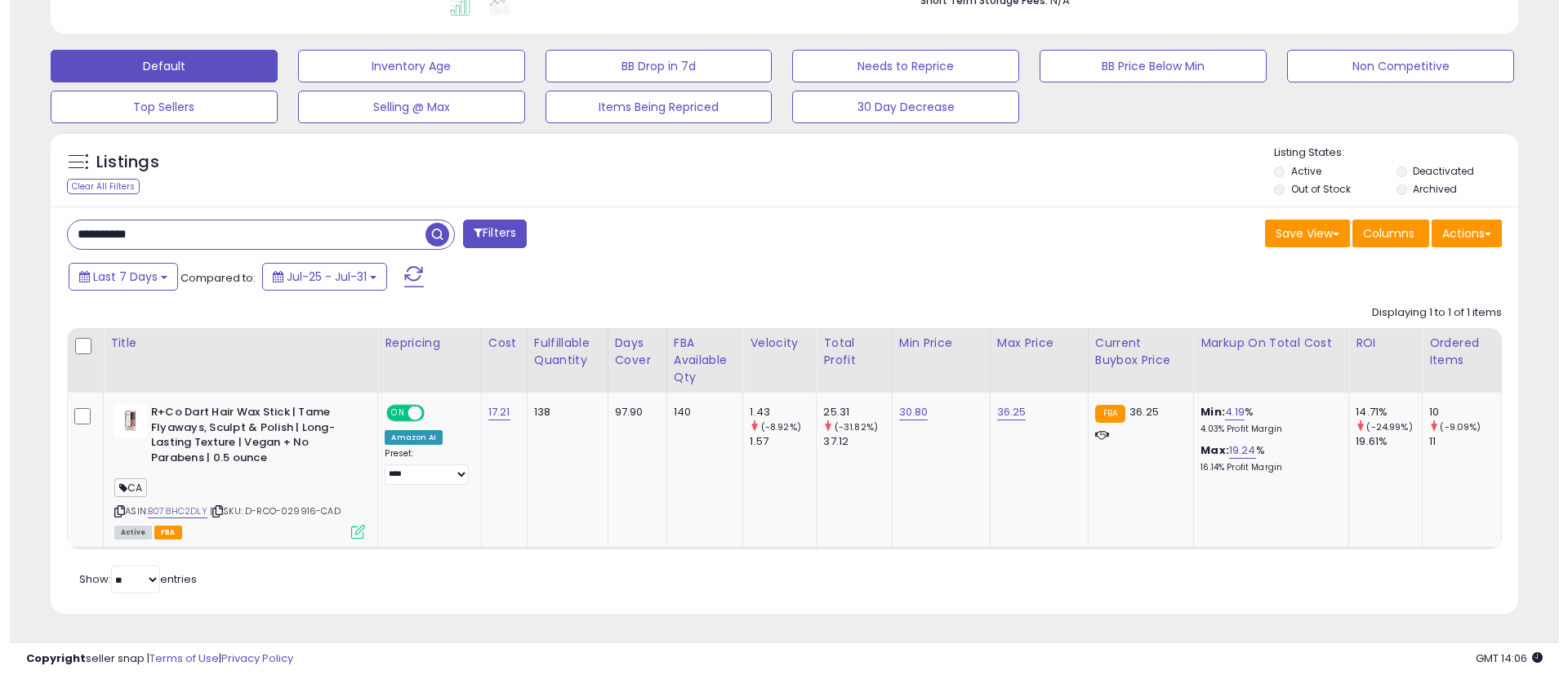 scroll, scrollTop: 285, scrollLeft: 0, axis: vertical 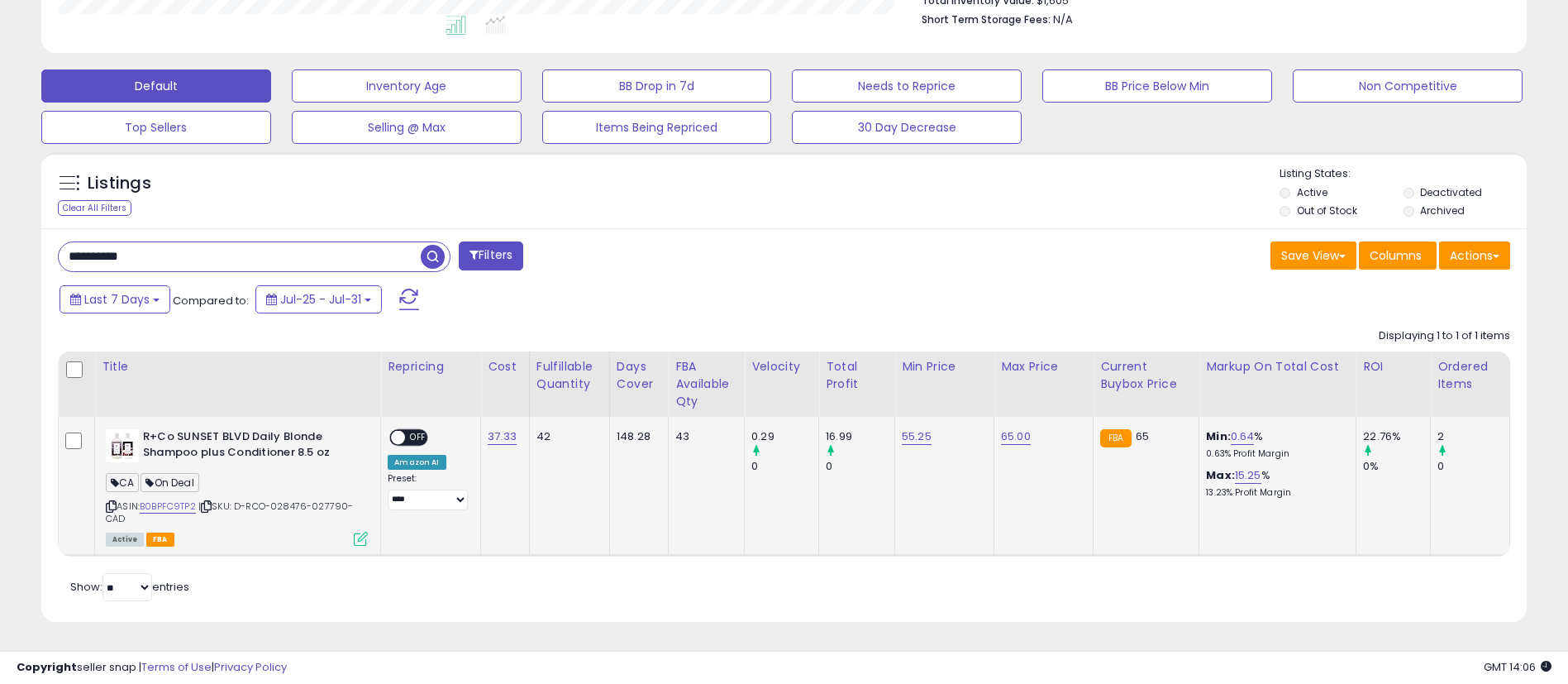 click on "55.25" at bounding box center (941, 437) 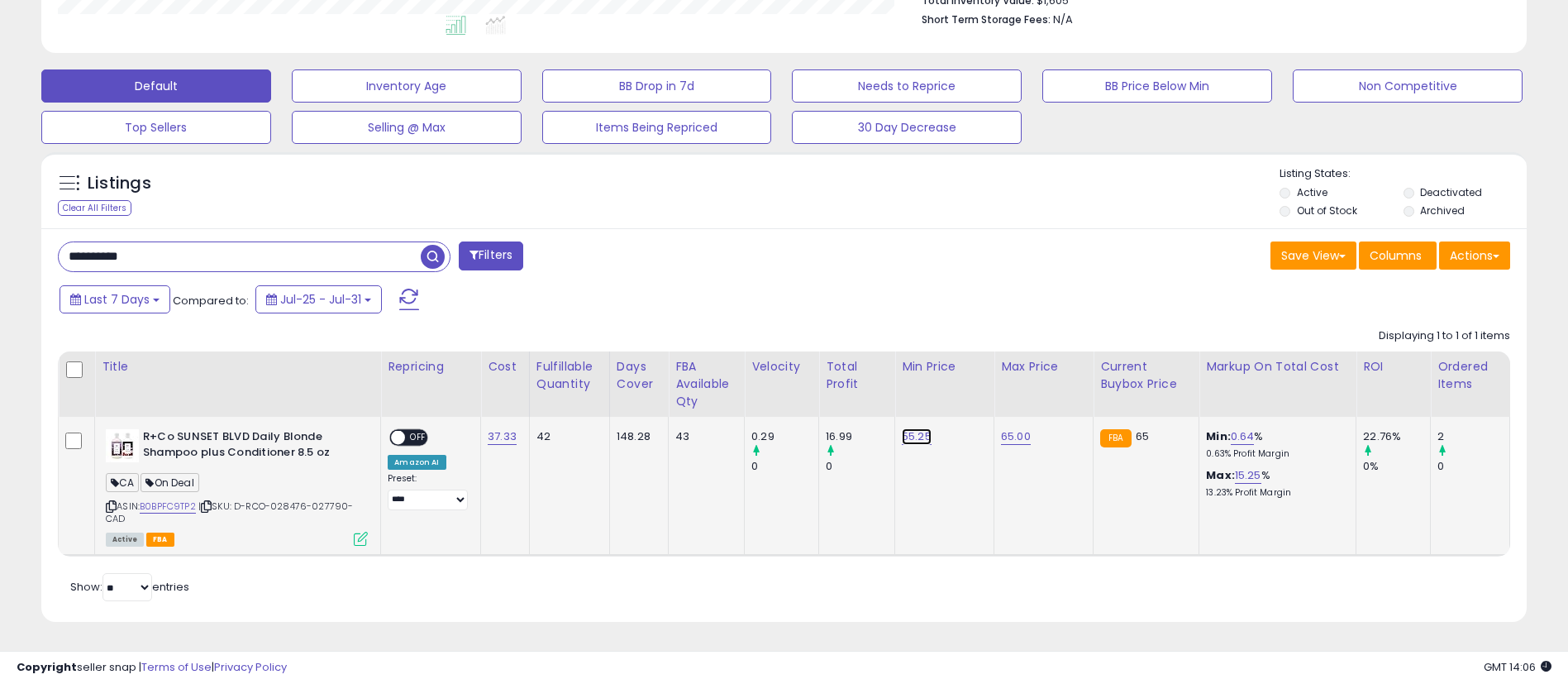 click on "55.25" at bounding box center [917, 437] 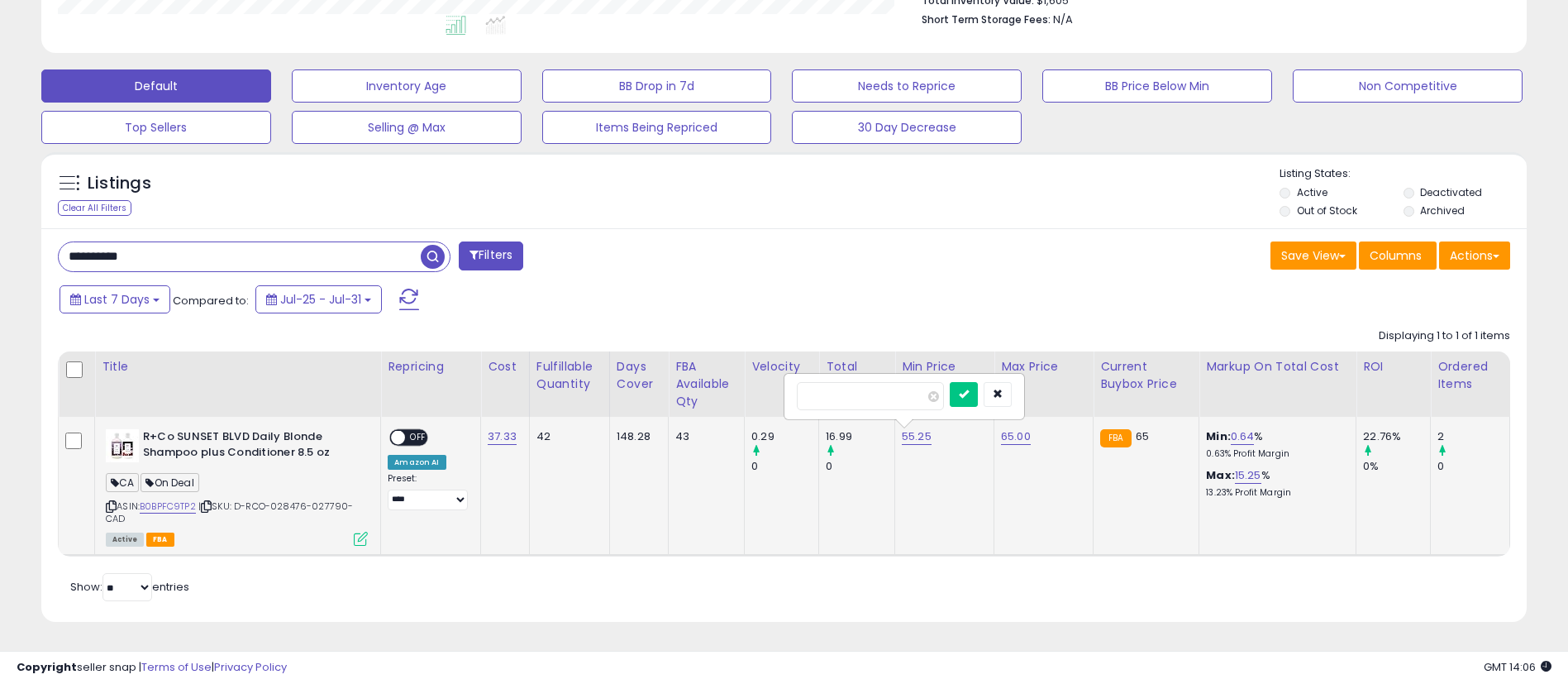 type on "**" 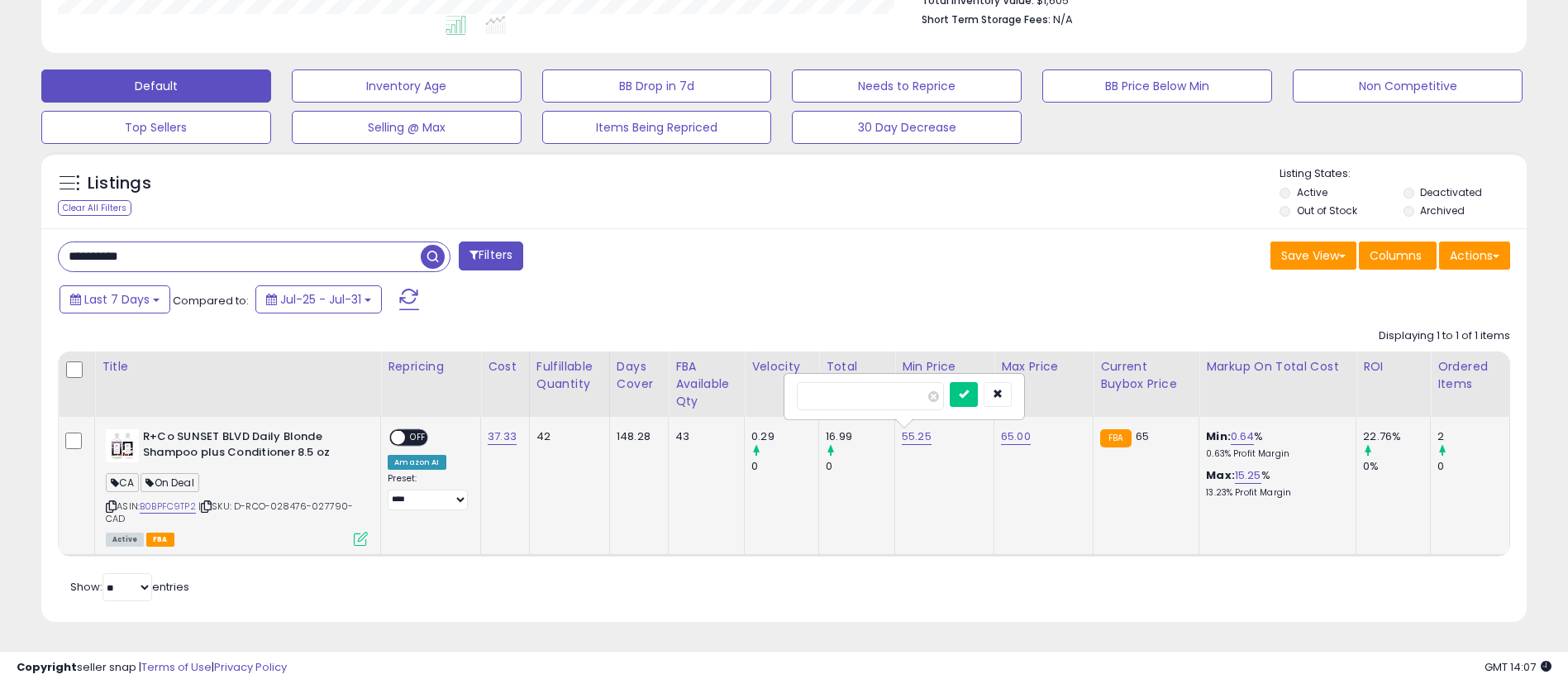 click at bounding box center (964, 395) 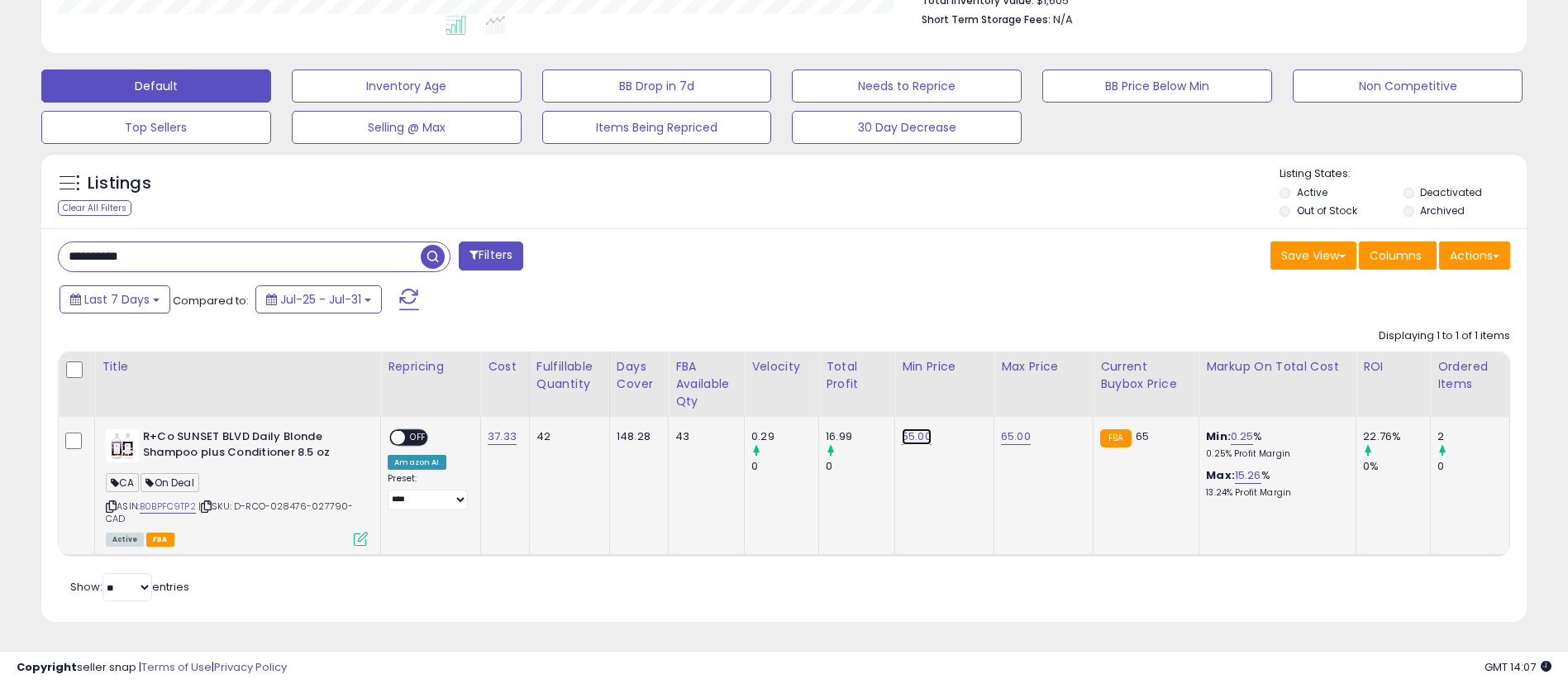 click on "55.00" at bounding box center (917, 437) 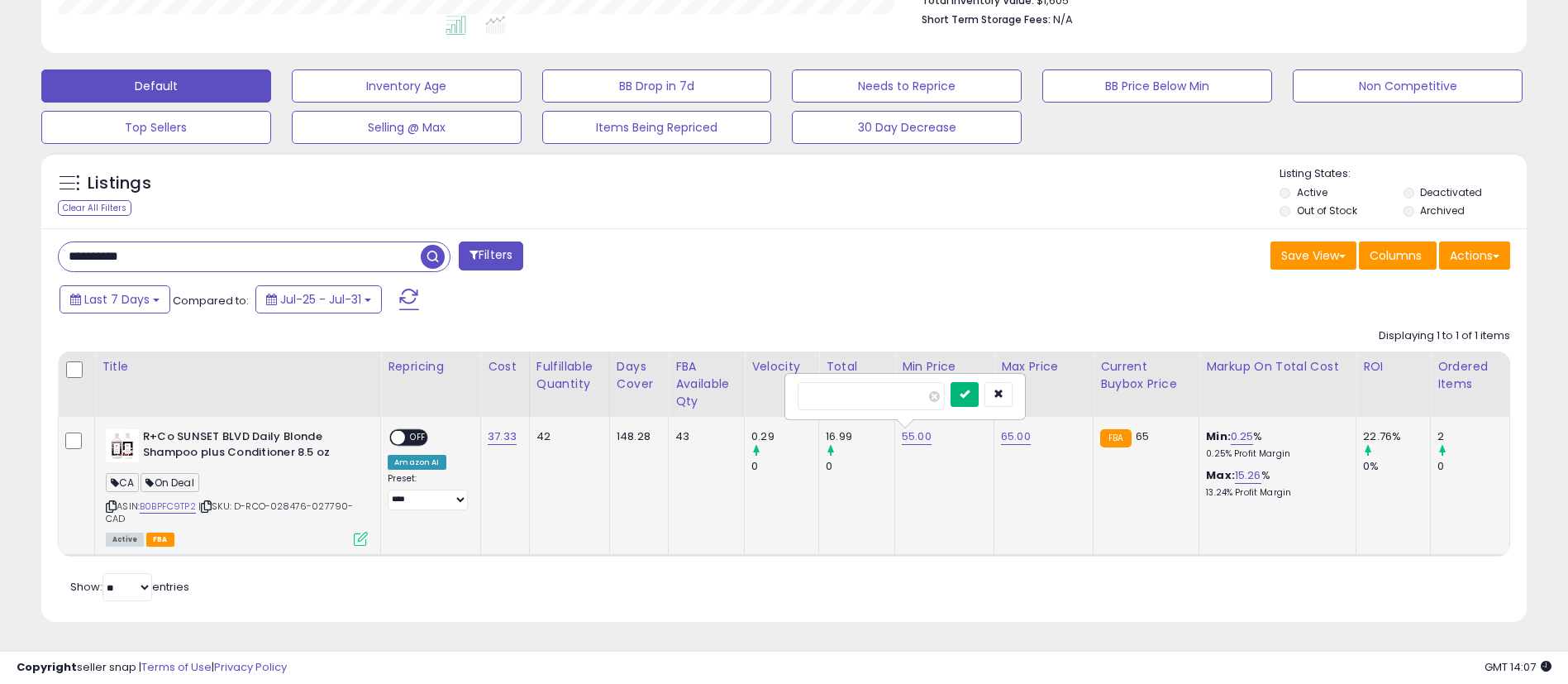 type on "*****" 